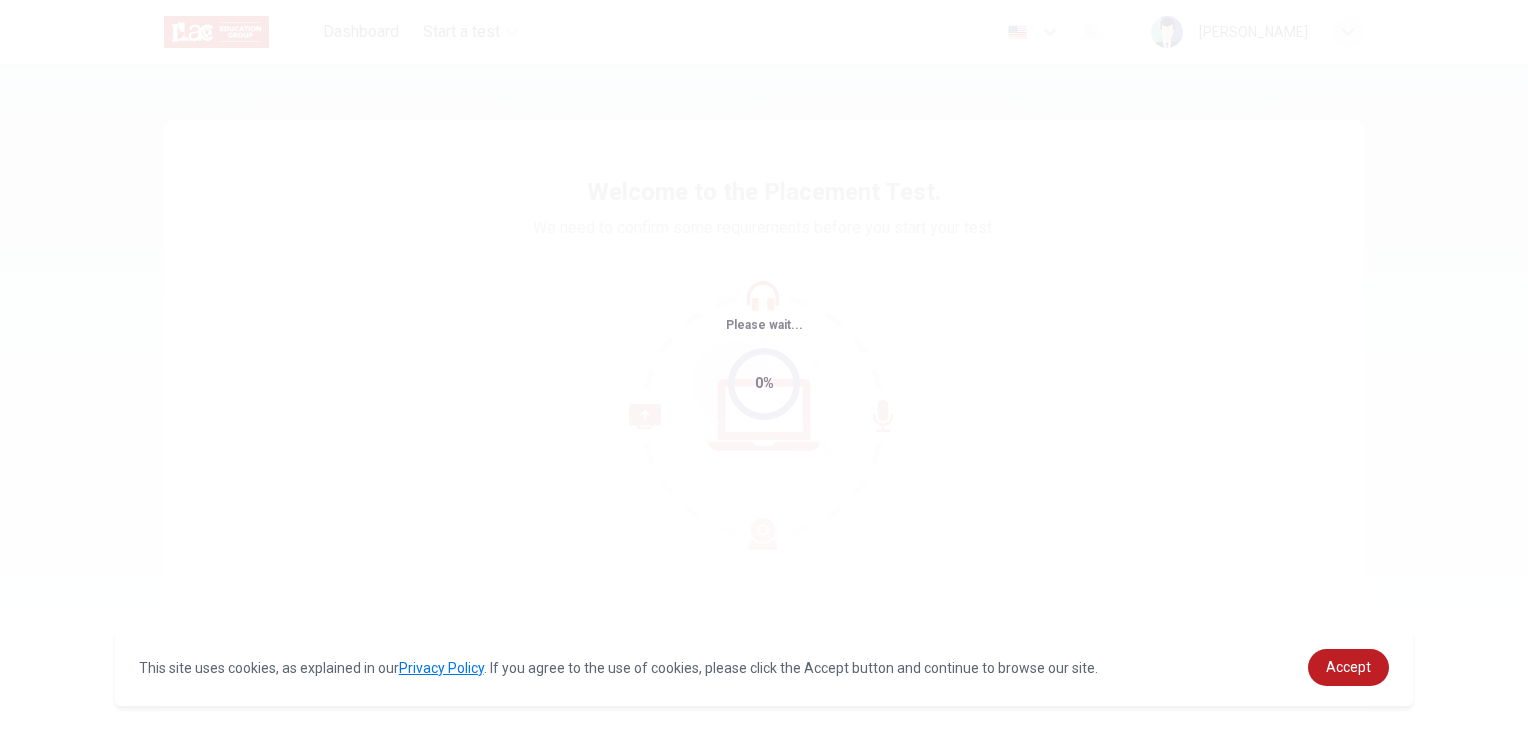 scroll, scrollTop: 0, scrollLeft: 0, axis: both 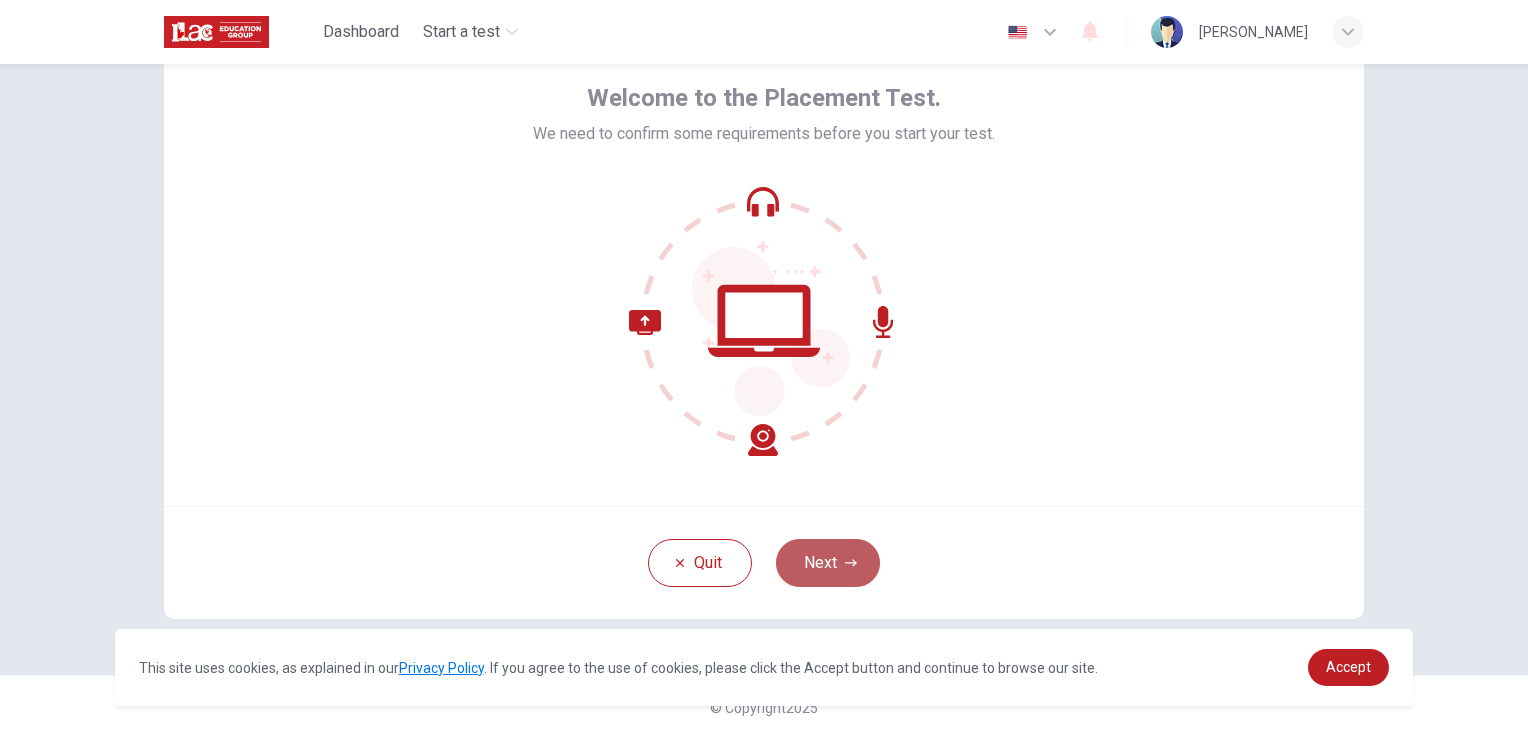 click on "Next" at bounding box center [828, 563] 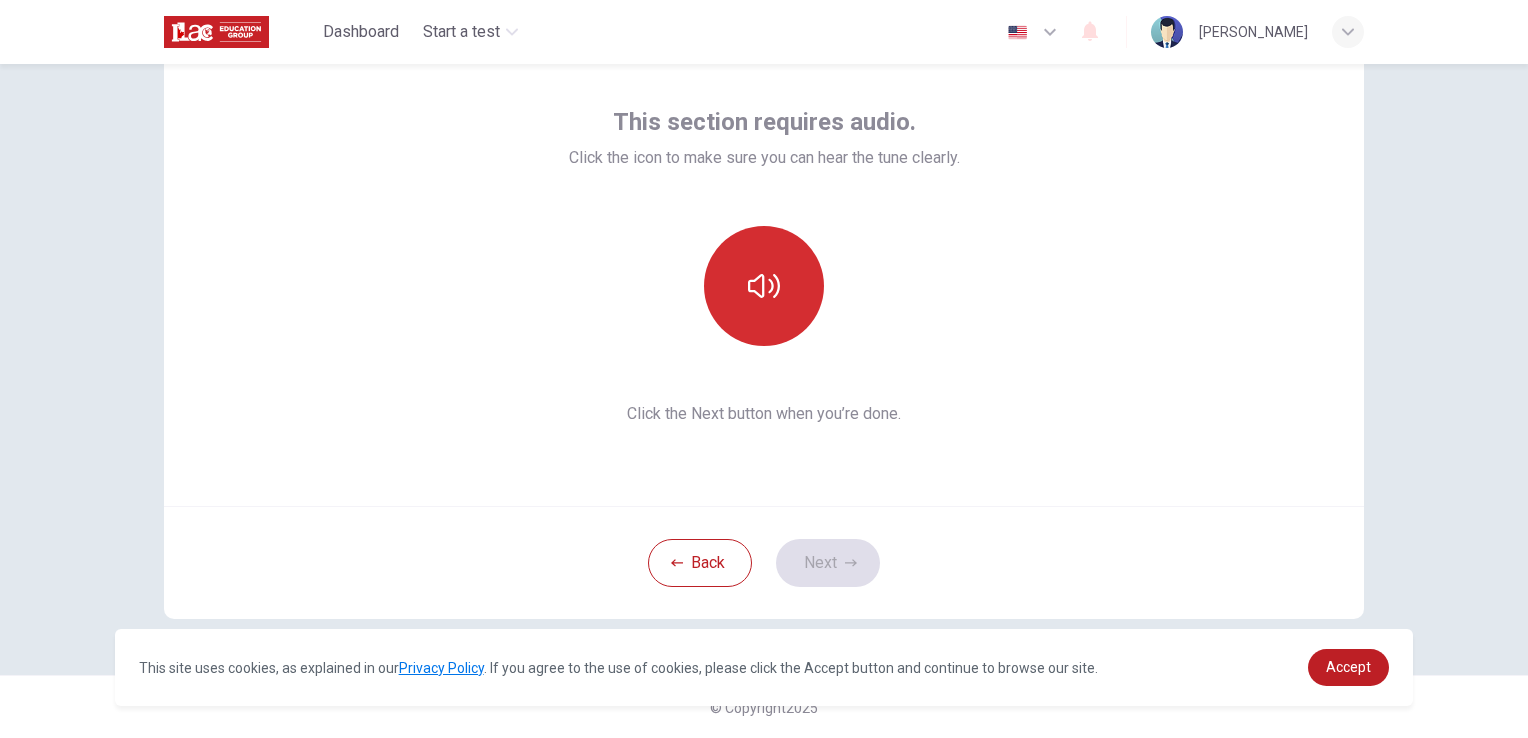 click at bounding box center (764, 286) 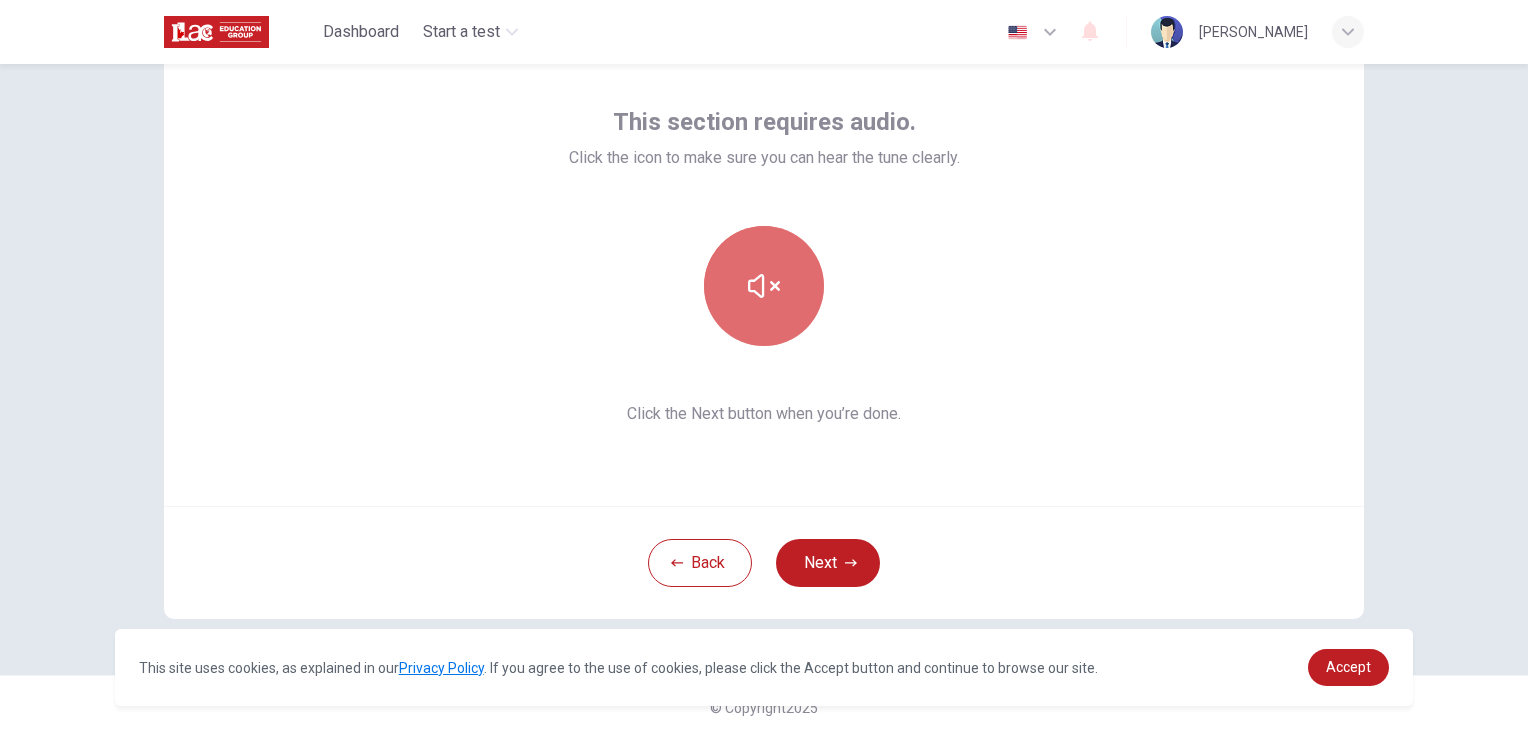 click at bounding box center [764, 286] 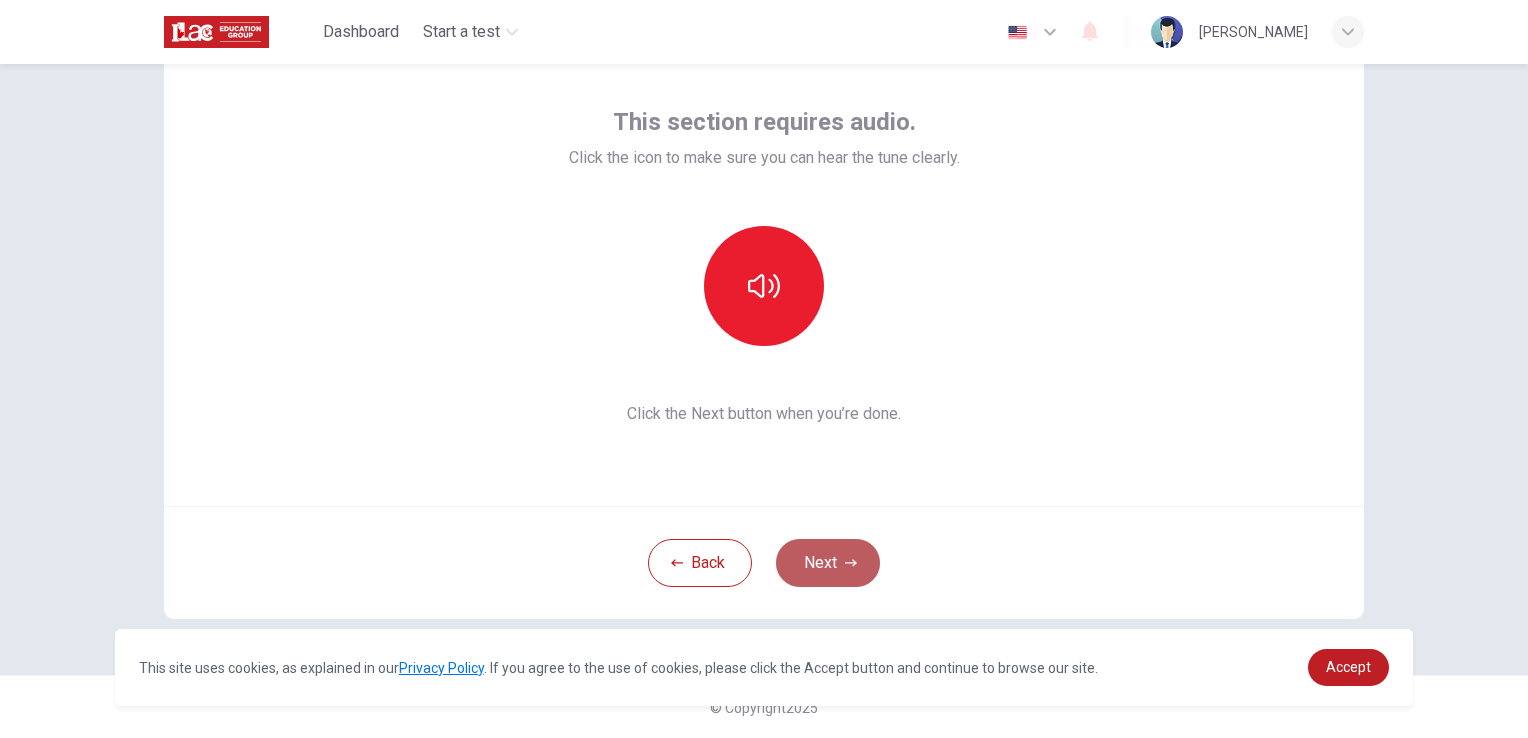 click on "Next" at bounding box center (828, 563) 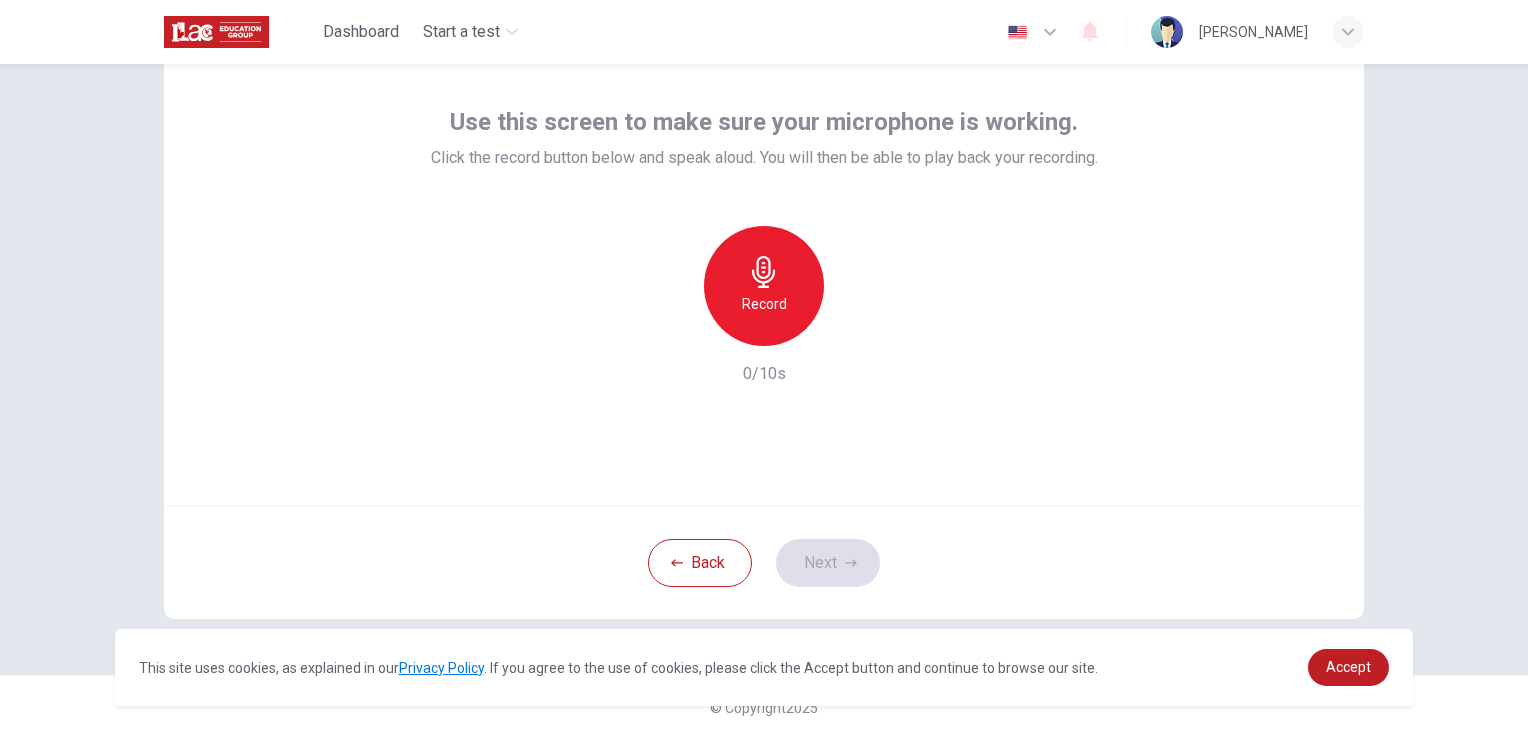 click on "Record" at bounding box center [764, 286] 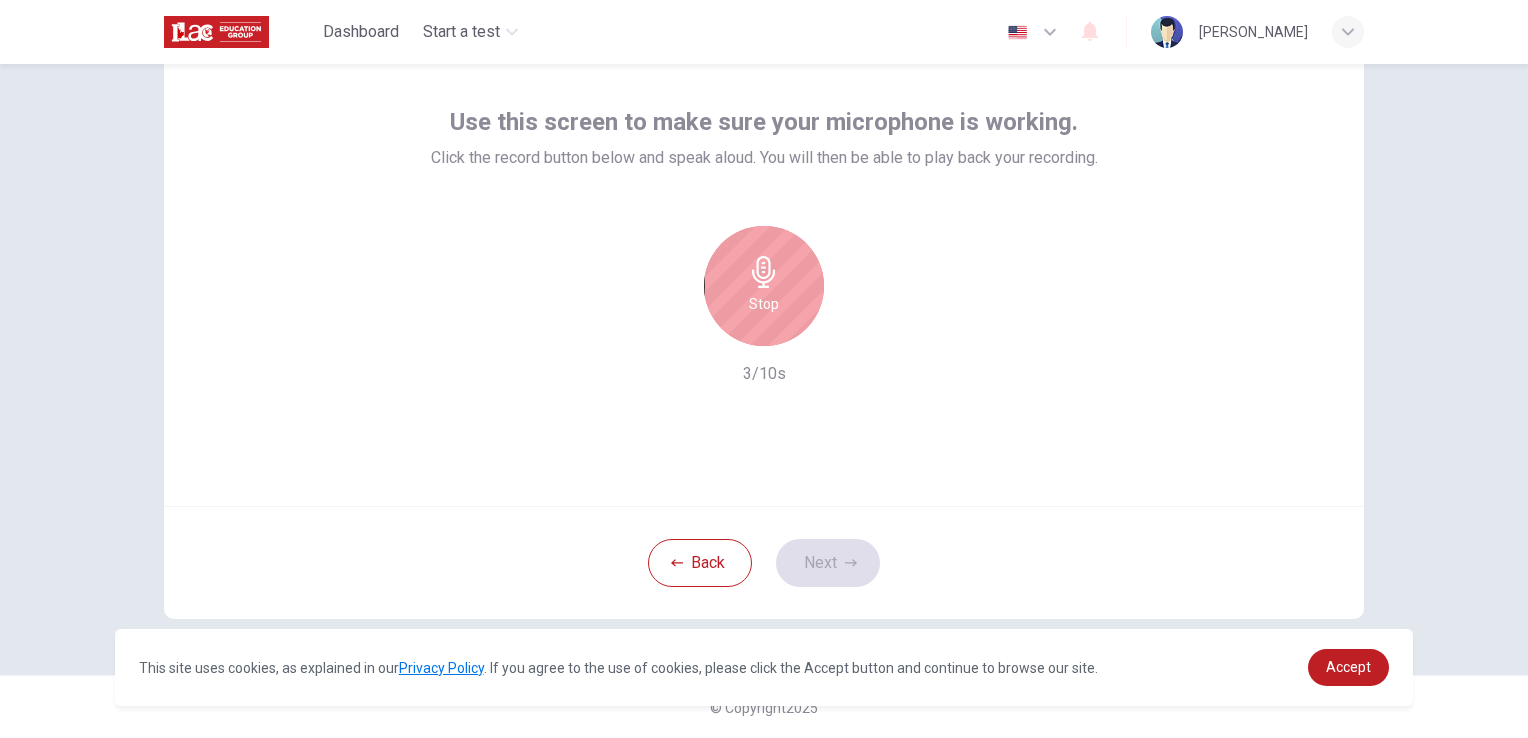 click on "Stop" at bounding box center [764, 304] 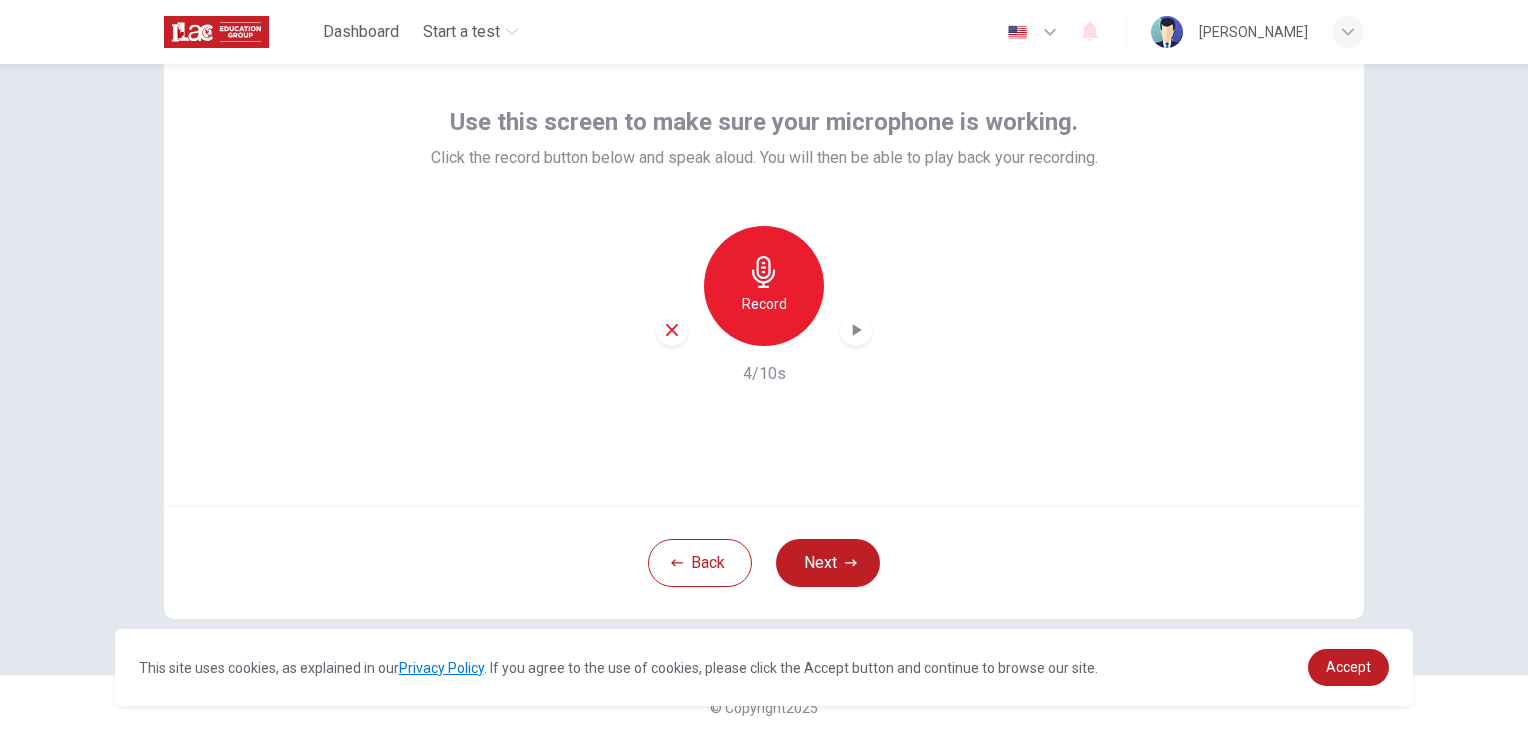 click 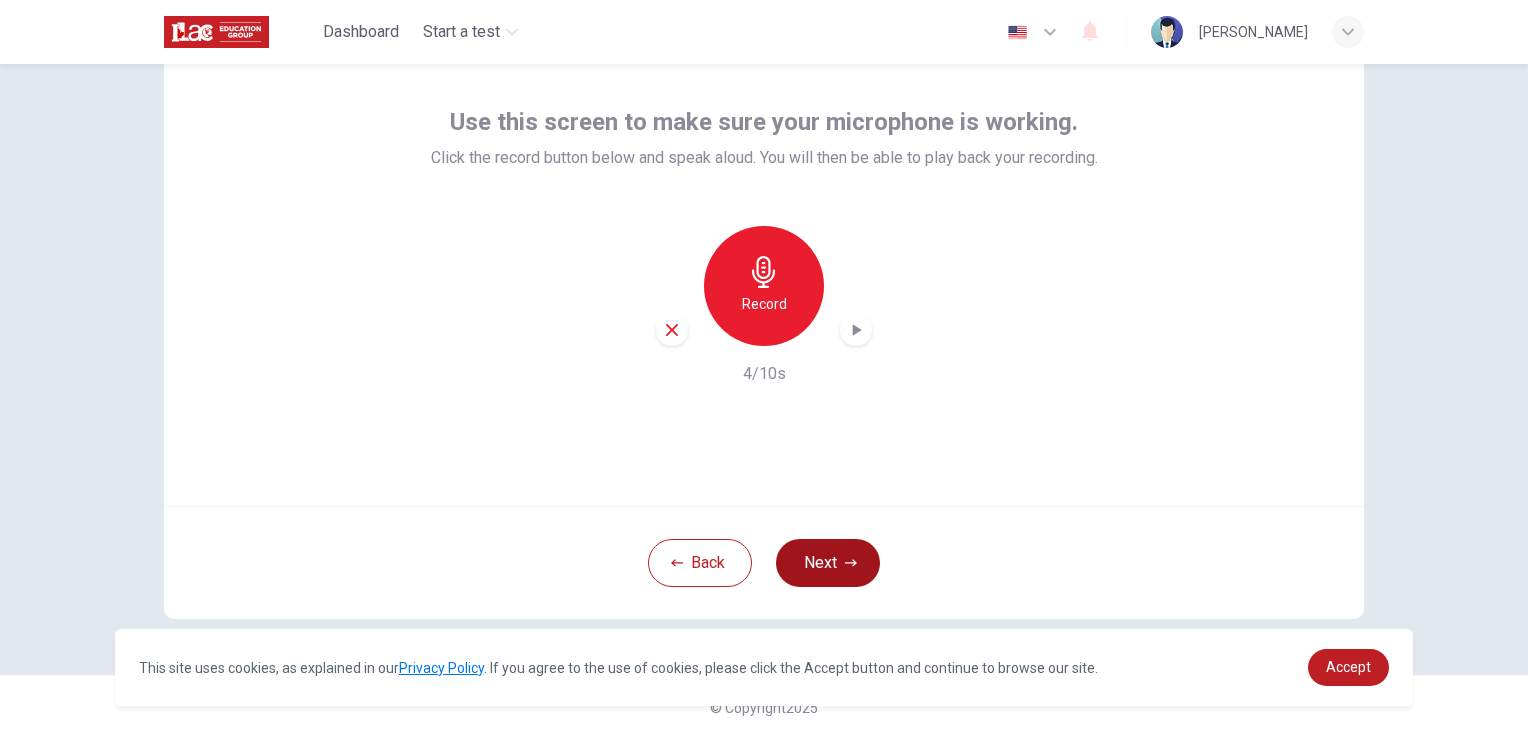 click 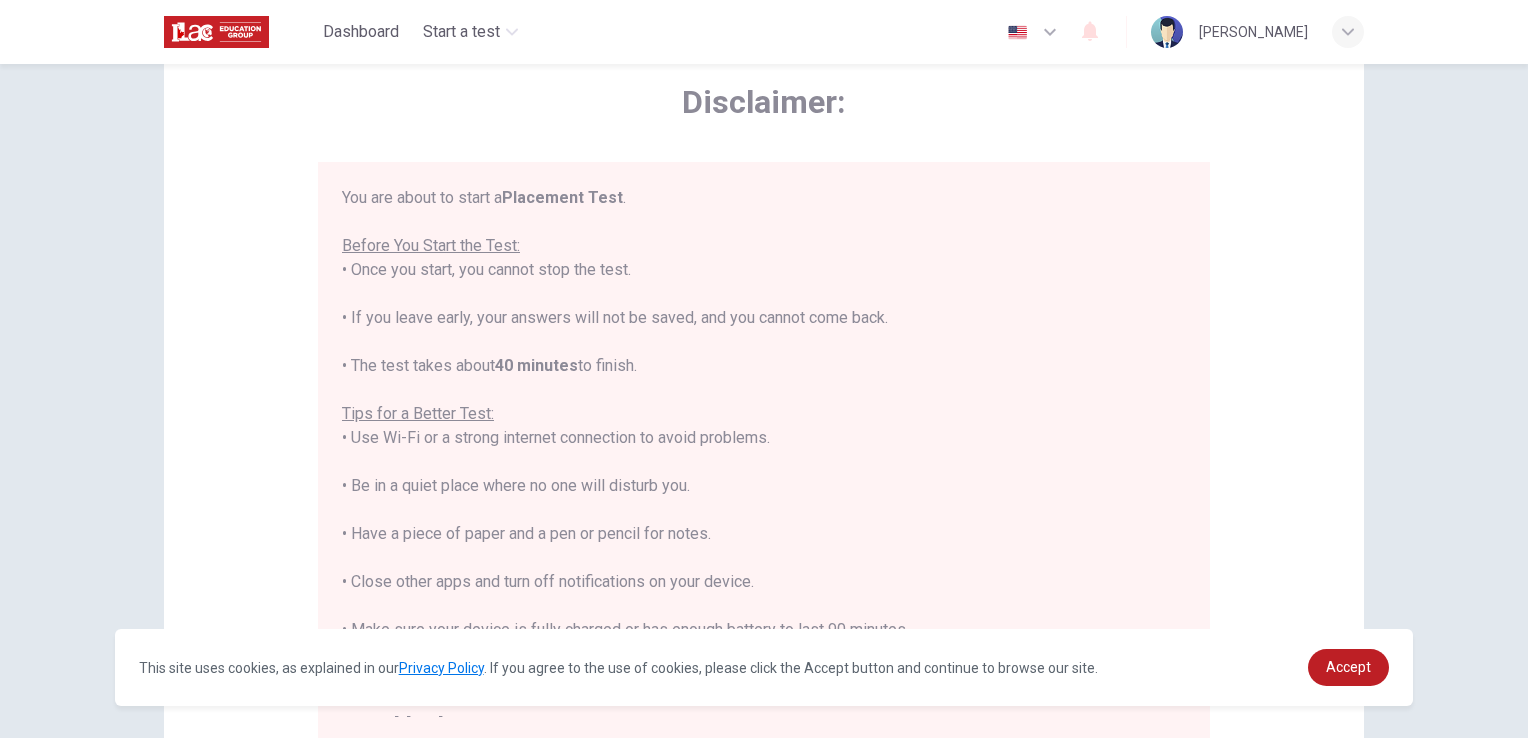 scroll, scrollTop: 23, scrollLeft: 0, axis: vertical 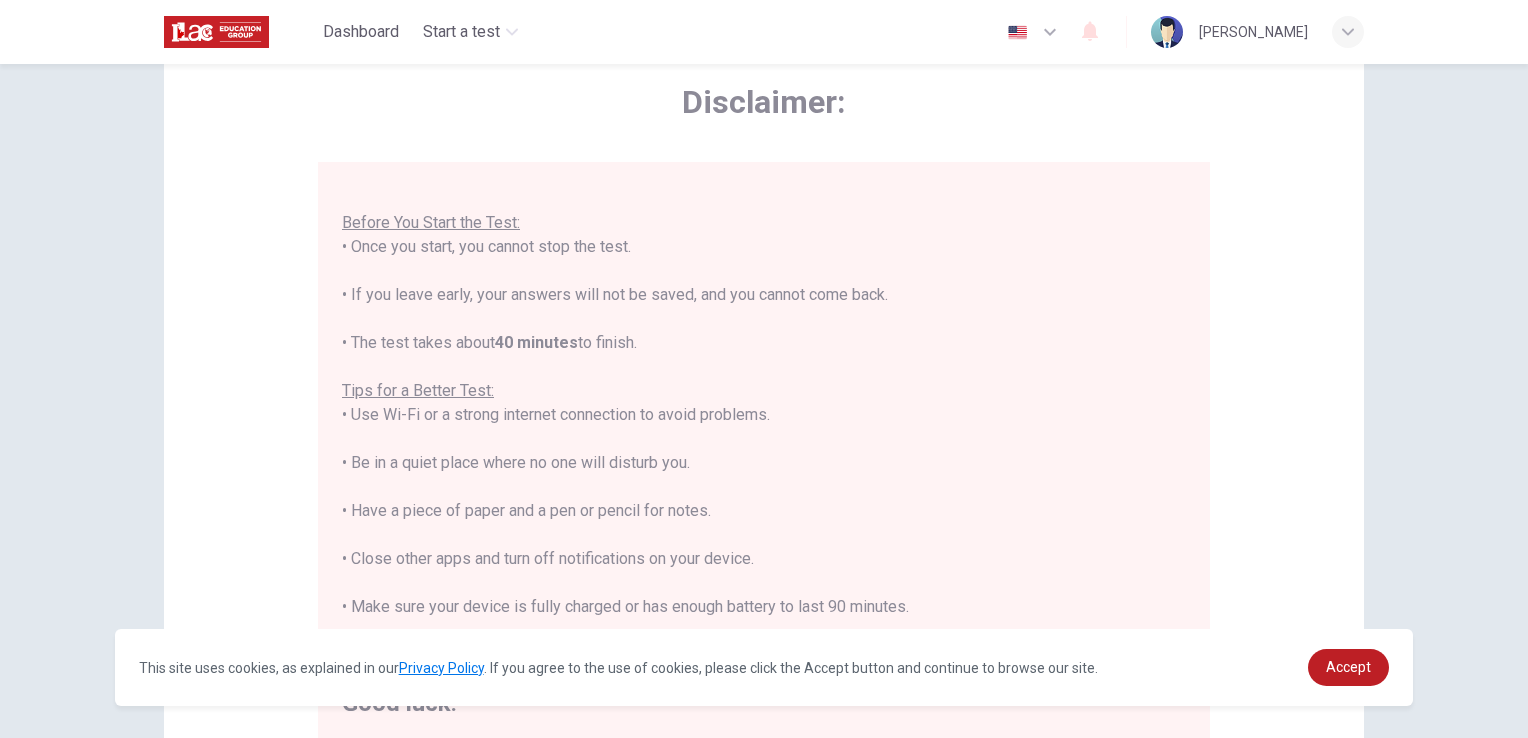 drag, startPoint x: 336, startPoint y: 218, endPoint x: 919, endPoint y: 612, distance: 703.6512 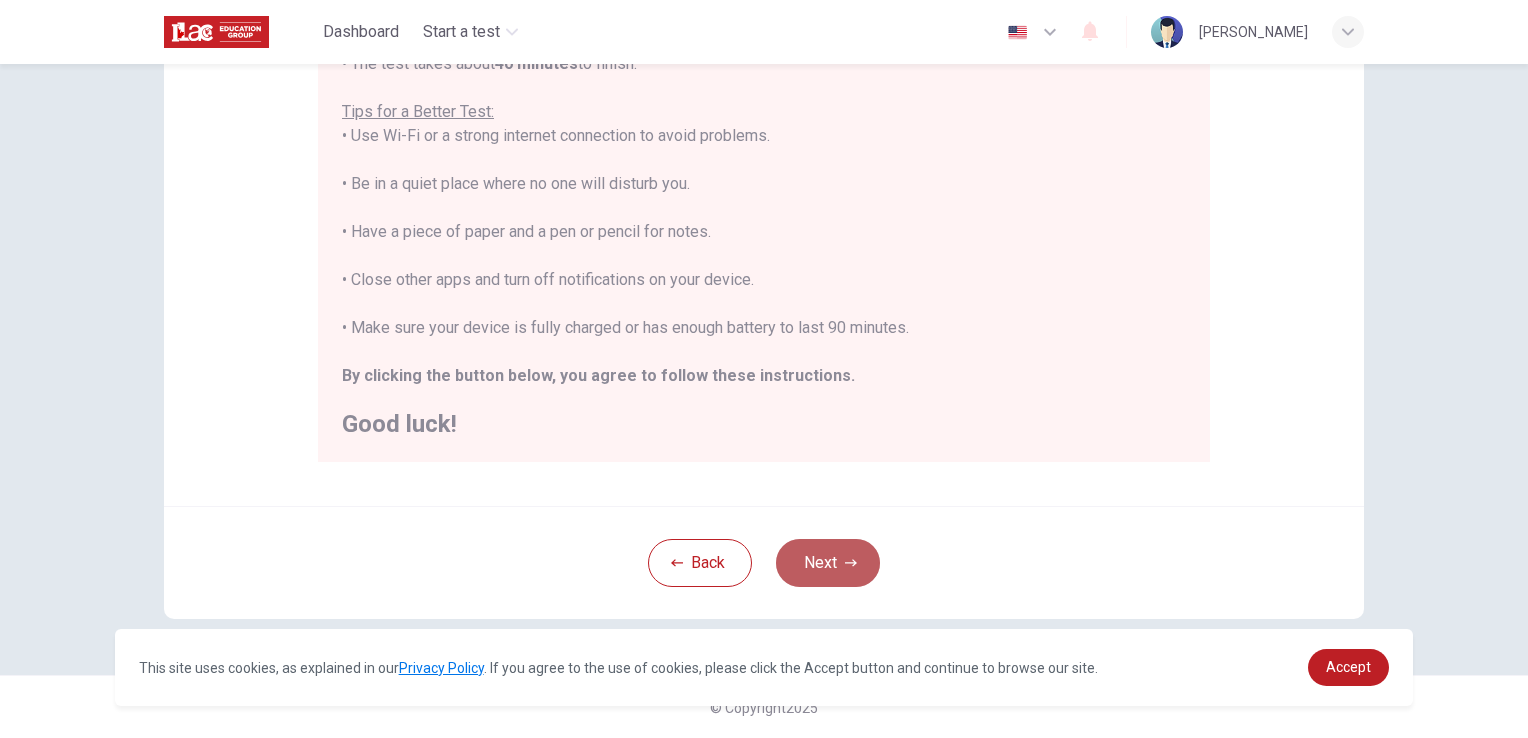 click on "Next" at bounding box center (828, 563) 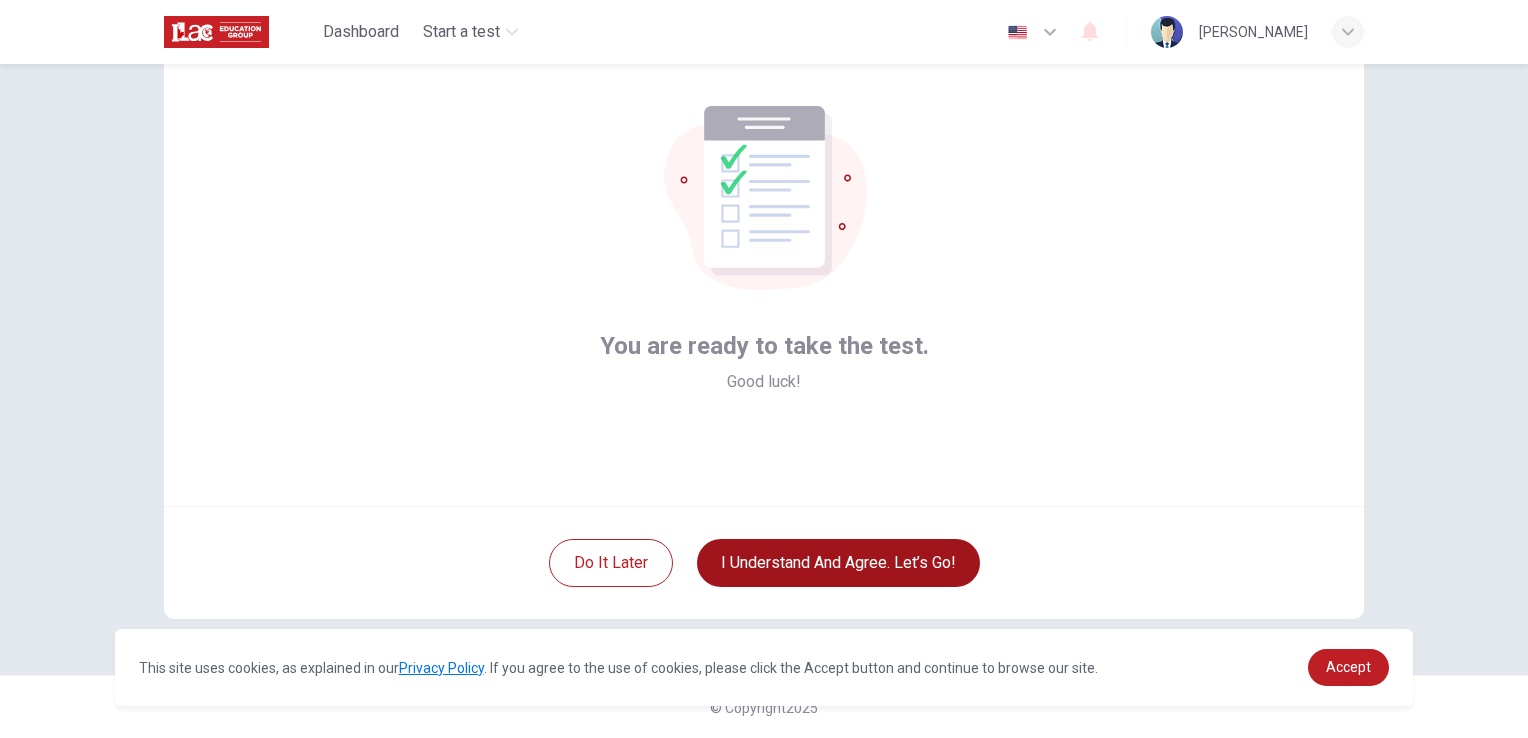 click on "I understand and agree. Let’s go!" at bounding box center (838, 563) 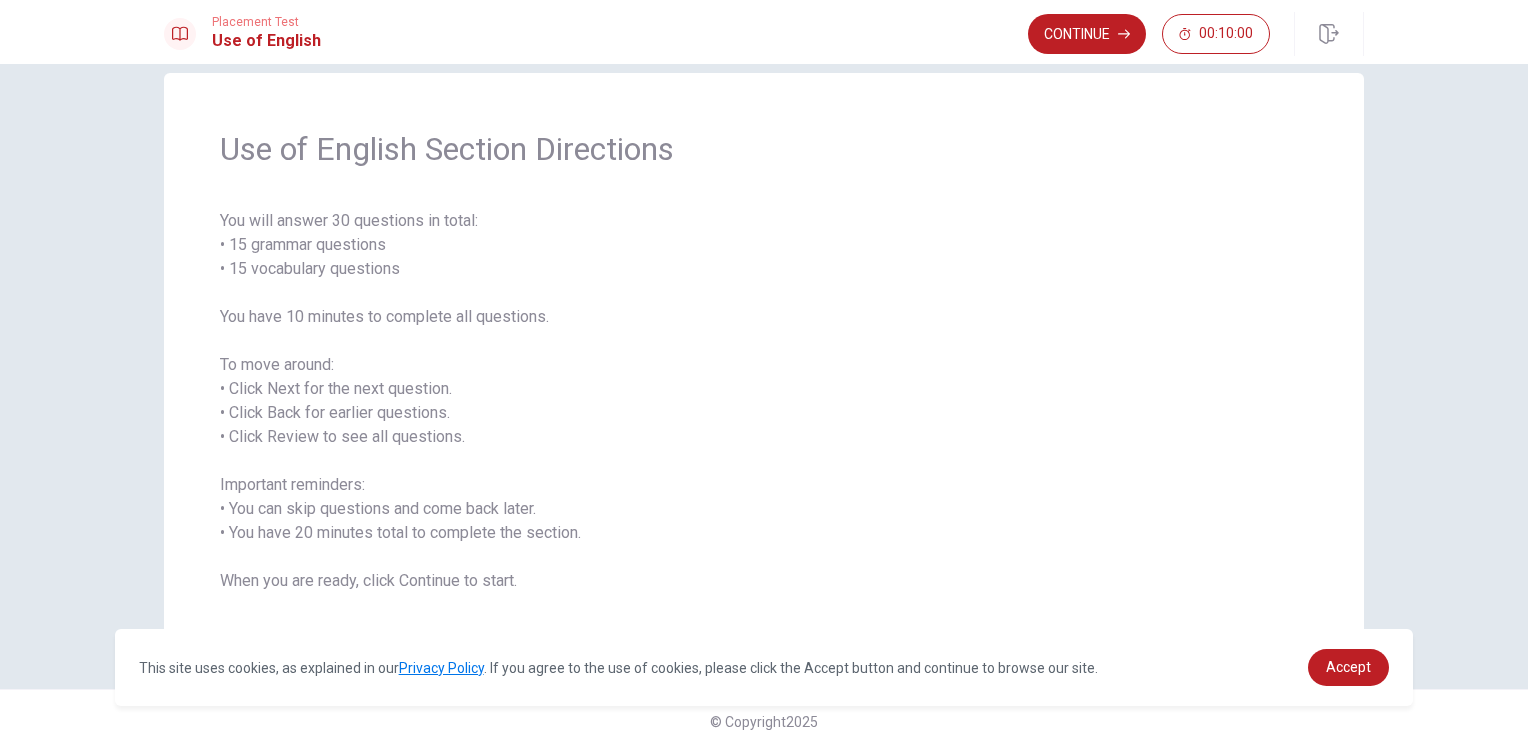 scroll, scrollTop: 45, scrollLeft: 0, axis: vertical 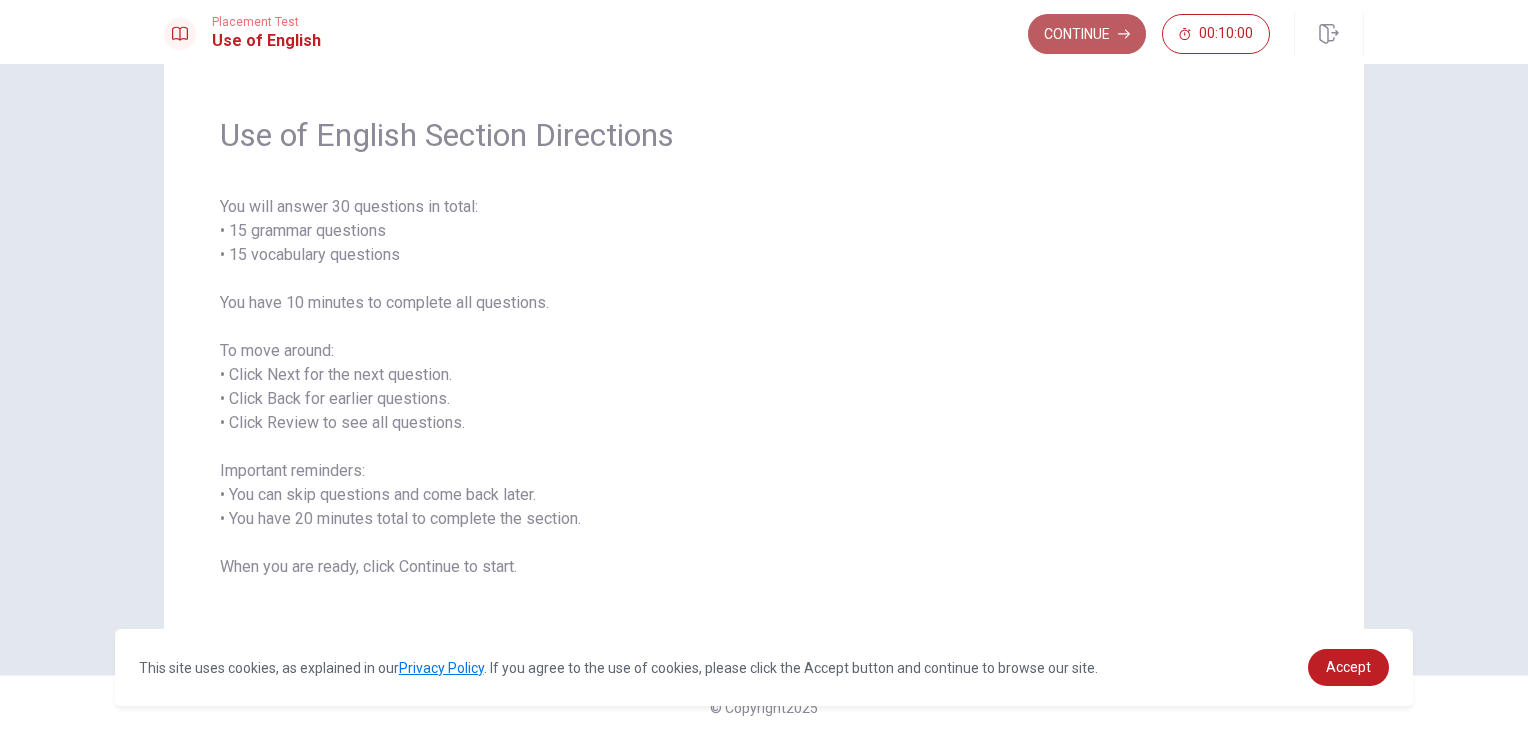 click on "Continue" at bounding box center [1087, 34] 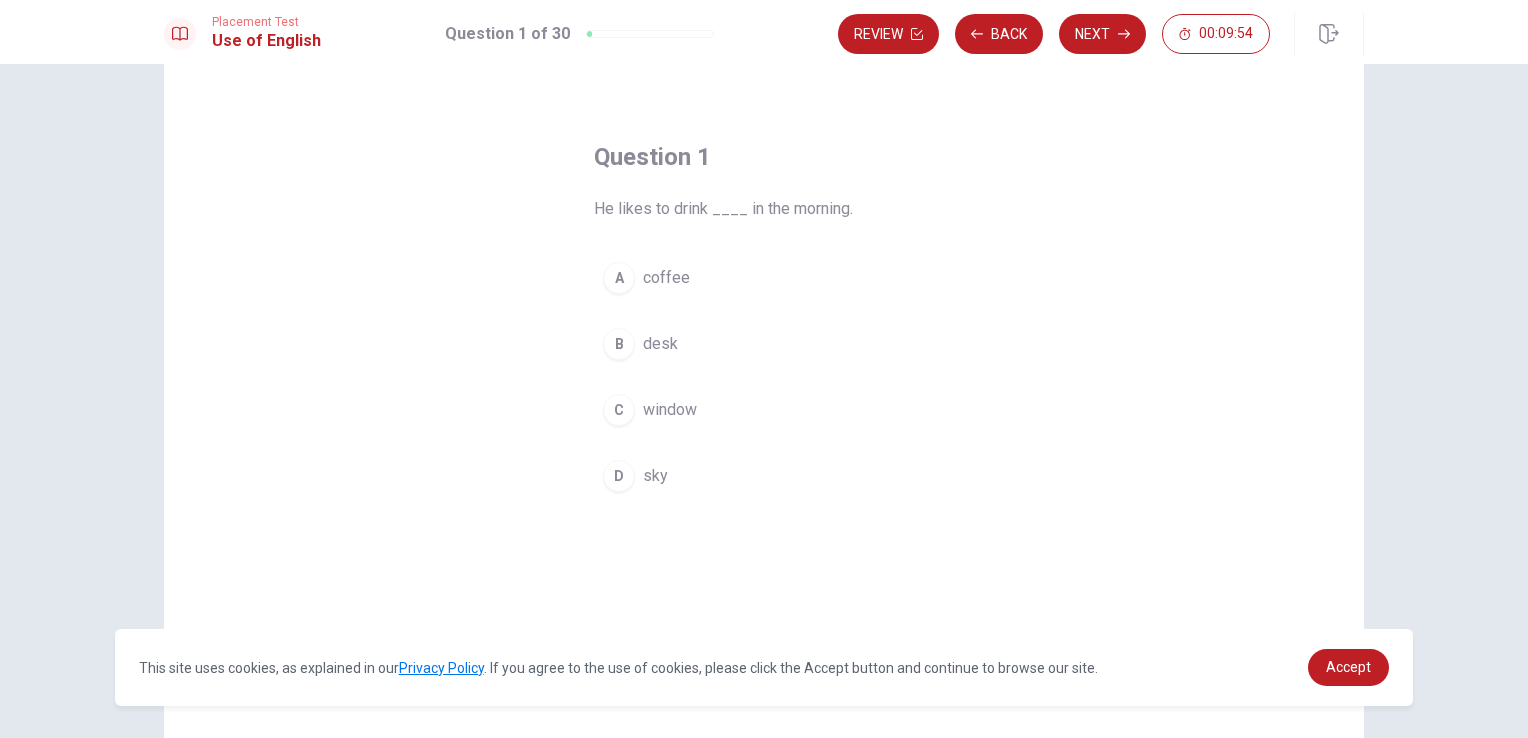 click on "coffee" at bounding box center [666, 278] 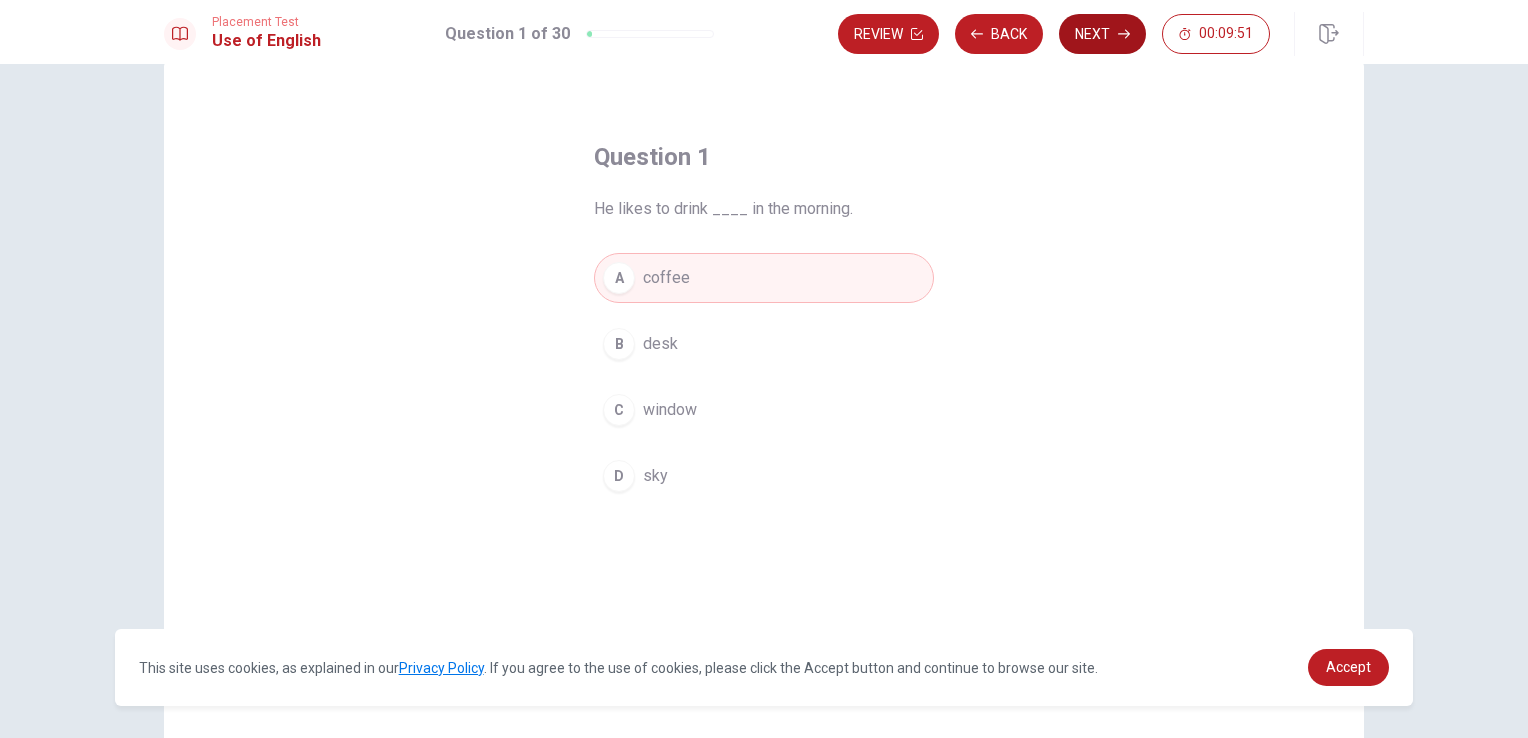 click on "Next" at bounding box center [1102, 34] 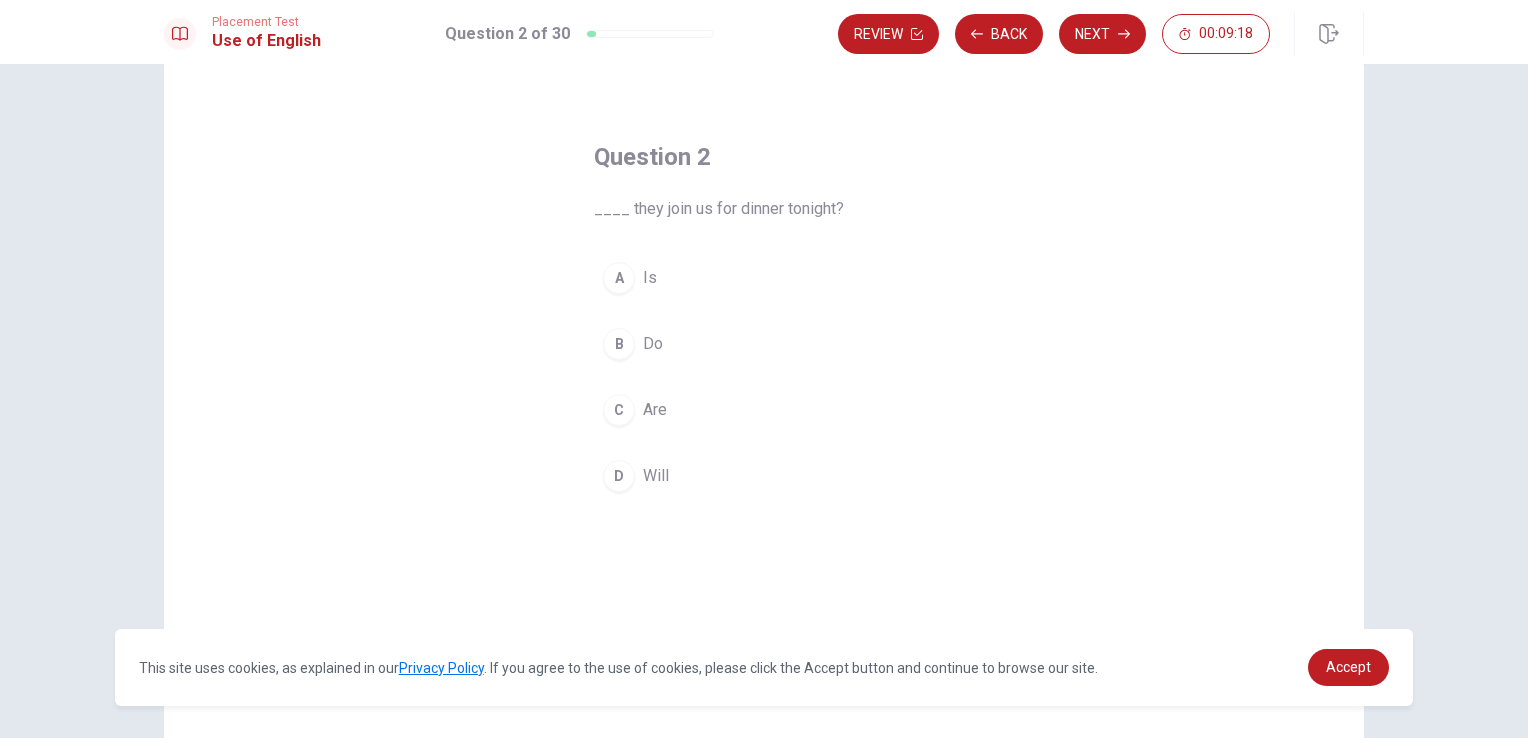 click on "Will" at bounding box center [656, 476] 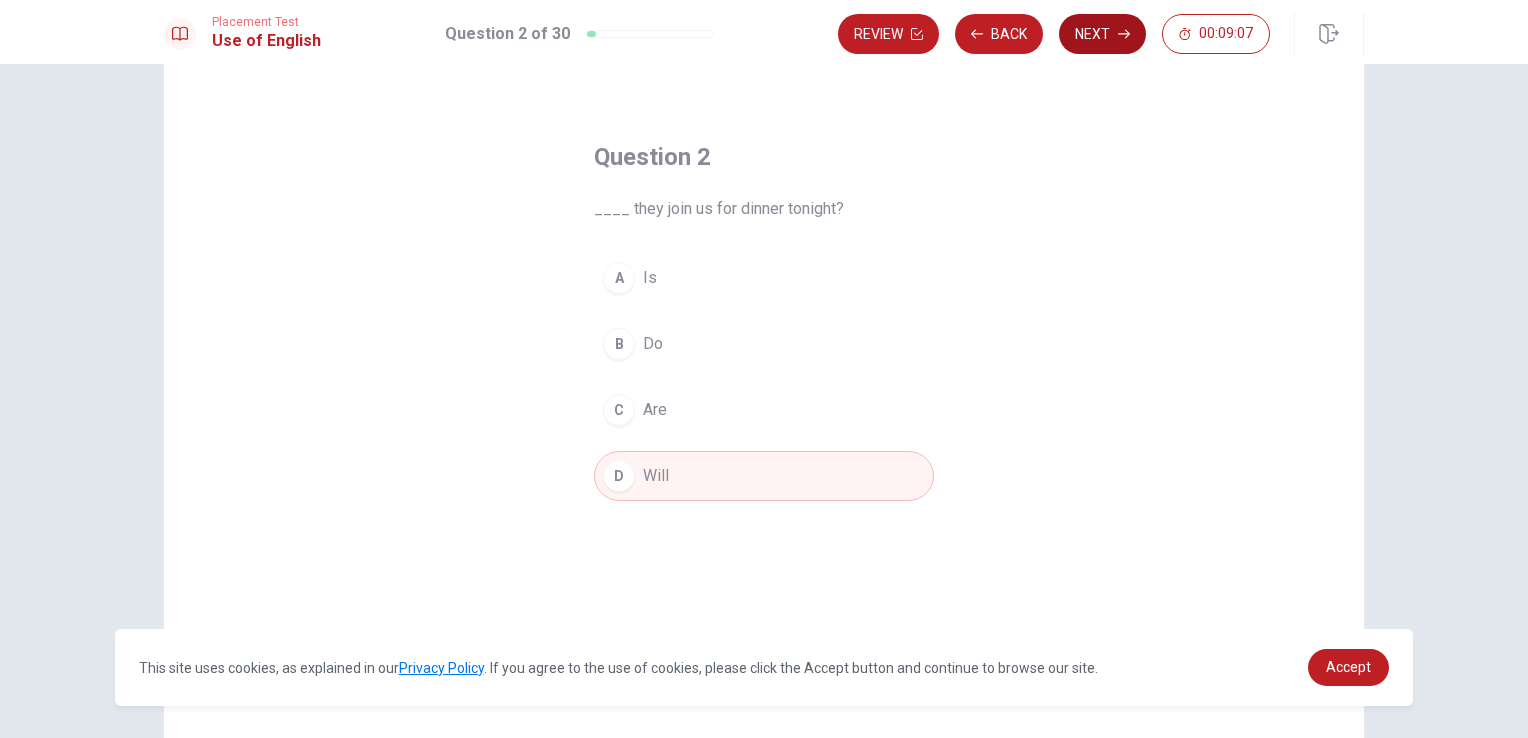 click on "Next" at bounding box center (1102, 34) 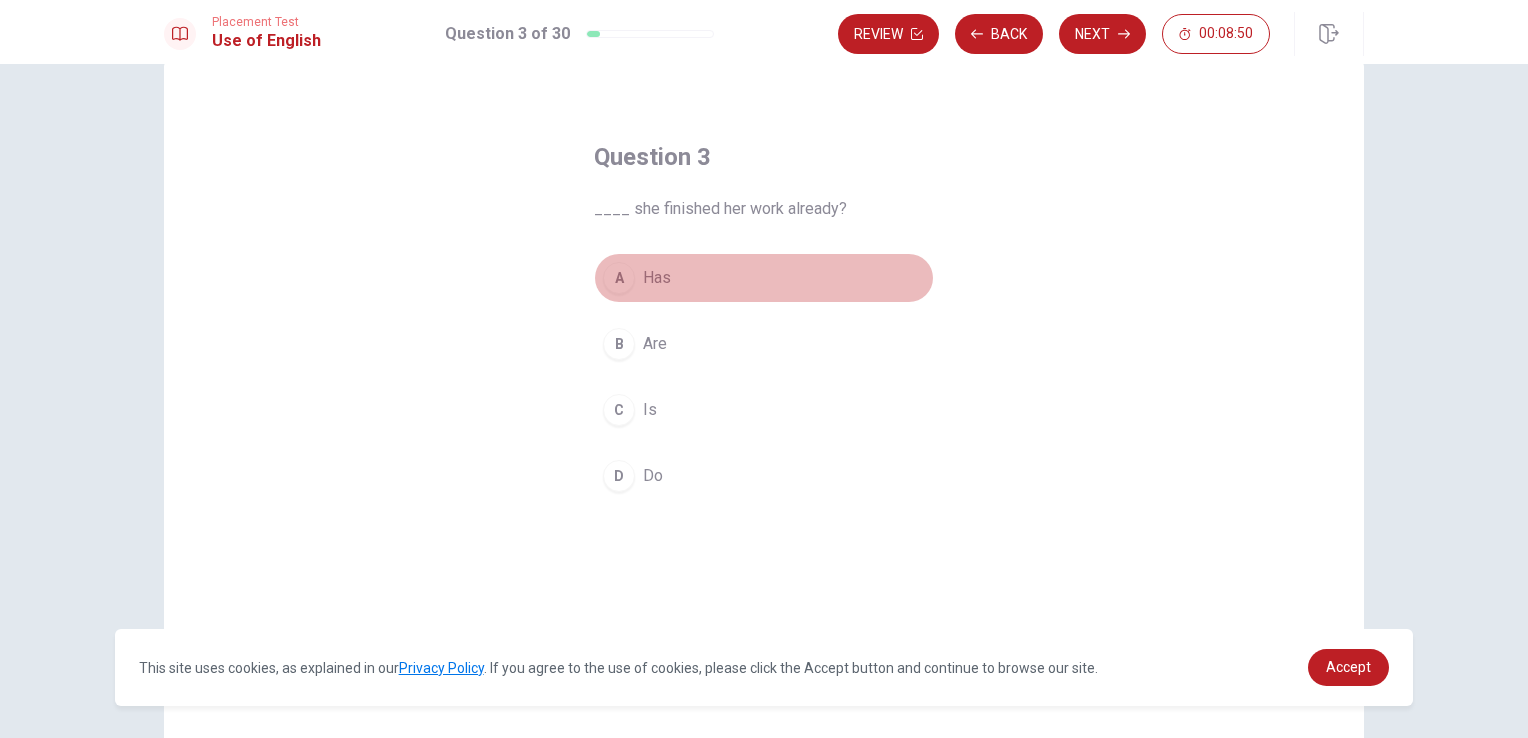 click on "Has" at bounding box center (657, 278) 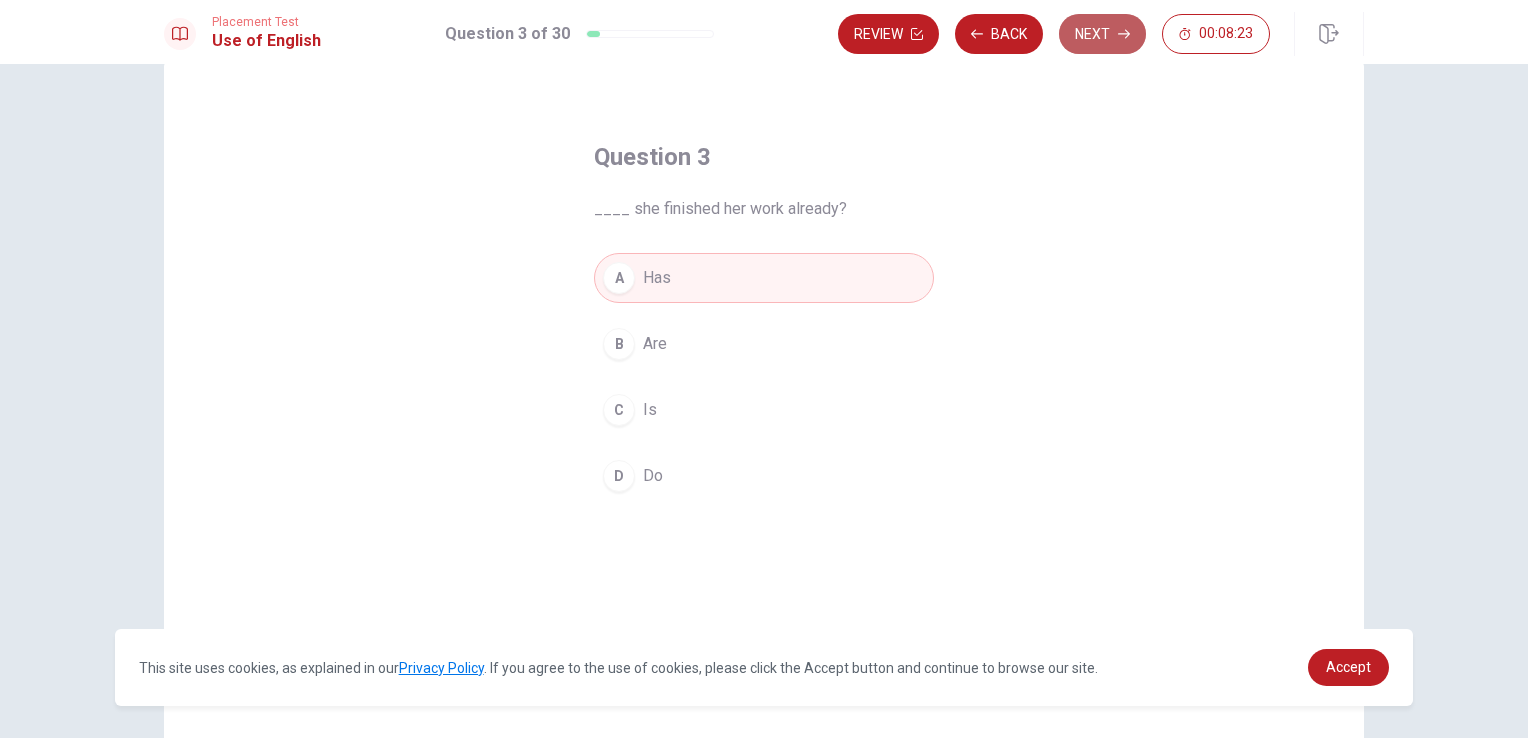click on "Next" at bounding box center [1102, 34] 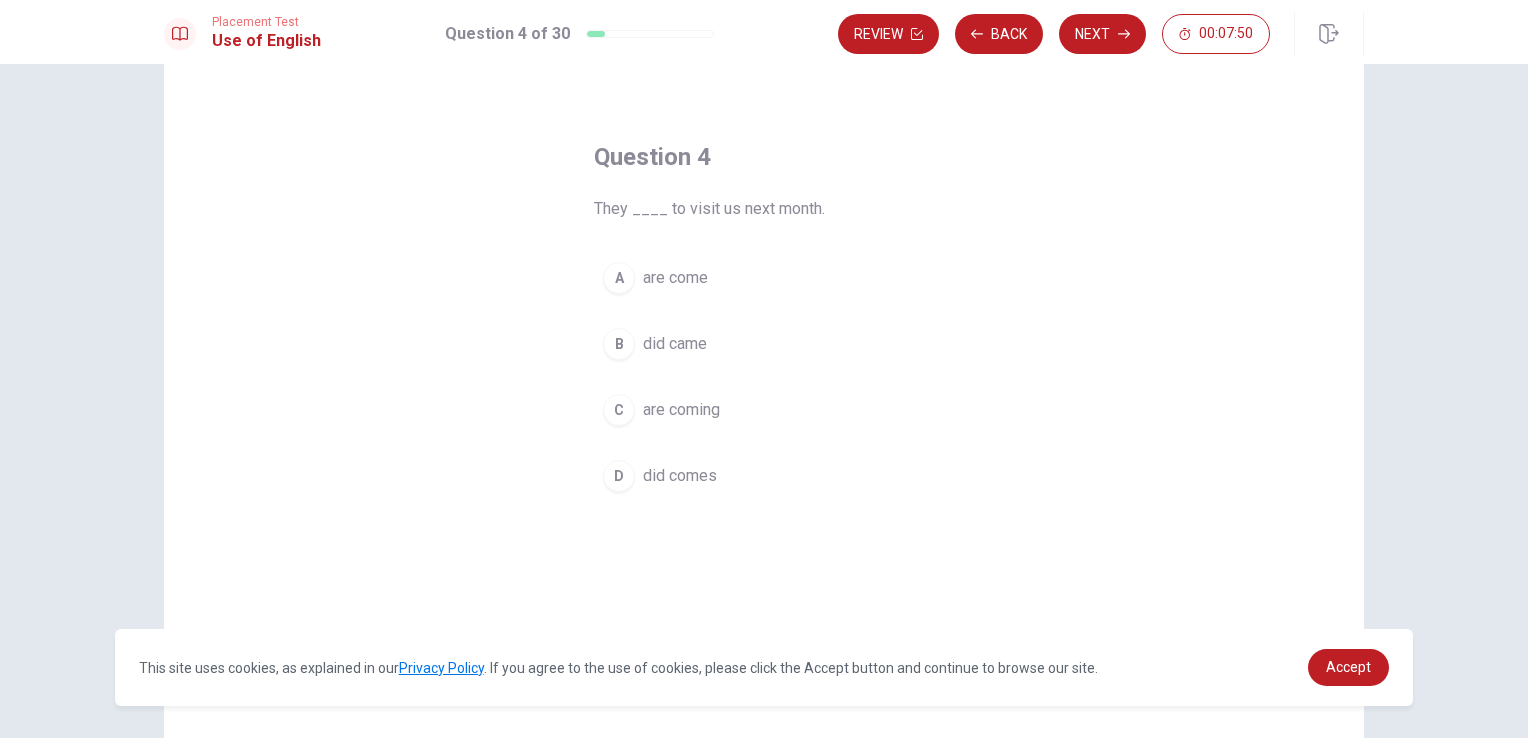 click on "A" at bounding box center [619, 278] 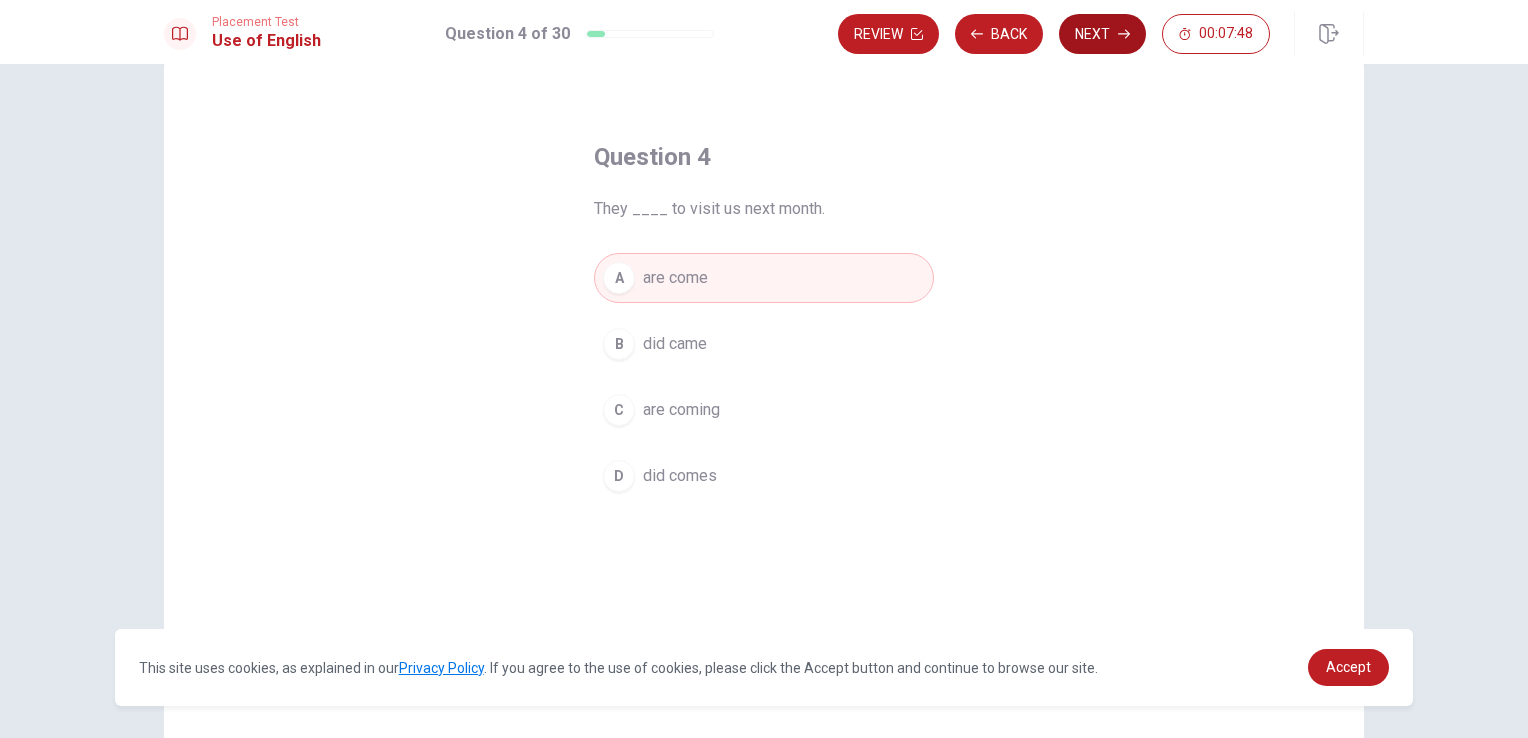 click on "Next" at bounding box center (1102, 34) 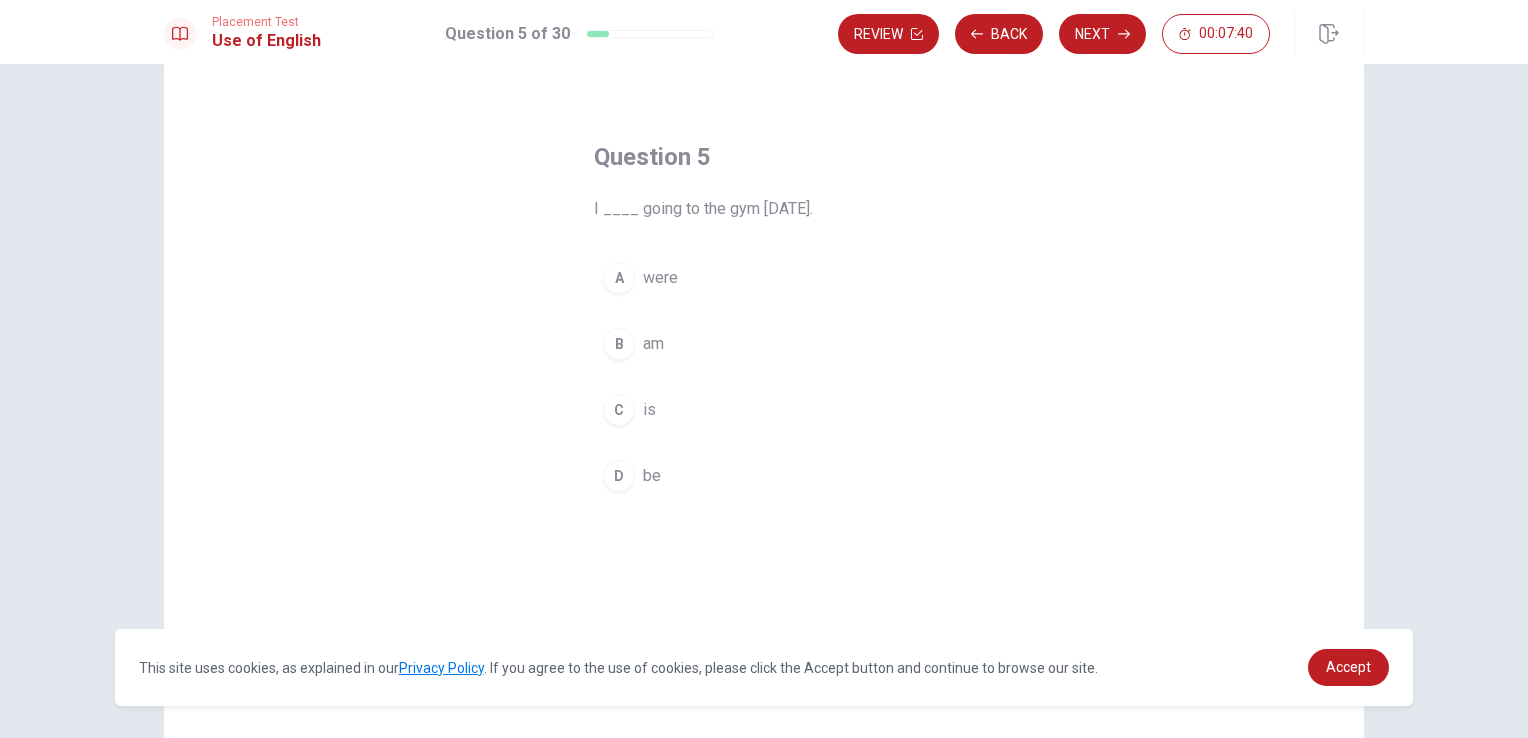 click on "B" at bounding box center [619, 344] 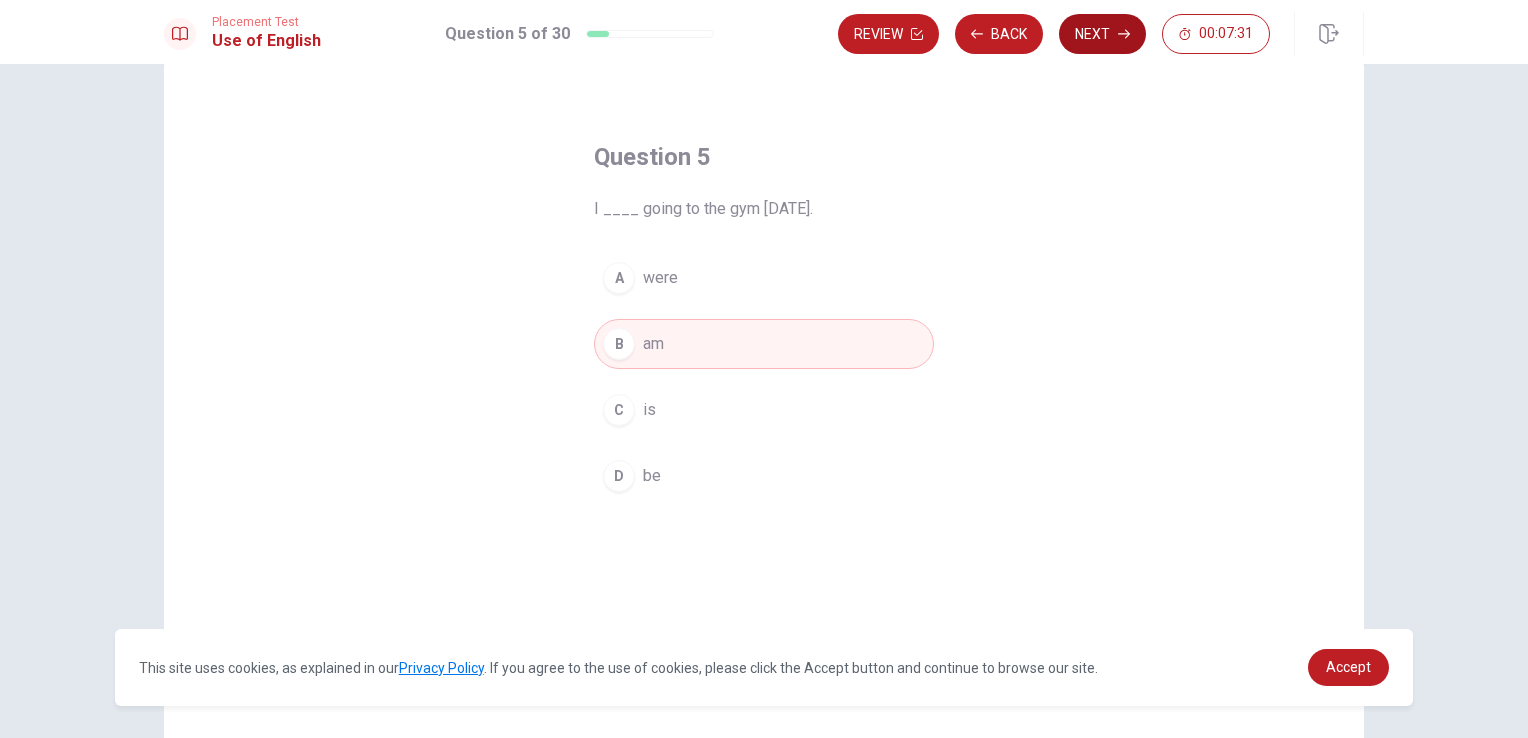 click on "Next" at bounding box center [1102, 34] 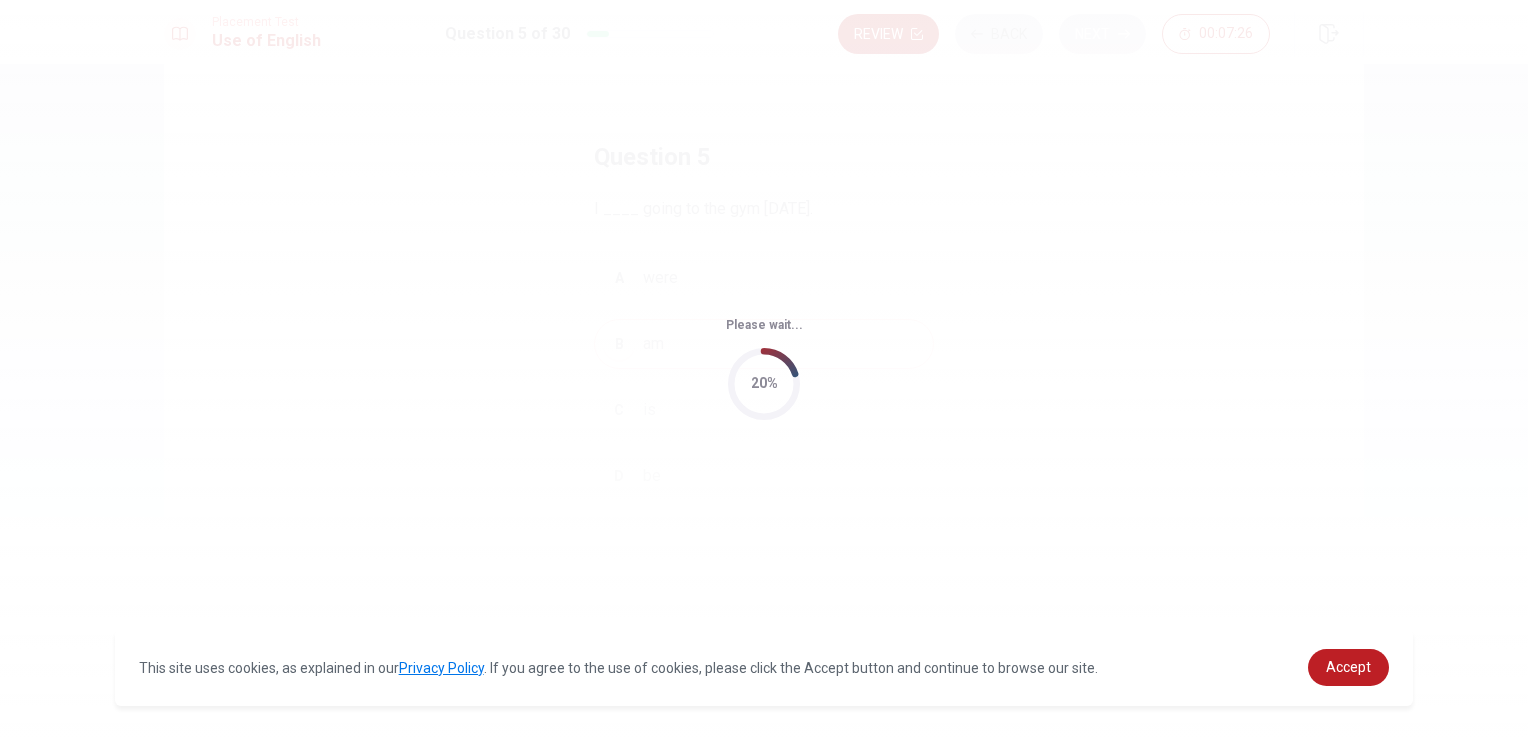 scroll, scrollTop: 0, scrollLeft: 0, axis: both 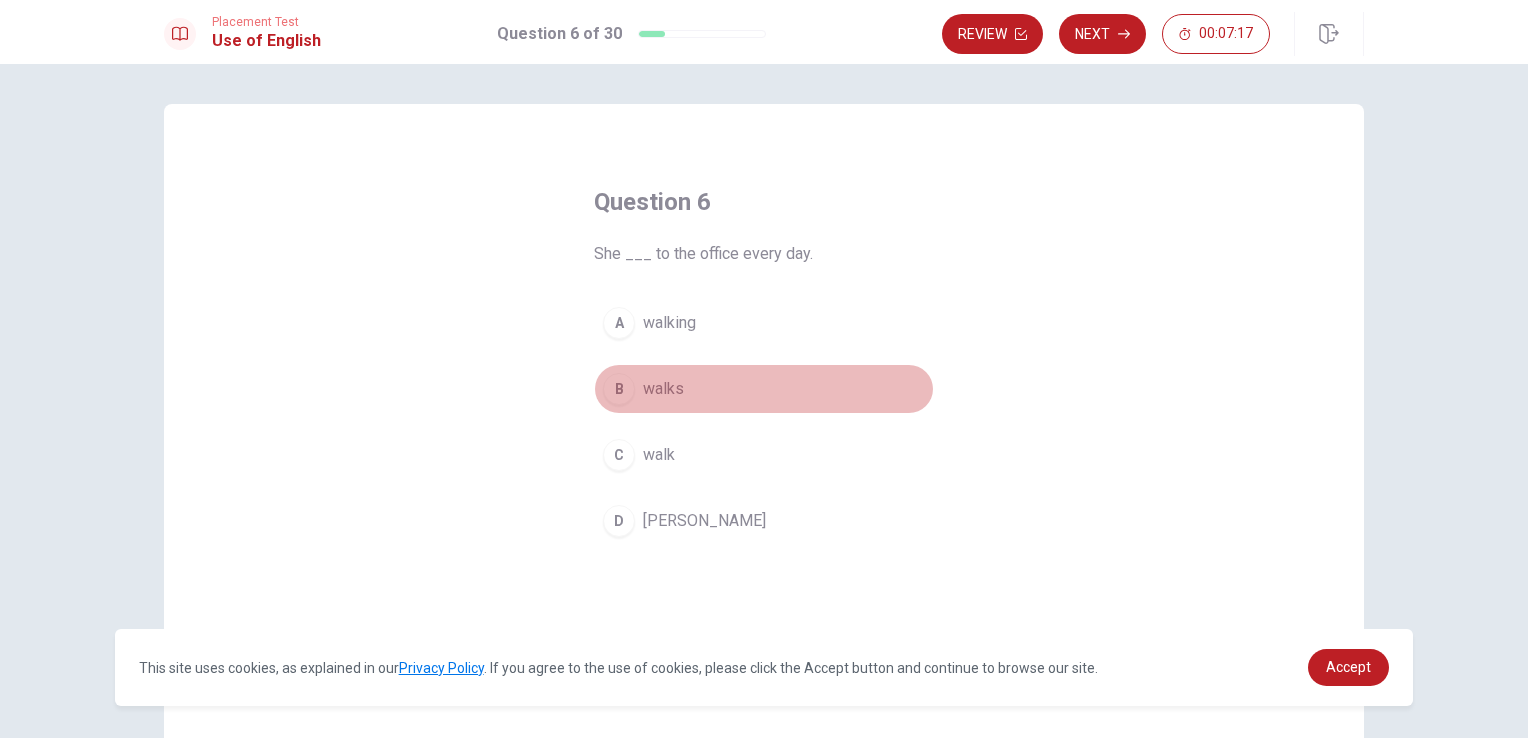click on "walks" at bounding box center [663, 389] 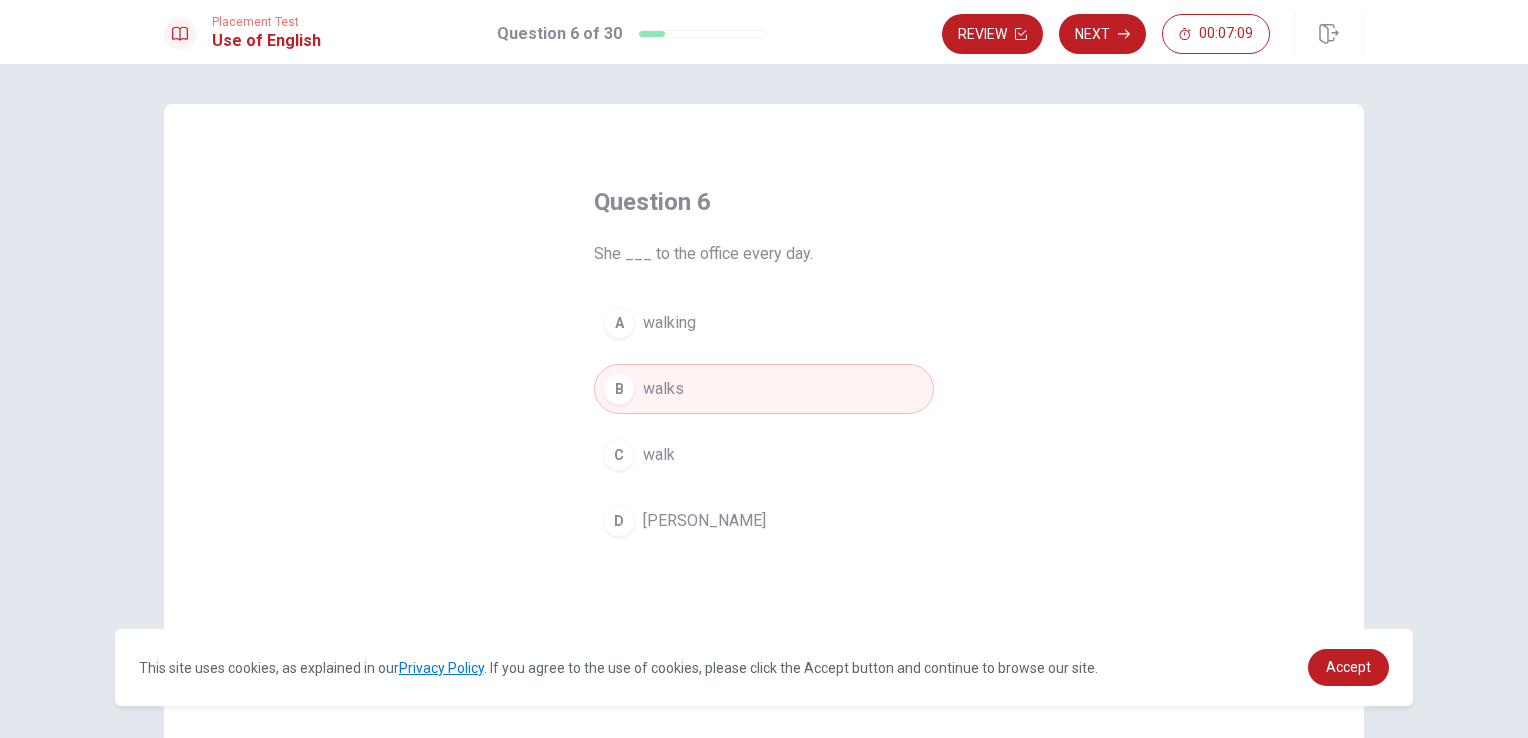 click on "walking" at bounding box center (669, 323) 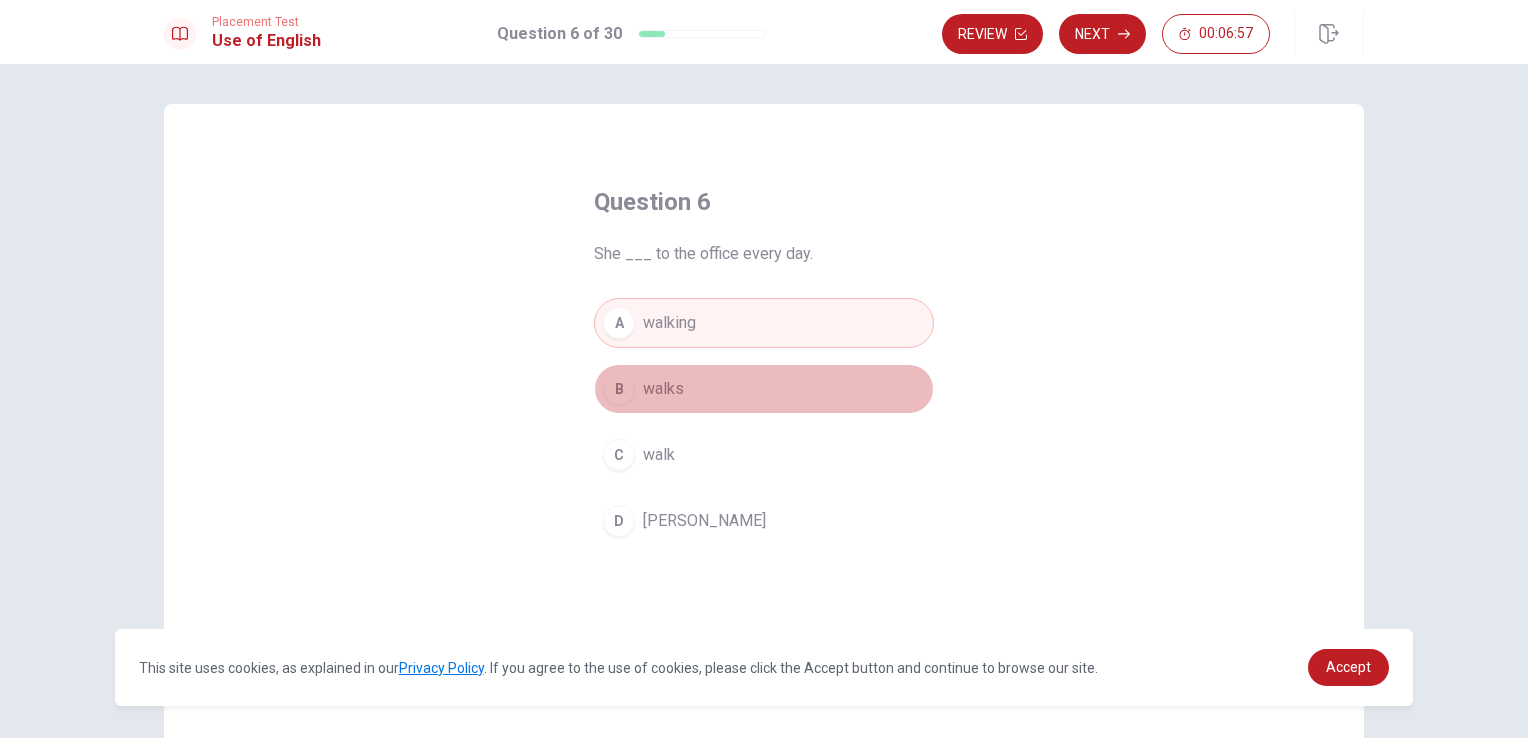 click on "walks" at bounding box center (663, 389) 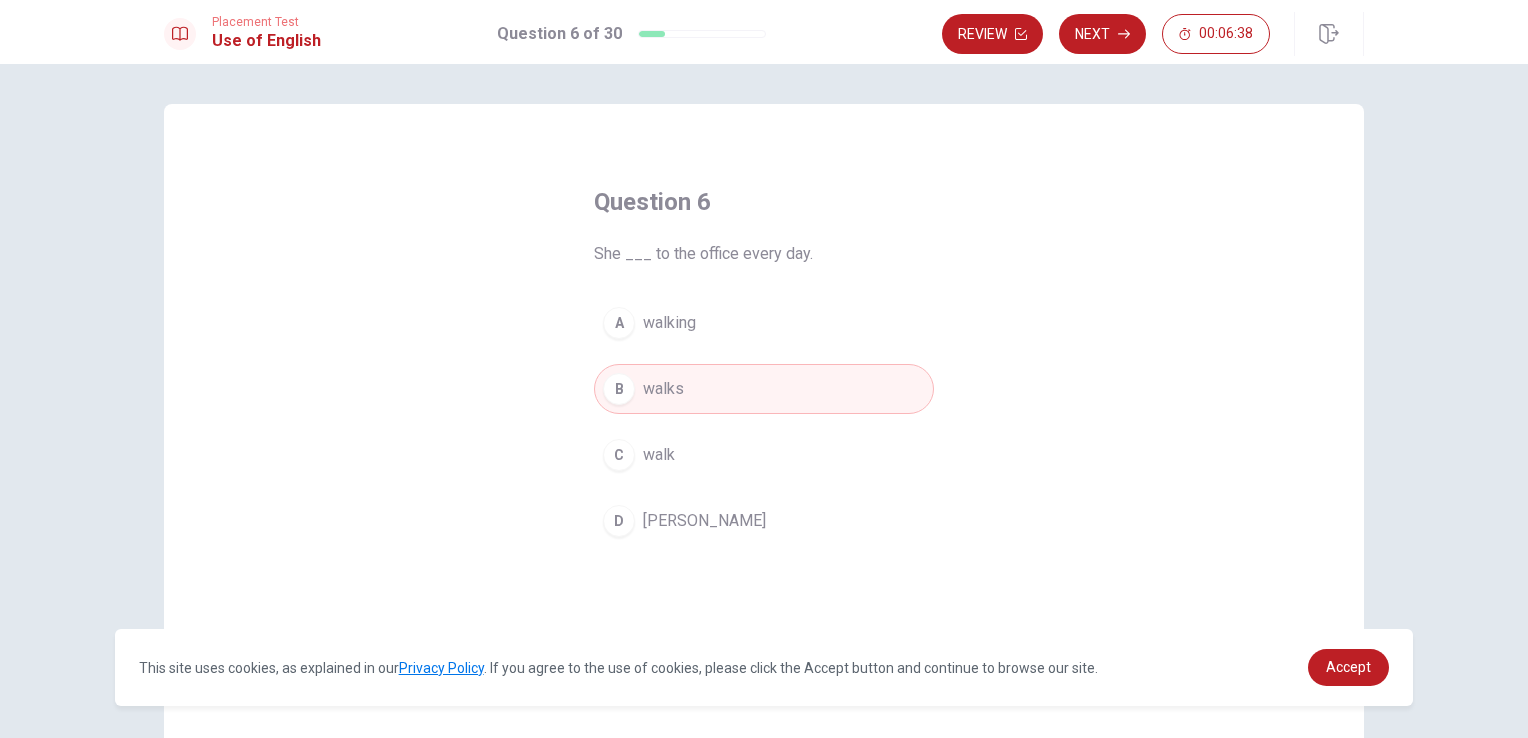 click on "A walking" at bounding box center (764, 323) 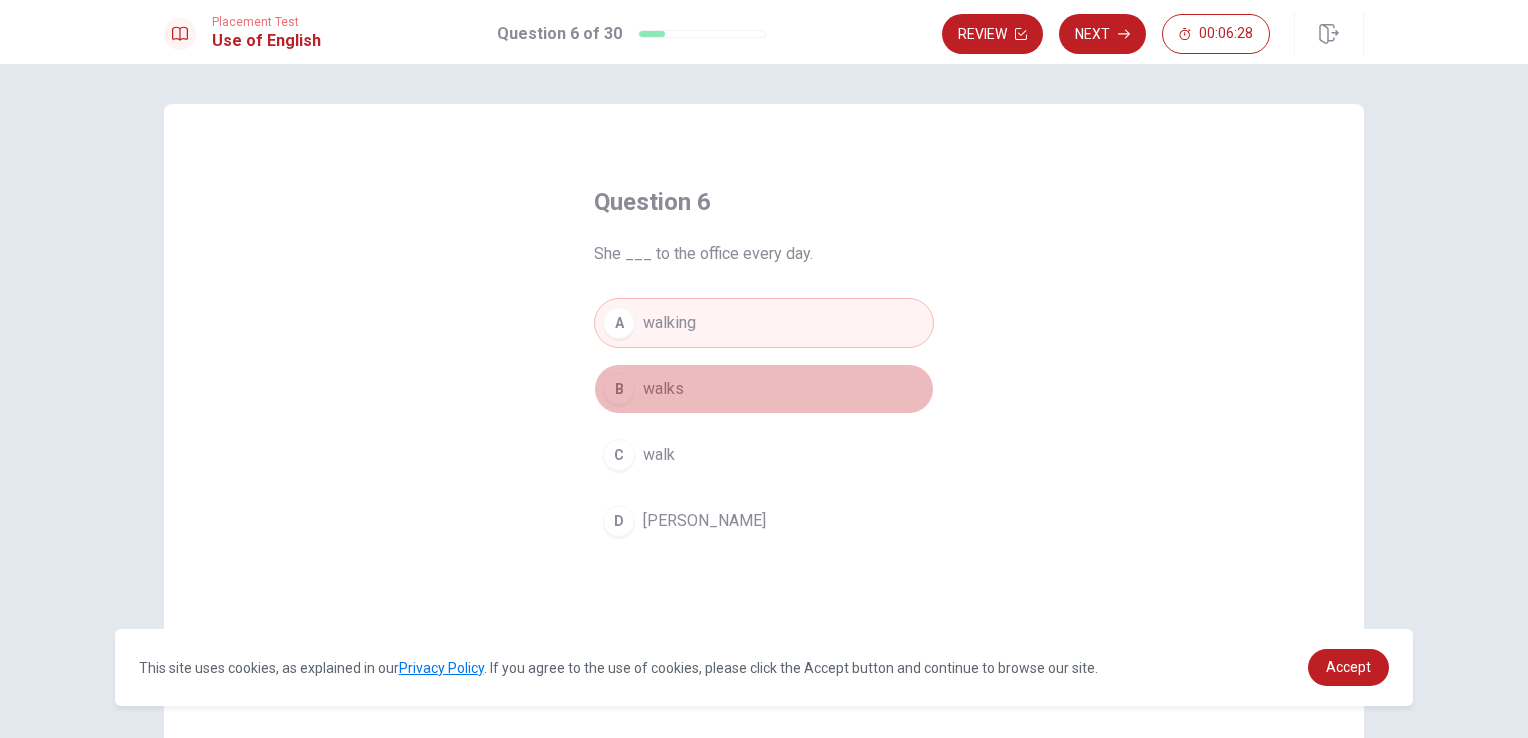 click on "walks" at bounding box center (663, 389) 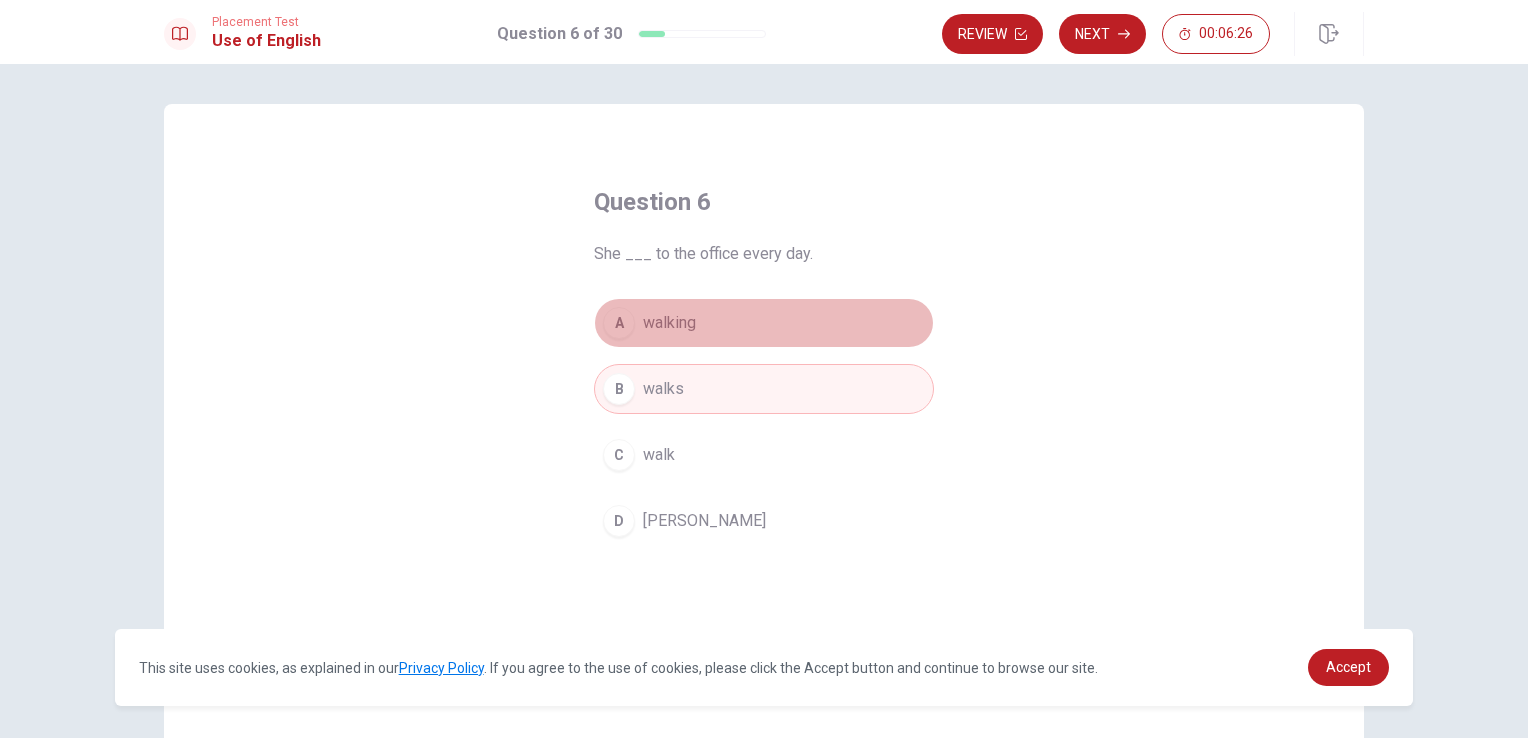click on "walking" at bounding box center [669, 323] 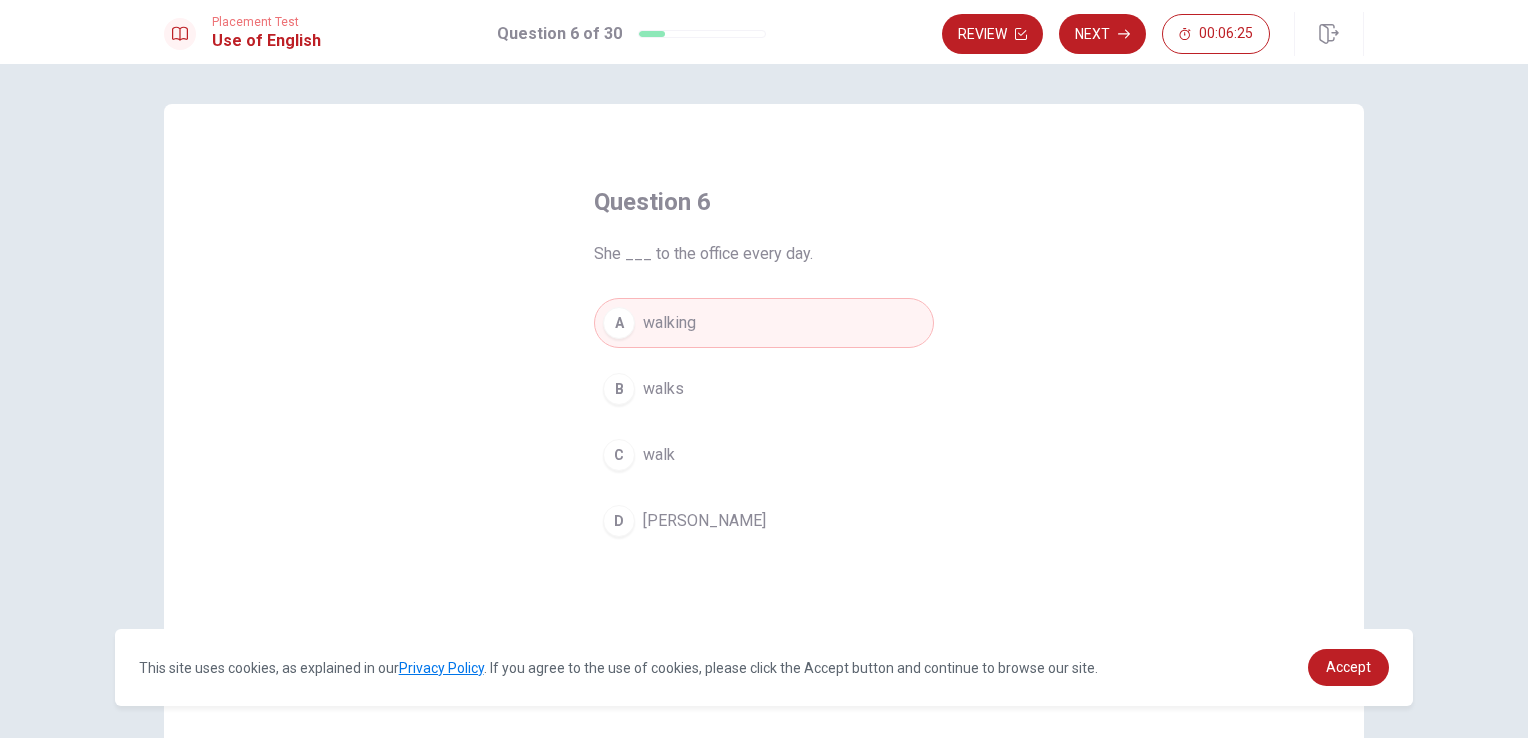 click on "walks" at bounding box center (663, 389) 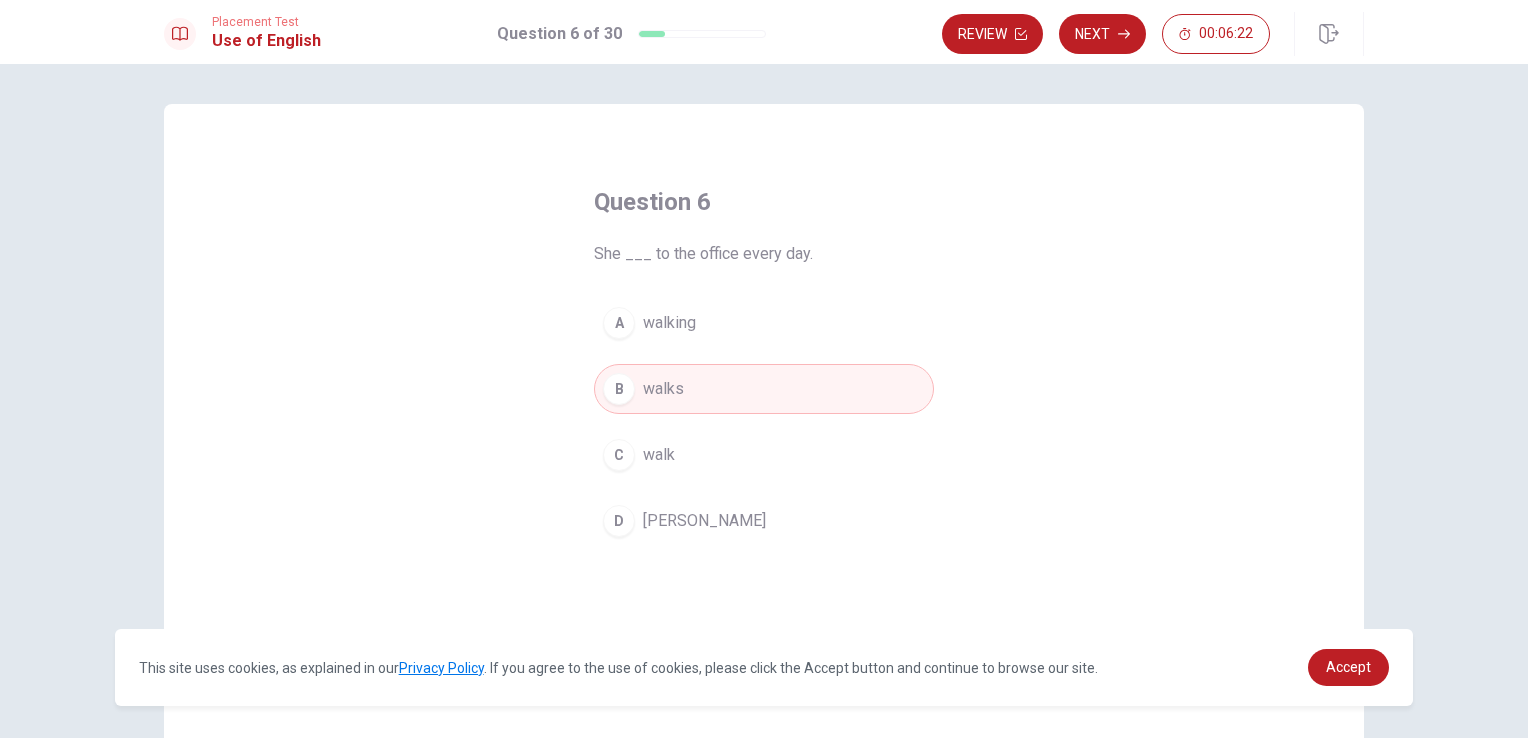click on "walking" at bounding box center (669, 323) 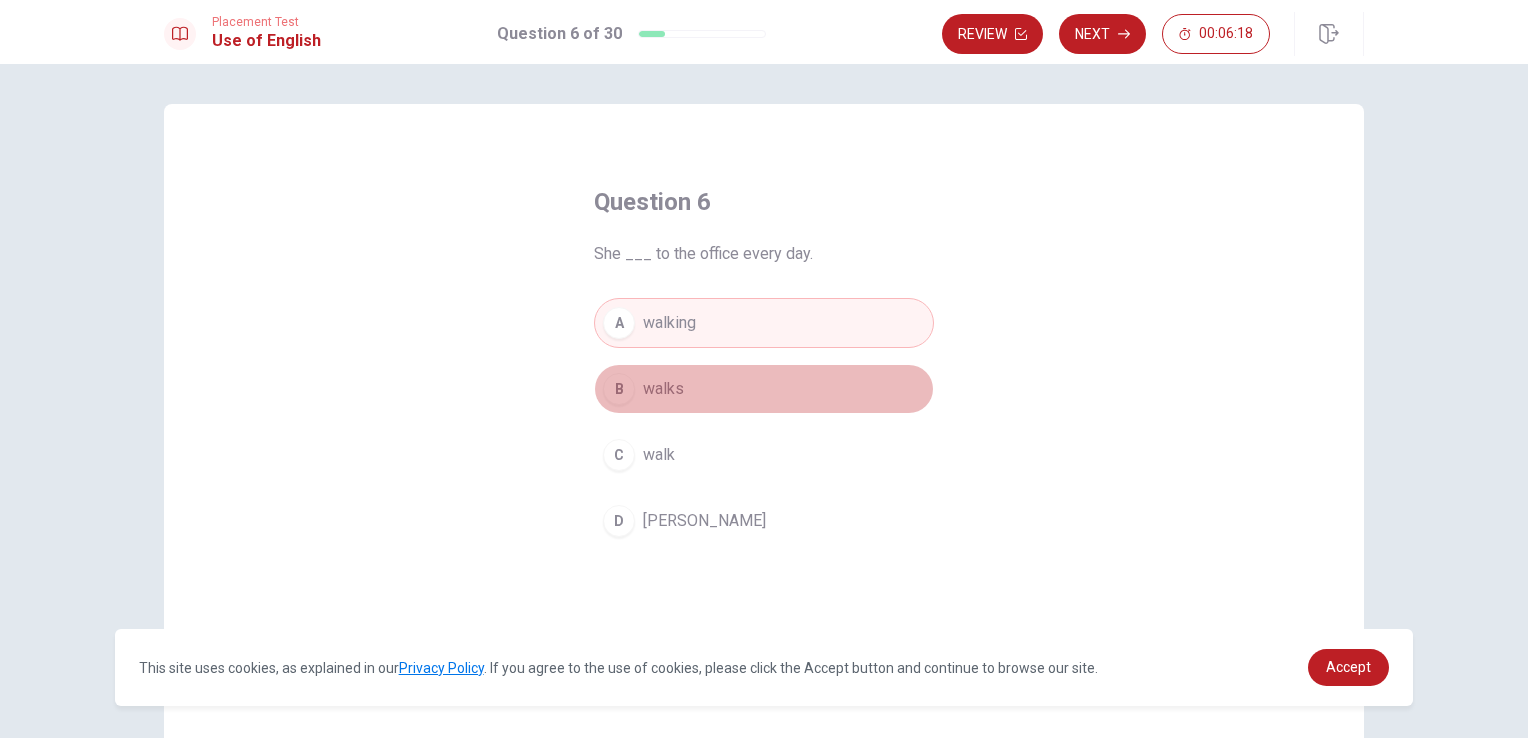 click on "walks" at bounding box center (663, 389) 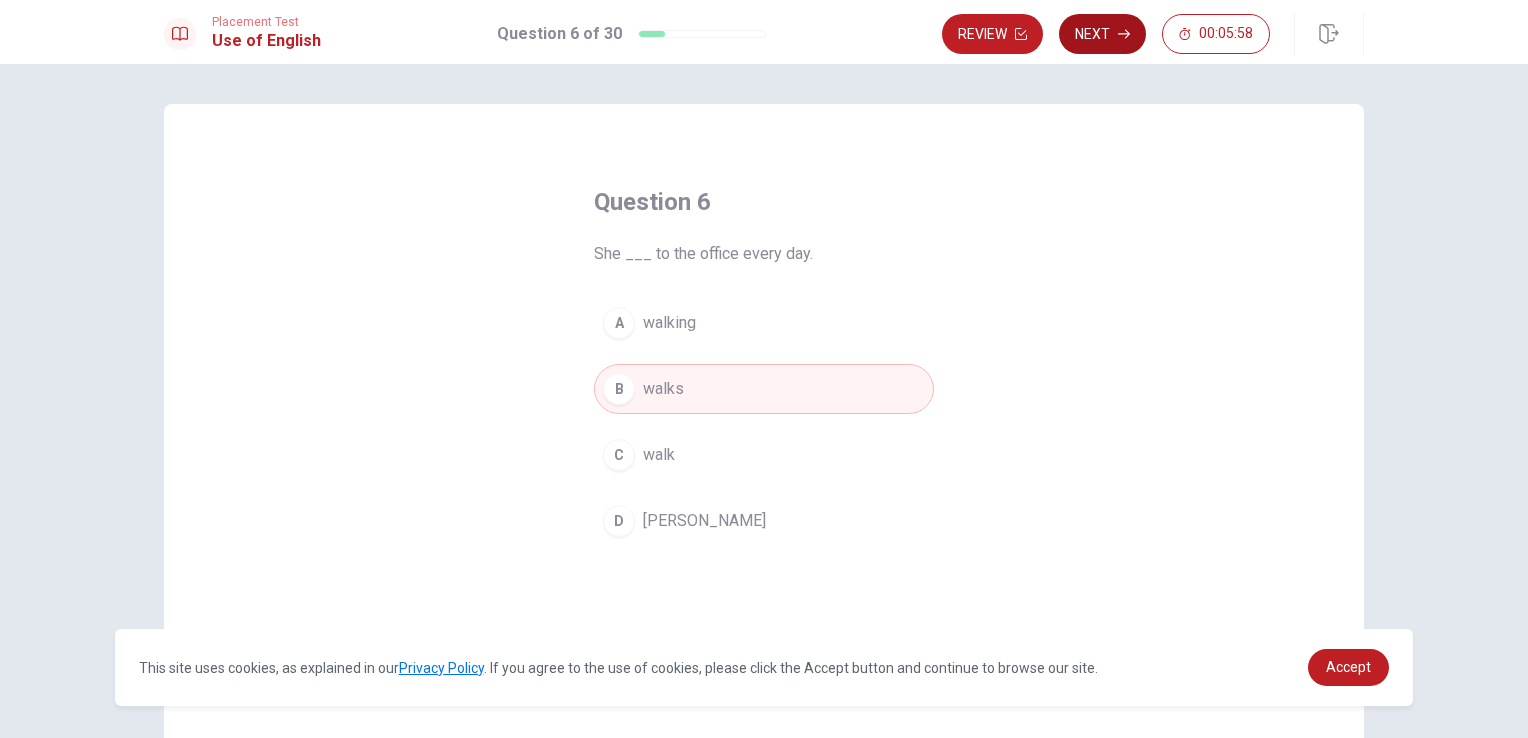 click on "Next" at bounding box center [1102, 34] 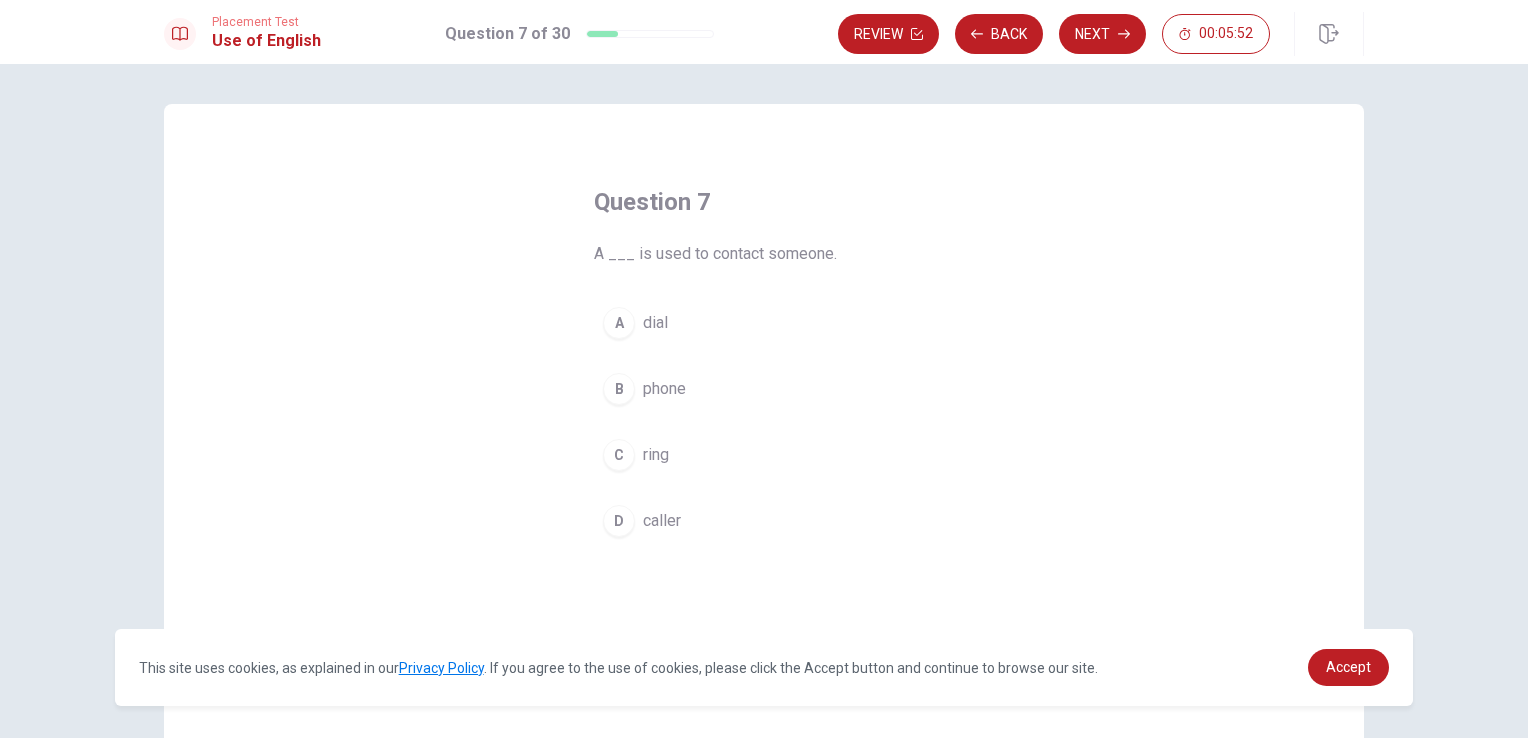 click on "phone" at bounding box center [664, 389] 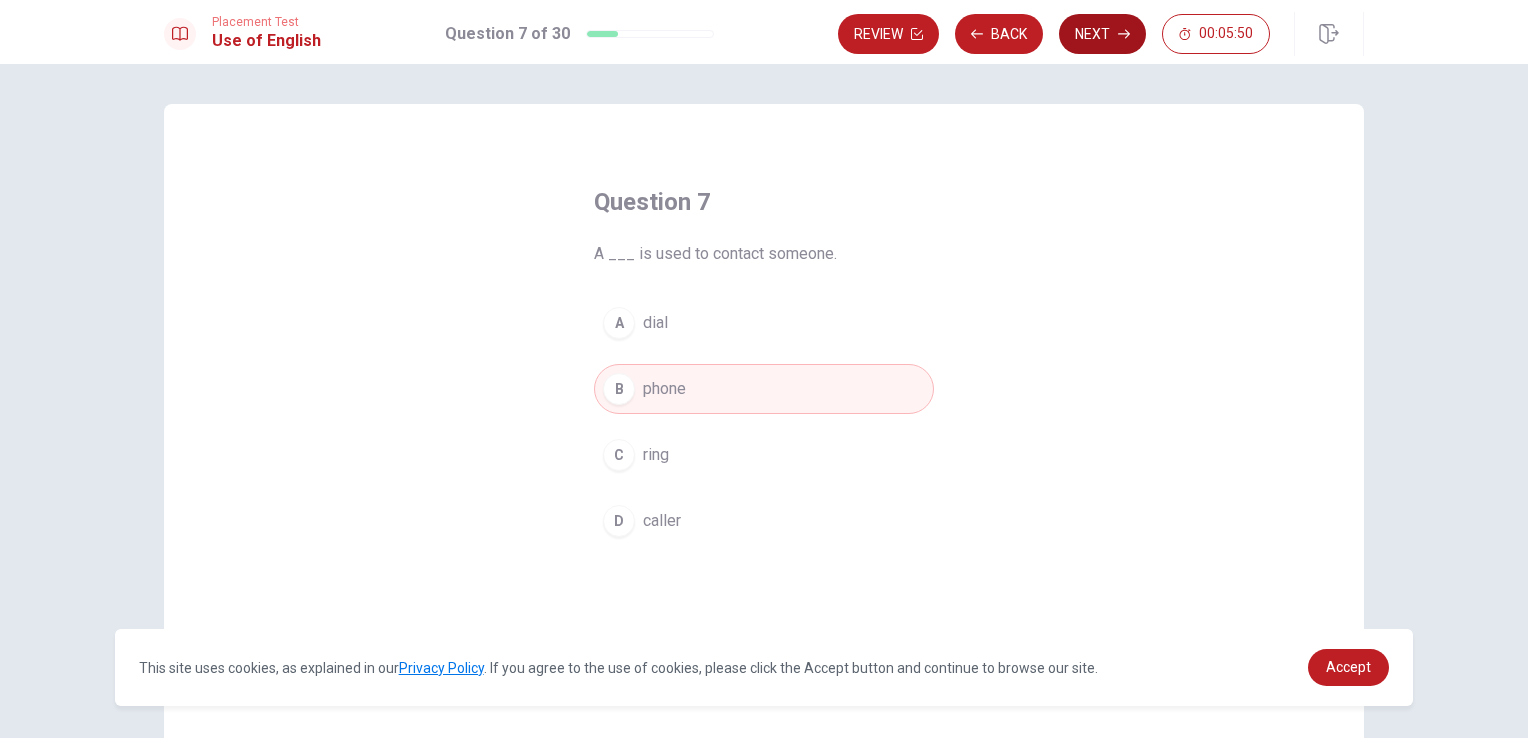 click on "Next" at bounding box center [1102, 34] 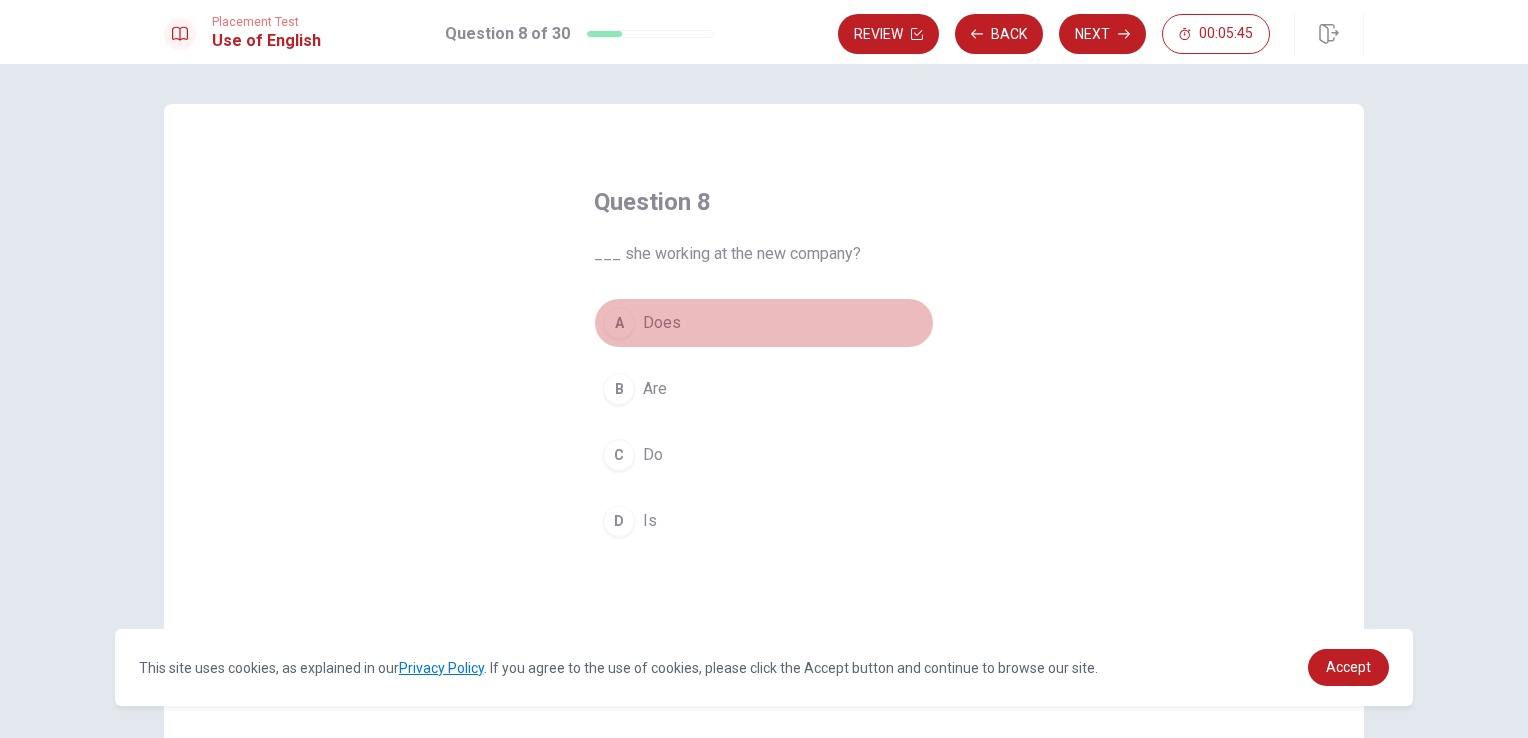 click on "Does" at bounding box center [662, 323] 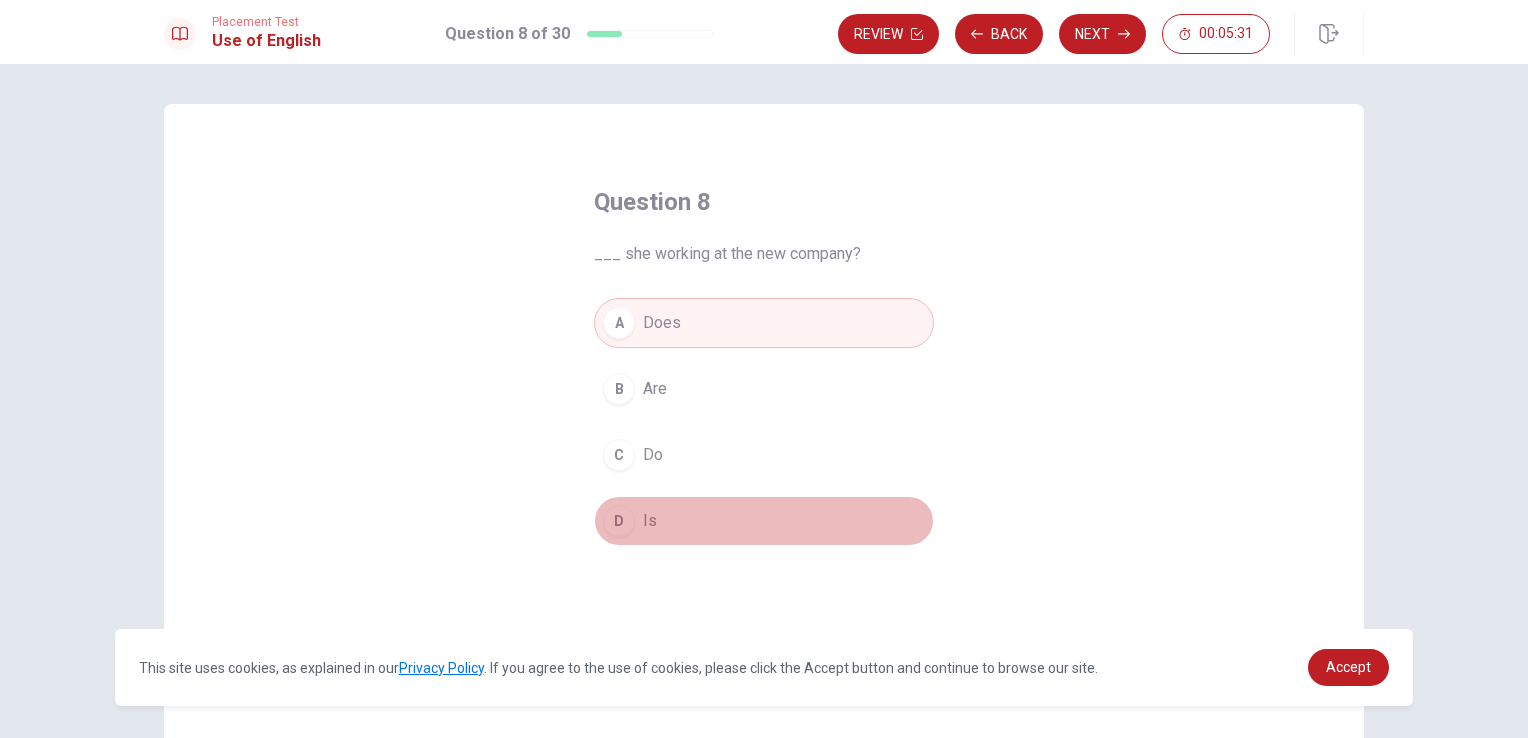 click on "Is" at bounding box center [650, 521] 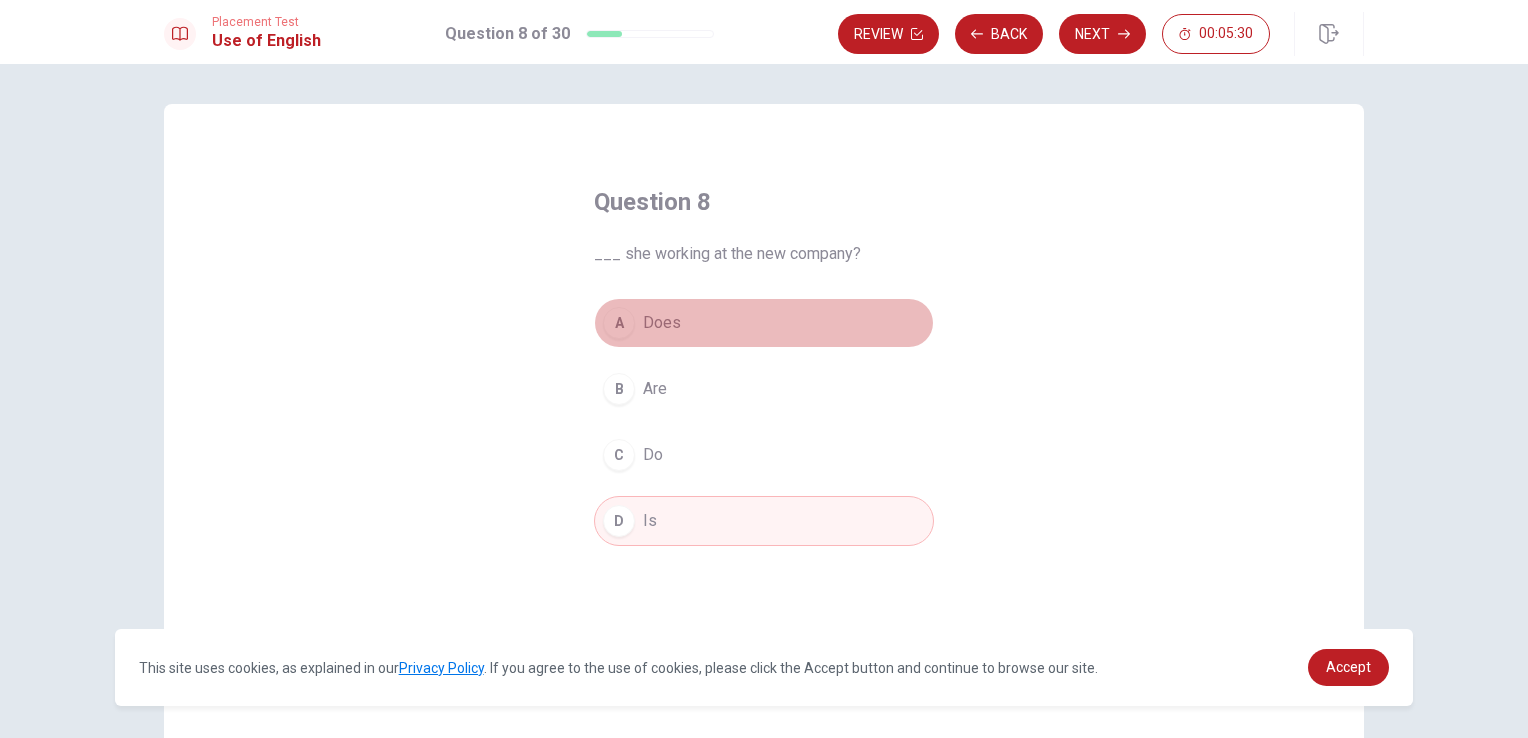 click on "Does" at bounding box center (662, 323) 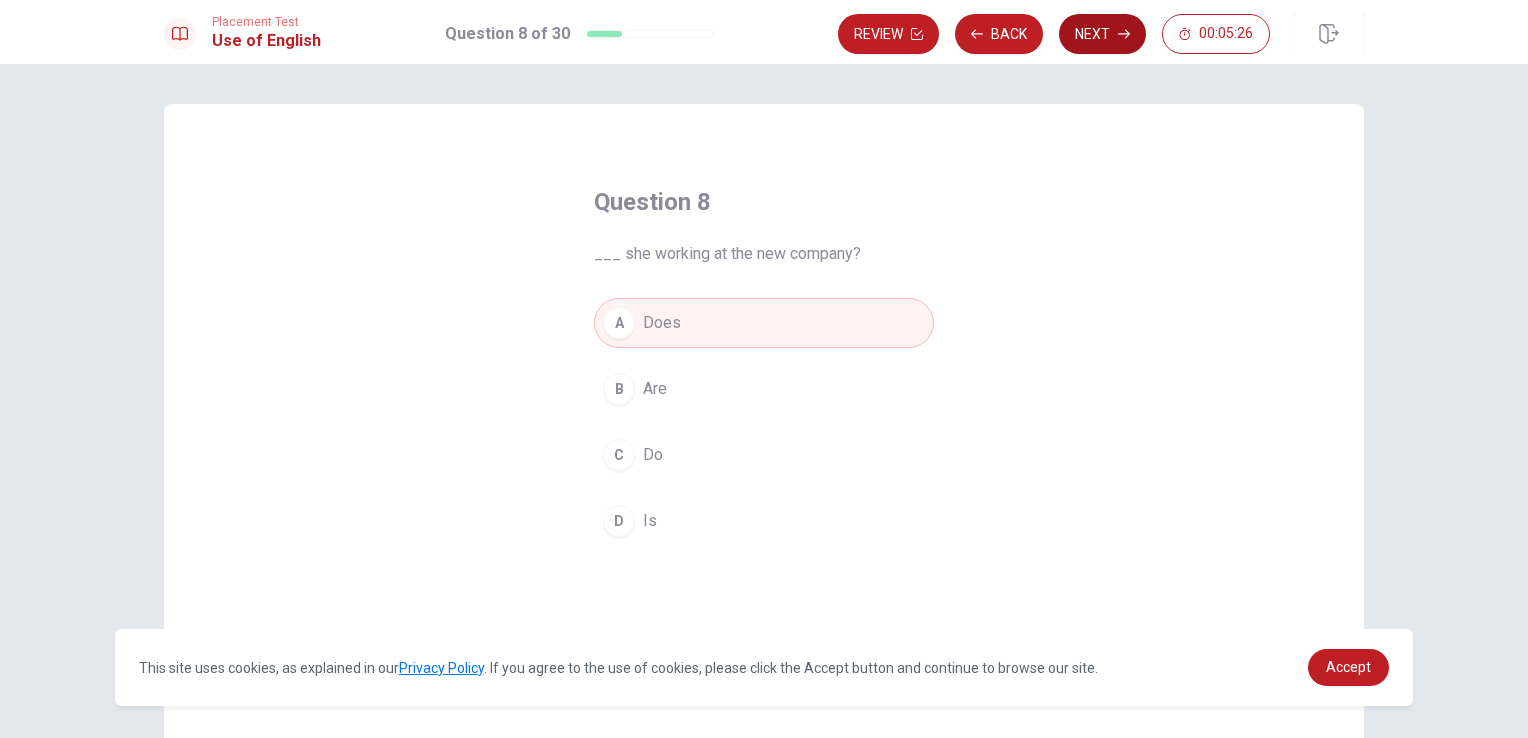 click on "Next" at bounding box center (1102, 34) 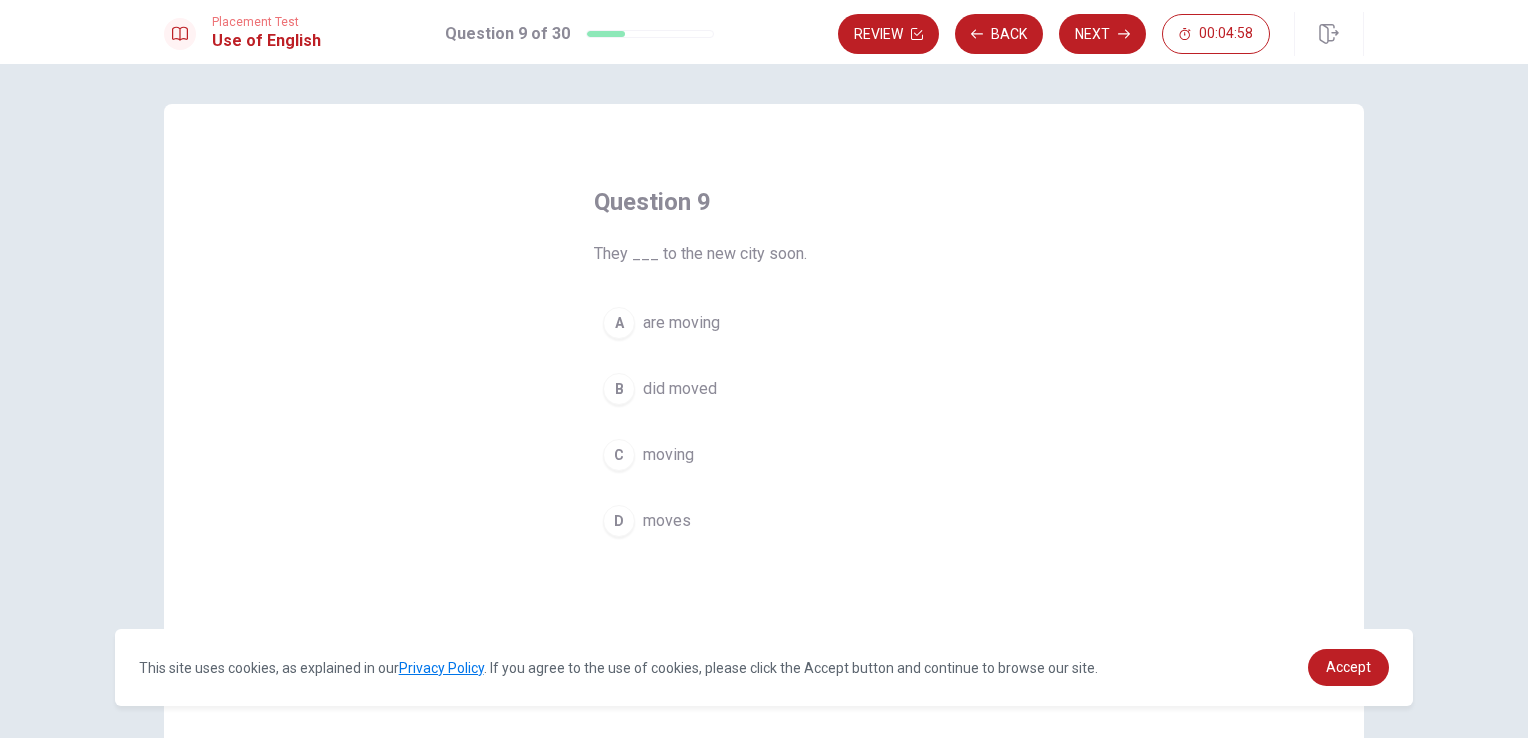 click on "are moving" at bounding box center [681, 323] 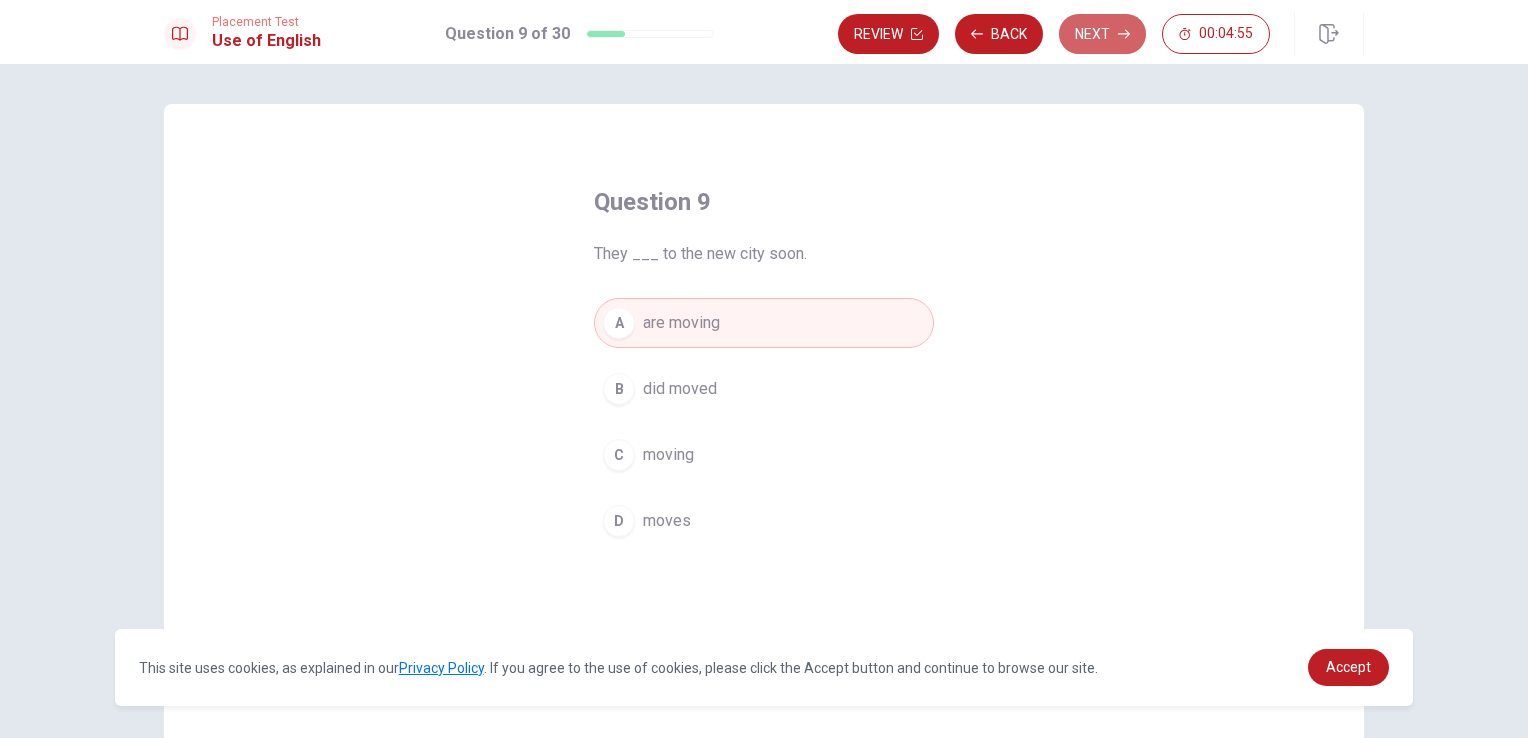 click 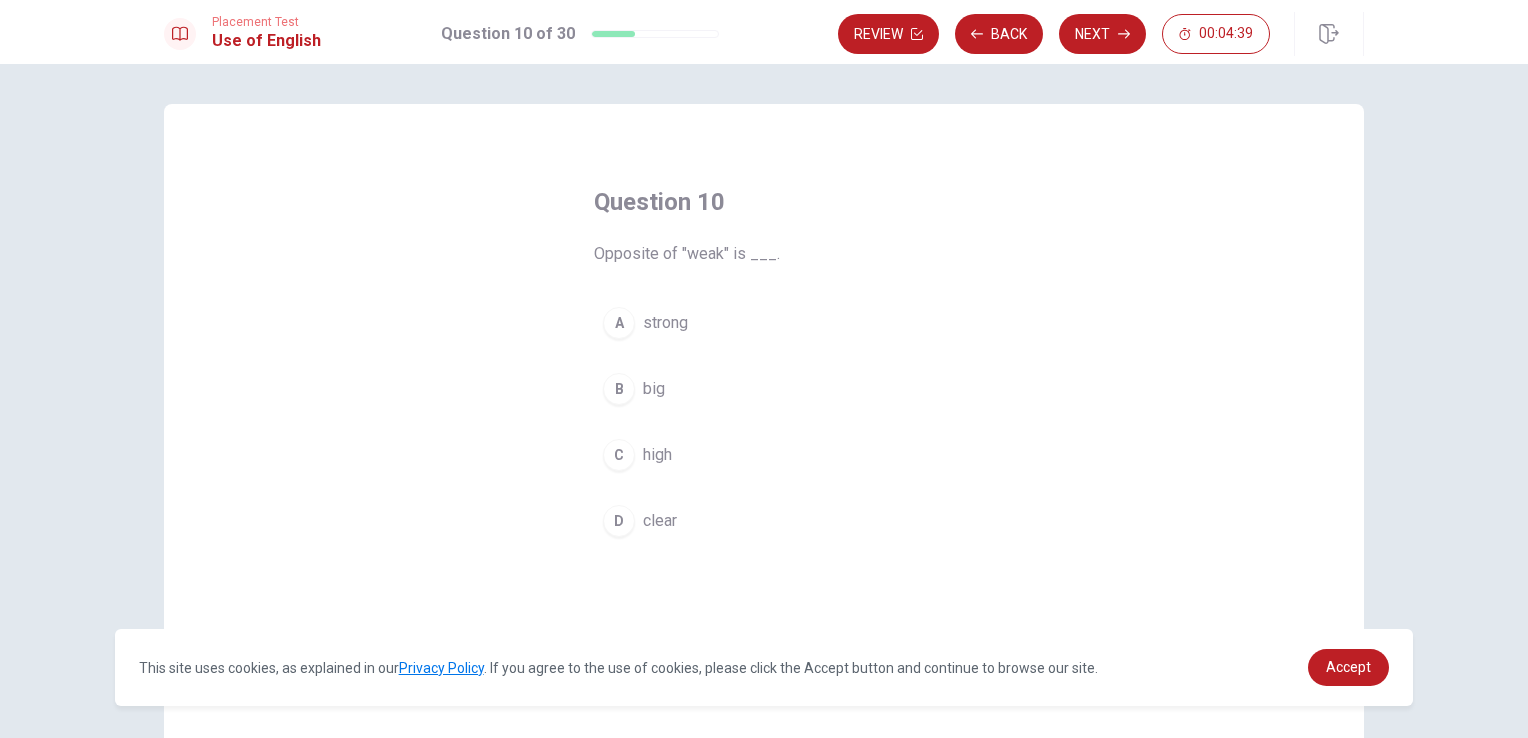 click on "A" at bounding box center (619, 323) 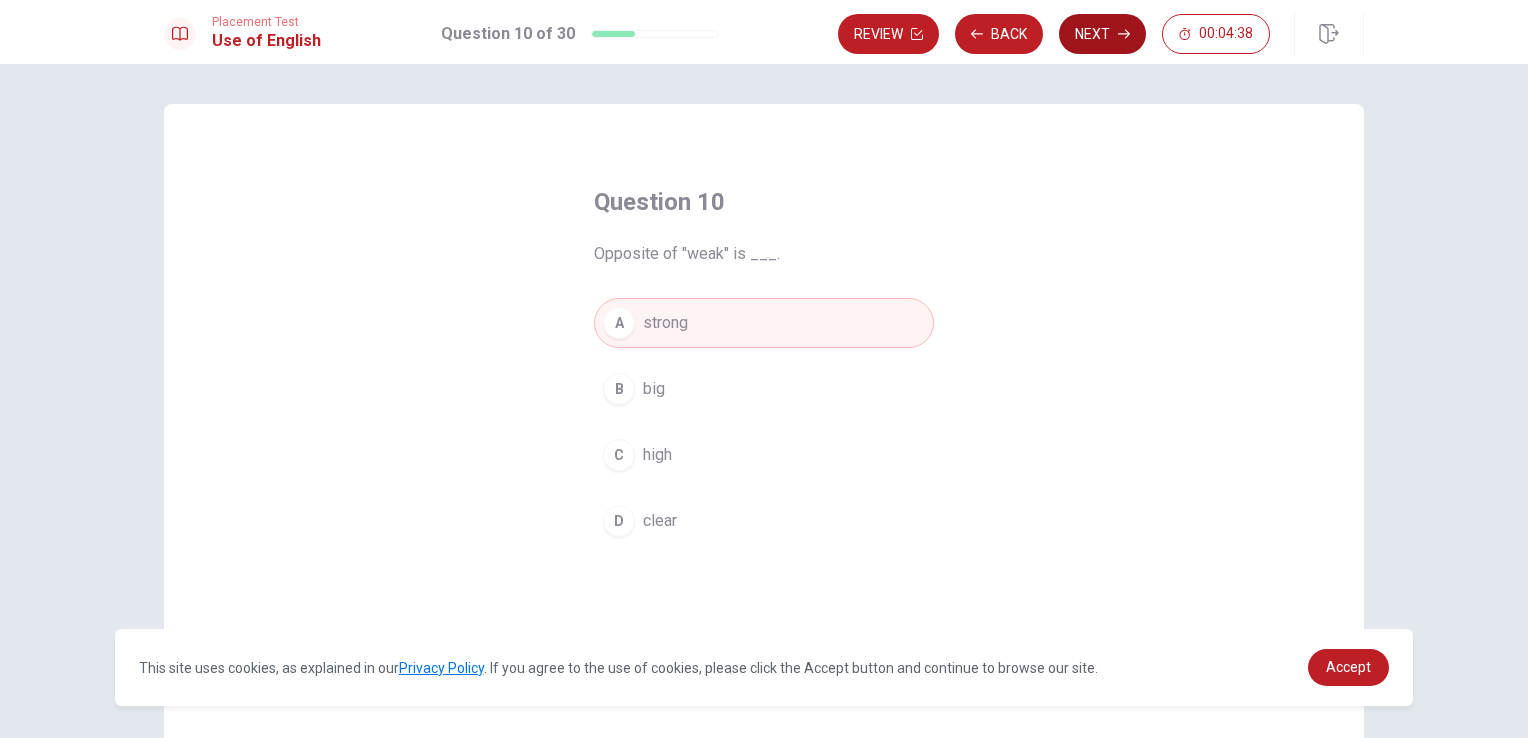 click on "Next" at bounding box center (1102, 34) 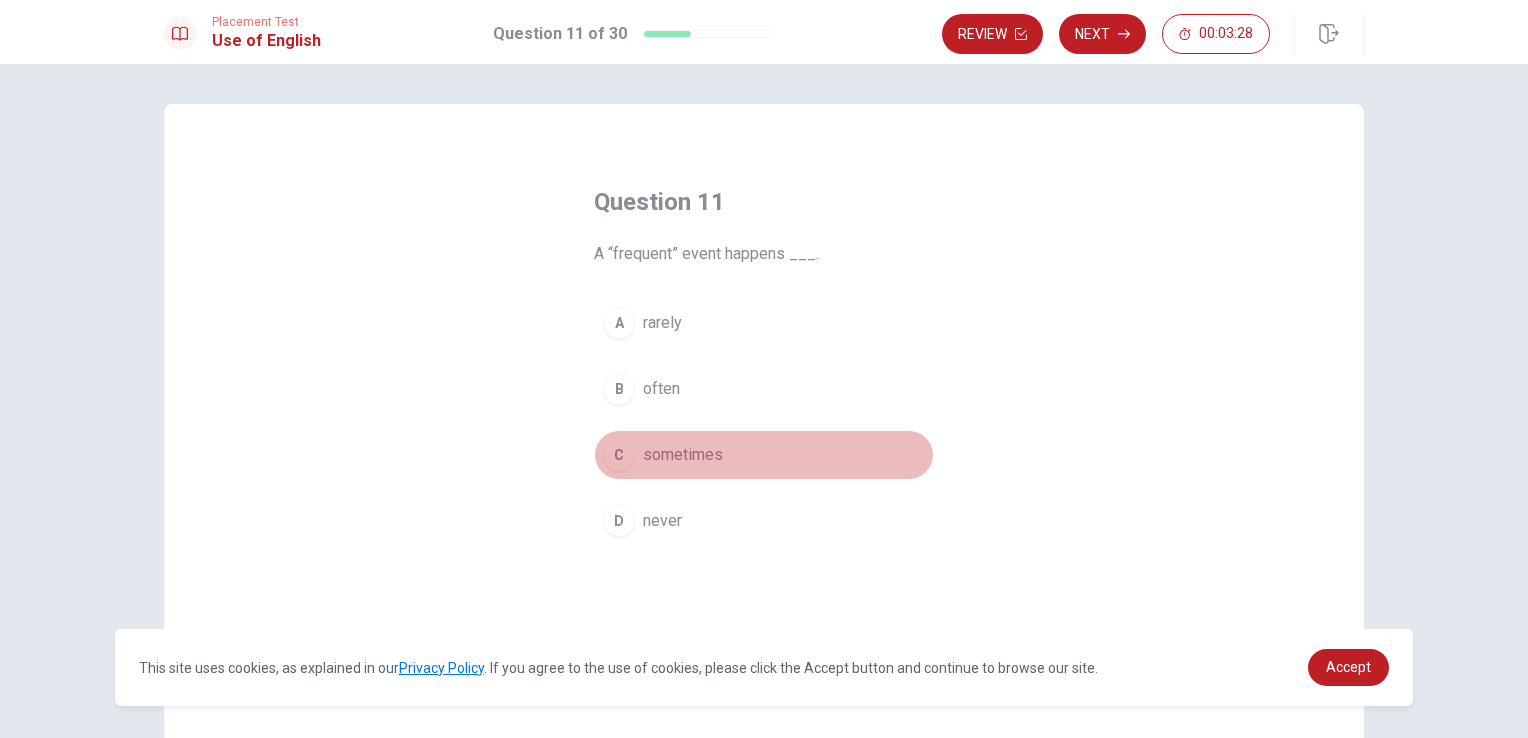 drag, startPoint x: 659, startPoint y: 442, endPoint x: 668, endPoint y: 437, distance: 10.29563 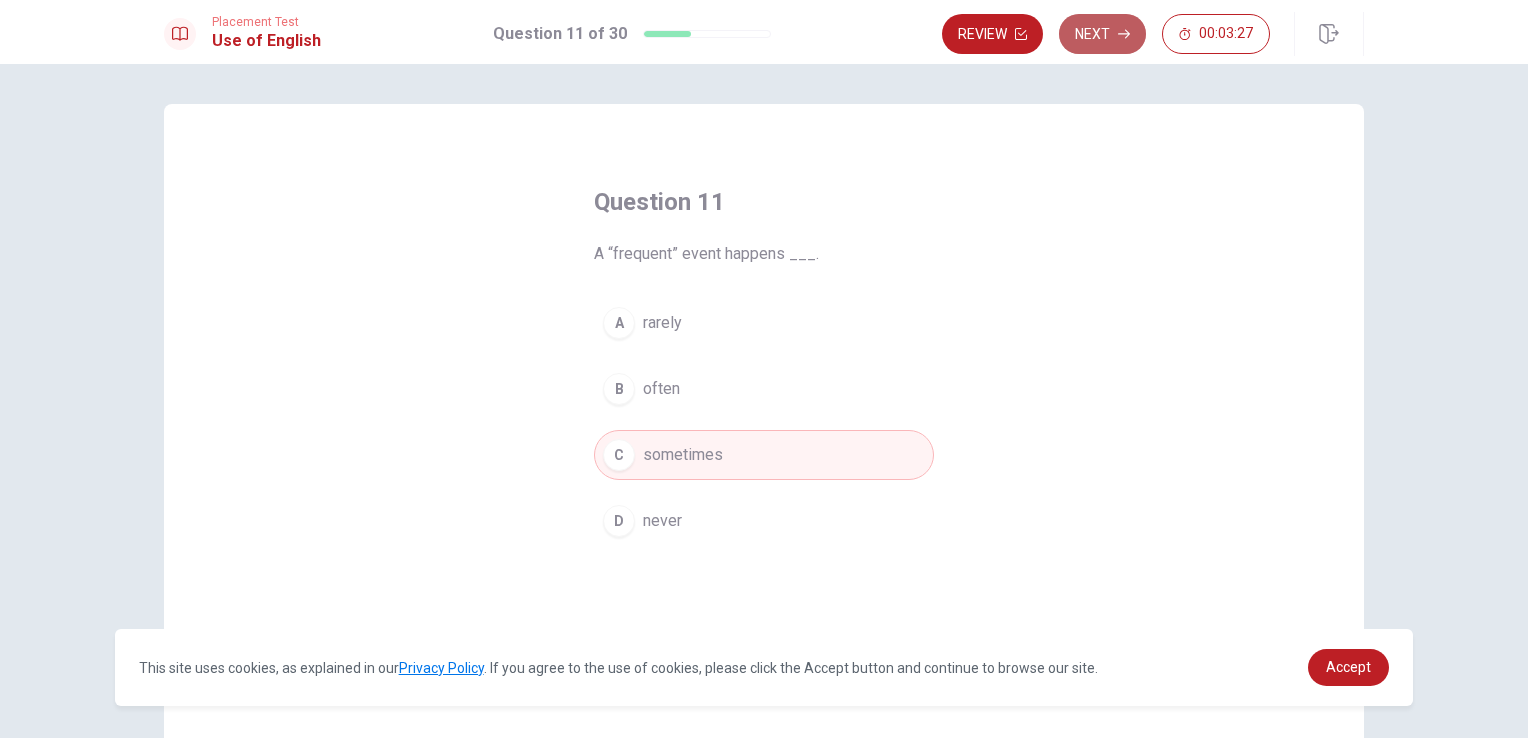 click on "Next" at bounding box center [1102, 34] 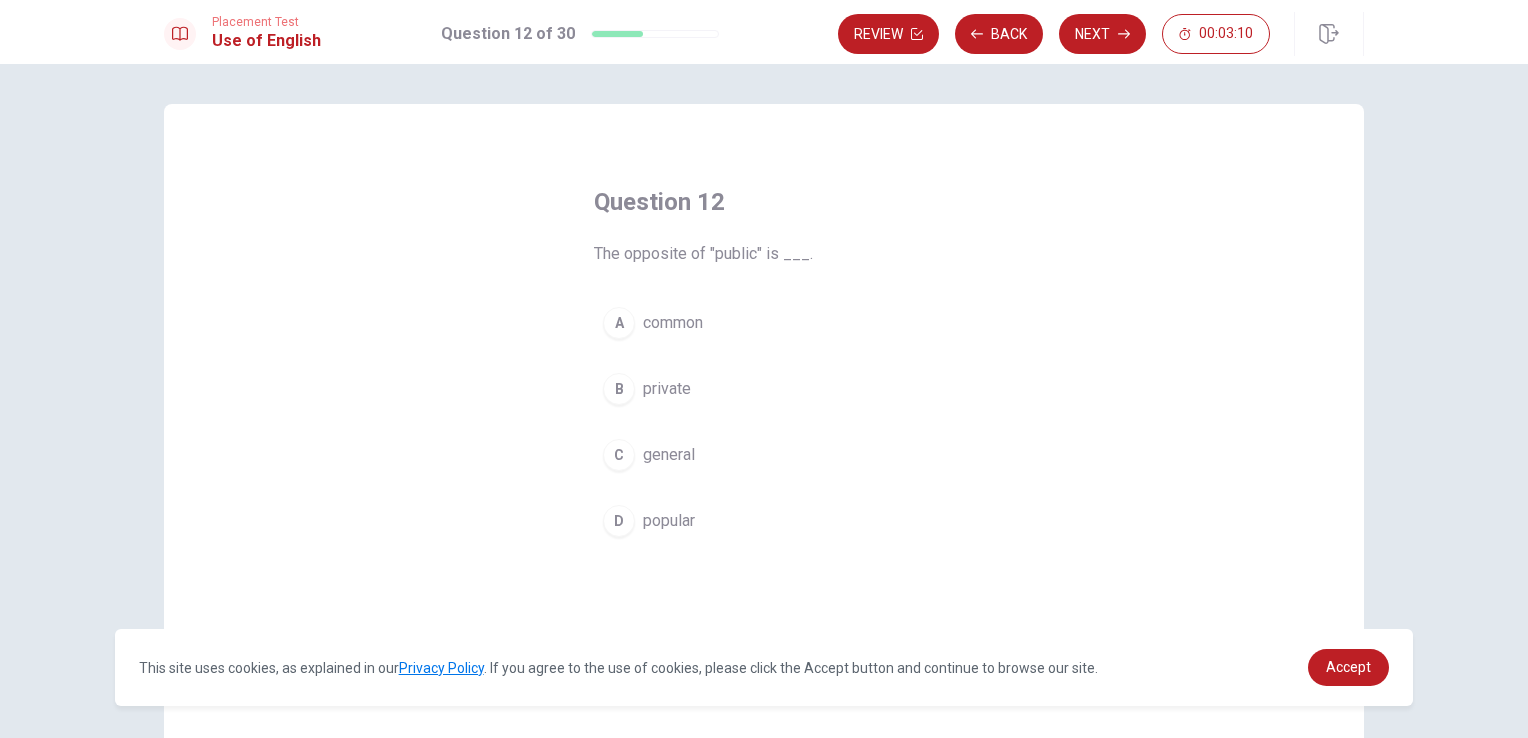 click on "private" at bounding box center [667, 389] 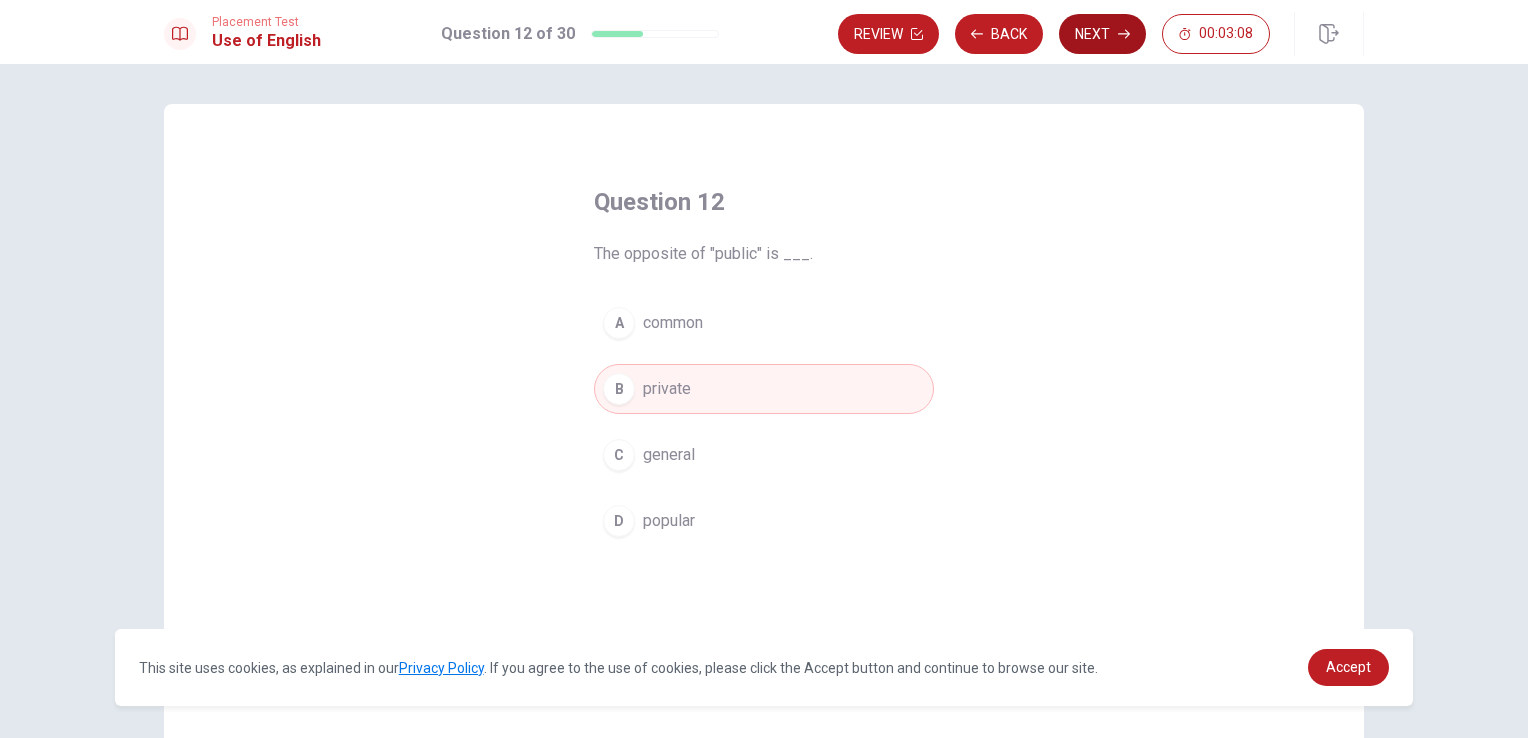 click on "Next" at bounding box center [1102, 34] 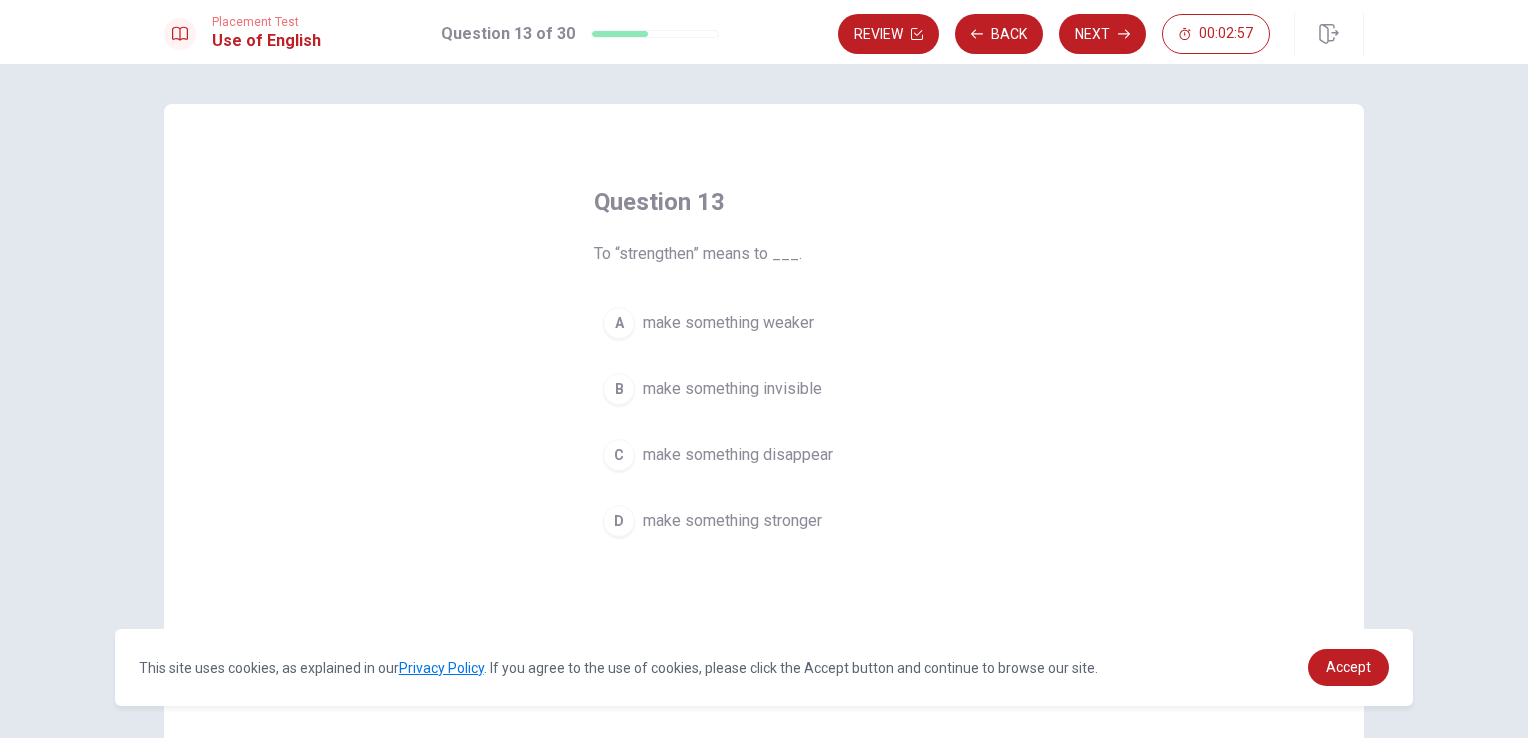 click on "make something stronger" at bounding box center [732, 521] 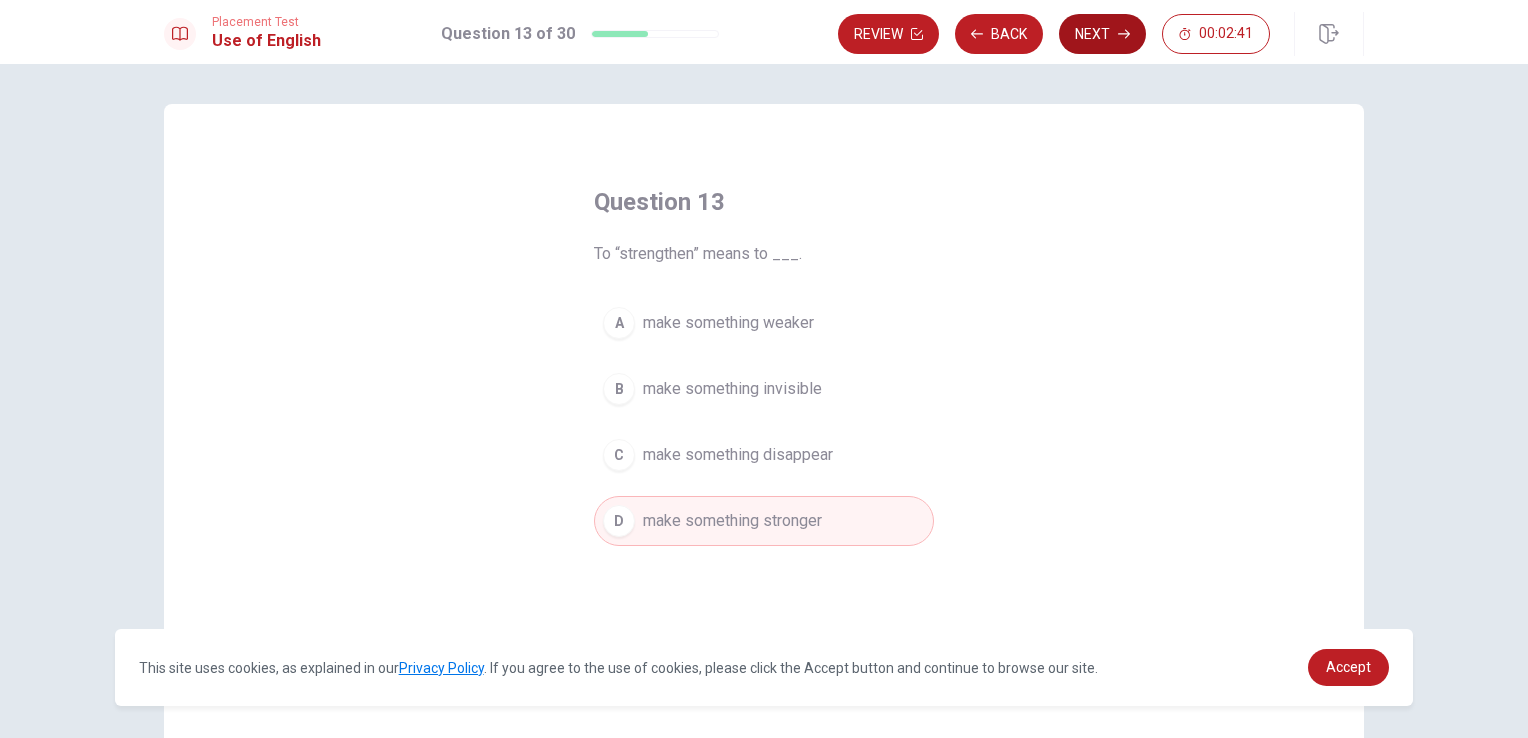 click on "Next" at bounding box center [1102, 34] 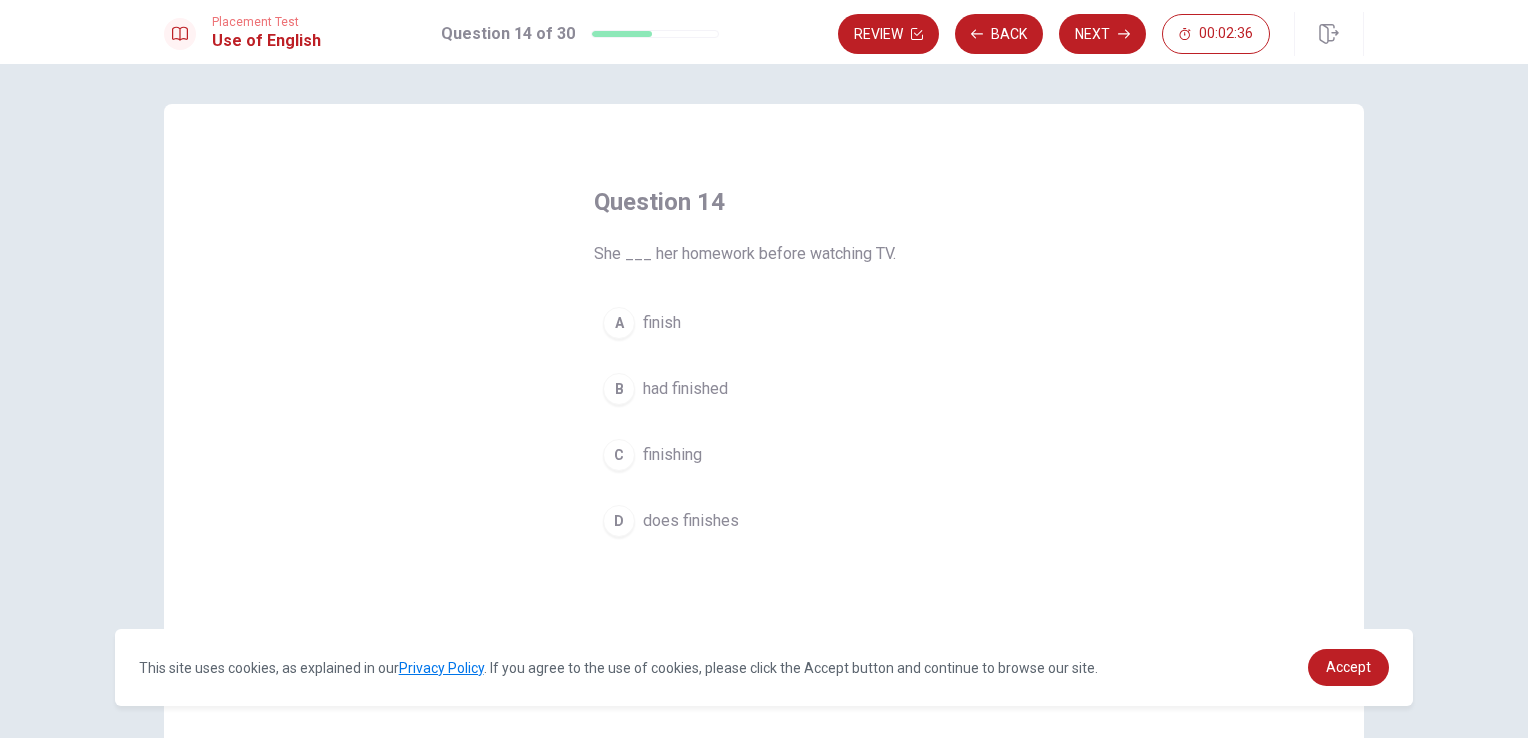 click on "had finished" at bounding box center (685, 389) 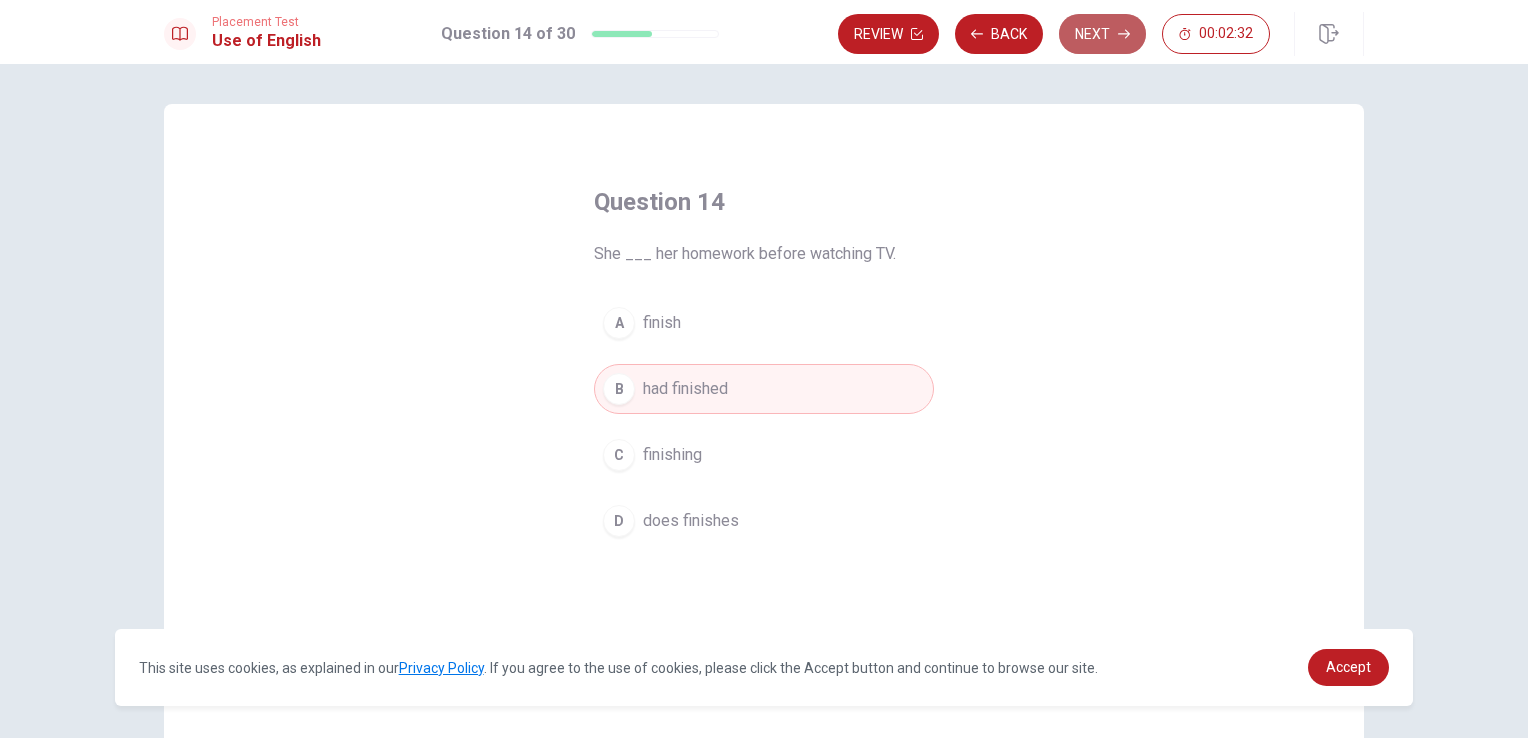 click on "Next" at bounding box center [1102, 34] 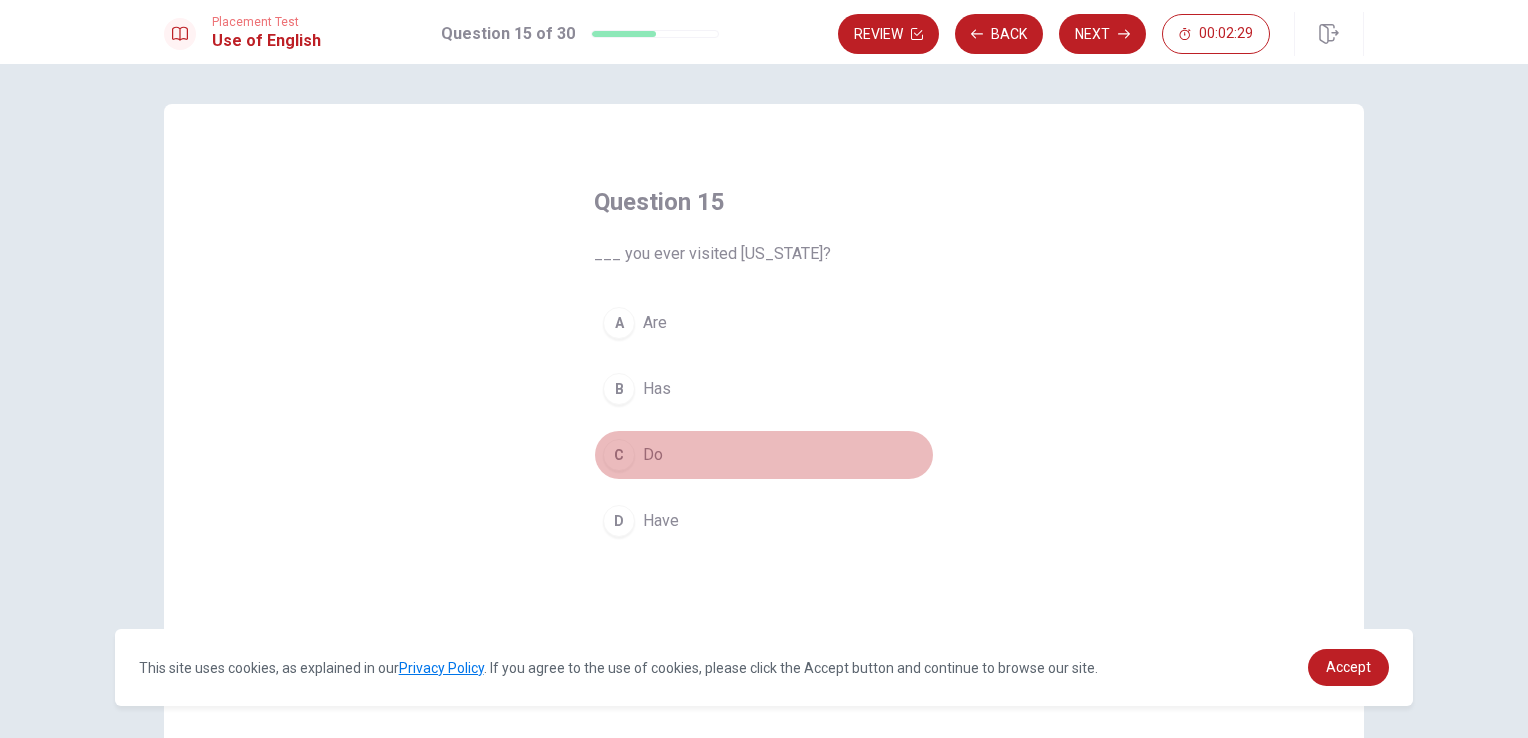 click on "C Do" at bounding box center (764, 455) 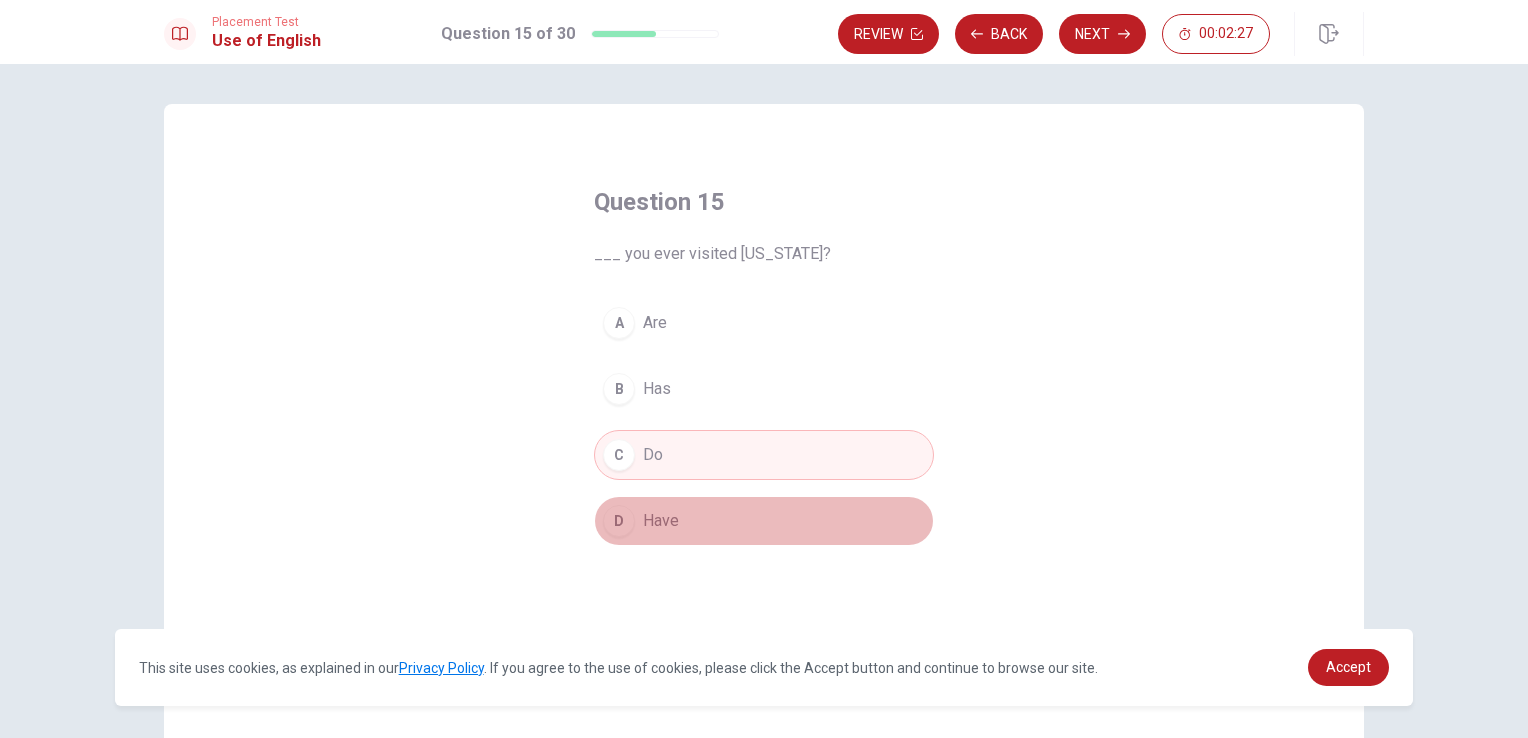 click on "Have" at bounding box center [661, 521] 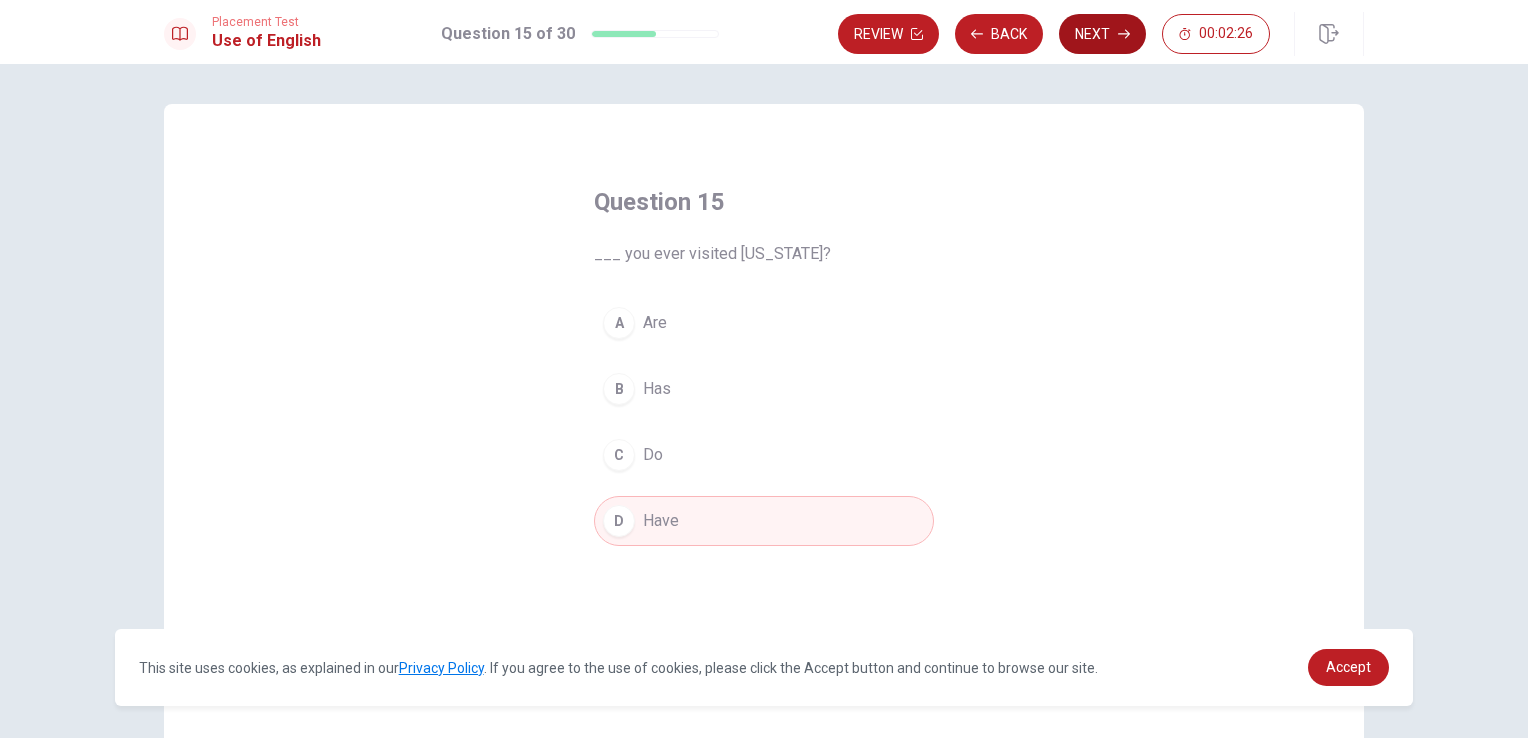 click on "Next" at bounding box center (1102, 34) 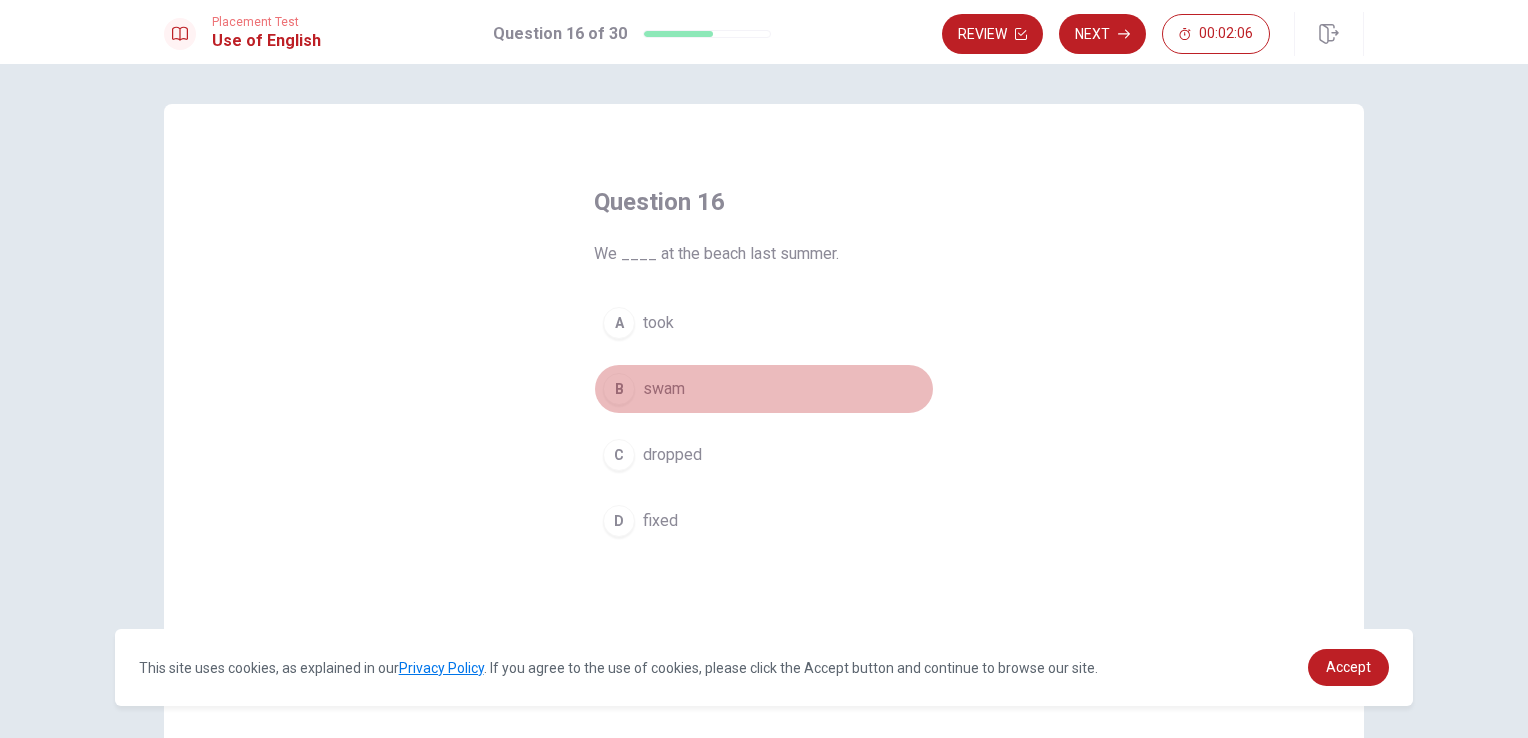 click on "swam" at bounding box center (664, 389) 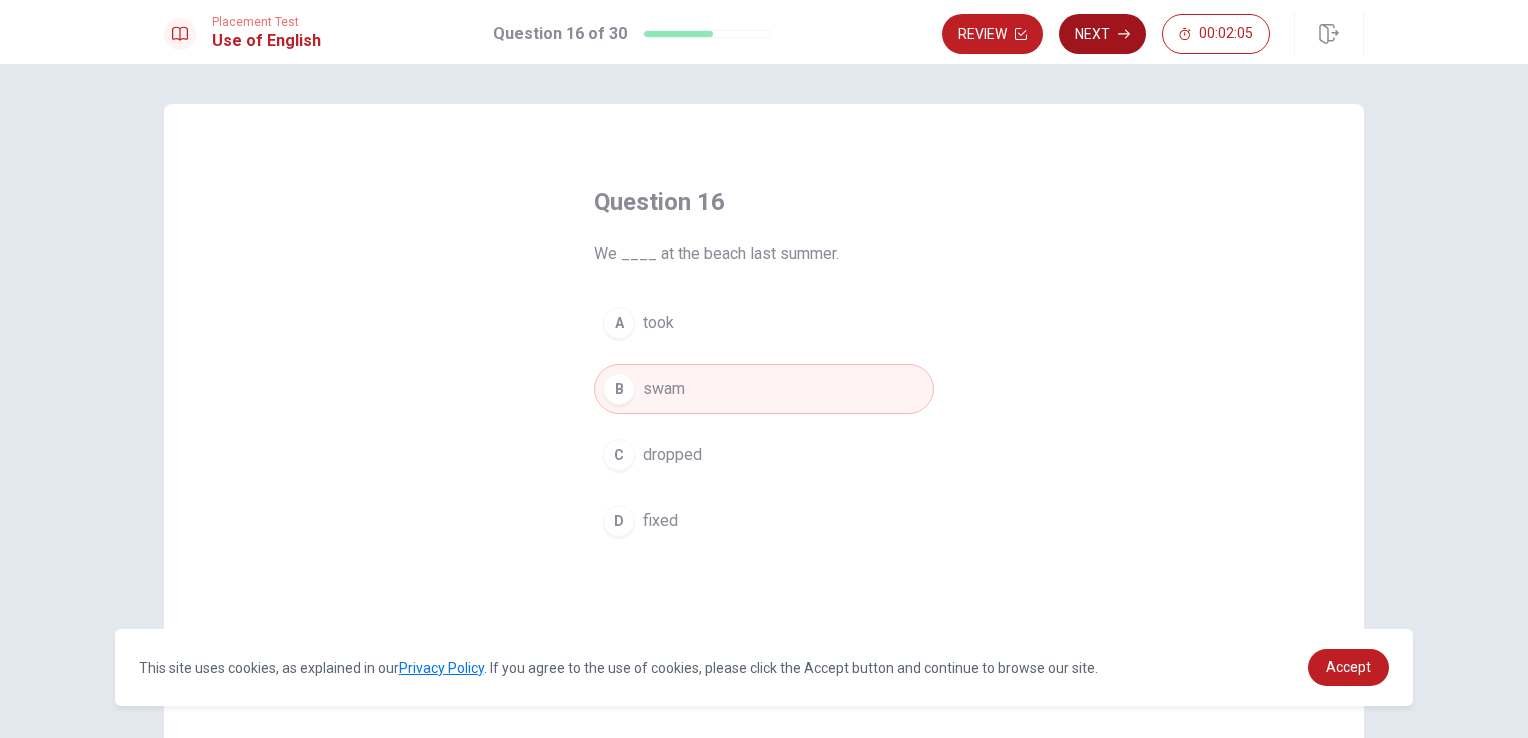click on "Next" at bounding box center (1102, 34) 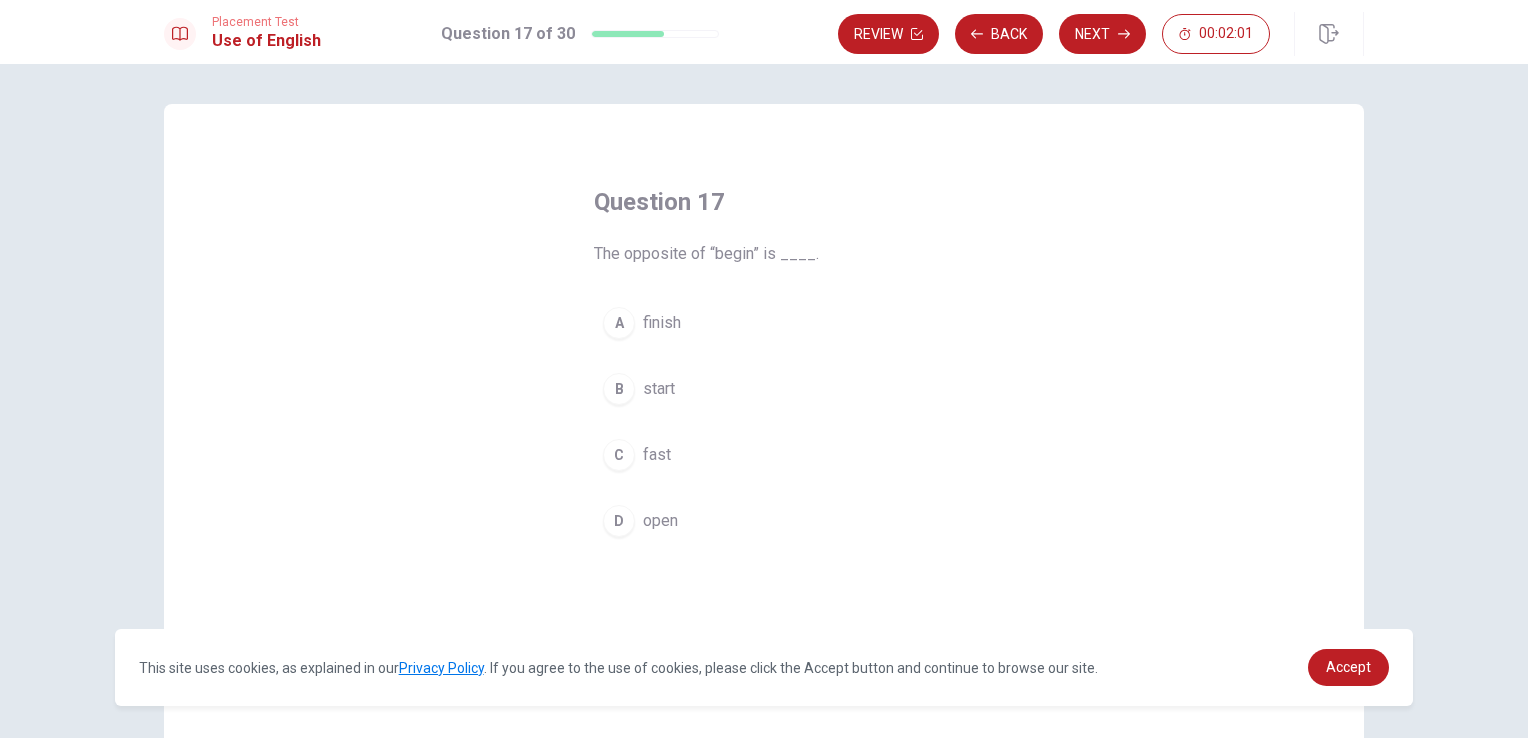 click on "start" at bounding box center [659, 389] 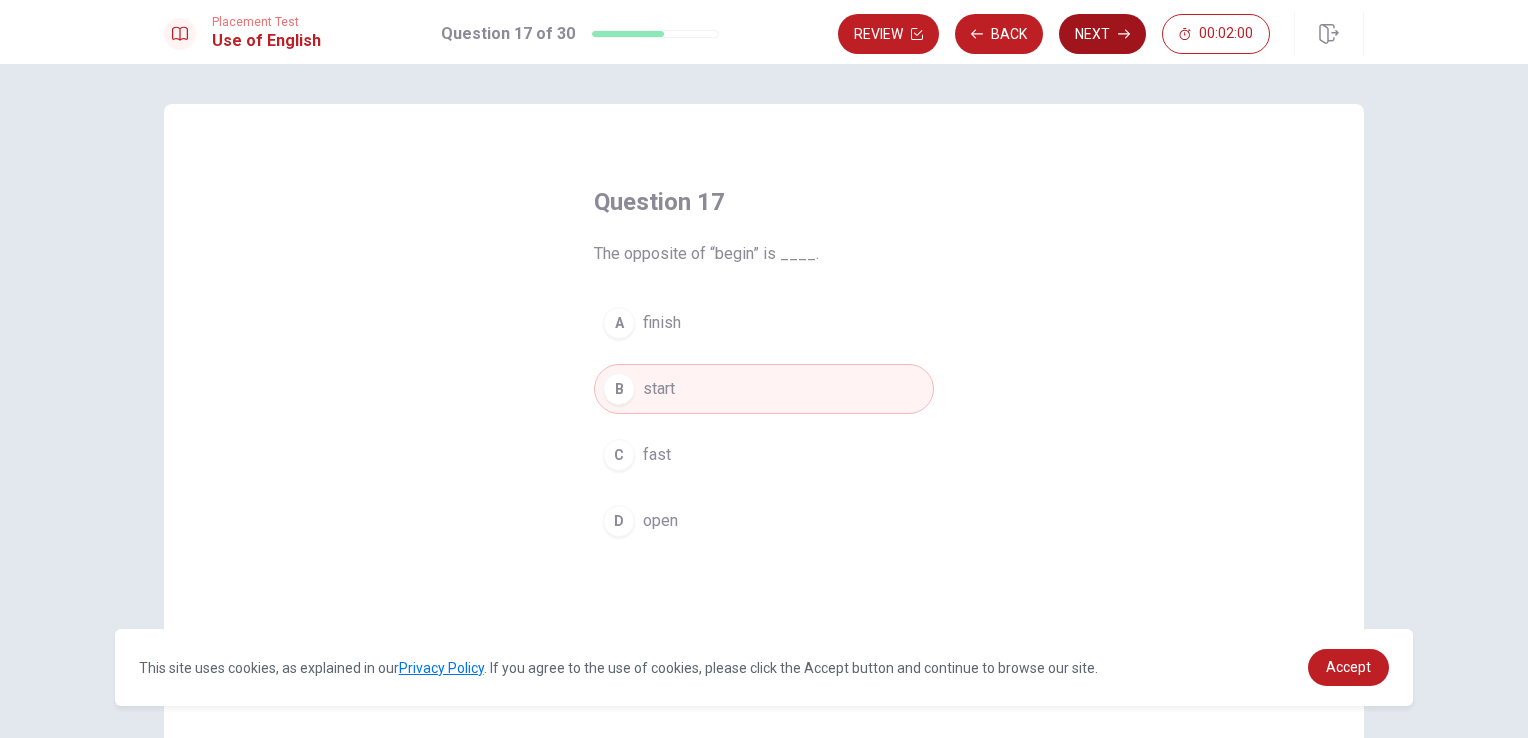 click on "Next" at bounding box center (1102, 34) 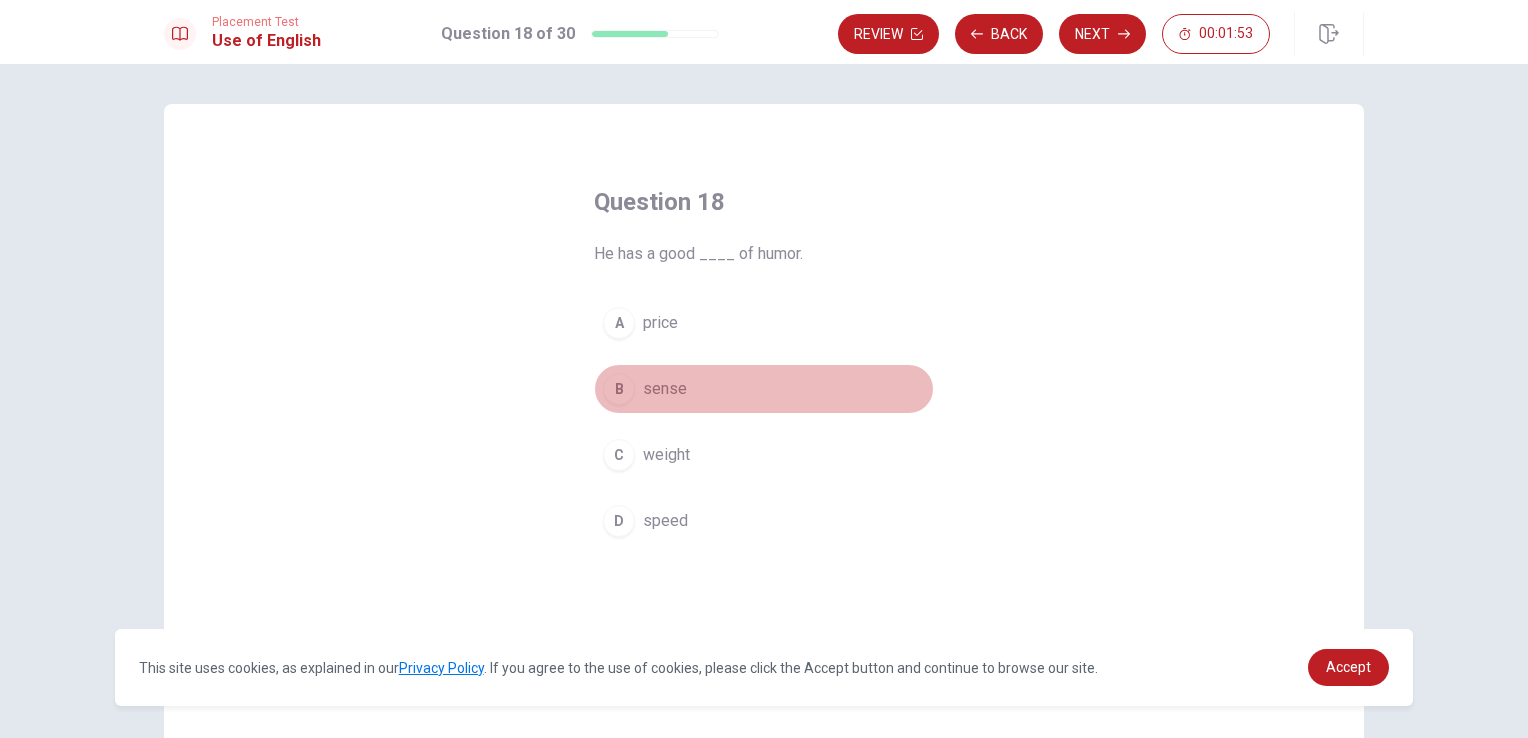 click on "sense" at bounding box center [665, 389] 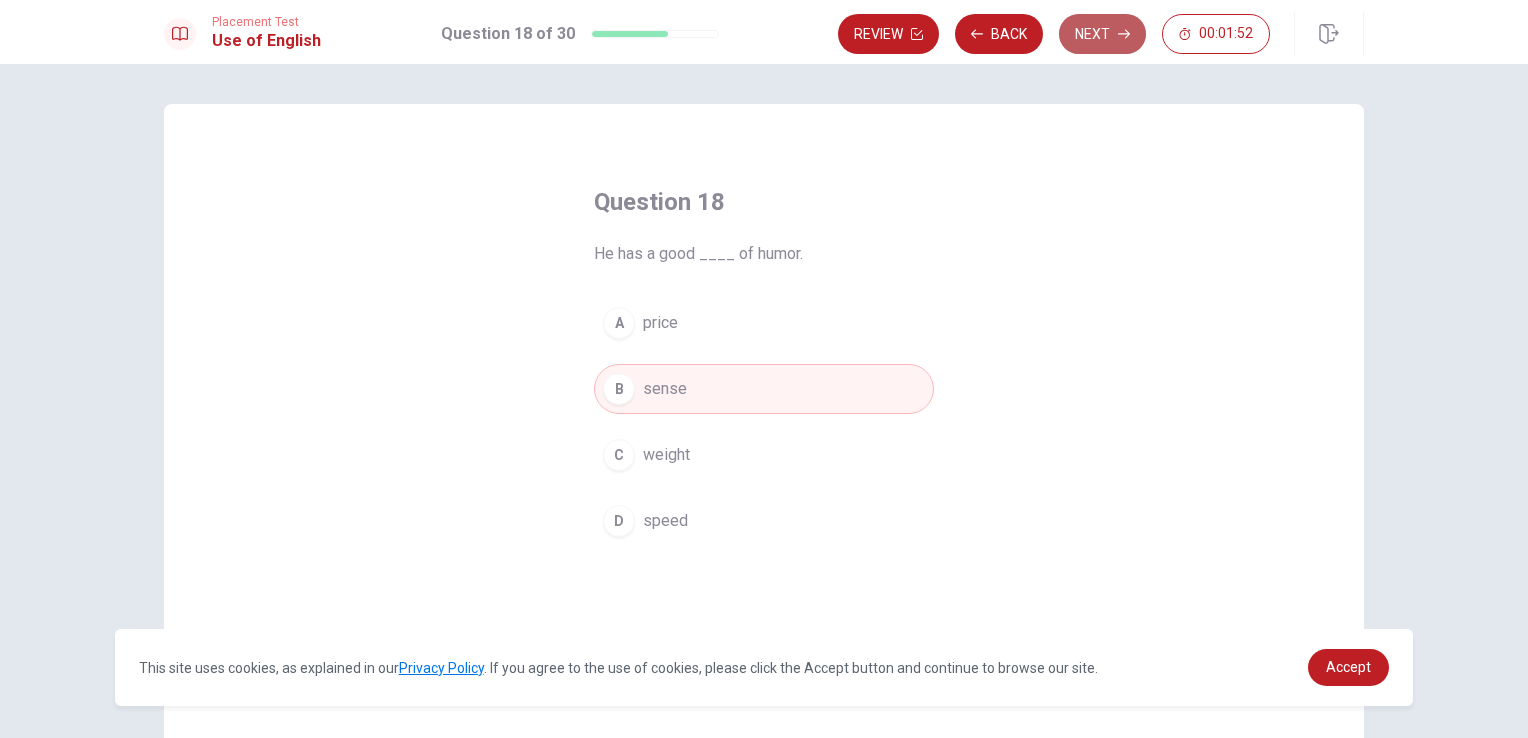 click on "Next" at bounding box center (1102, 34) 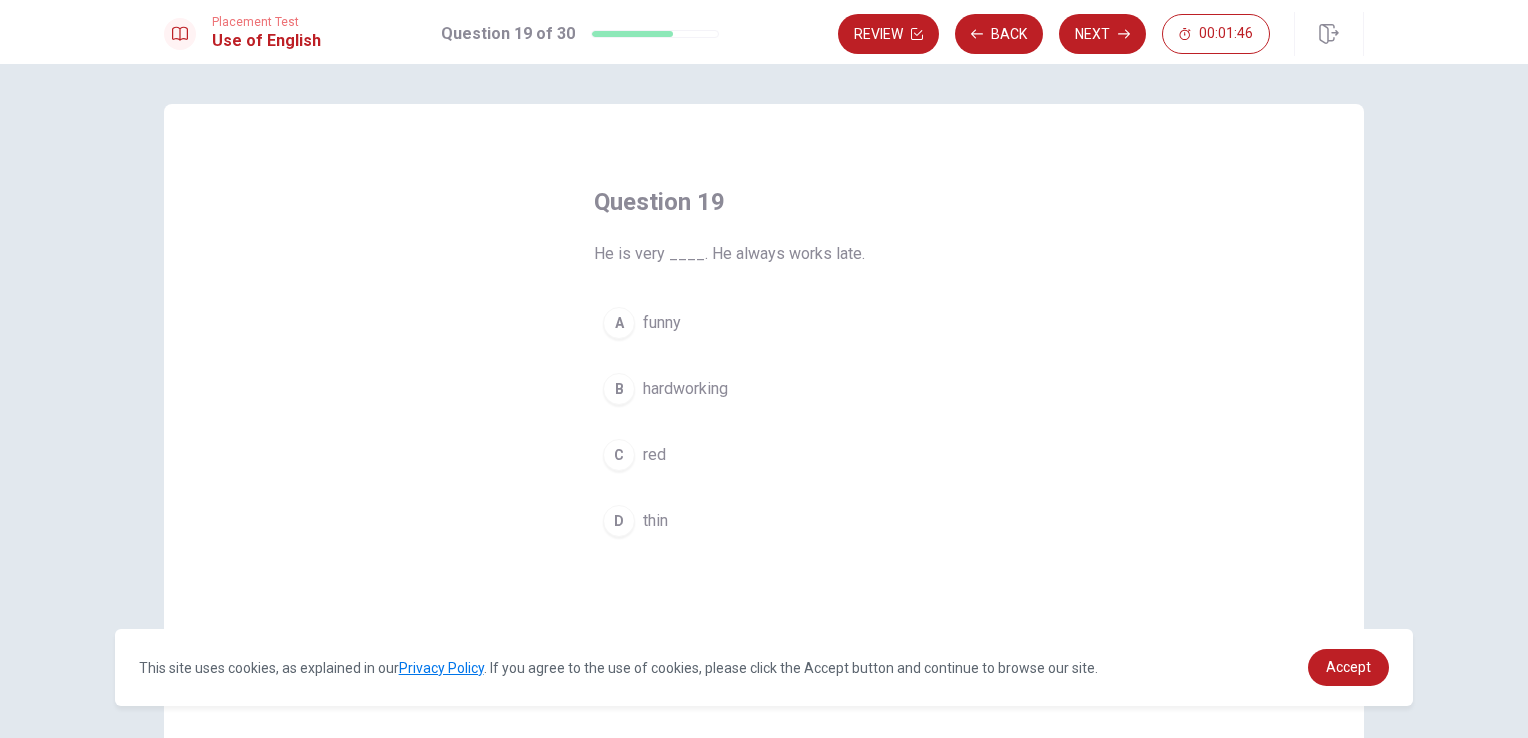 click on "hardworking" at bounding box center [685, 389] 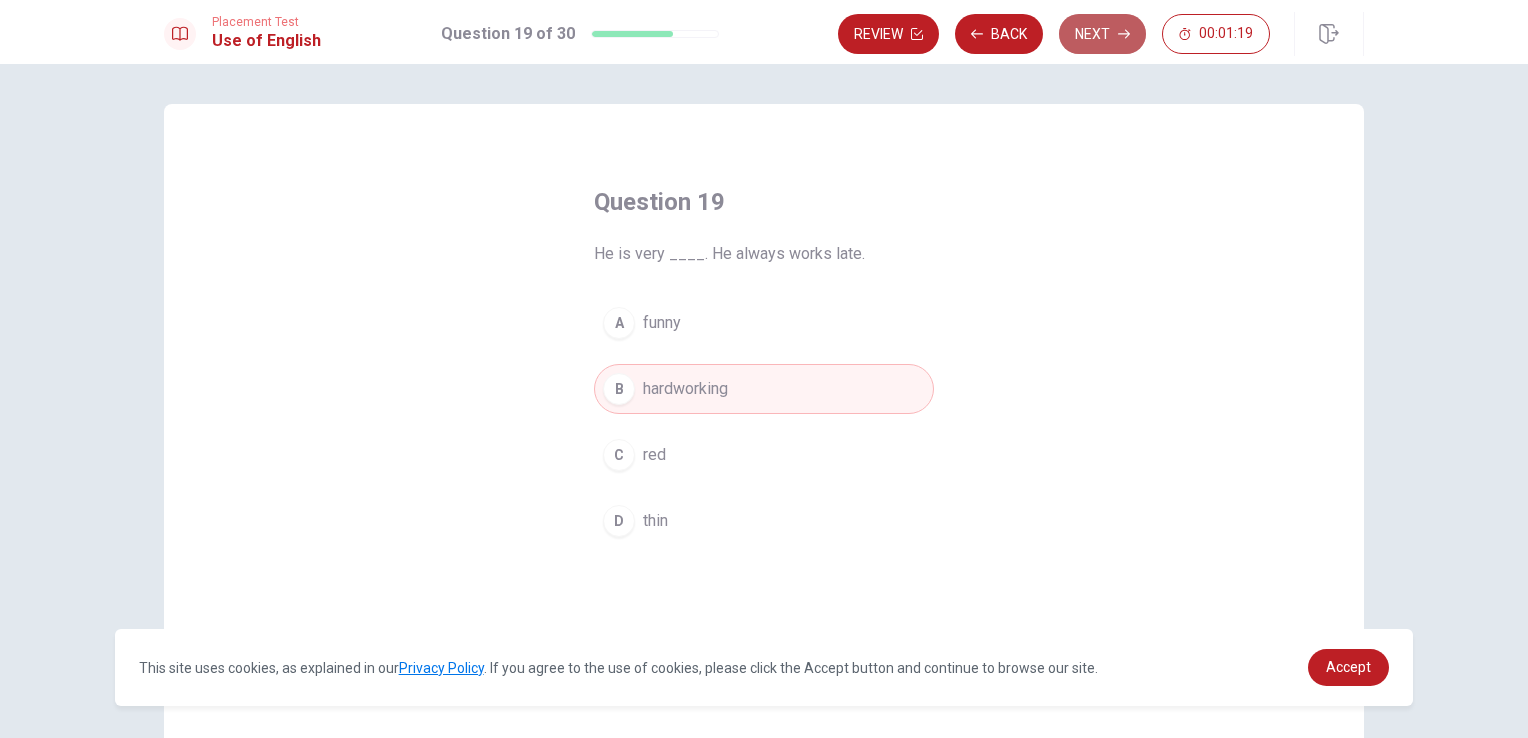 click on "Next" at bounding box center [1102, 34] 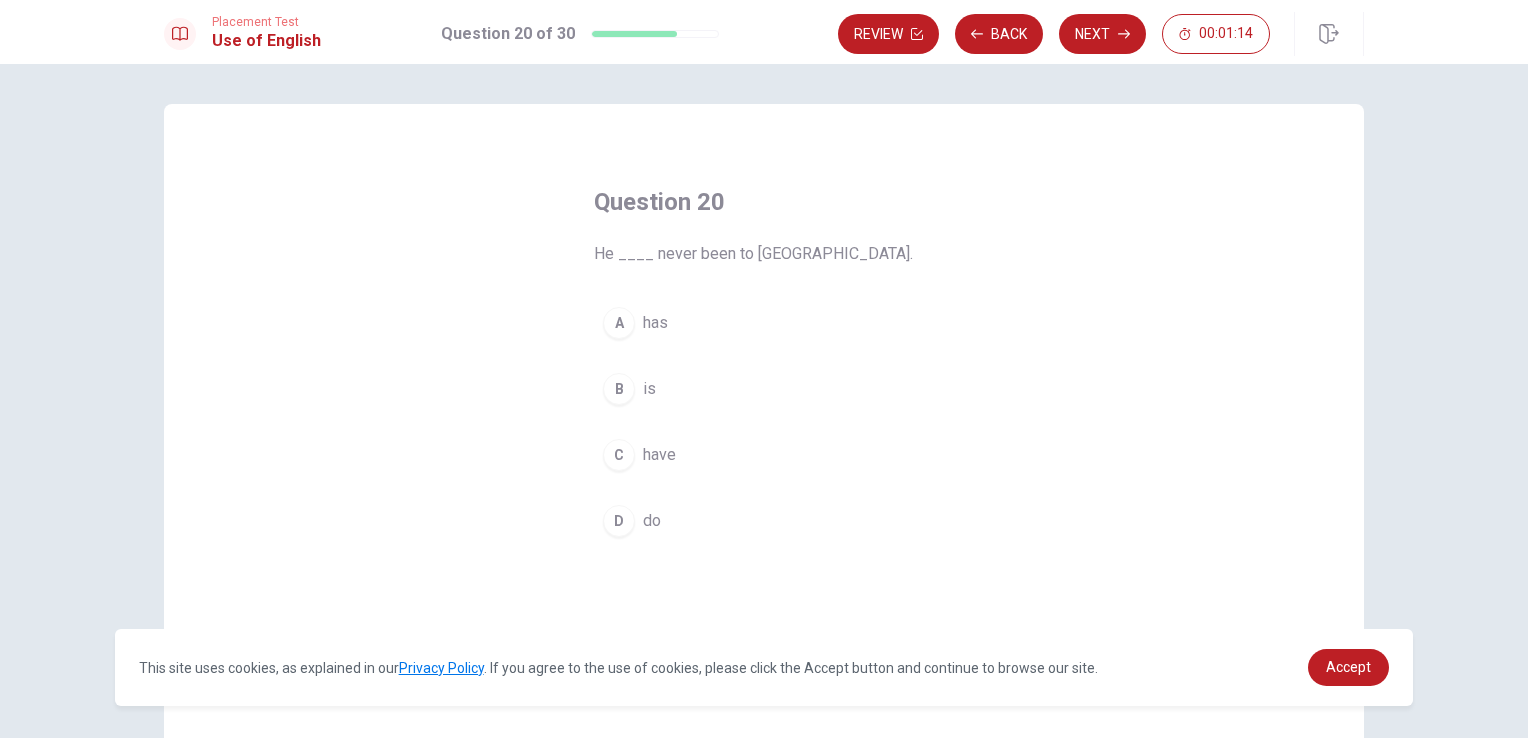 drag, startPoint x: 648, startPoint y: 314, endPoint x: 690, endPoint y: 289, distance: 48.8774 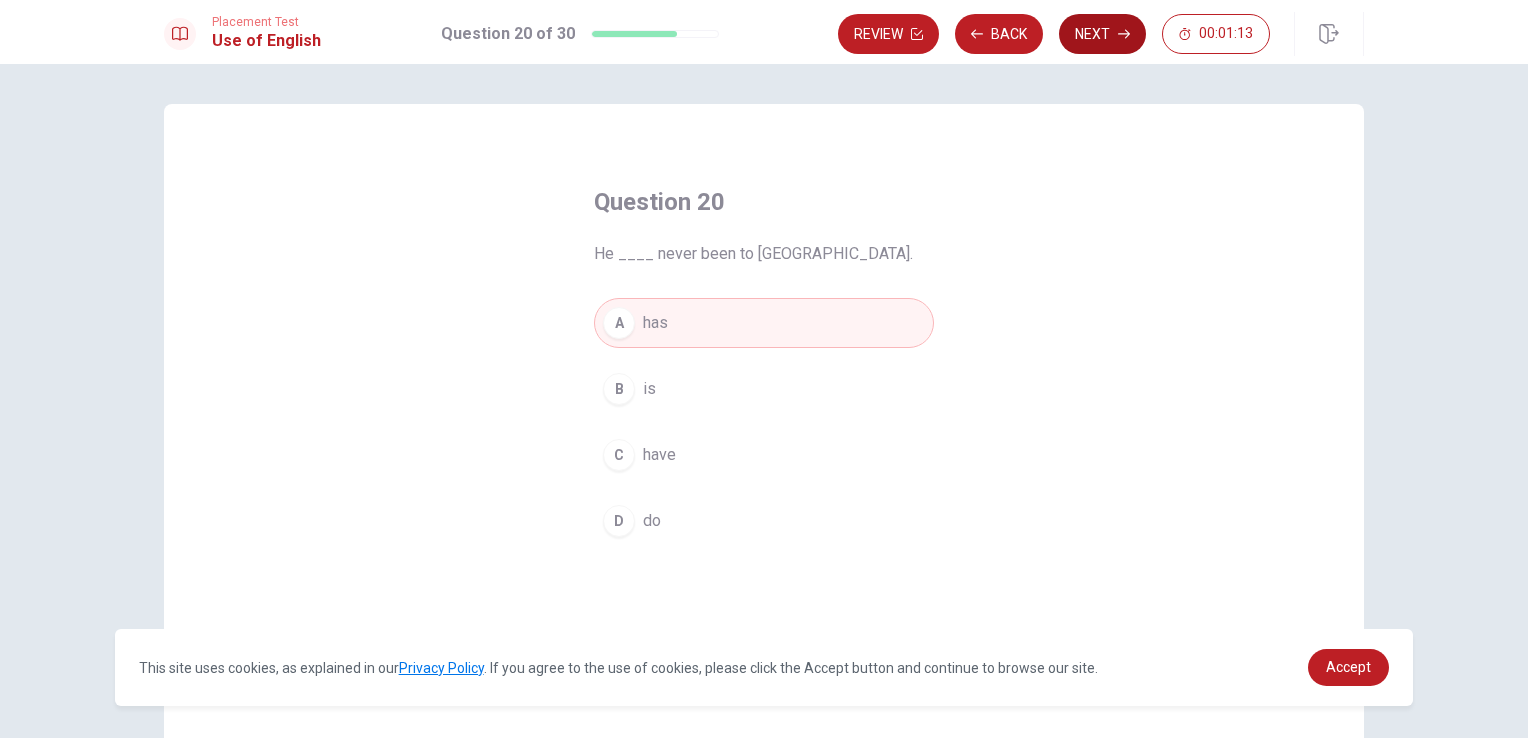 click on "Next" at bounding box center [1102, 34] 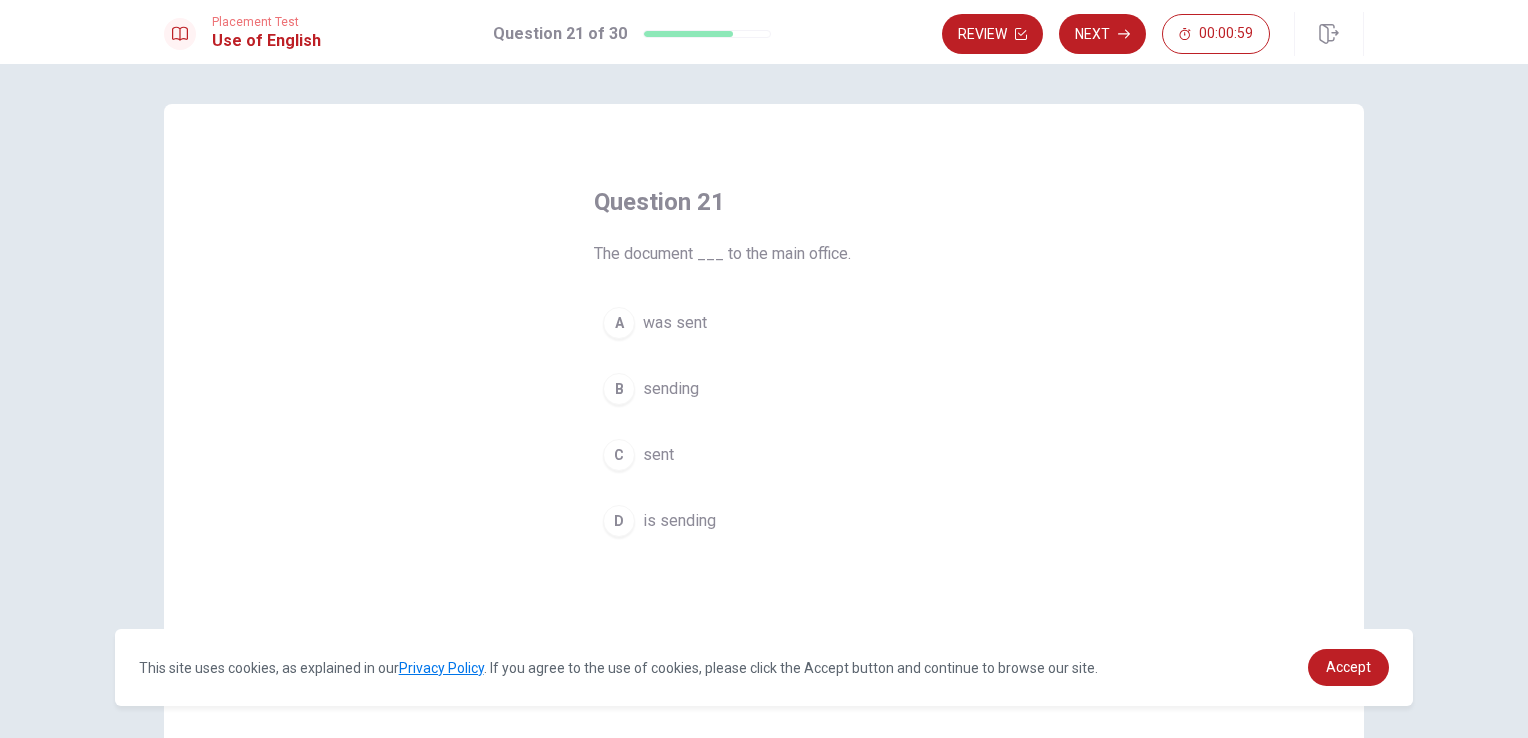 click on "is sending" at bounding box center (679, 521) 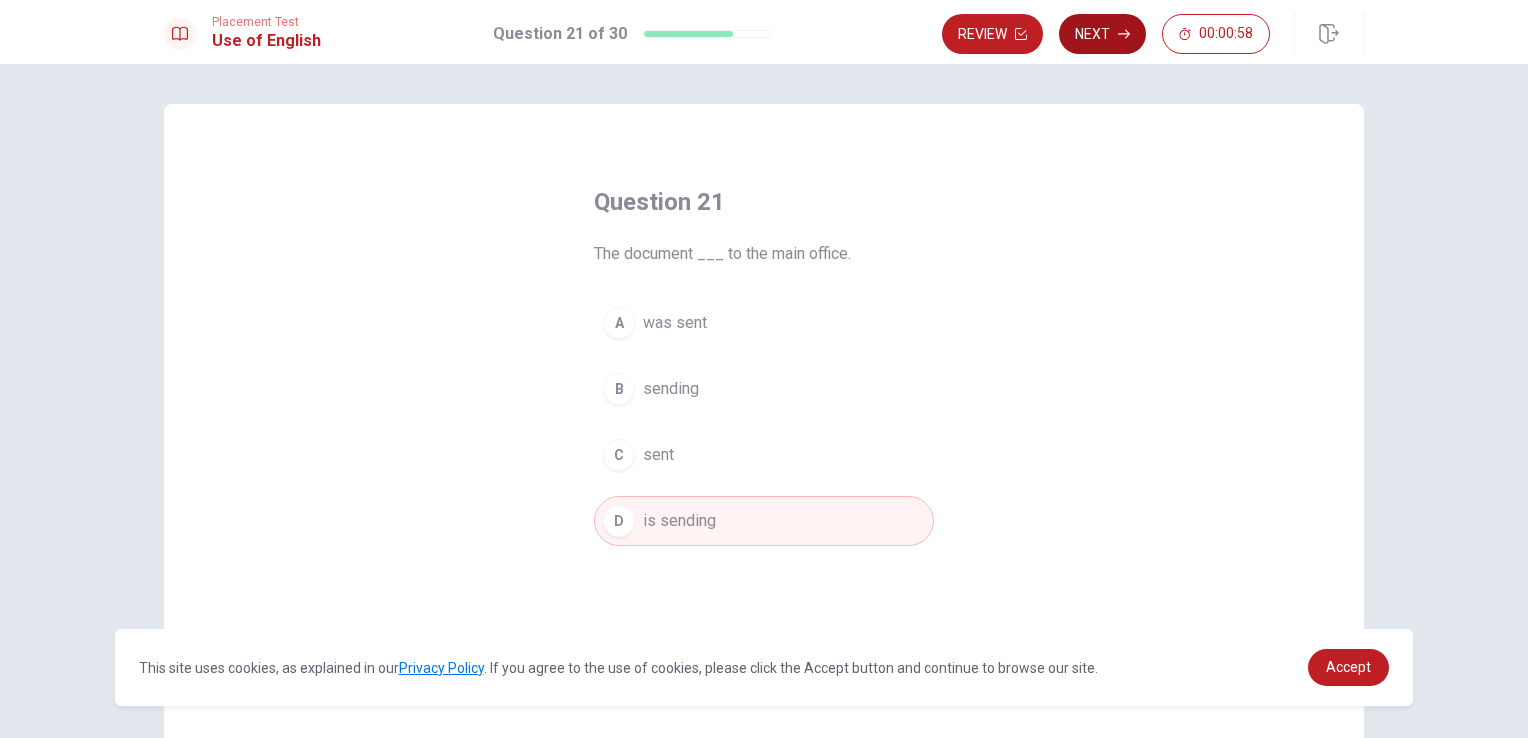 click on "Next" at bounding box center [1102, 34] 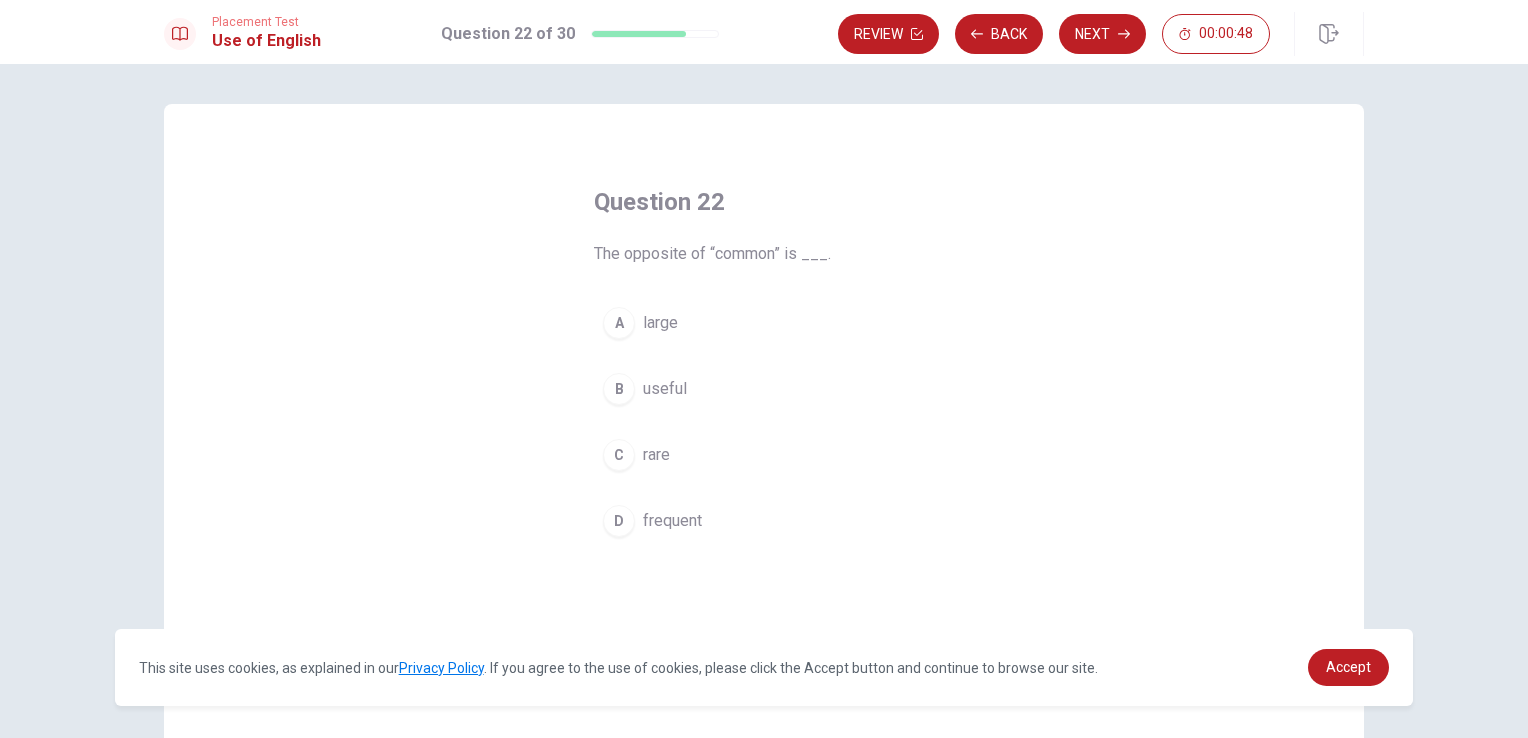 click on "rare" at bounding box center (656, 455) 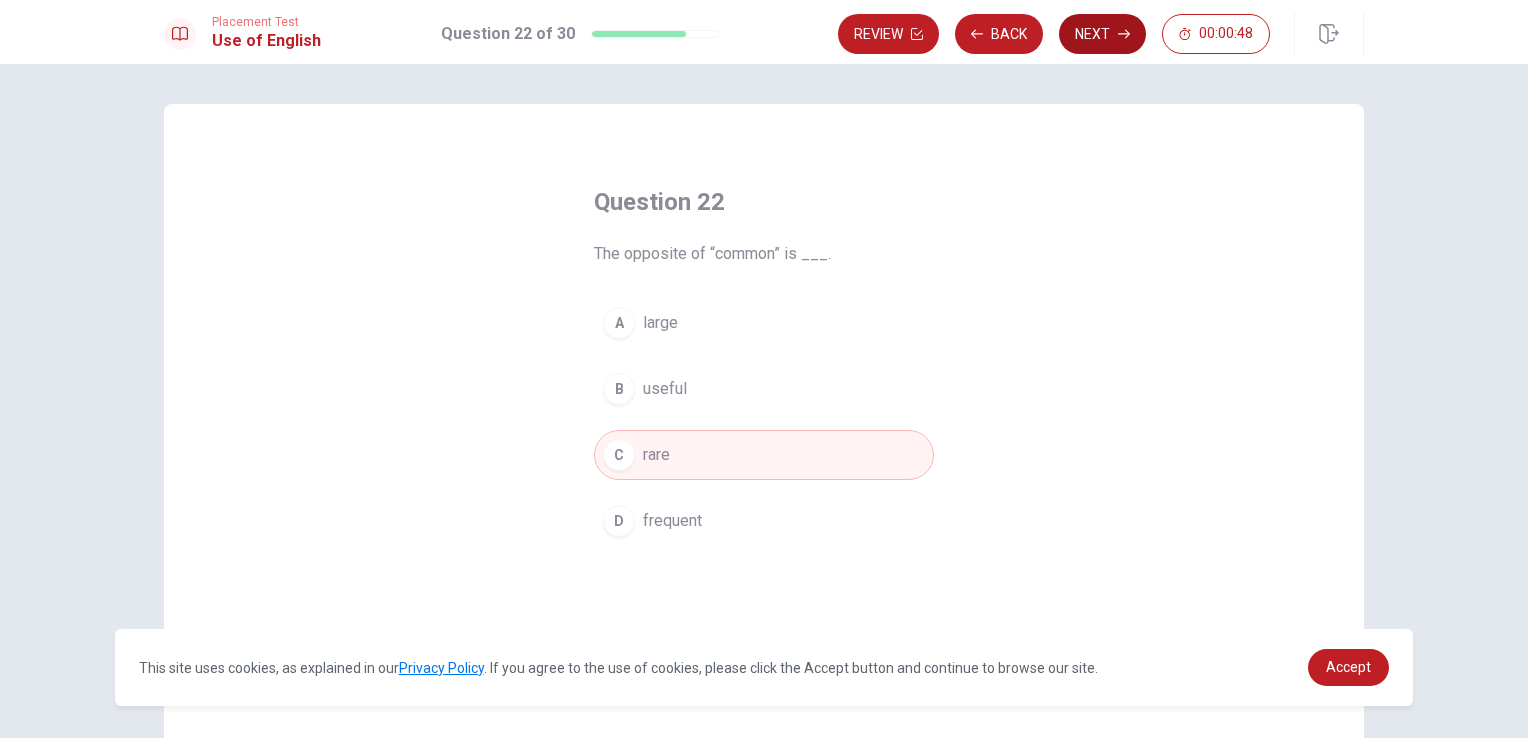 click on "Next" at bounding box center [1102, 34] 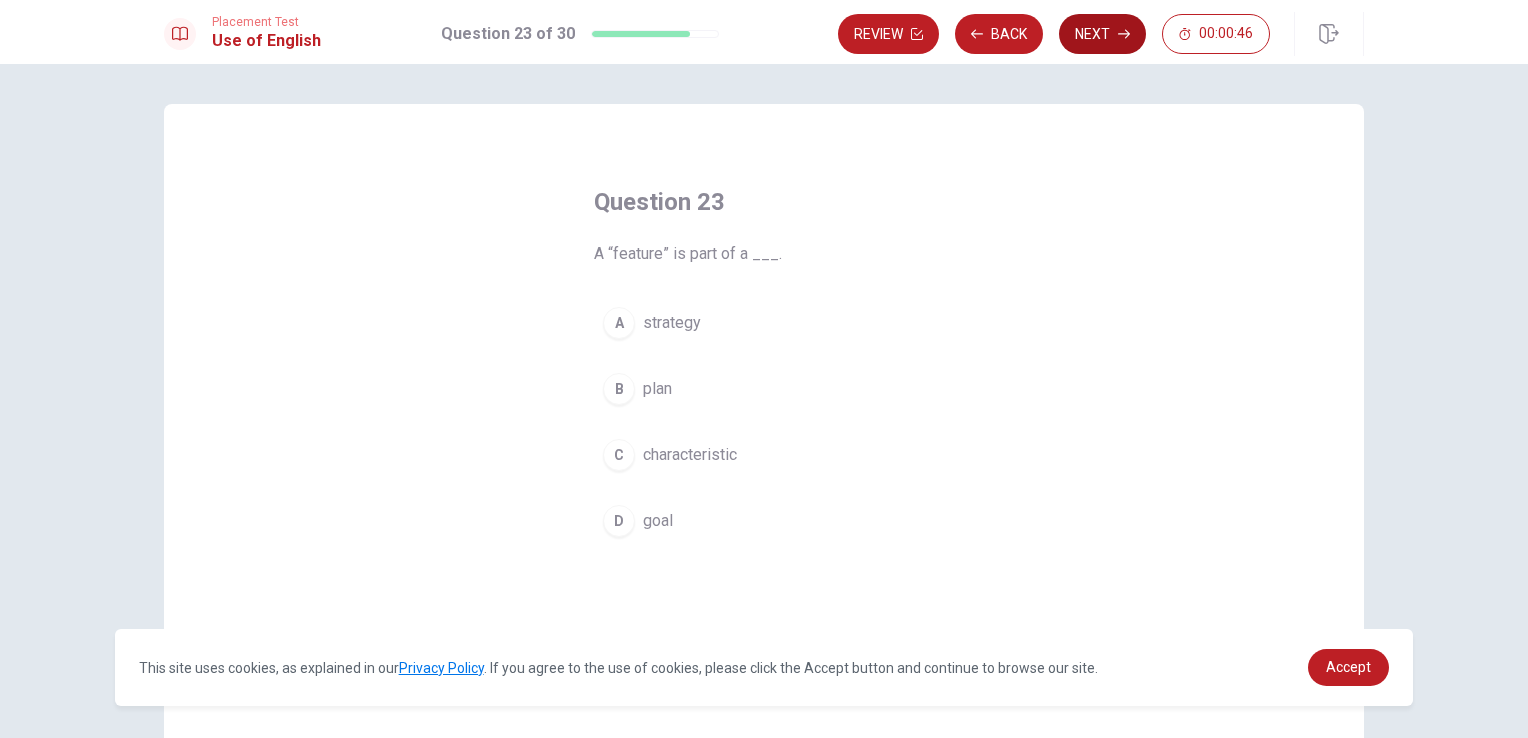 click on "Next" at bounding box center (1102, 34) 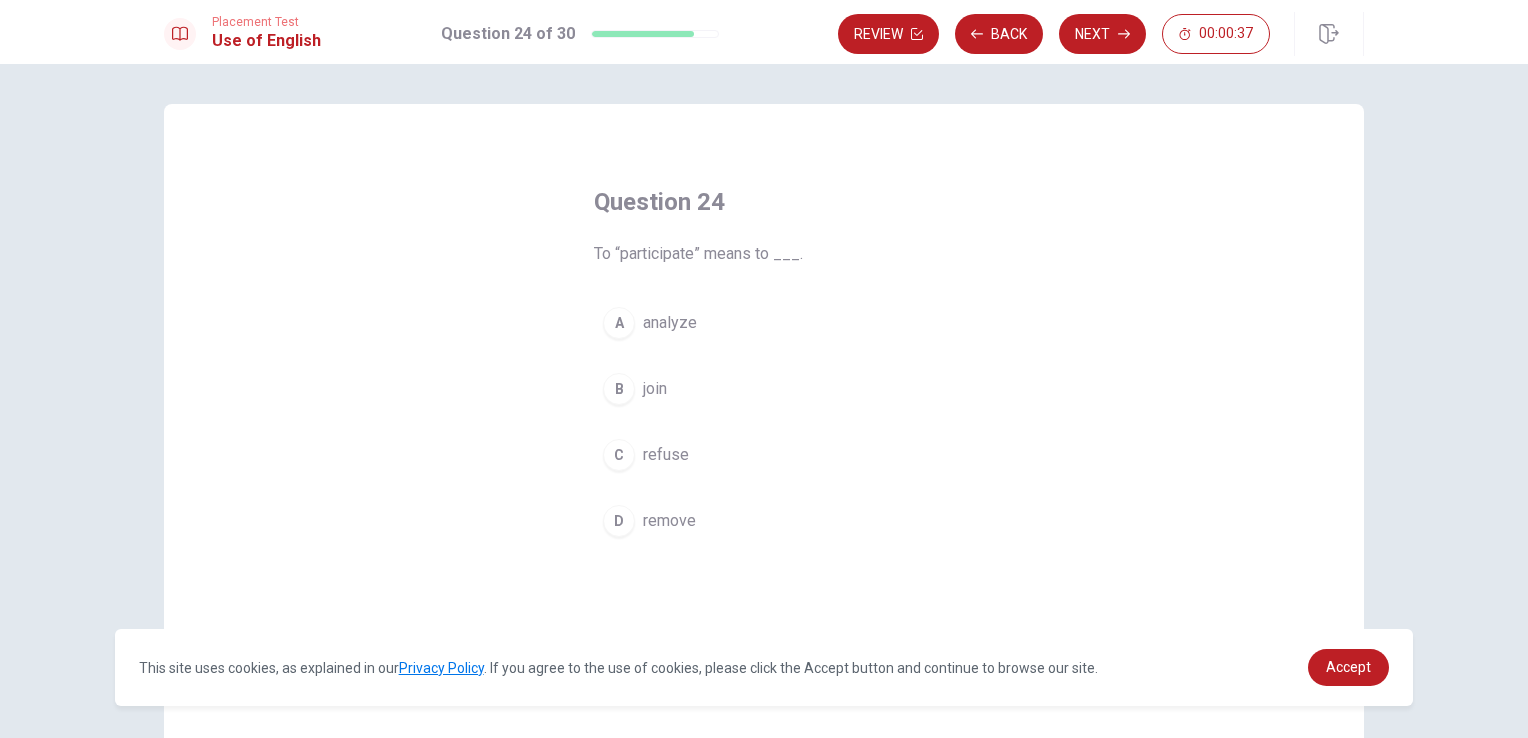 click on "join" at bounding box center [655, 389] 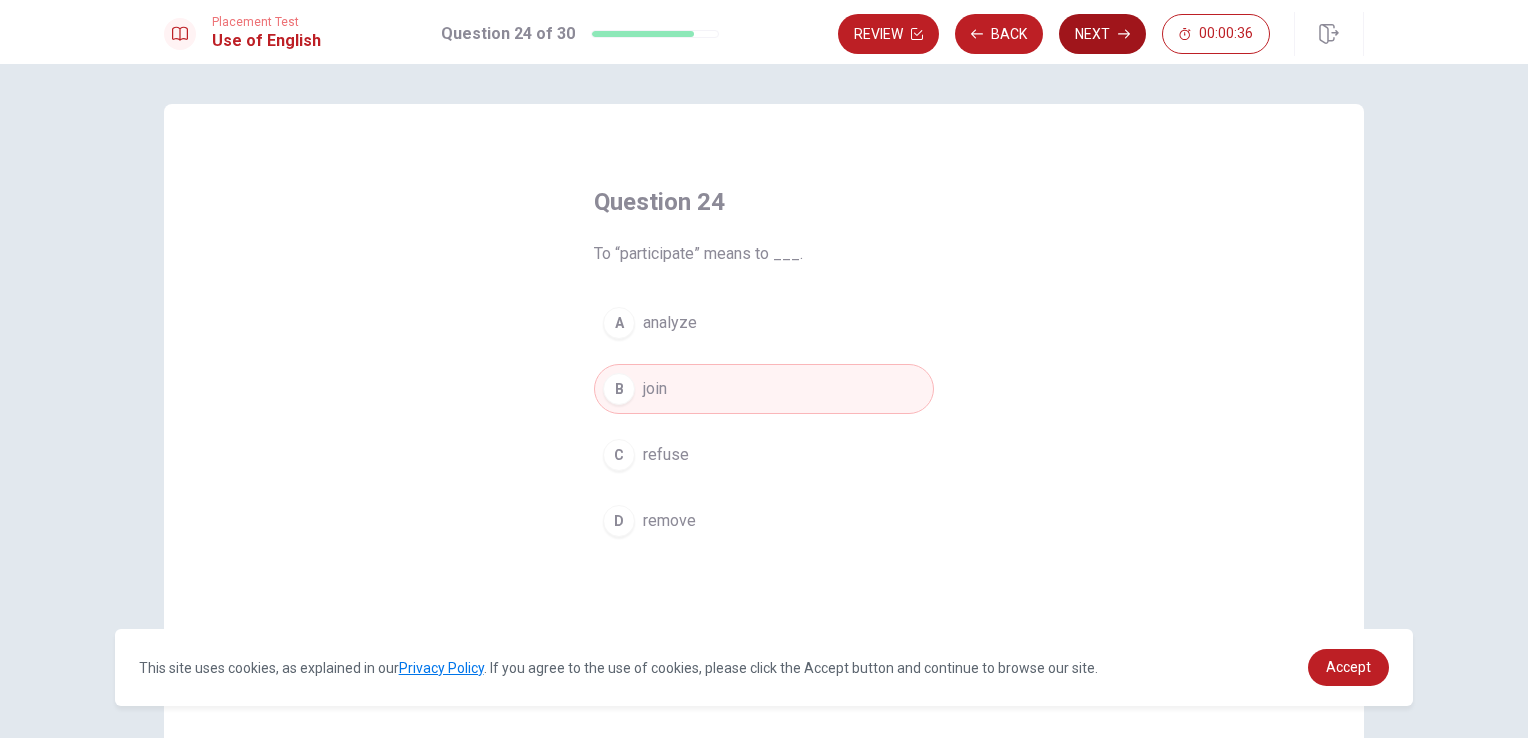 click on "Next" at bounding box center (1102, 34) 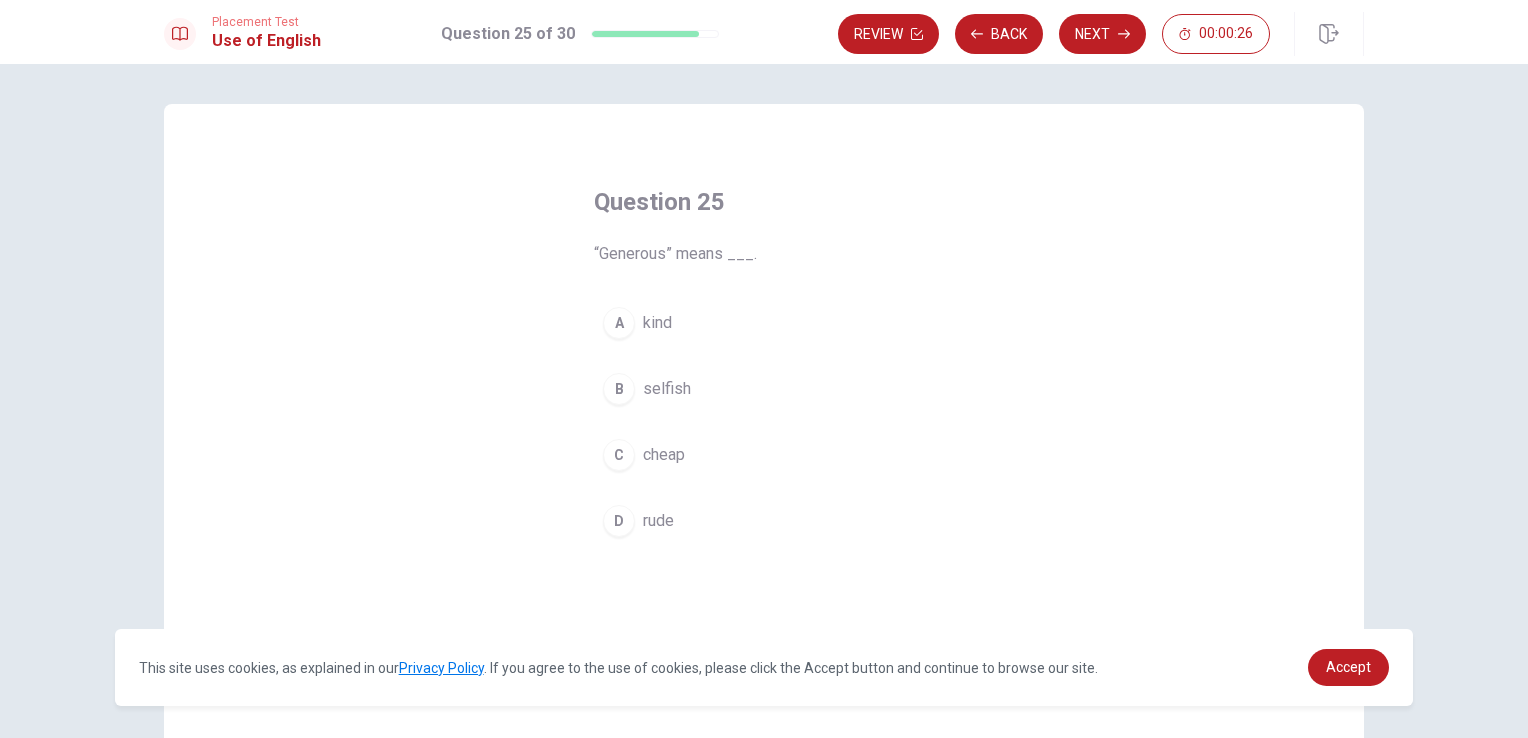 click on "cheap" at bounding box center [664, 455] 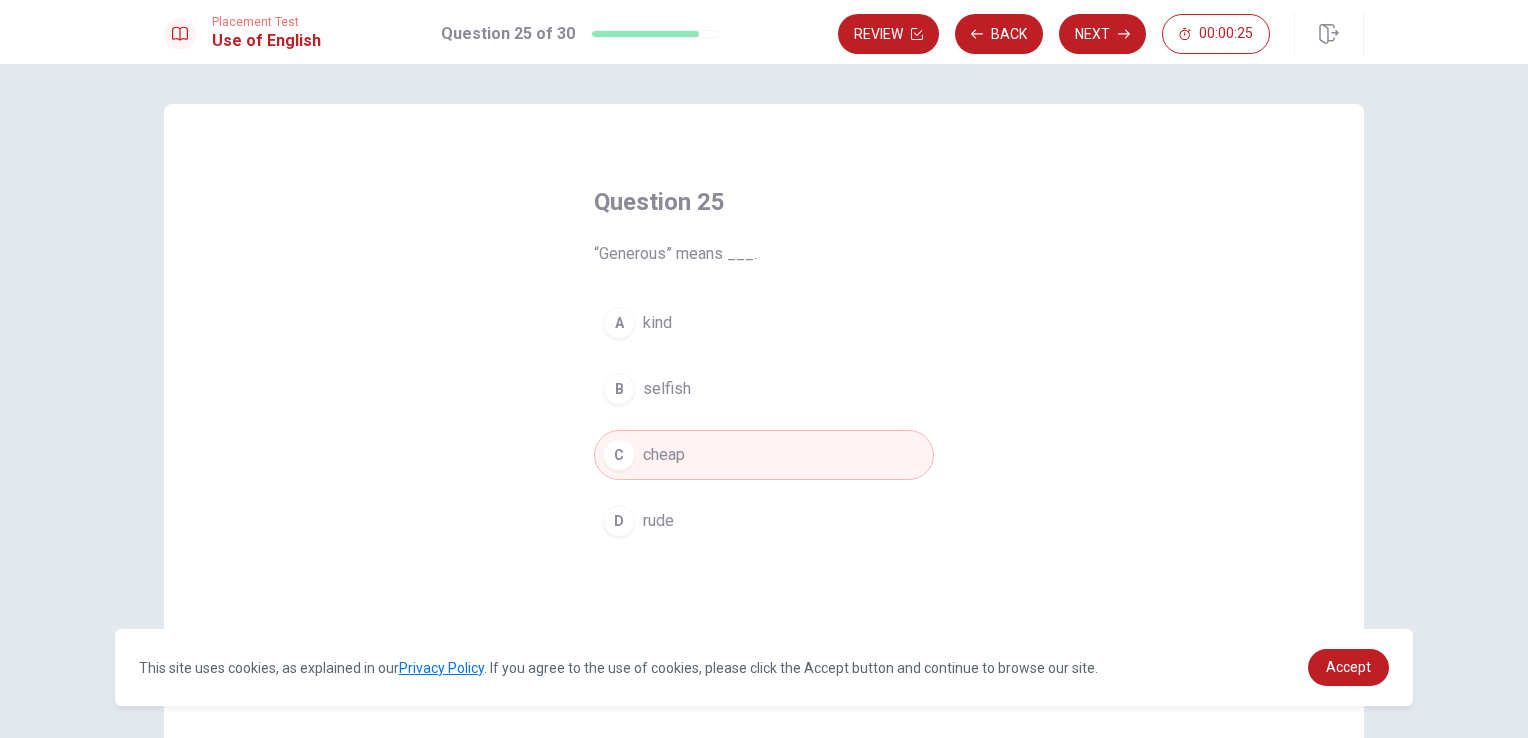 click on "selfish" at bounding box center (667, 389) 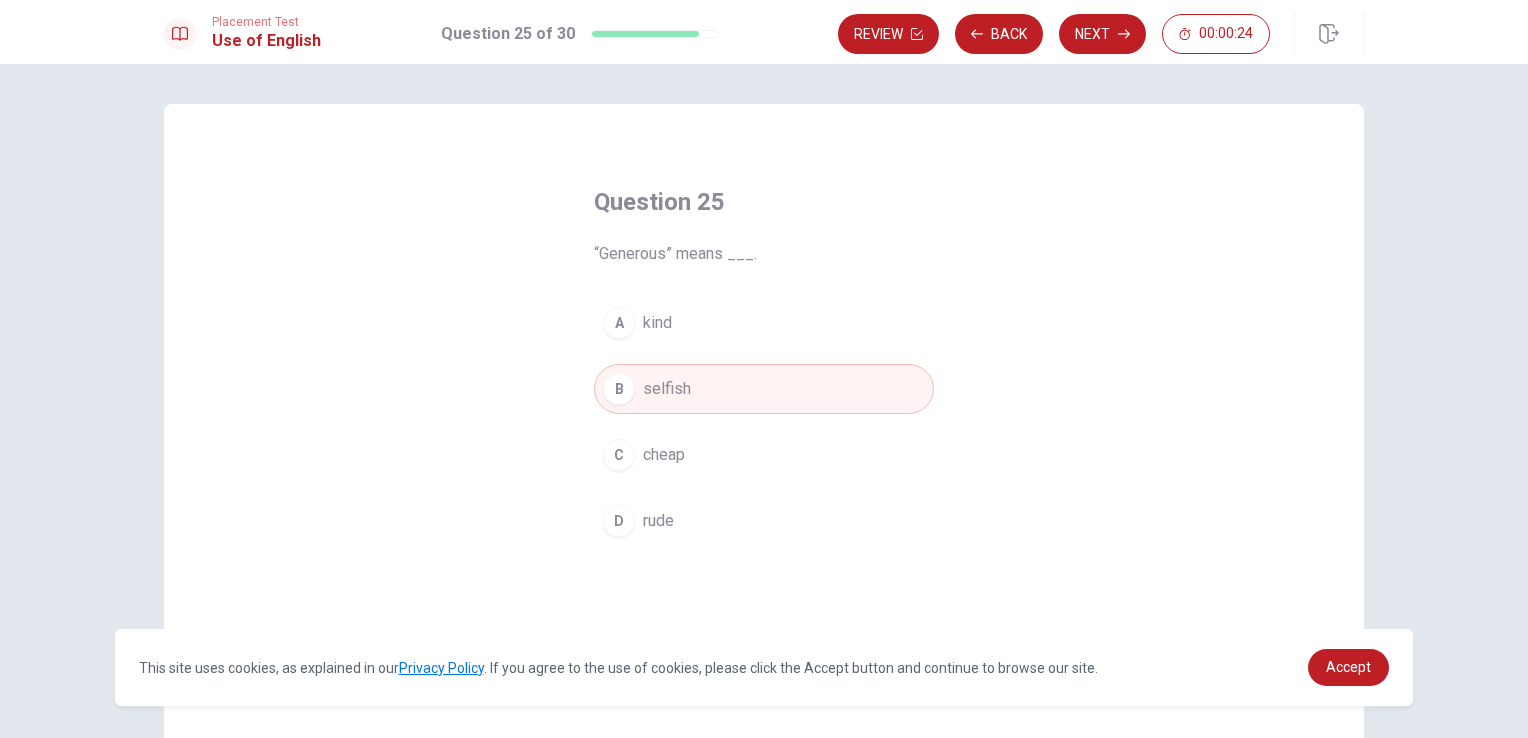 click on "kind" at bounding box center [657, 323] 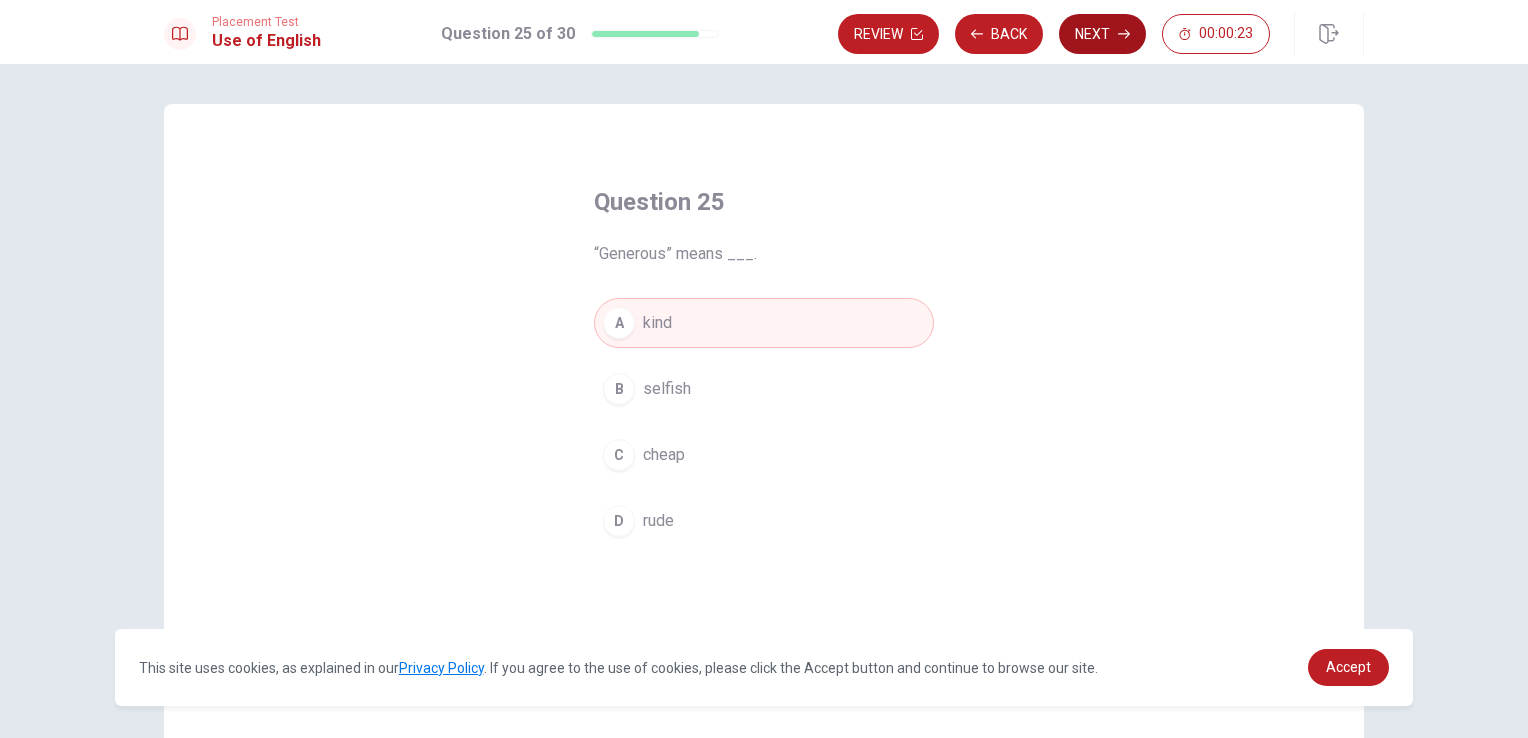 click on "Next" at bounding box center (1102, 34) 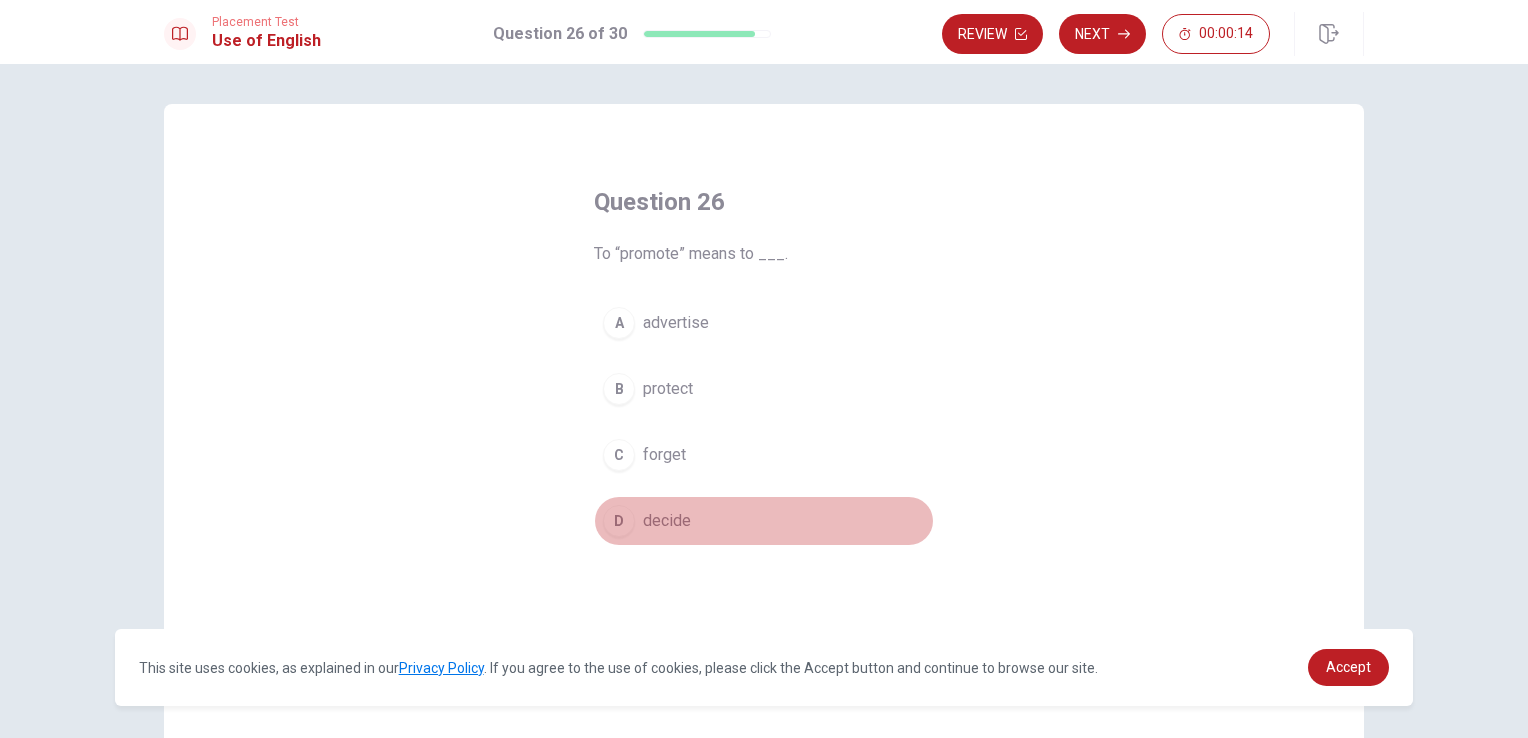 click on "decide" at bounding box center (667, 521) 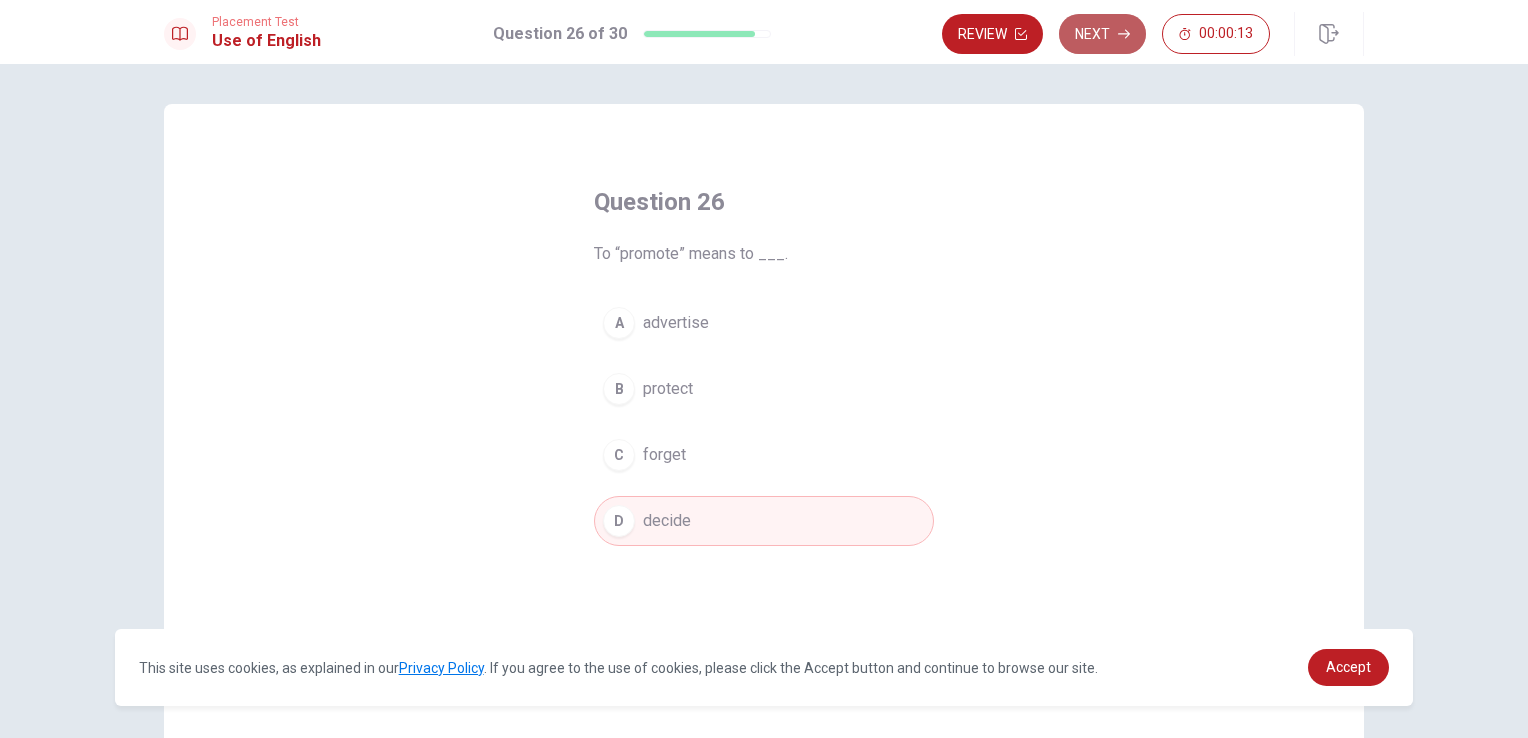 click on "Next" at bounding box center [1102, 34] 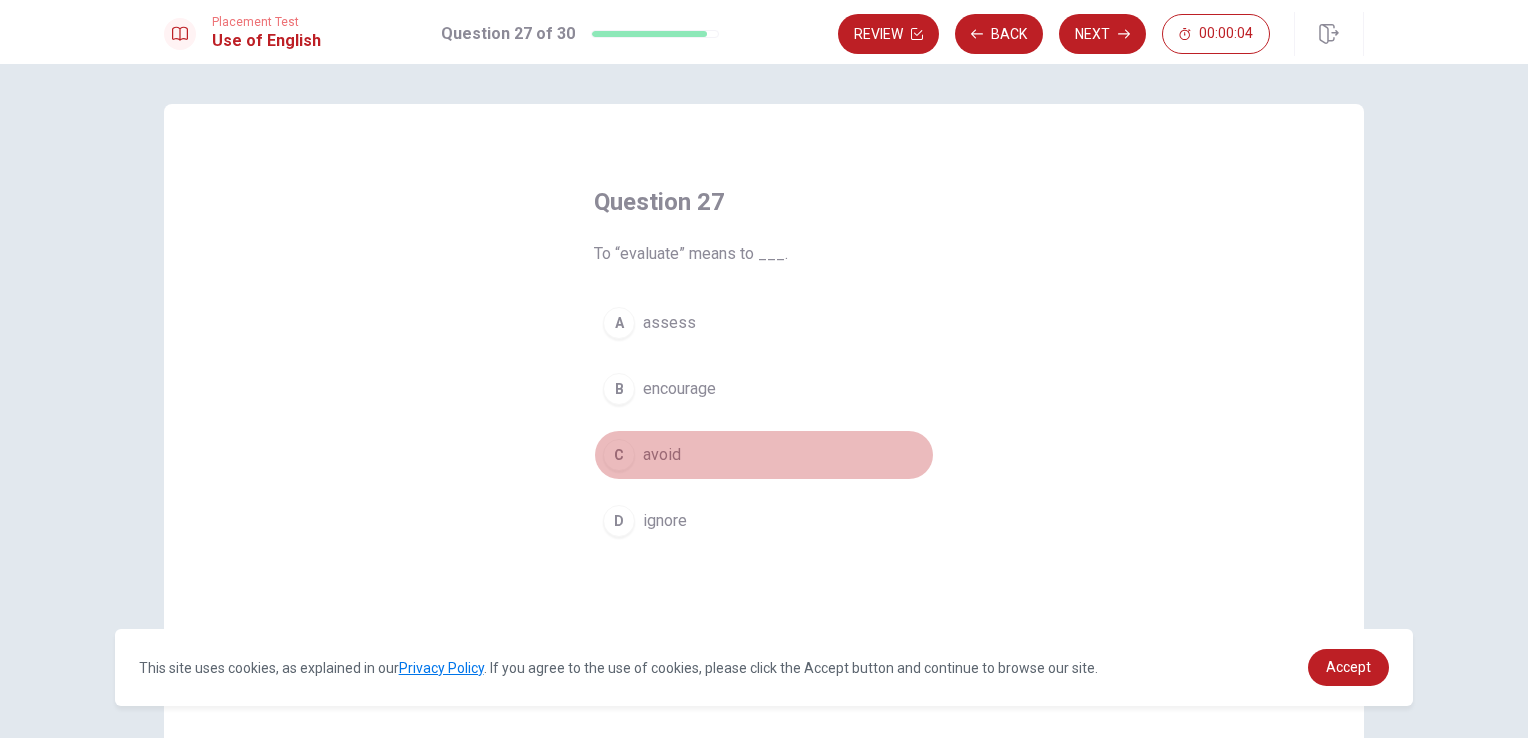 click on "avoid" at bounding box center (662, 455) 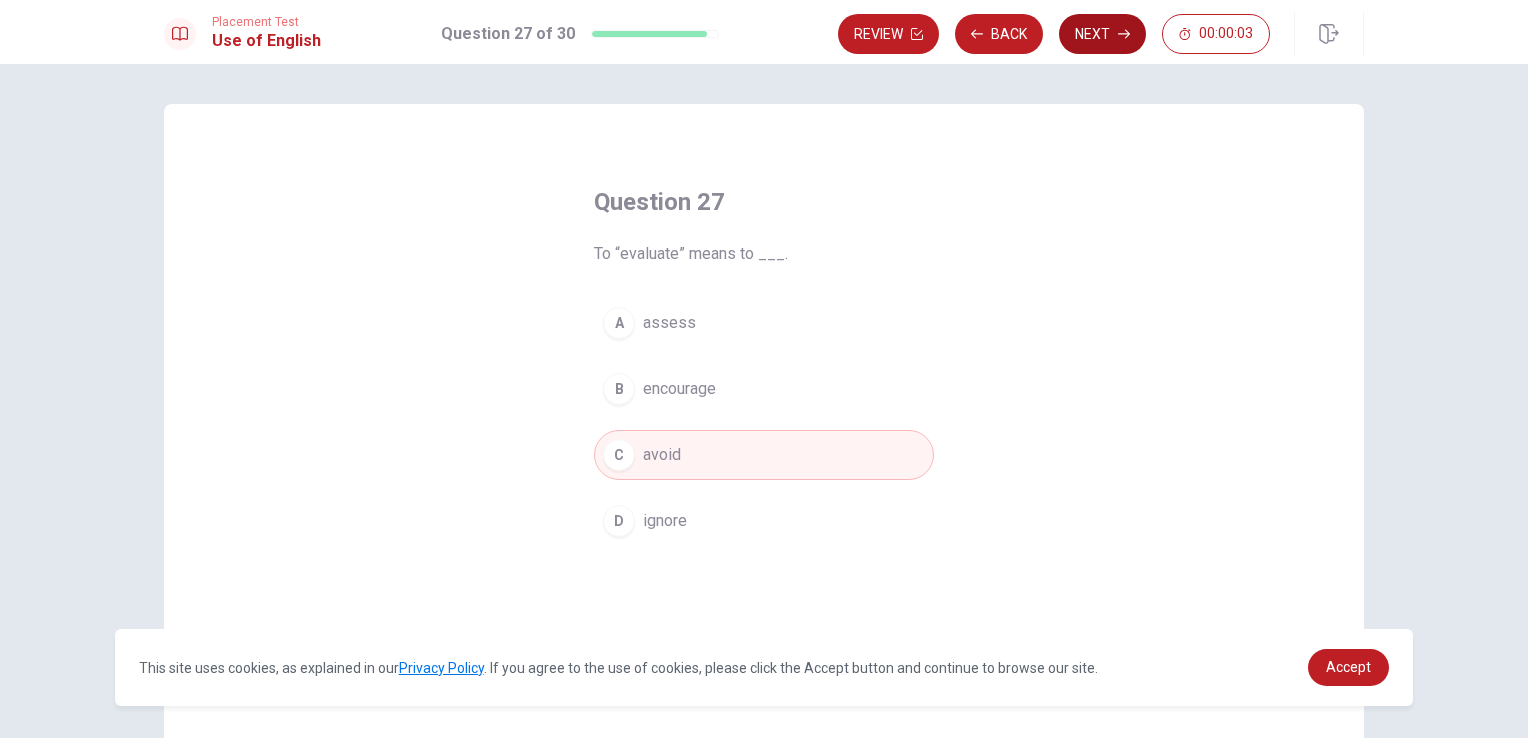 click on "Next" at bounding box center (1102, 34) 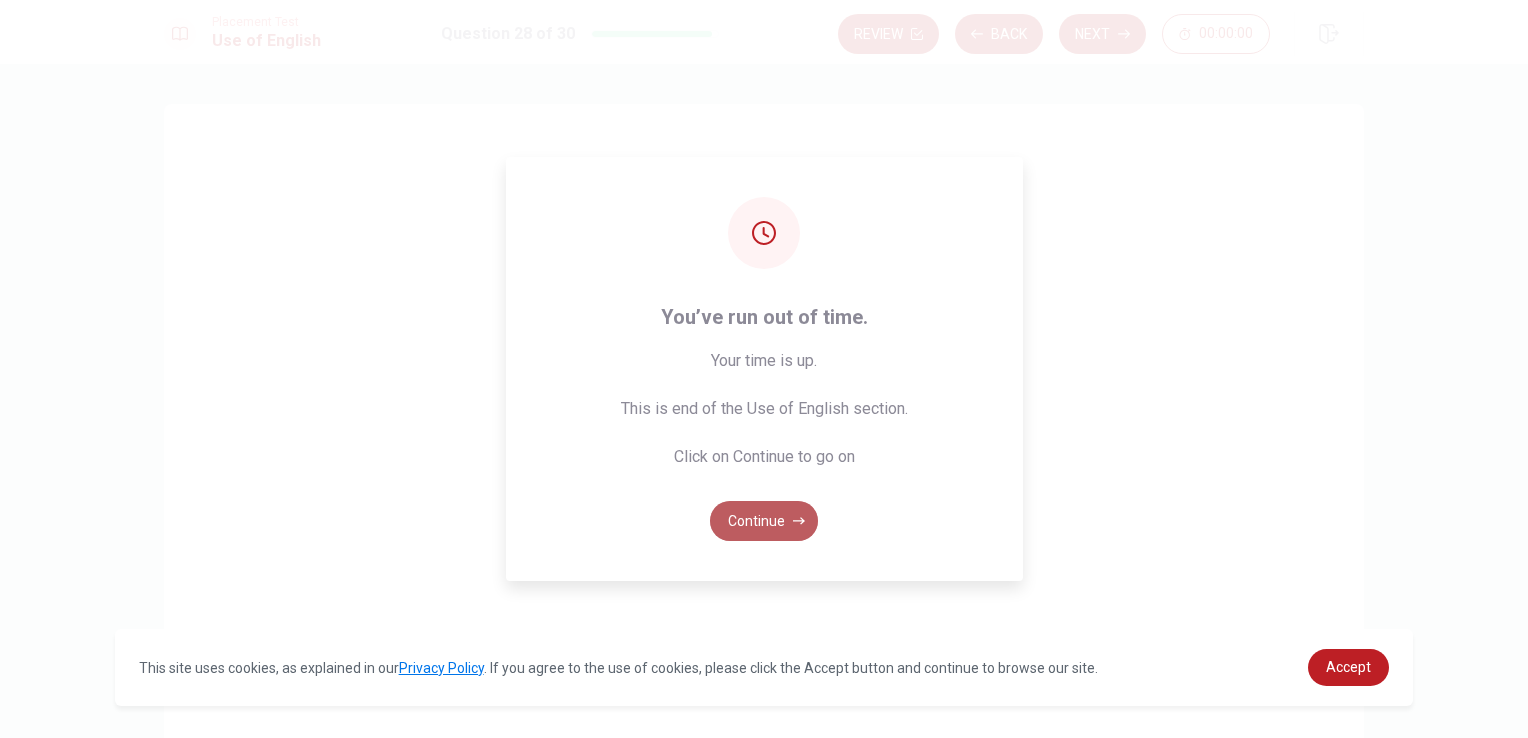 click on "Continue" at bounding box center (764, 521) 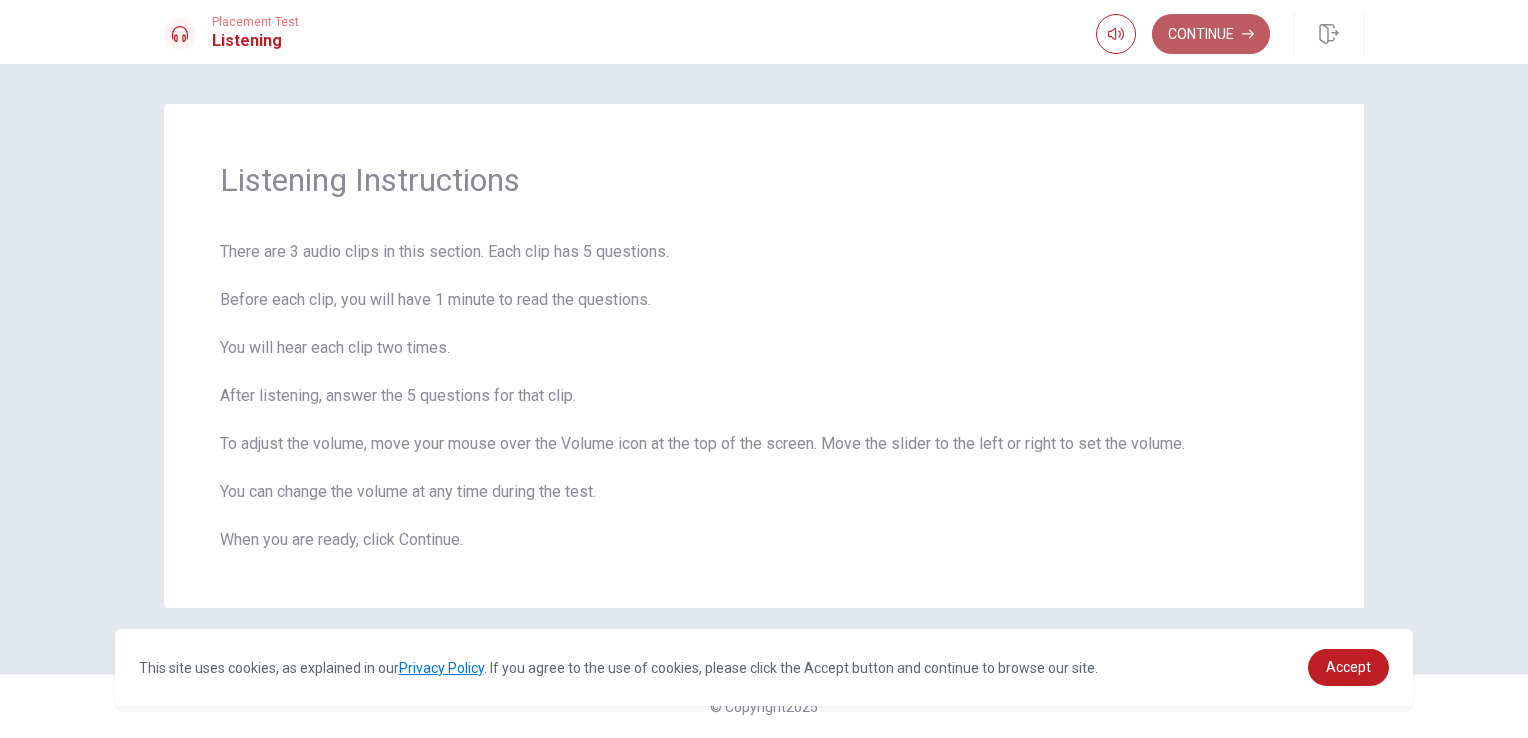 click on "Continue" at bounding box center (1211, 34) 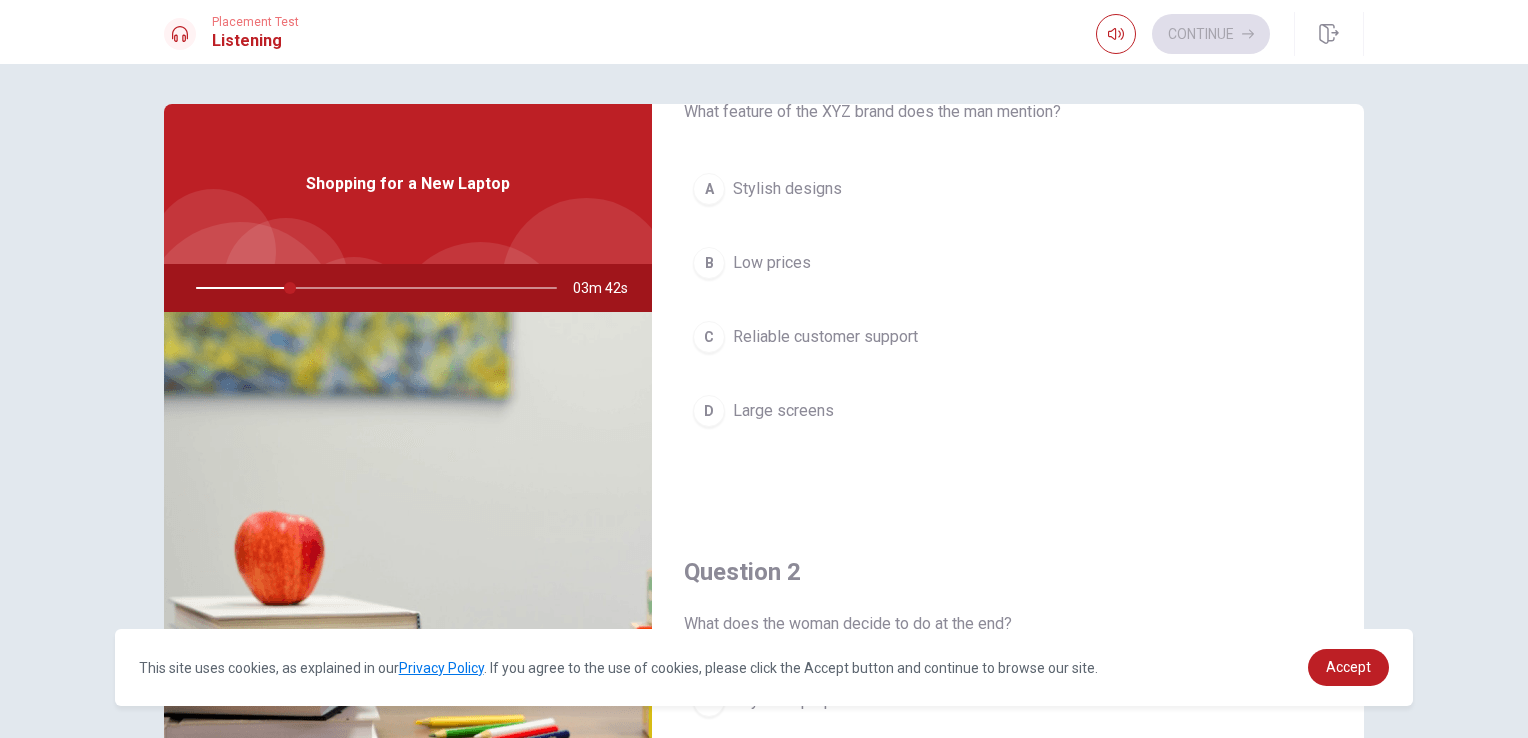 scroll, scrollTop: 0, scrollLeft: 0, axis: both 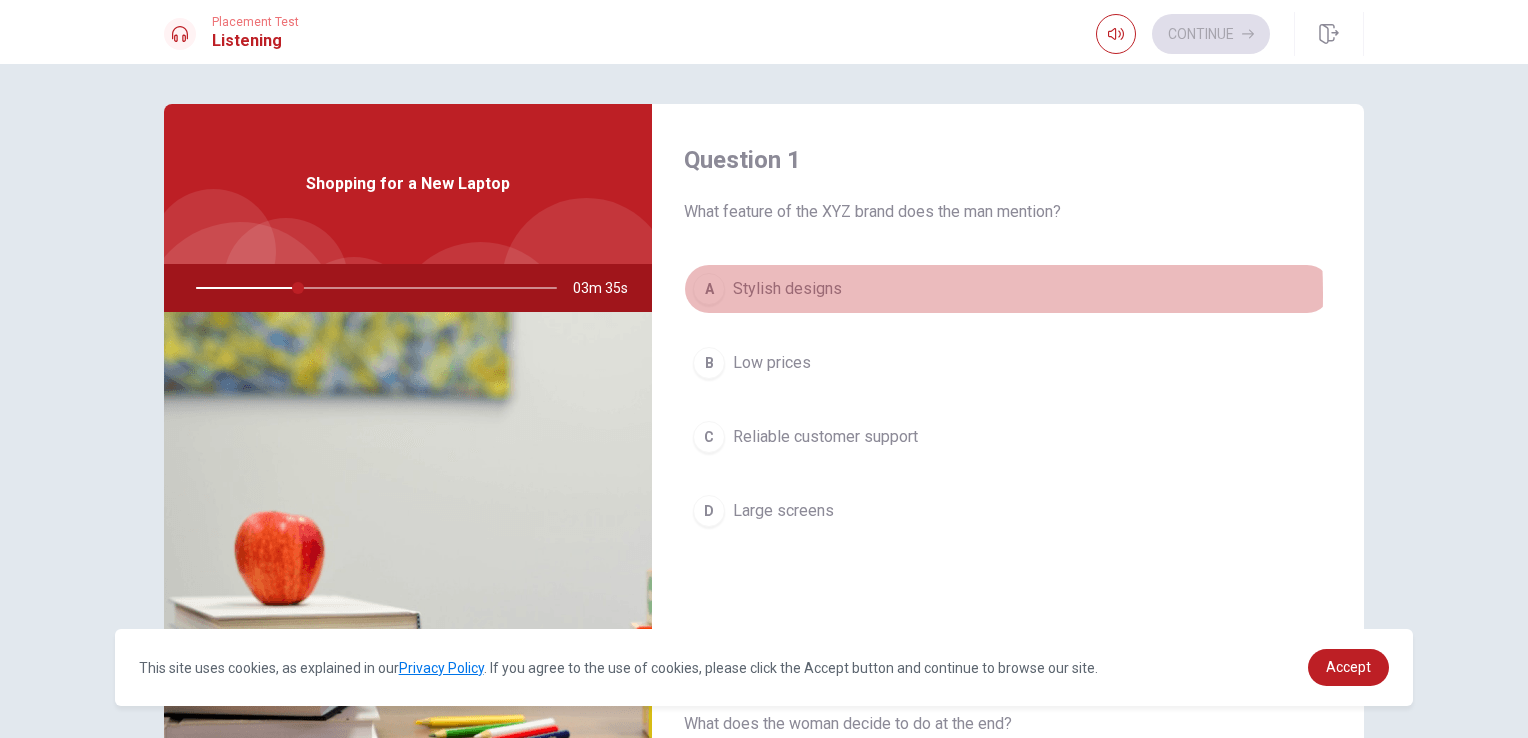 click on "Stylish designs" at bounding box center (787, 289) 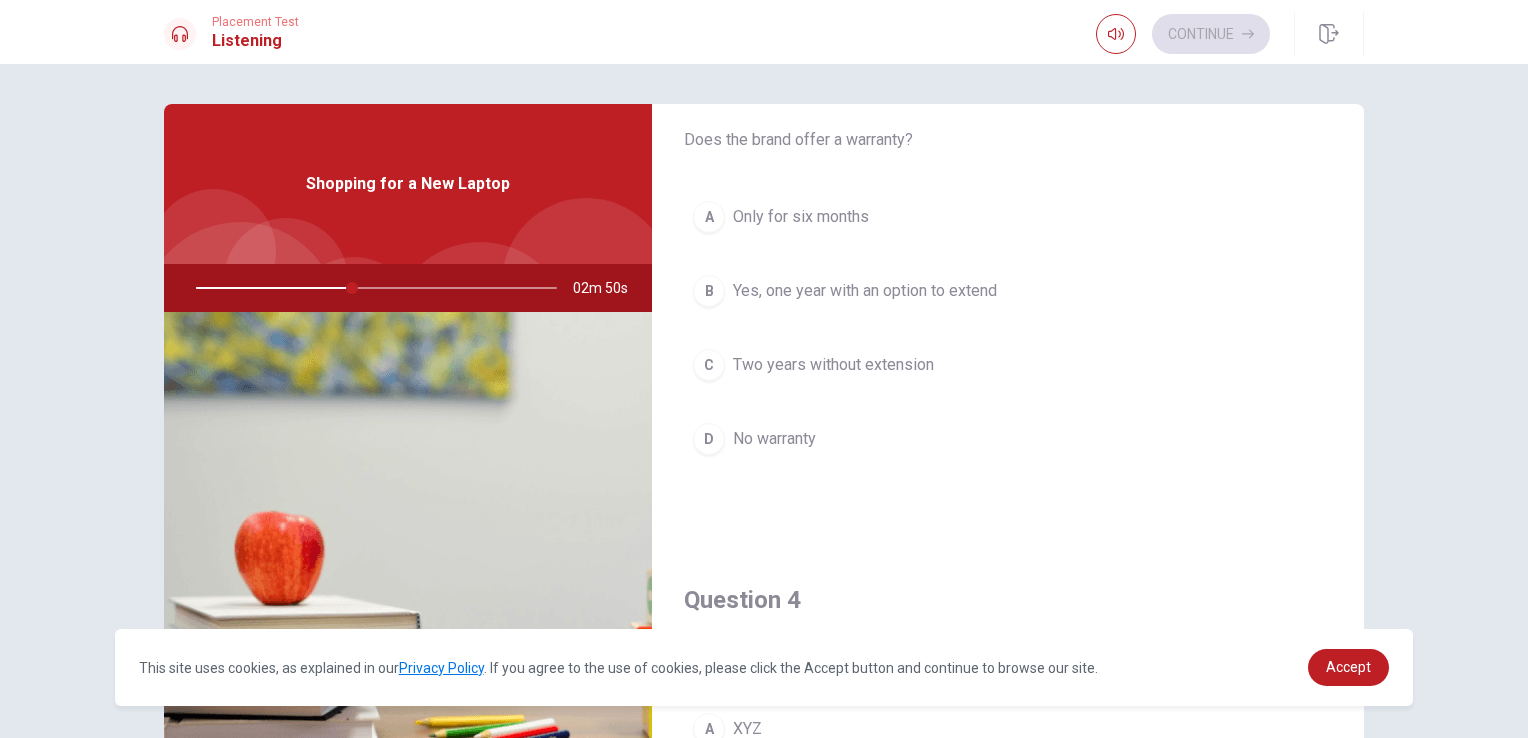 scroll, scrollTop: 1100, scrollLeft: 0, axis: vertical 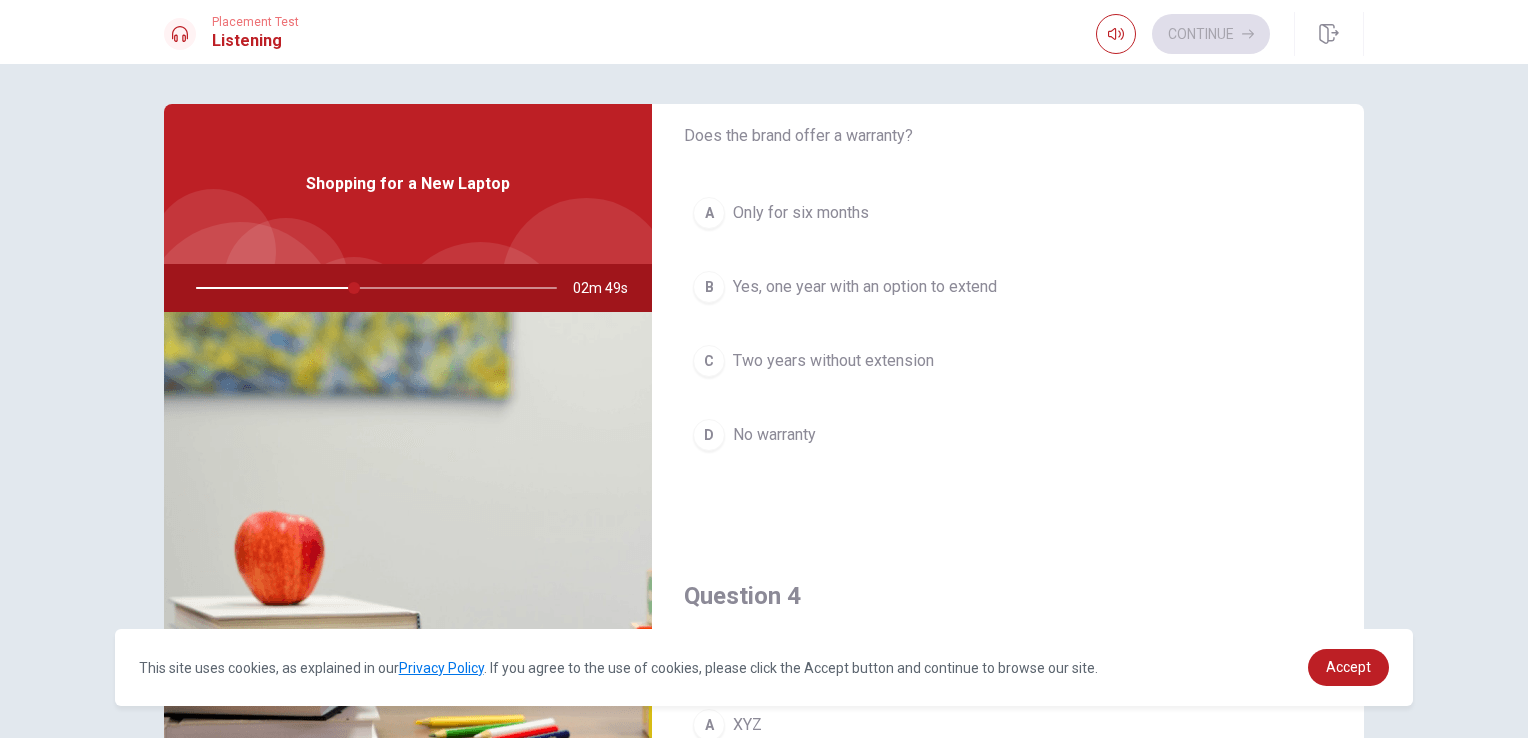 click on "Yes, one year with an option to extend" at bounding box center [865, 287] 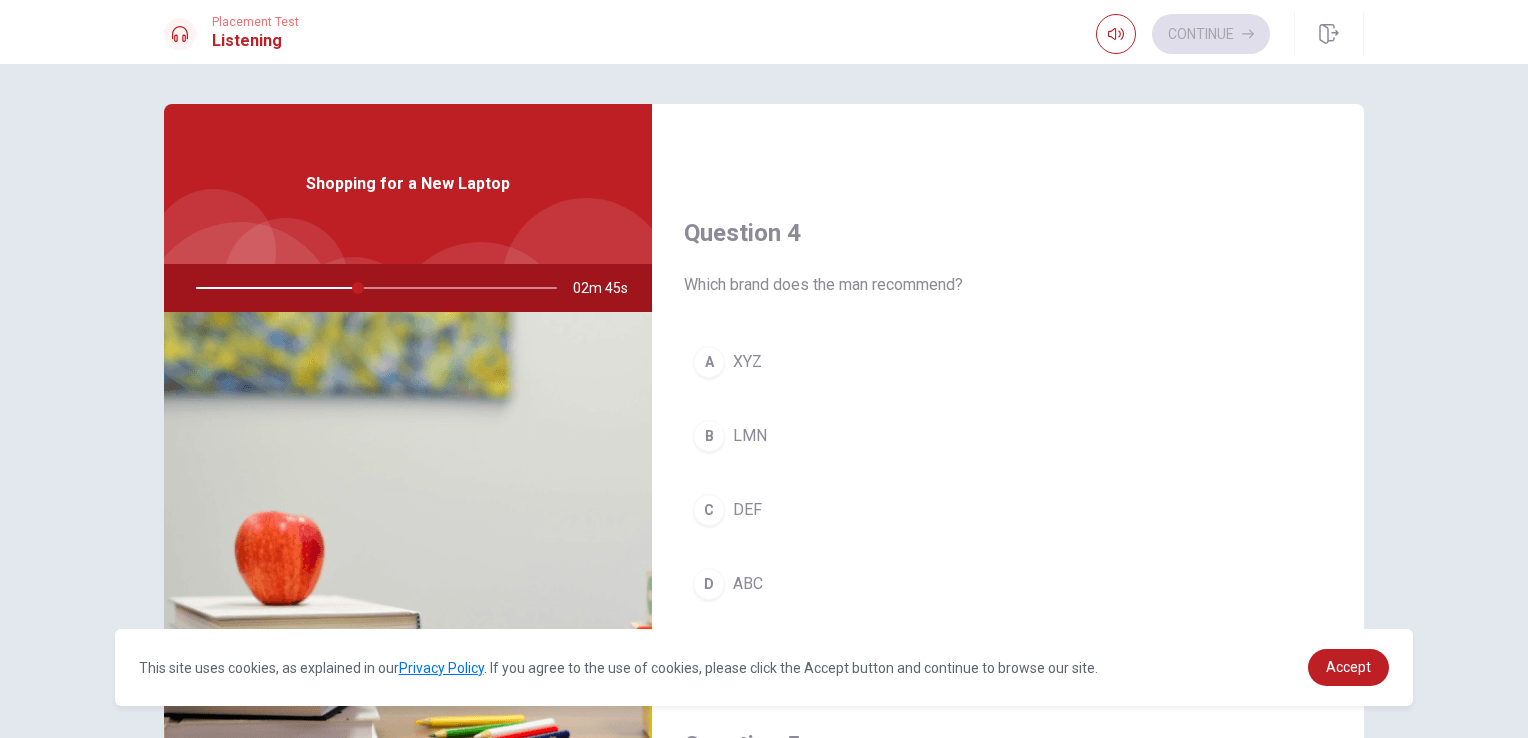 scroll, scrollTop: 1500, scrollLeft: 0, axis: vertical 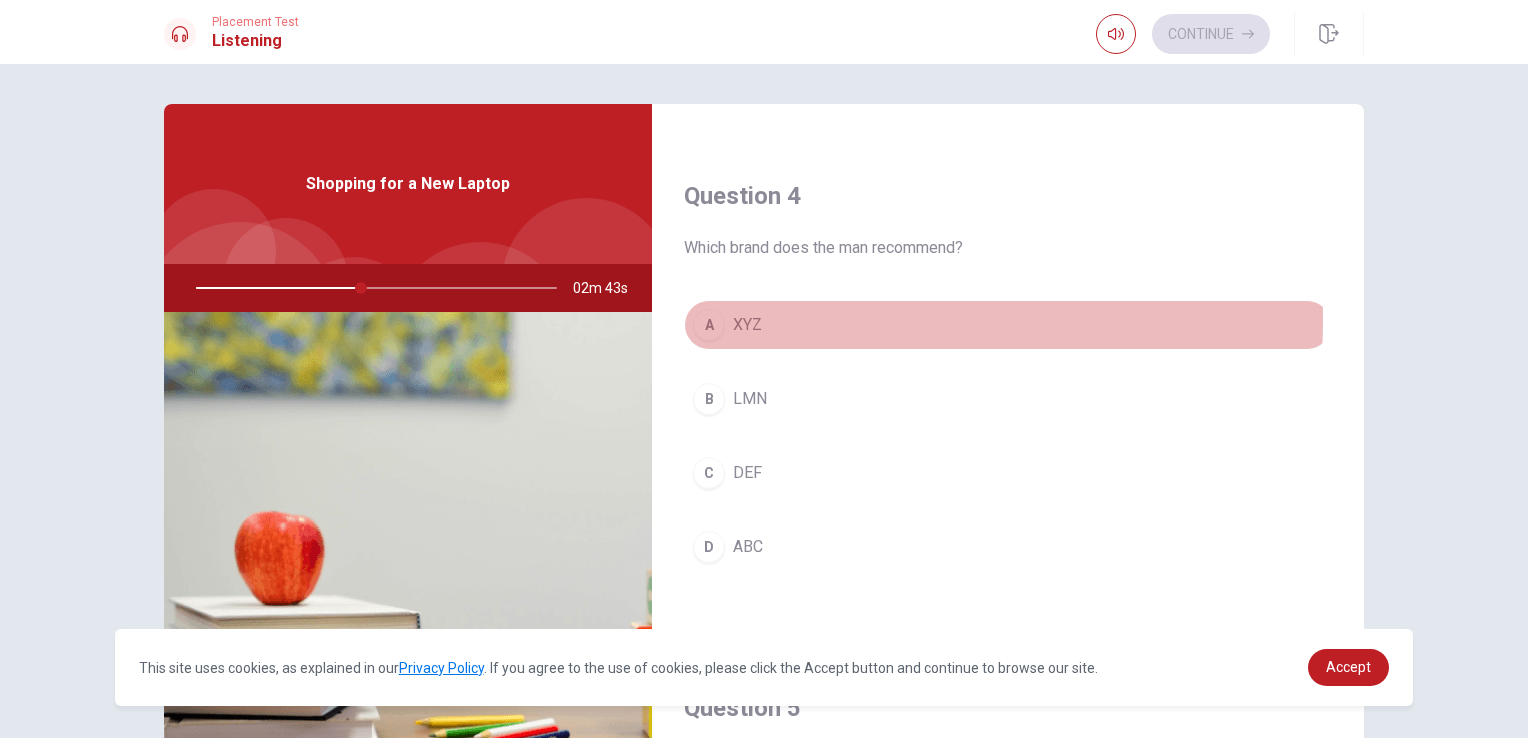 click on "XYZ" at bounding box center (747, 325) 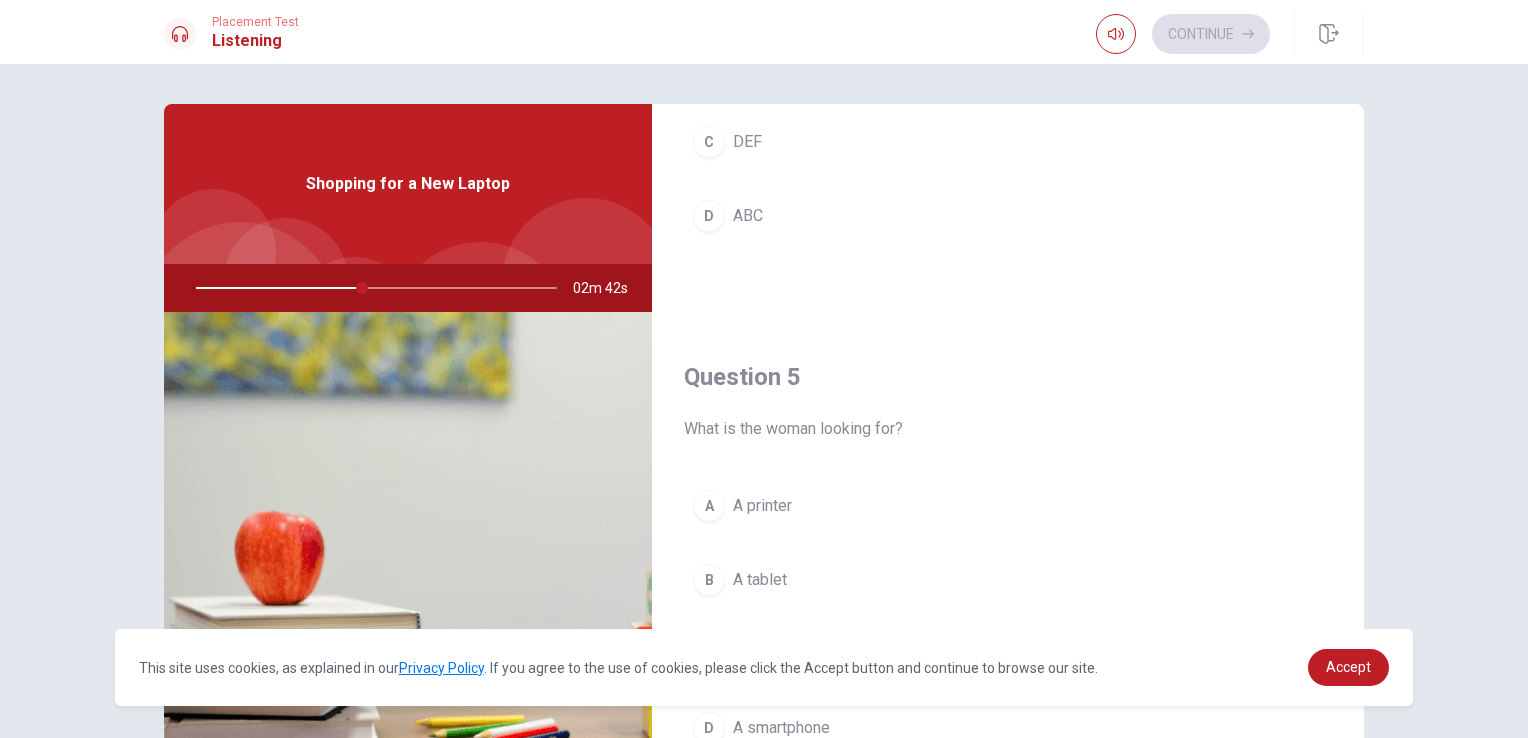 scroll, scrollTop: 1856, scrollLeft: 0, axis: vertical 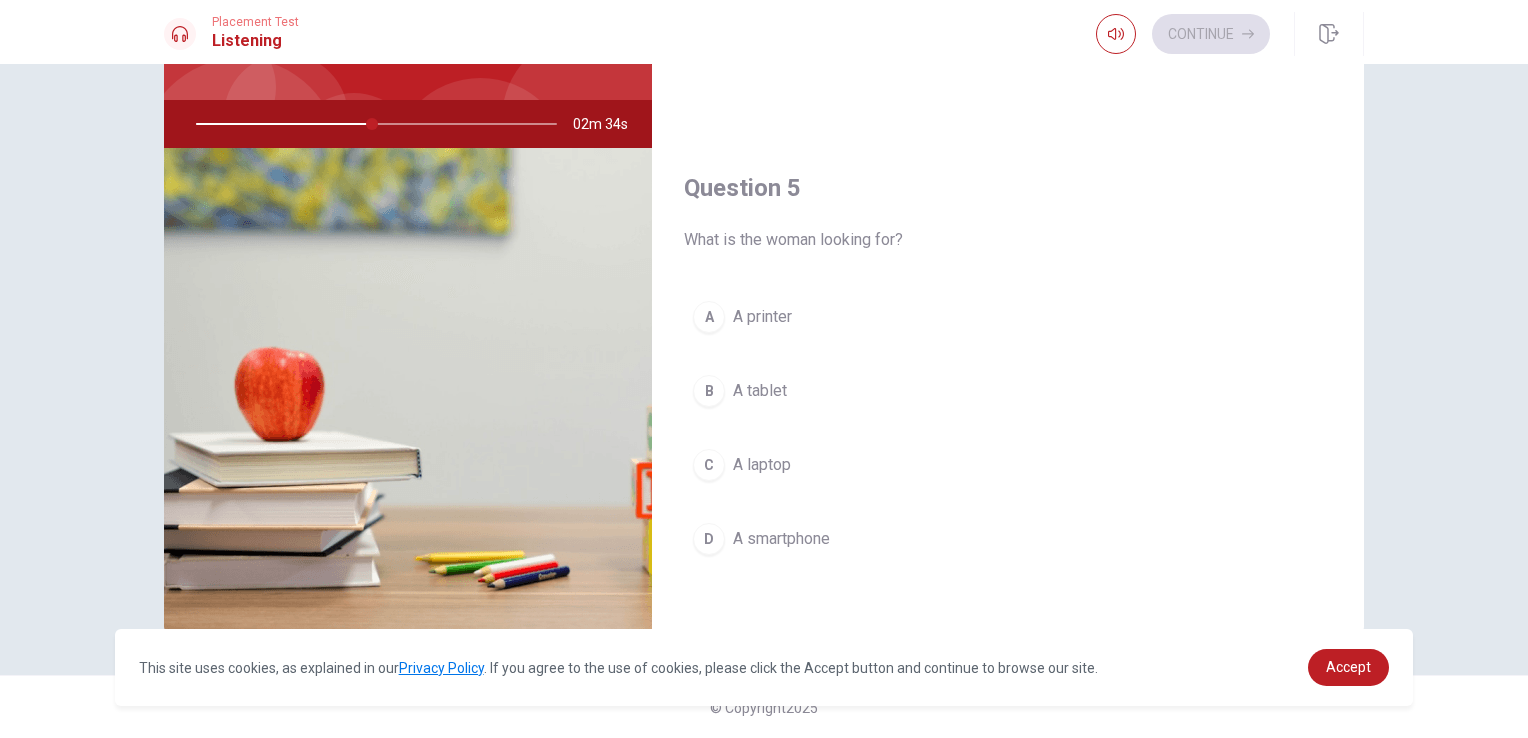 click on "C" at bounding box center (709, 465) 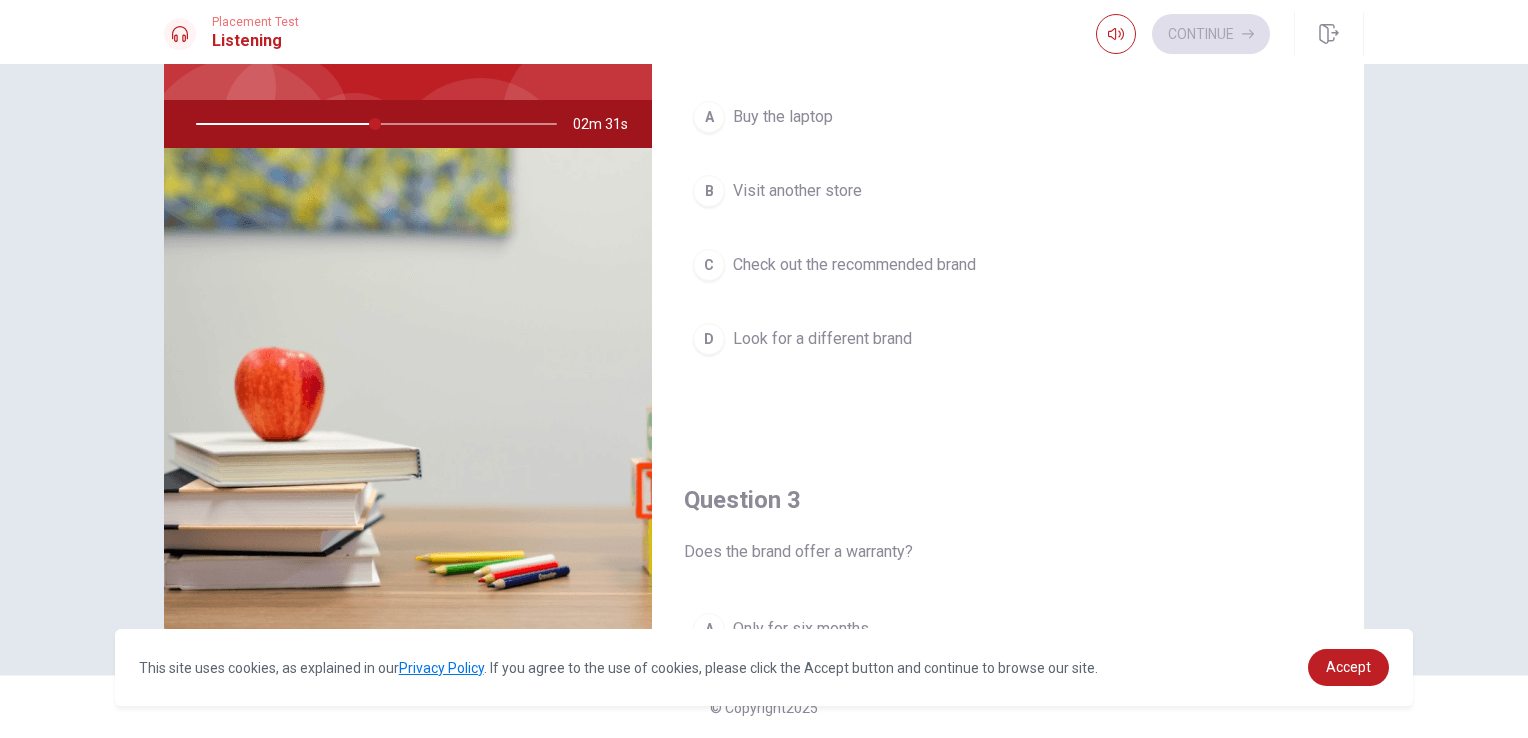 scroll, scrollTop: 456, scrollLeft: 0, axis: vertical 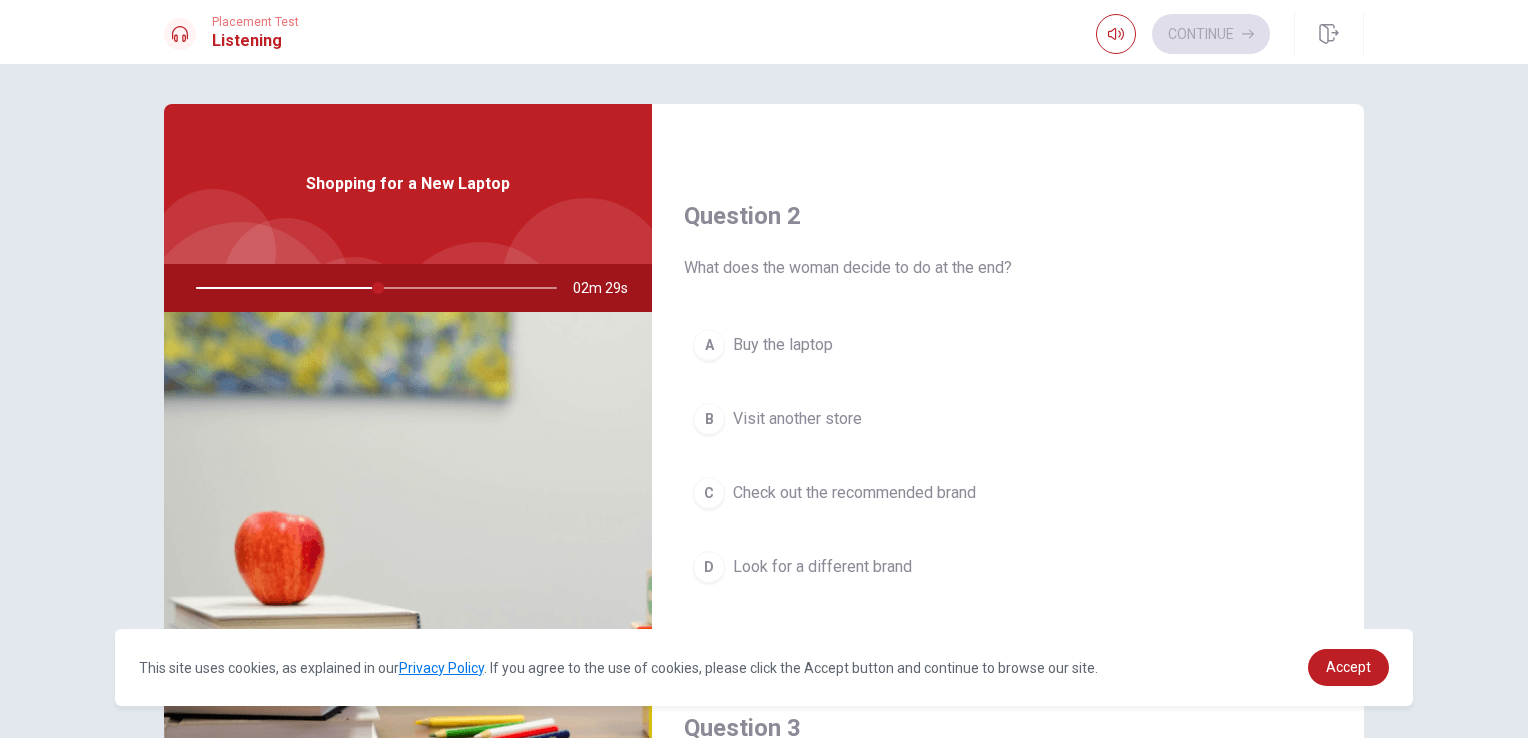 drag, startPoint x: 368, startPoint y: 284, endPoint x: 330, endPoint y: 293, distance: 39.051247 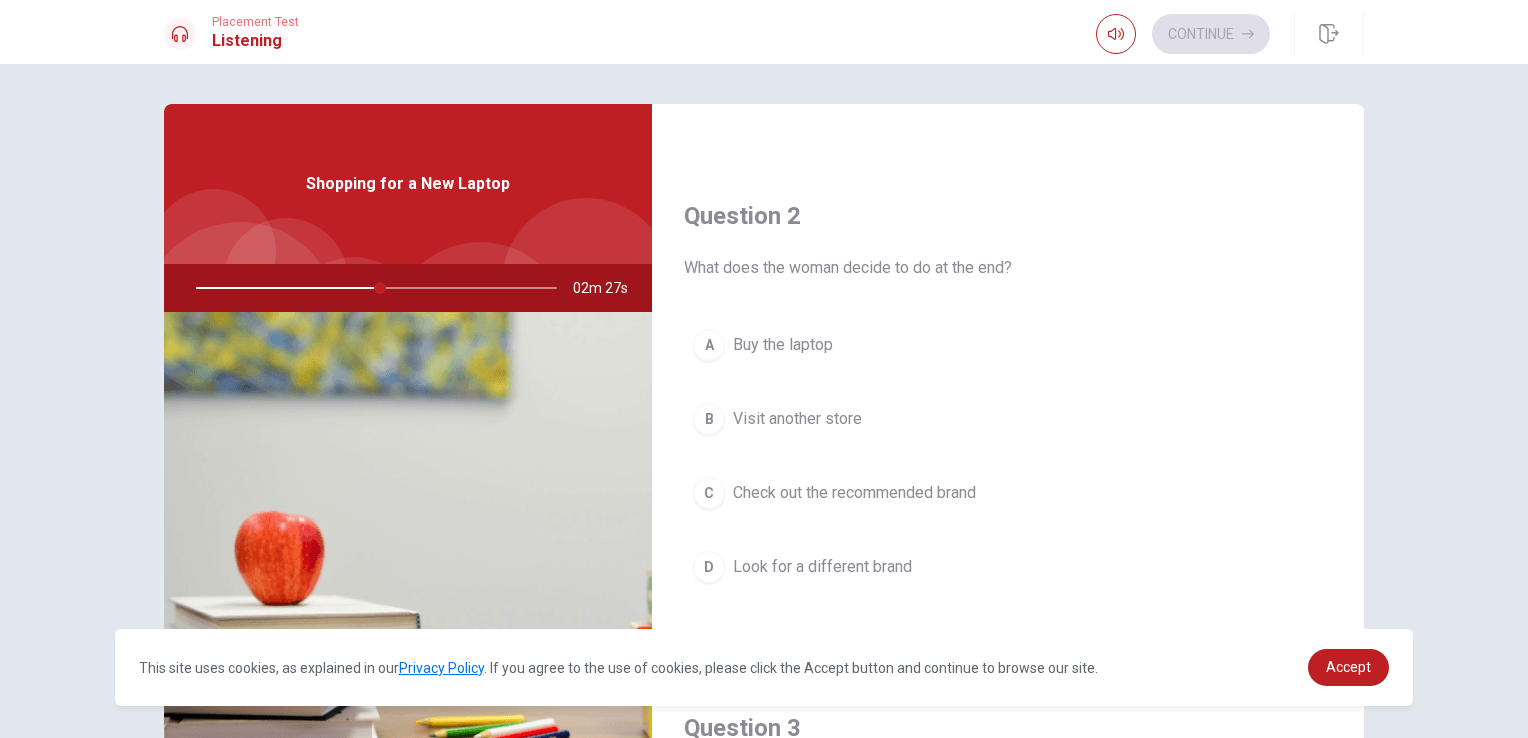 click on "A" at bounding box center [709, 345] 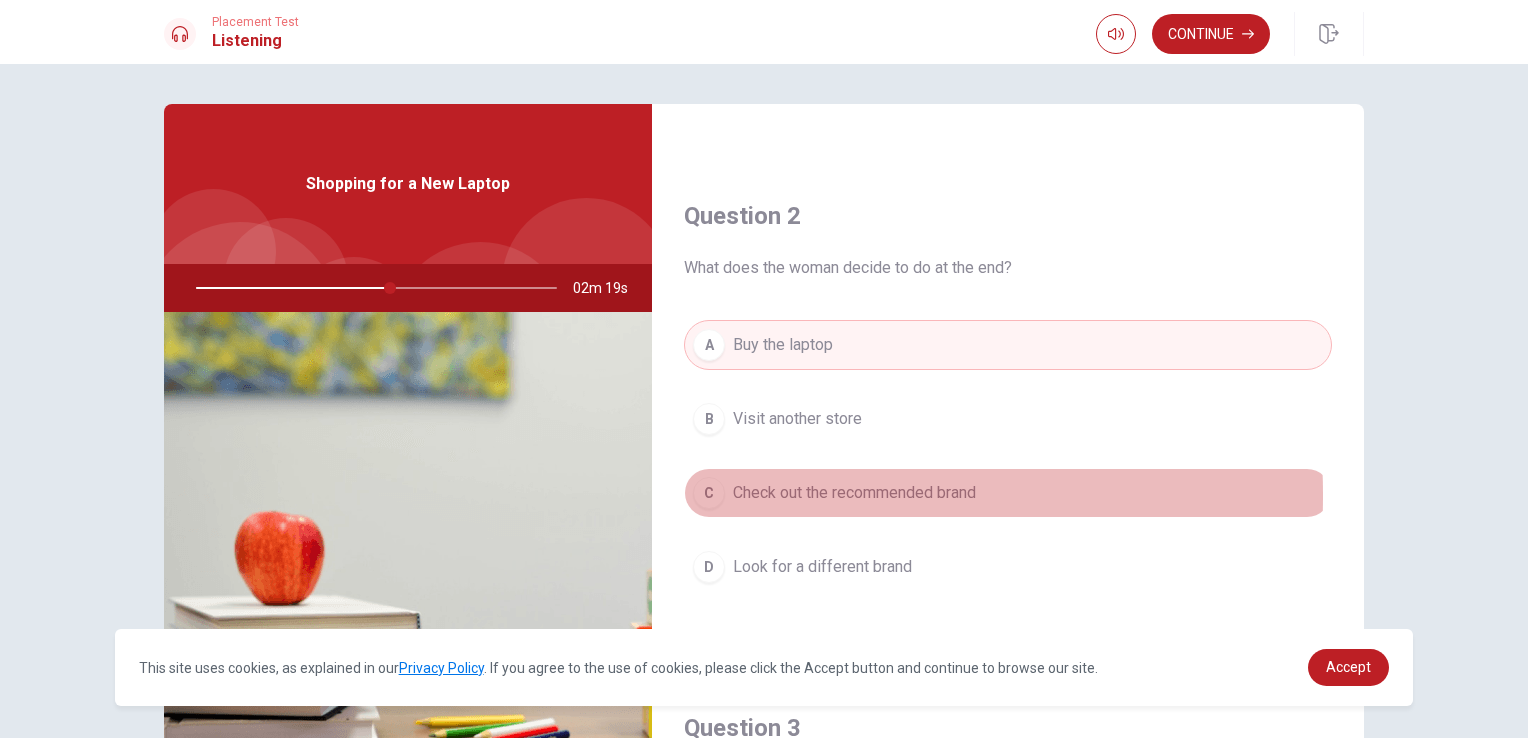 click on "C Check out the recommended brand" at bounding box center (1008, 493) 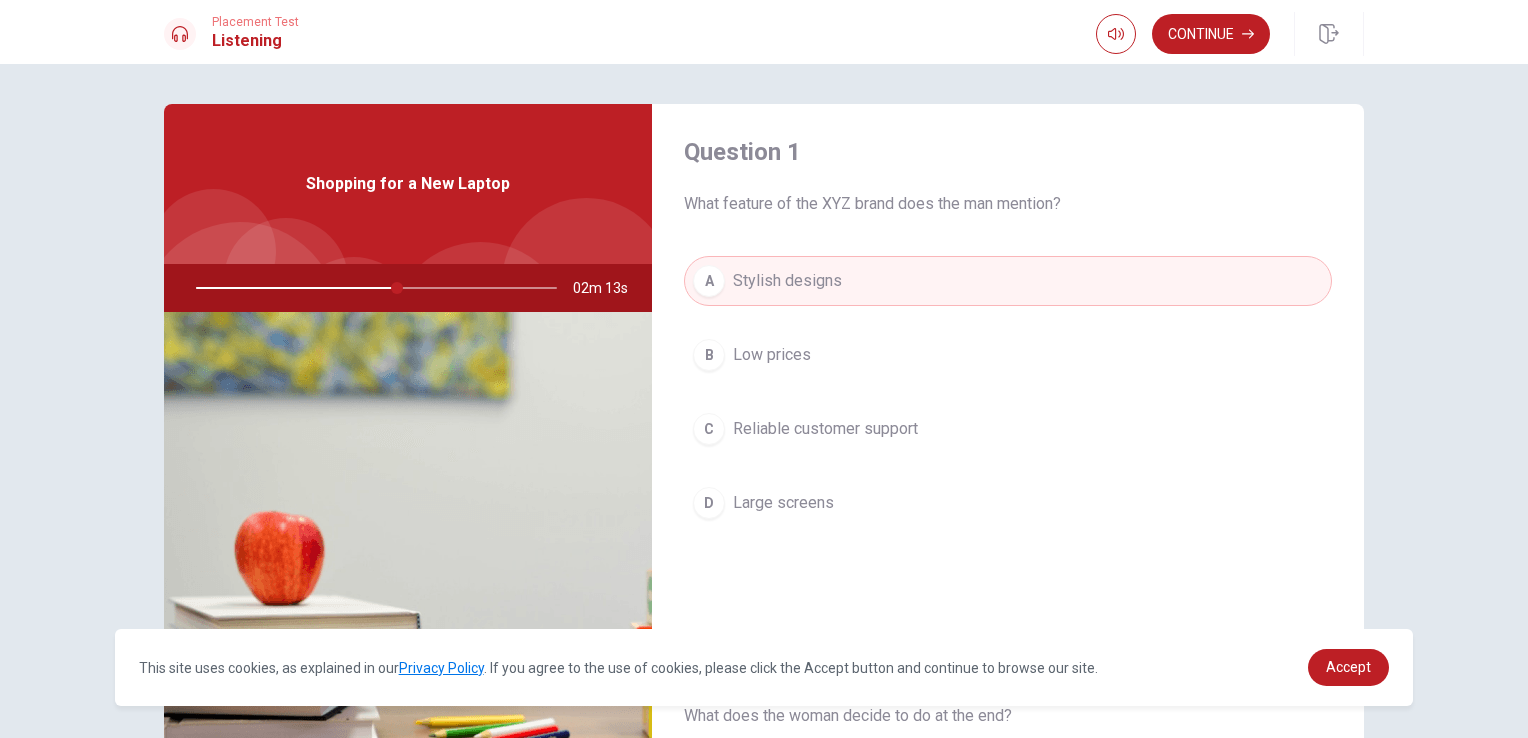 scroll, scrollTop: 0, scrollLeft: 0, axis: both 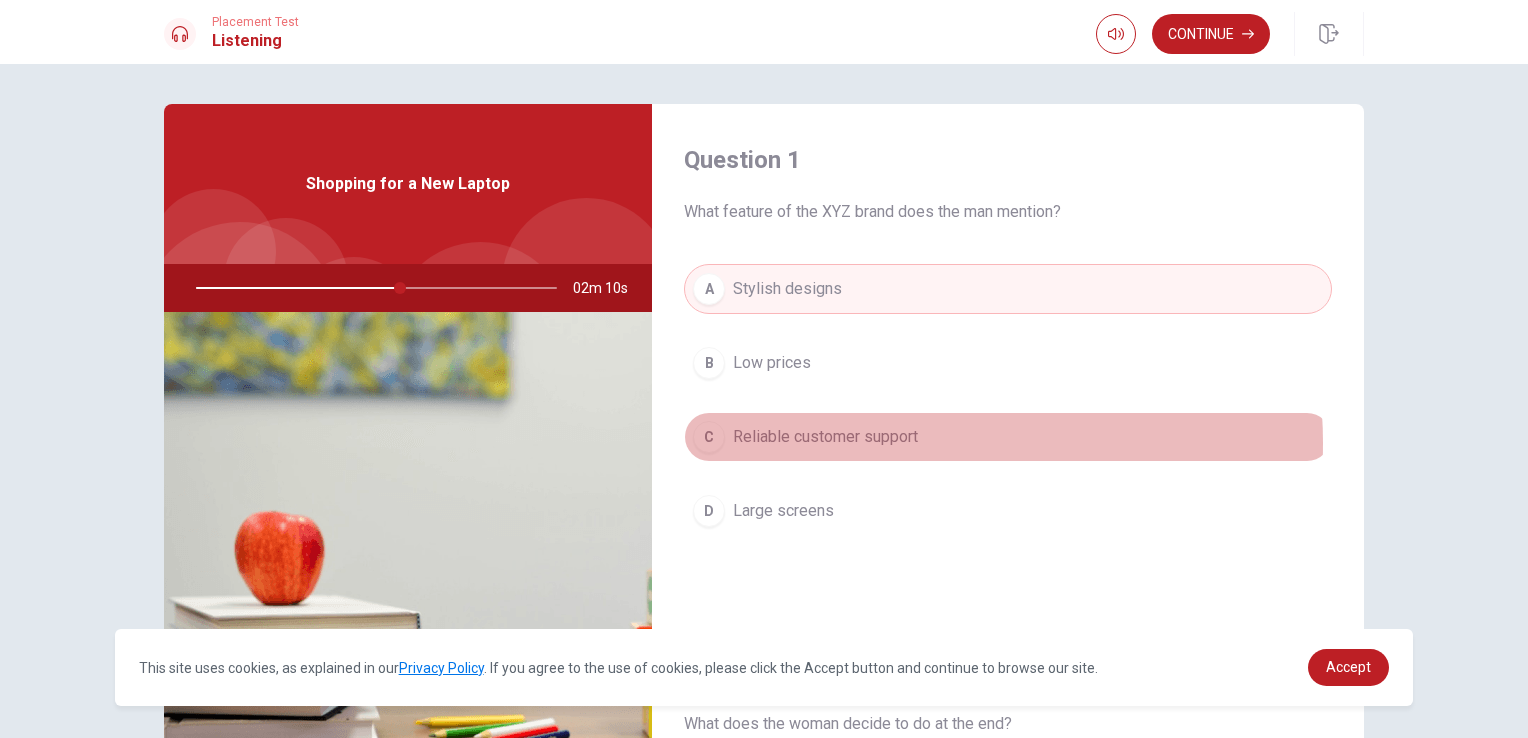 click on "Reliable customer support" at bounding box center (825, 437) 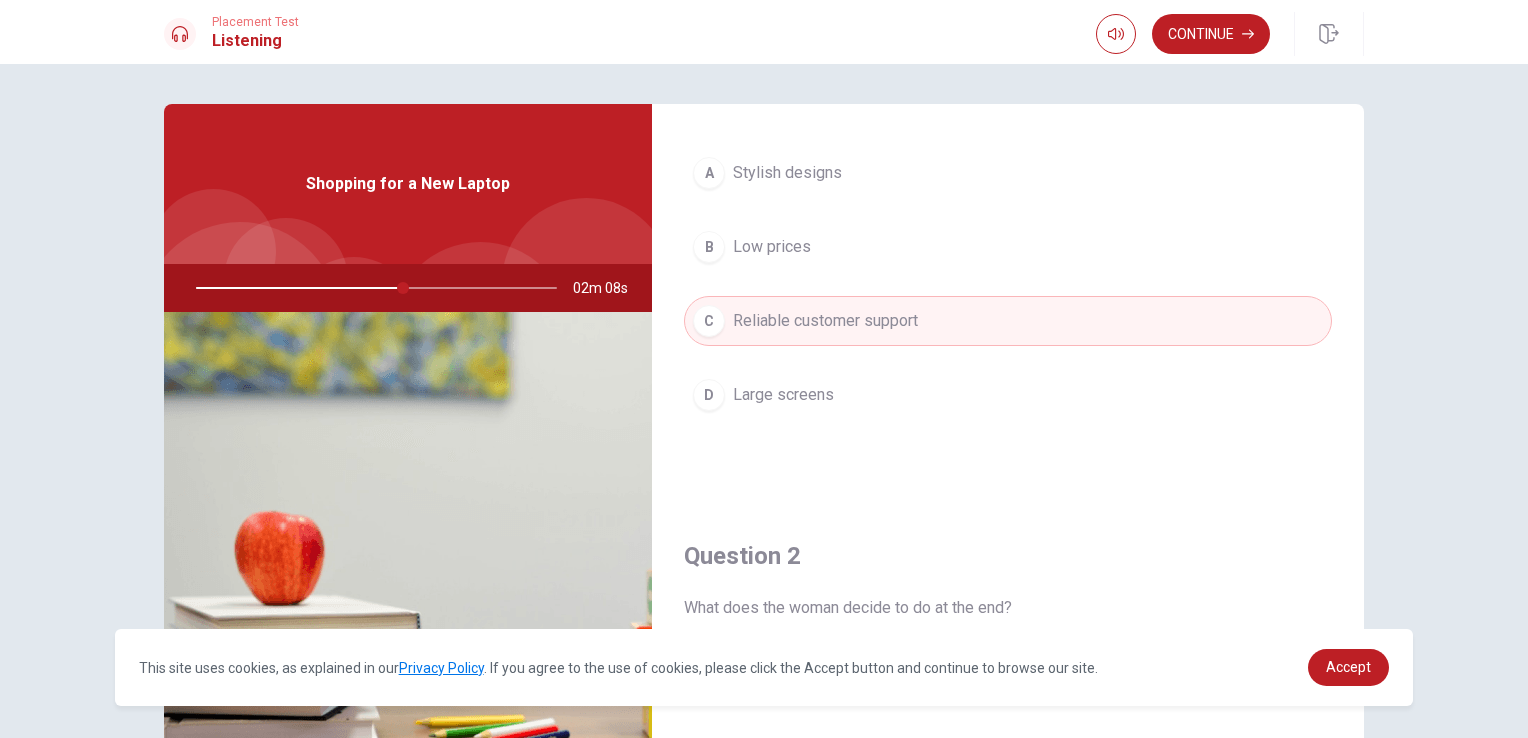 scroll, scrollTop: 500, scrollLeft: 0, axis: vertical 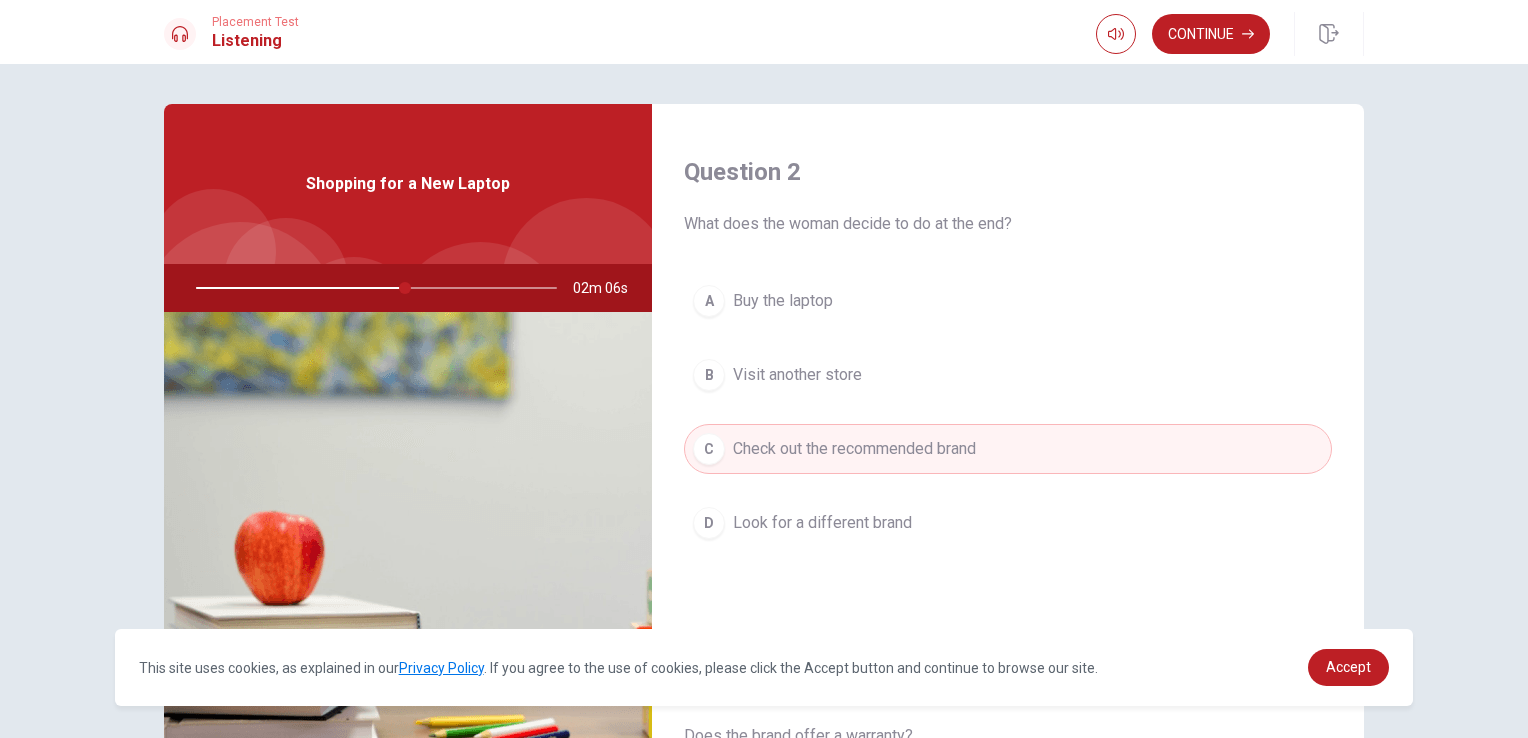 click on "Buy the laptop" at bounding box center [783, 301] 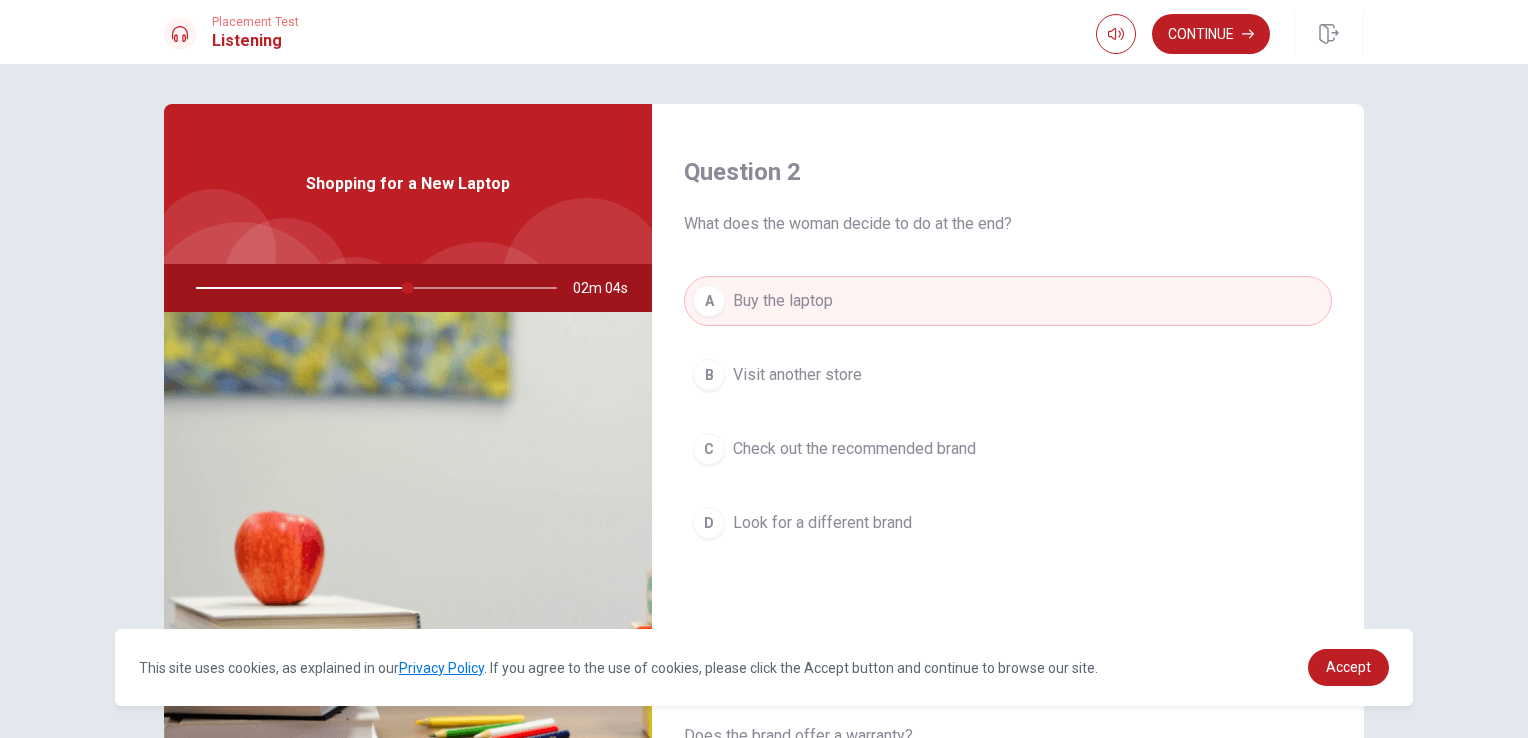 click on "C Check out the recommended brand" at bounding box center [1008, 449] 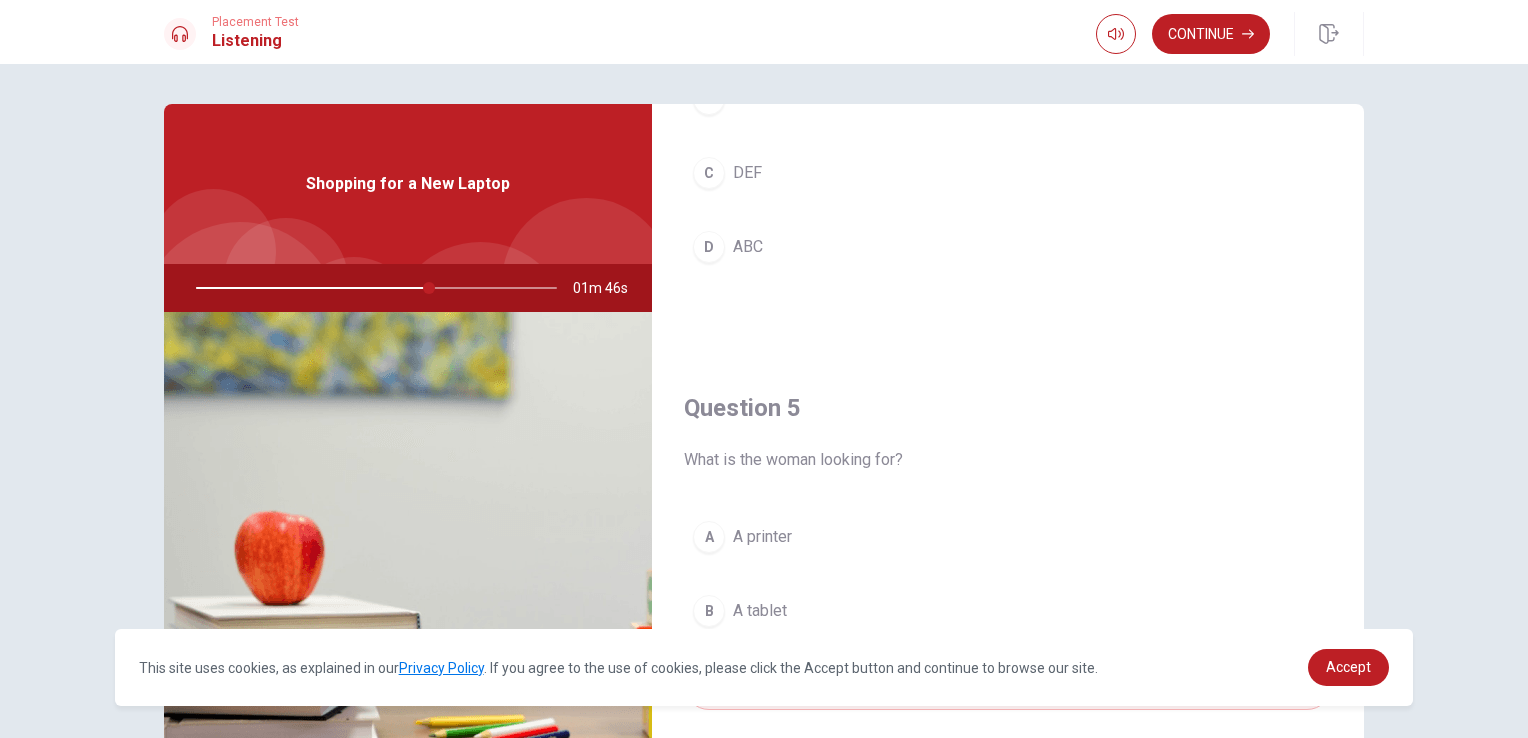 scroll, scrollTop: 1856, scrollLeft: 0, axis: vertical 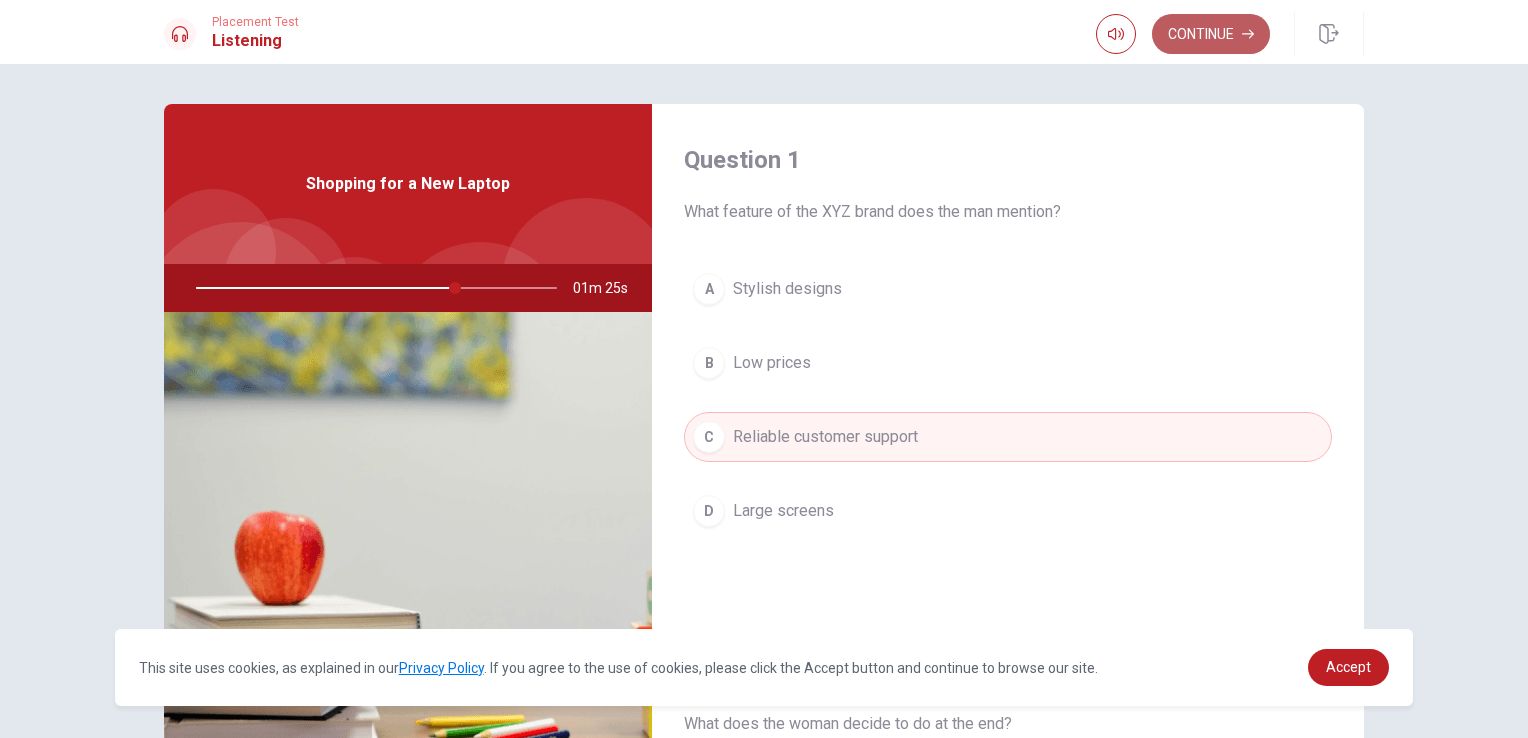 click on "Continue" at bounding box center (1211, 34) 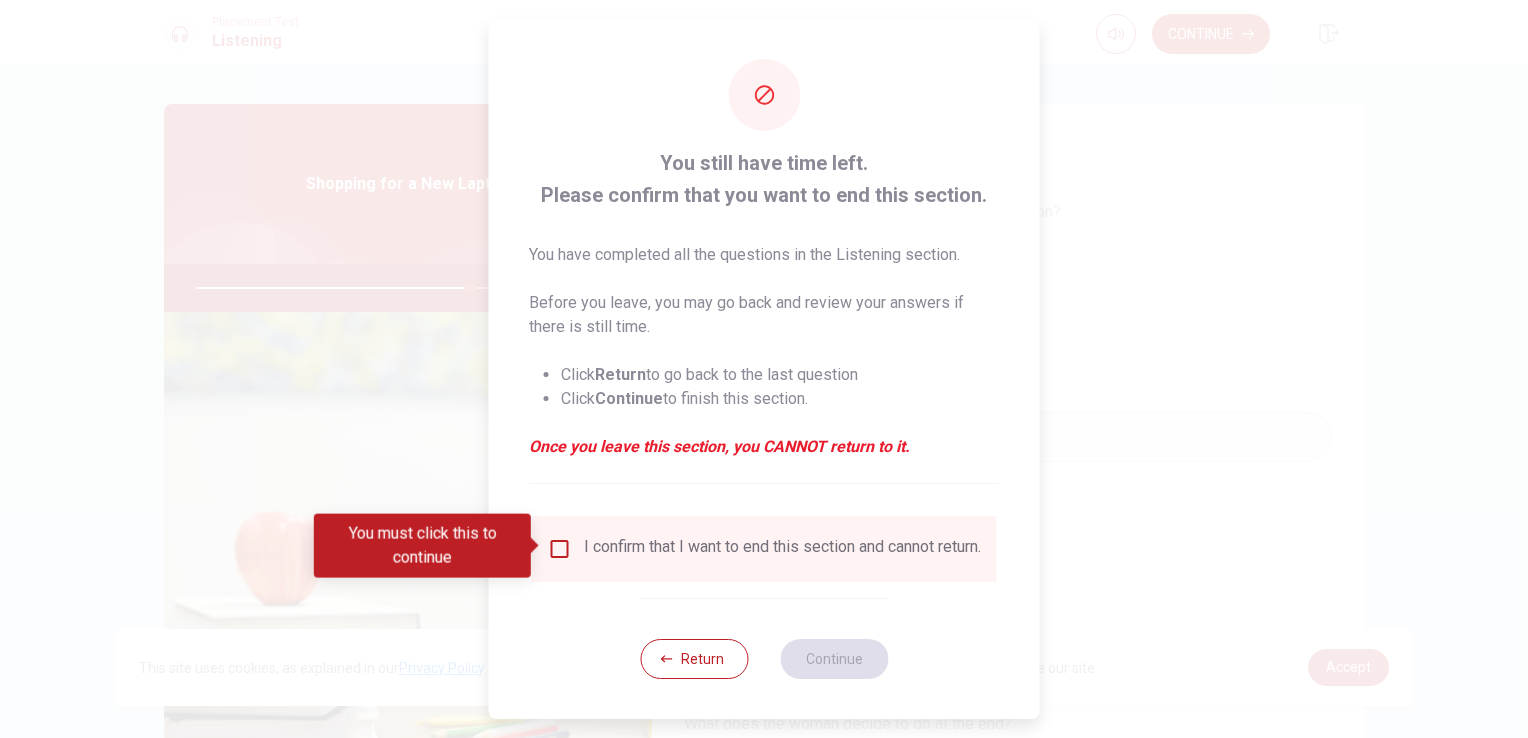 click at bounding box center [560, 549] 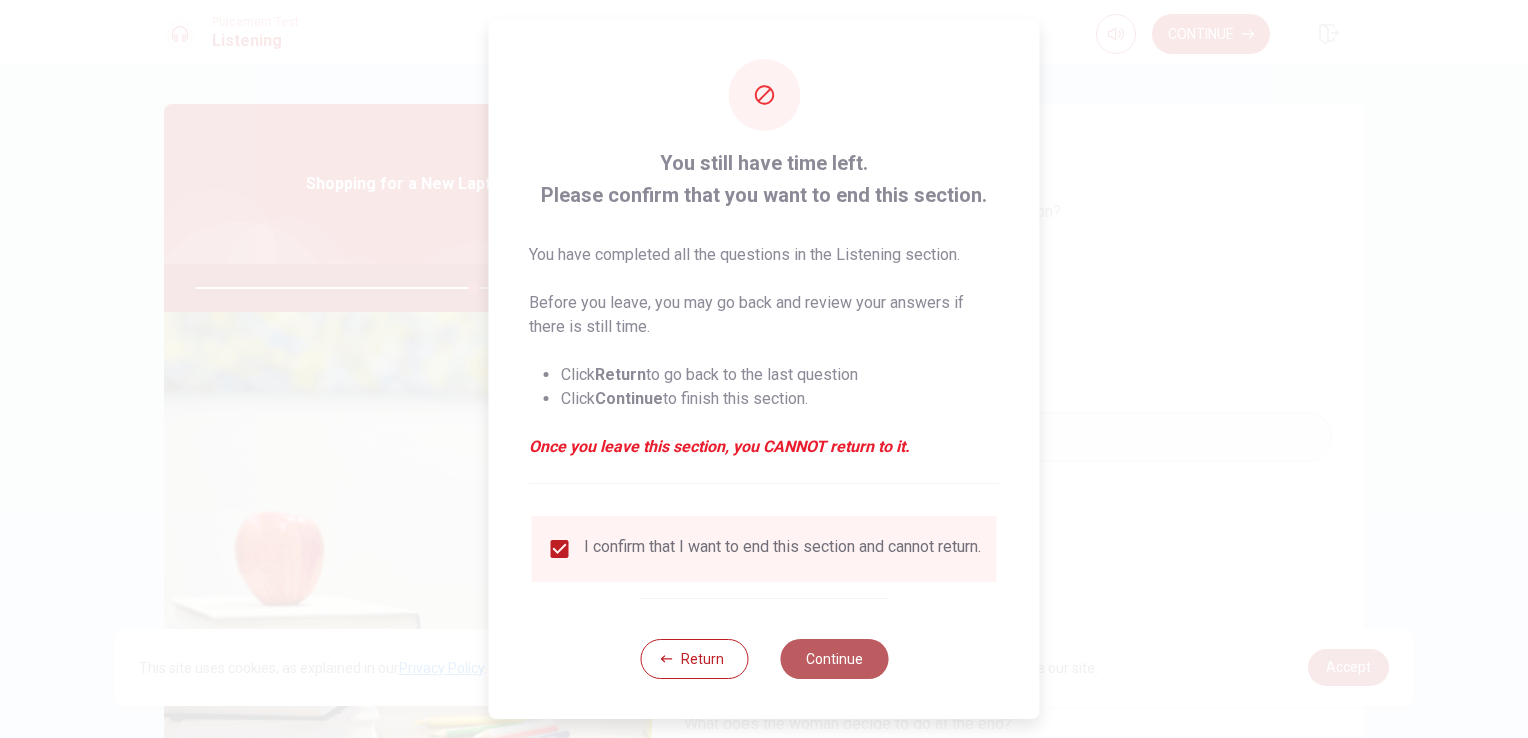 click on "Continue" at bounding box center (834, 659) 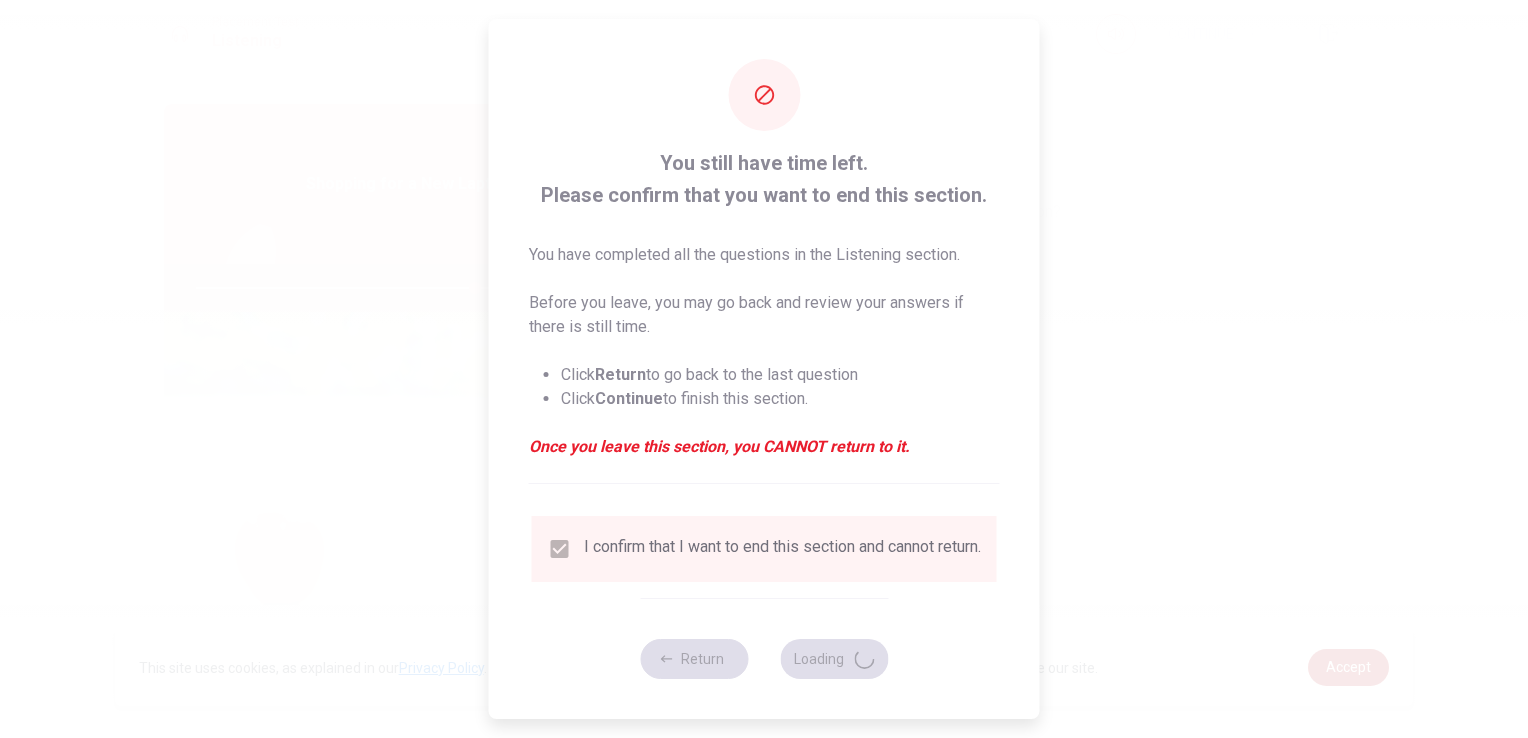 type on "78" 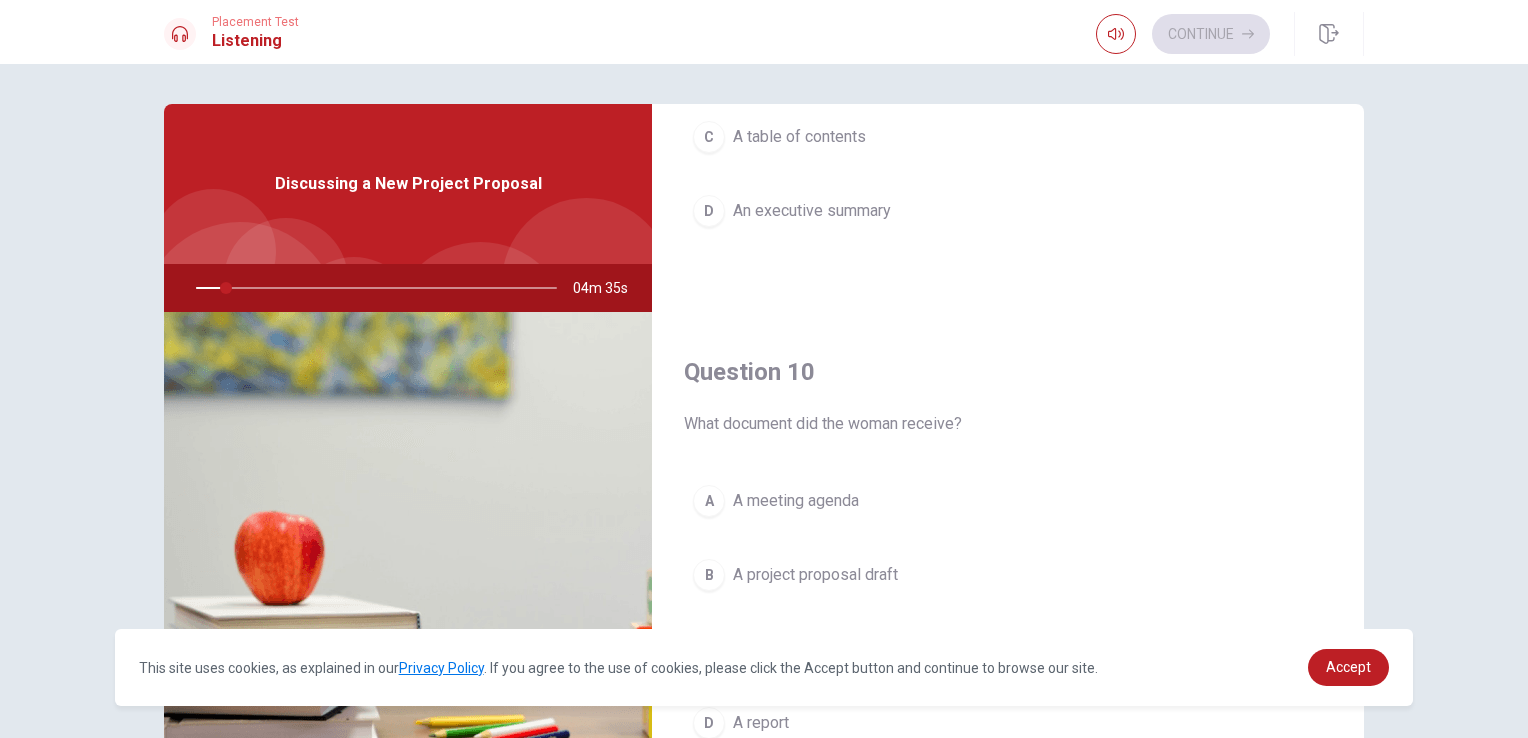 scroll, scrollTop: 1856, scrollLeft: 0, axis: vertical 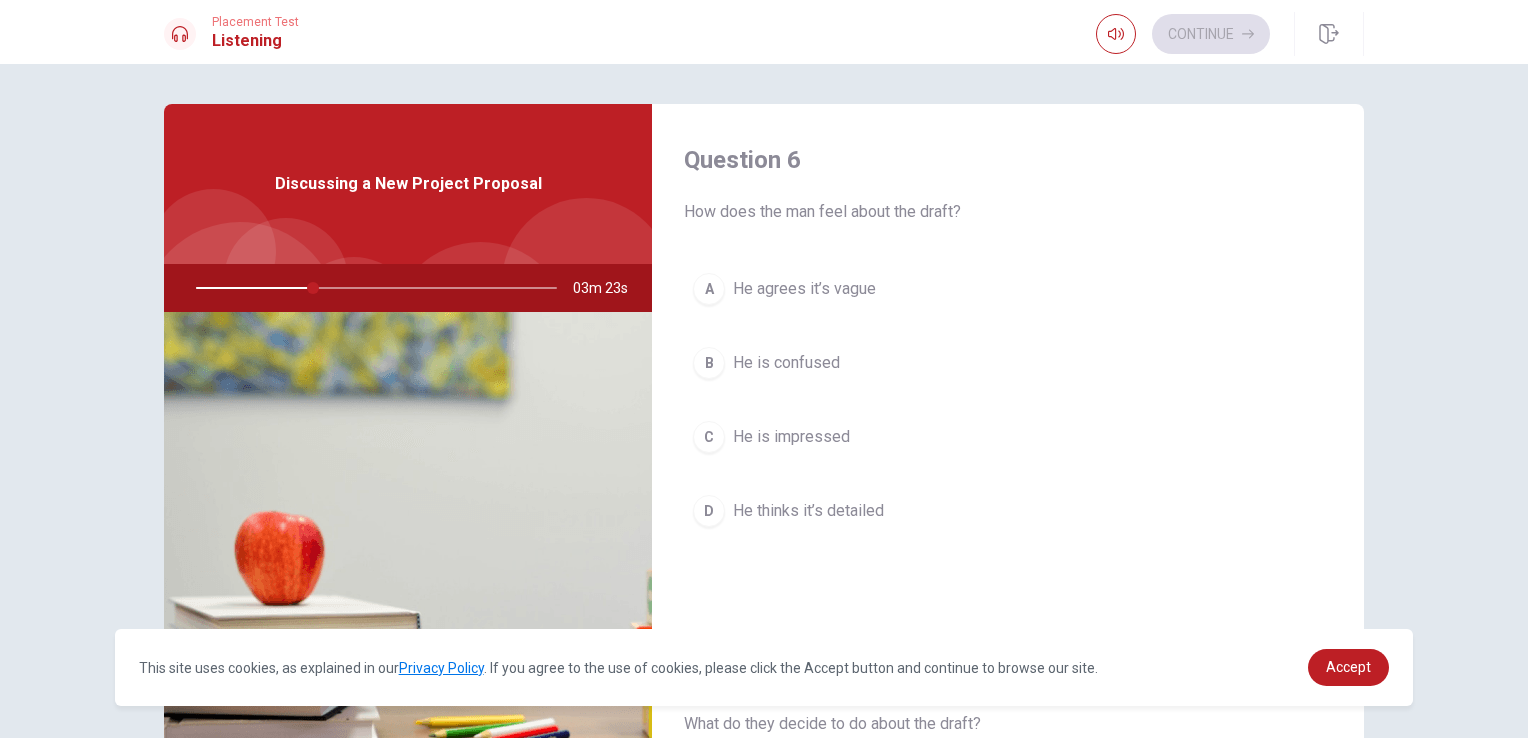 click on "He agrees it’s vague" at bounding box center (804, 289) 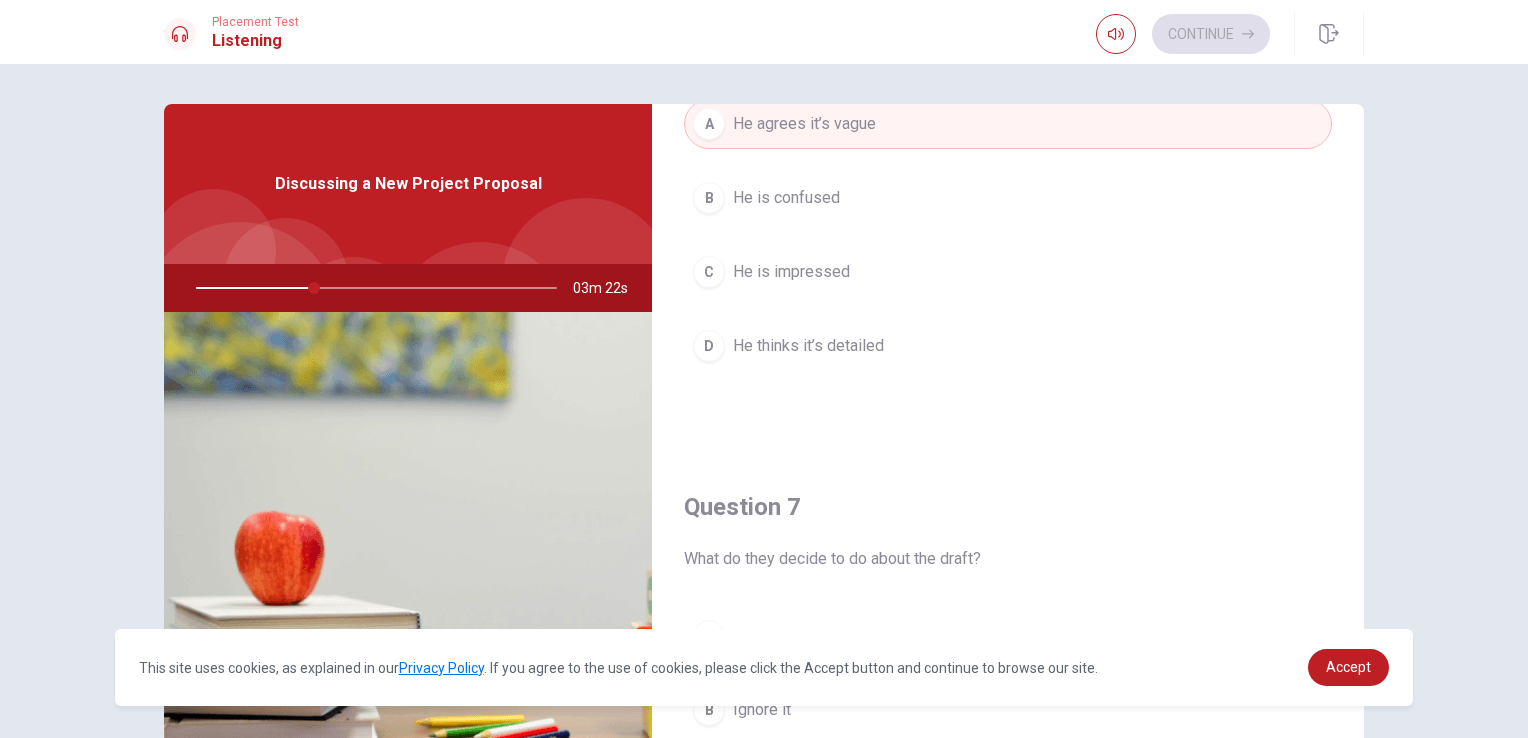 scroll, scrollTop: 200, scrollLeft: 0, axis: vertical 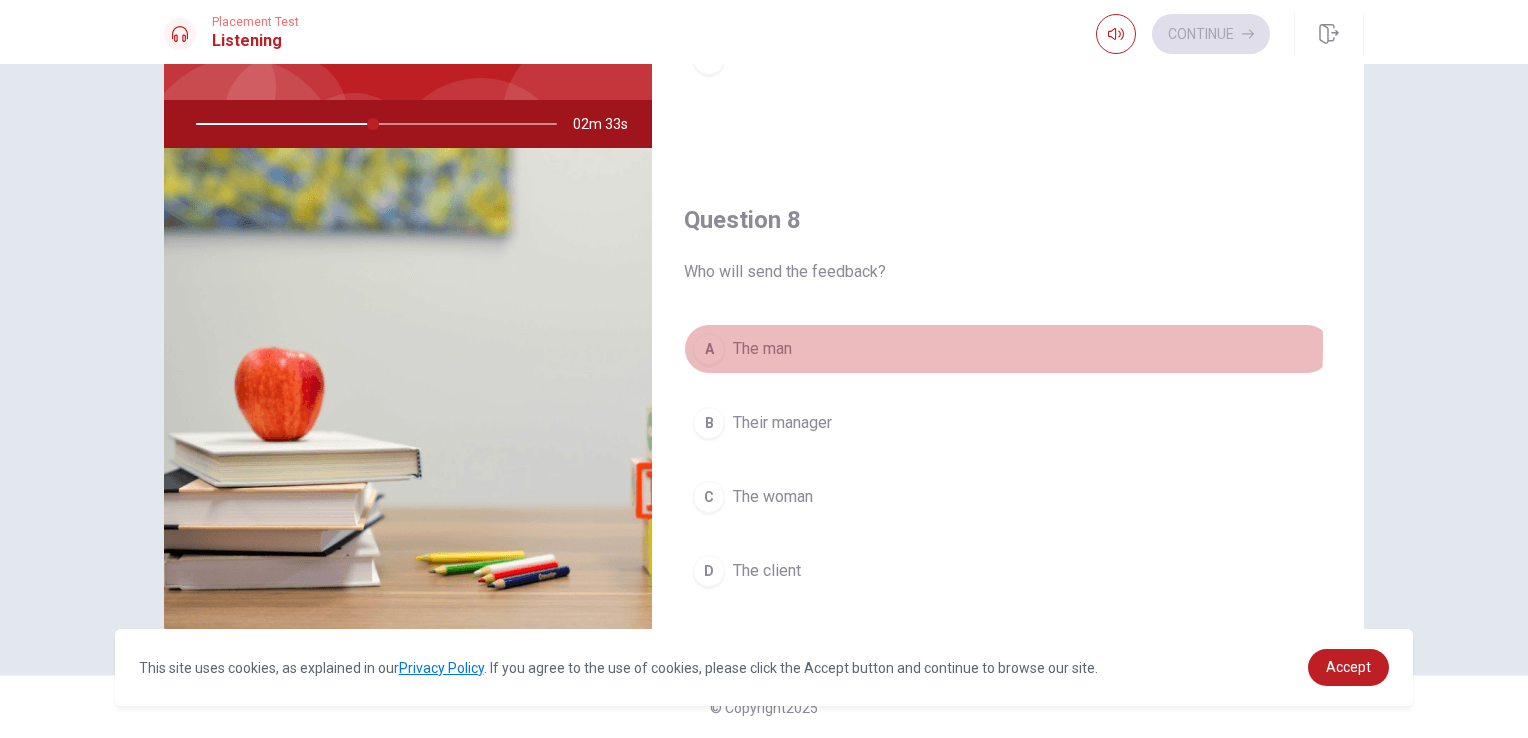 click on "The man" at bounding box center [762, 349] 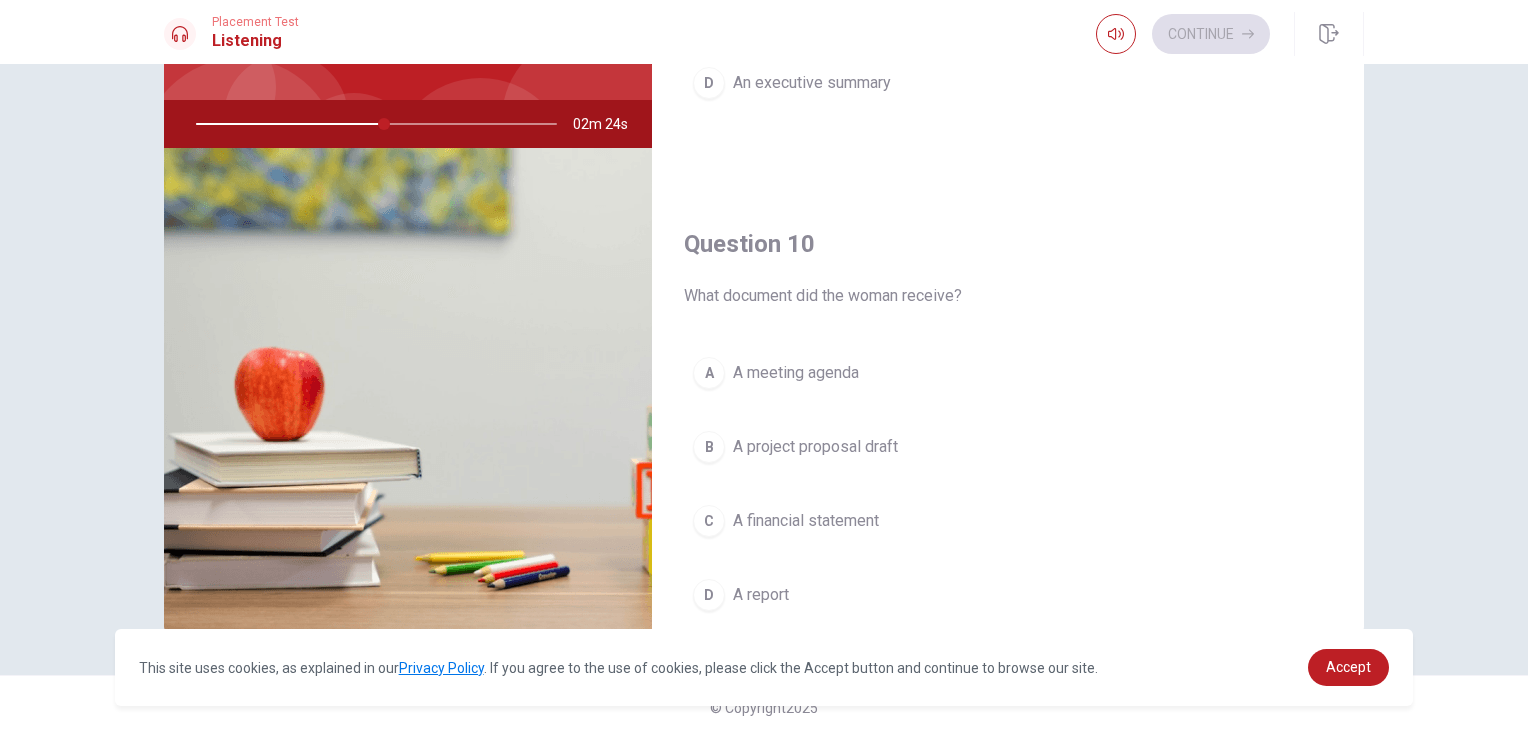 scroll, scrollTop: 1856, scrollLeft: 0, axis: vertical 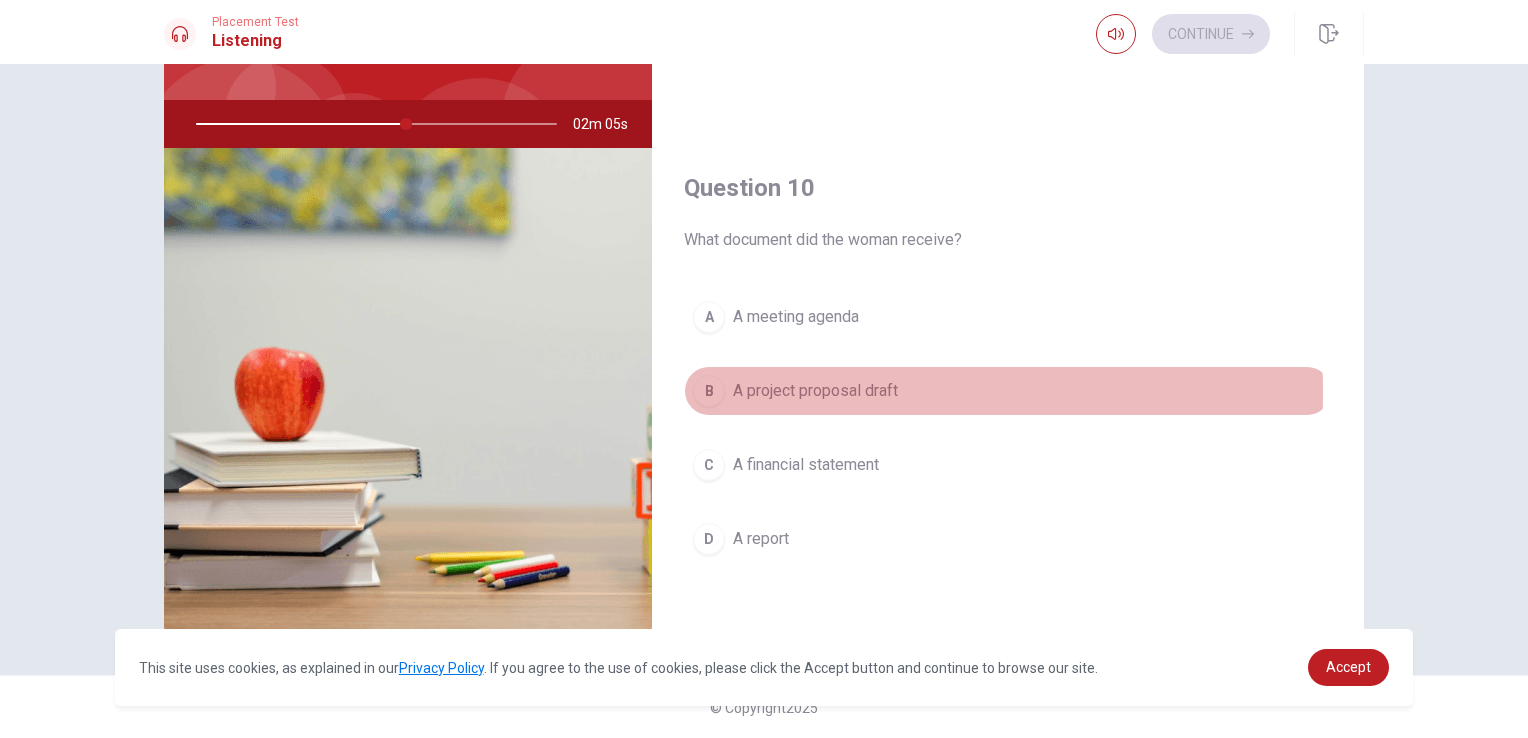 click on "A project proposal draft" at bounding box center (815, 391) 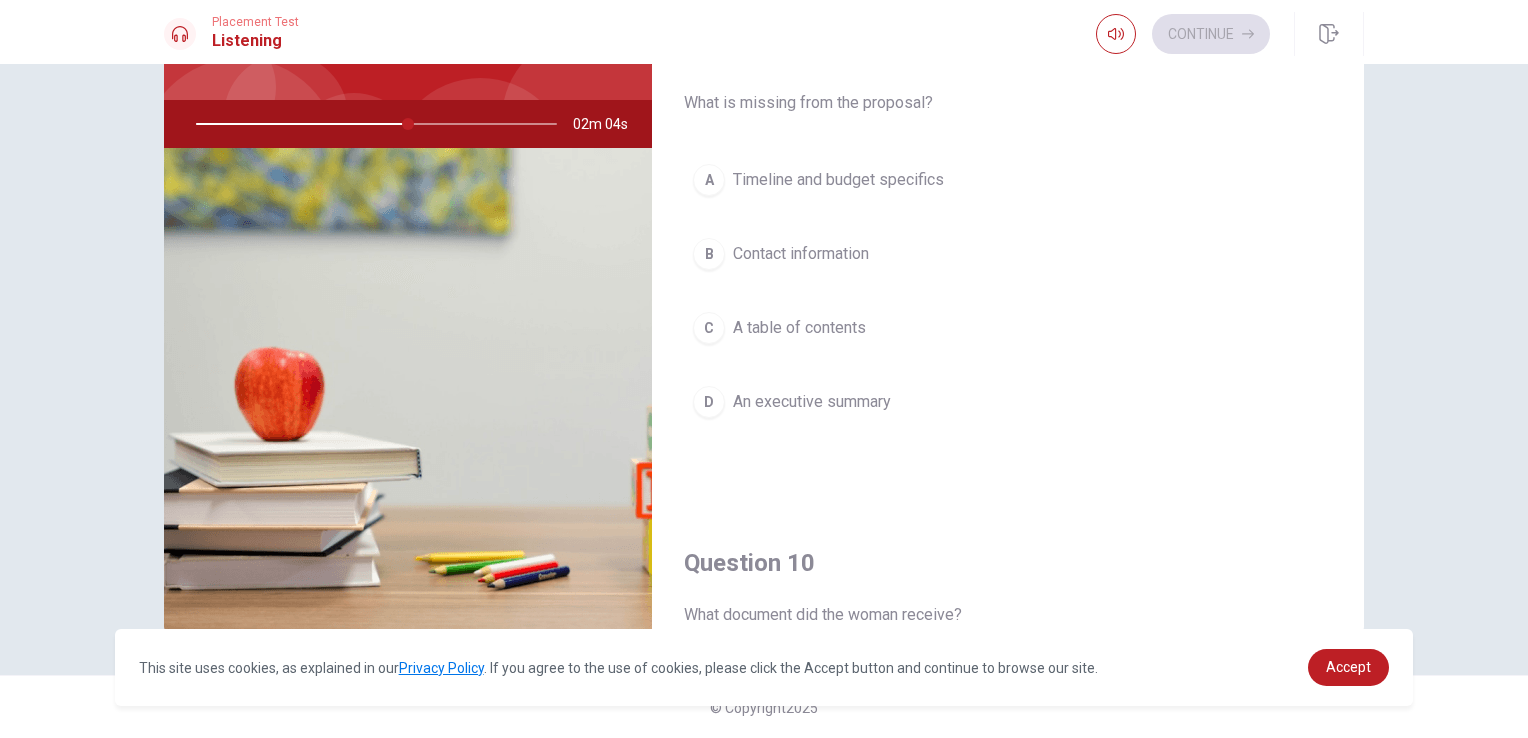 scroll, scrollTop: 1356, scrollLeft: 0, axis: vertical 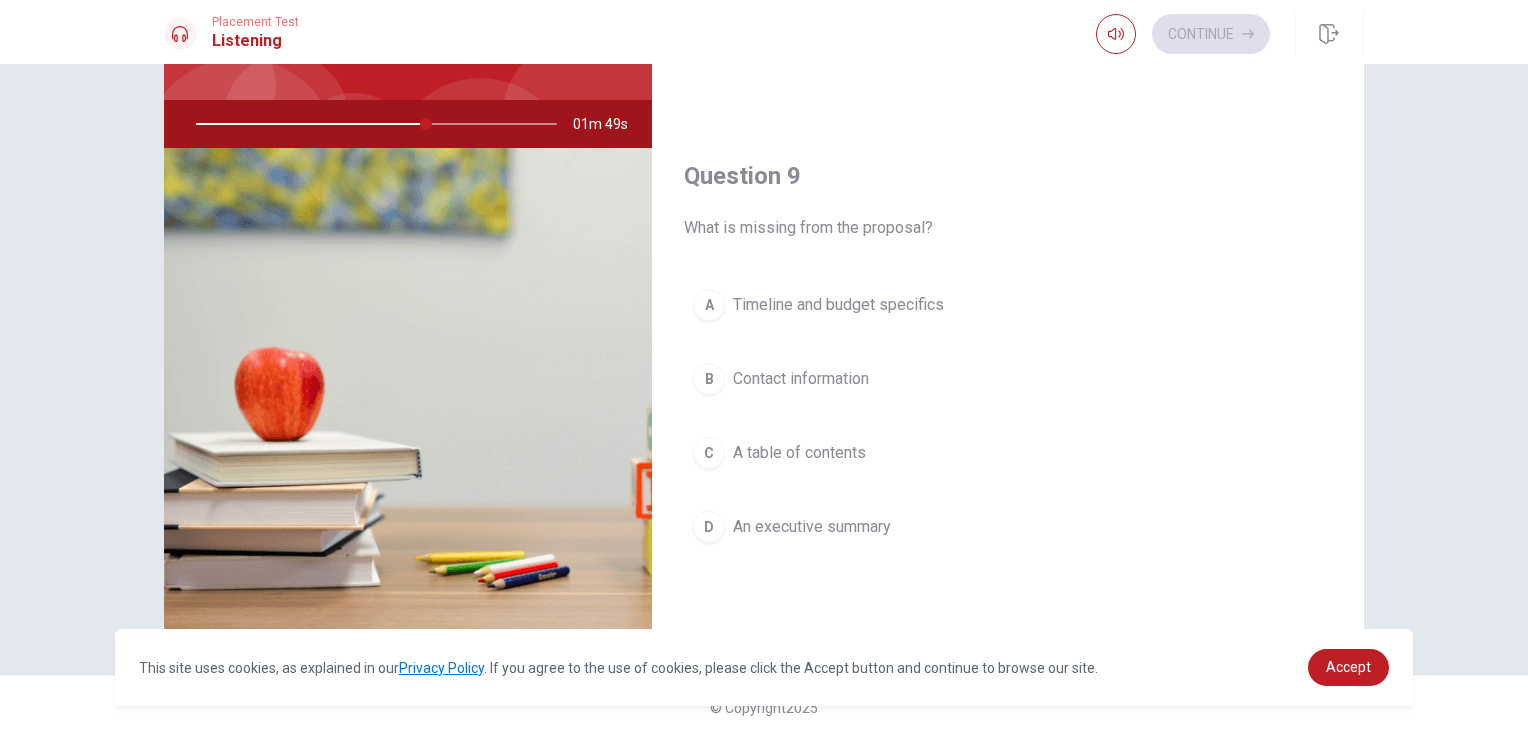 click on "Timeline and budget specifics" at bounding box center (838, 305) 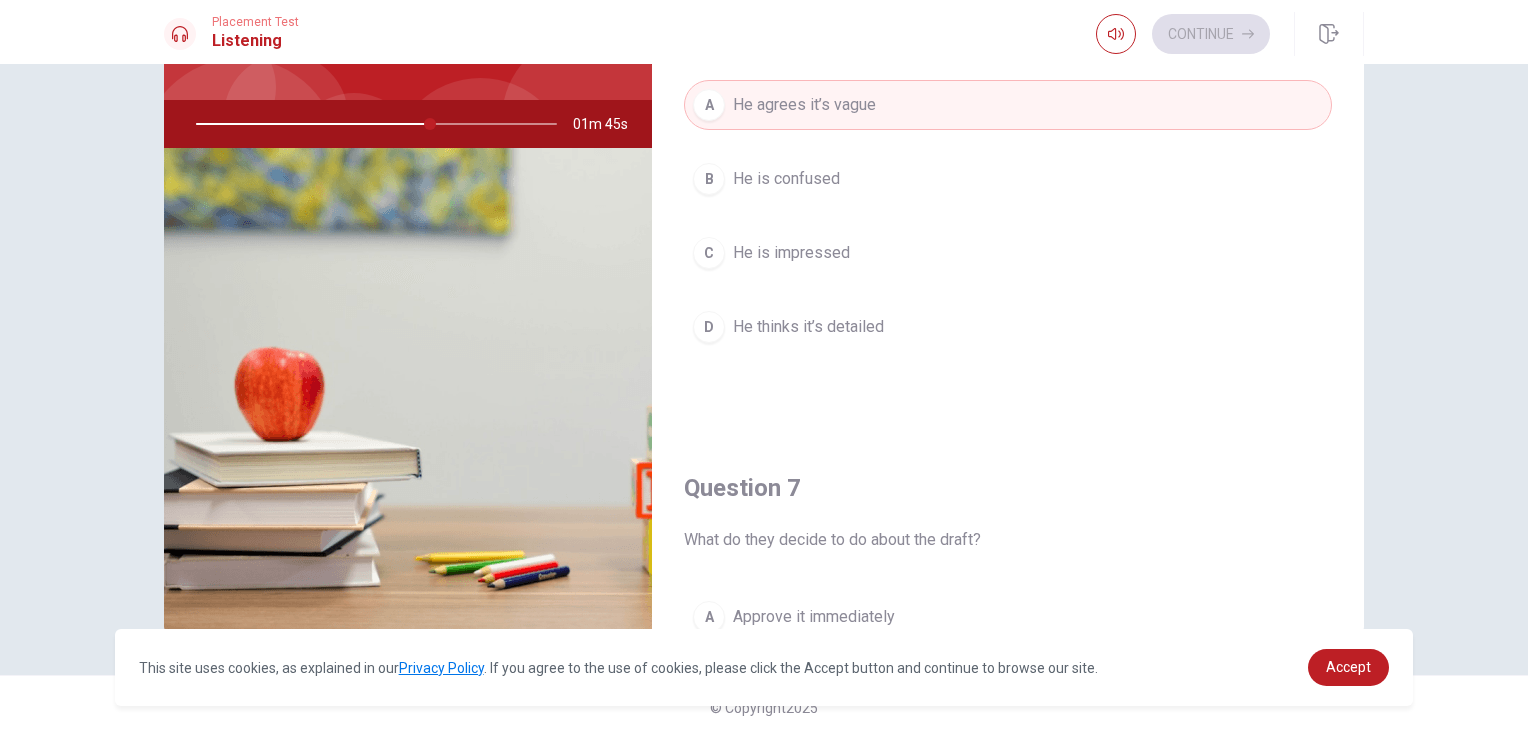scroll, scrollTop: 0, scrollLeft: 0, axis: both 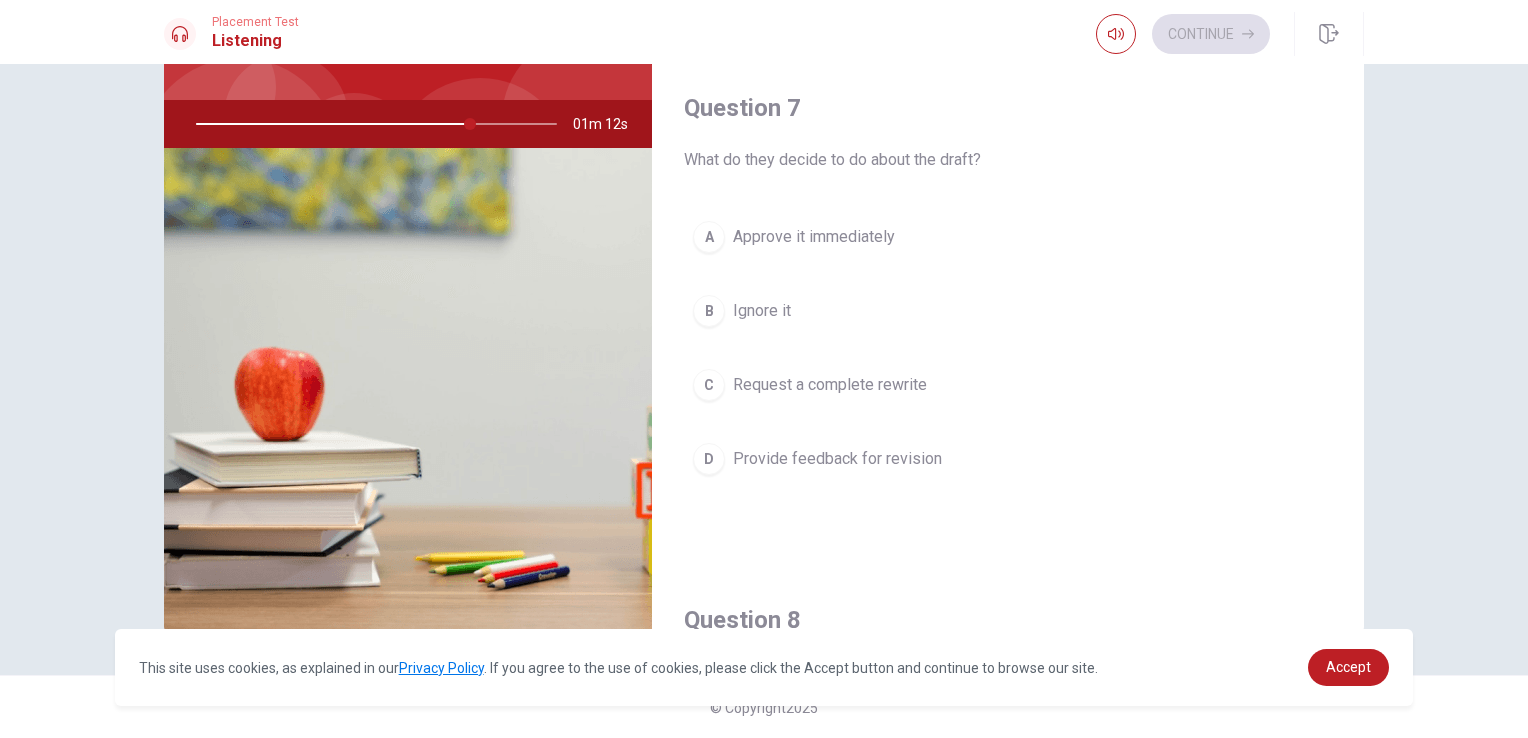 click on "Provide feedback for revision" at bounding box center [837, 459] 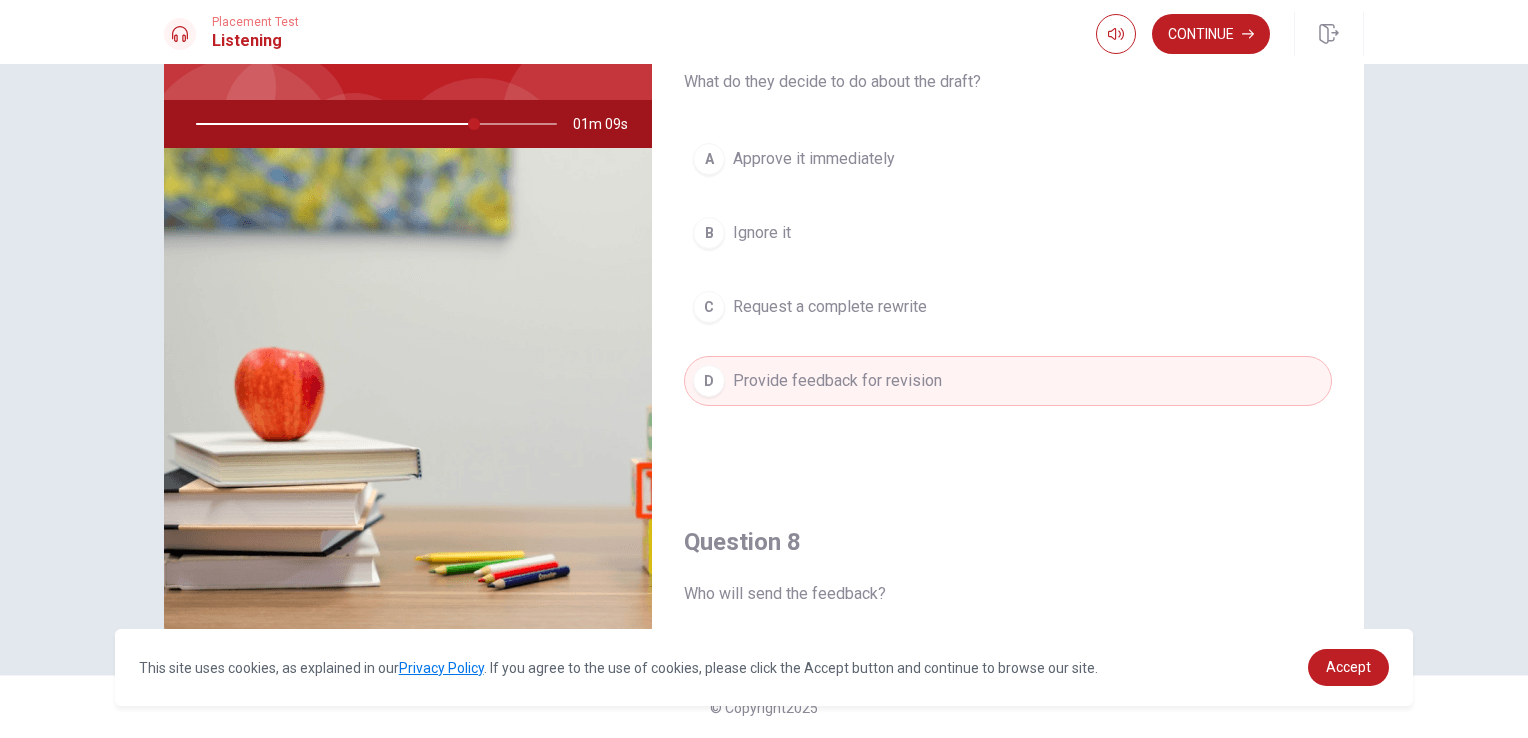 scroll, scrollTop: 300, scrollLeft: 0, axis: vertical 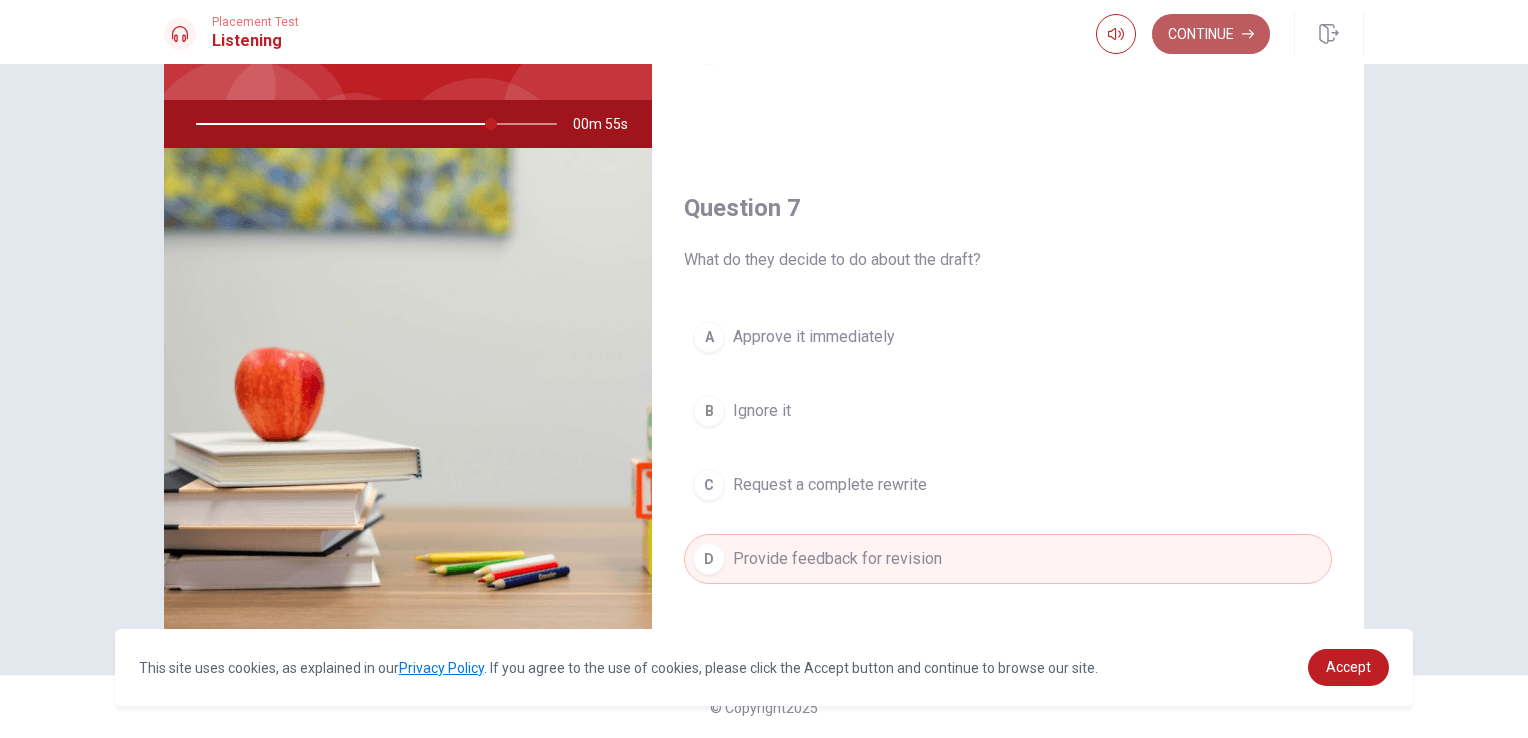 click on "Continue" at bounding box center [1211, 34] 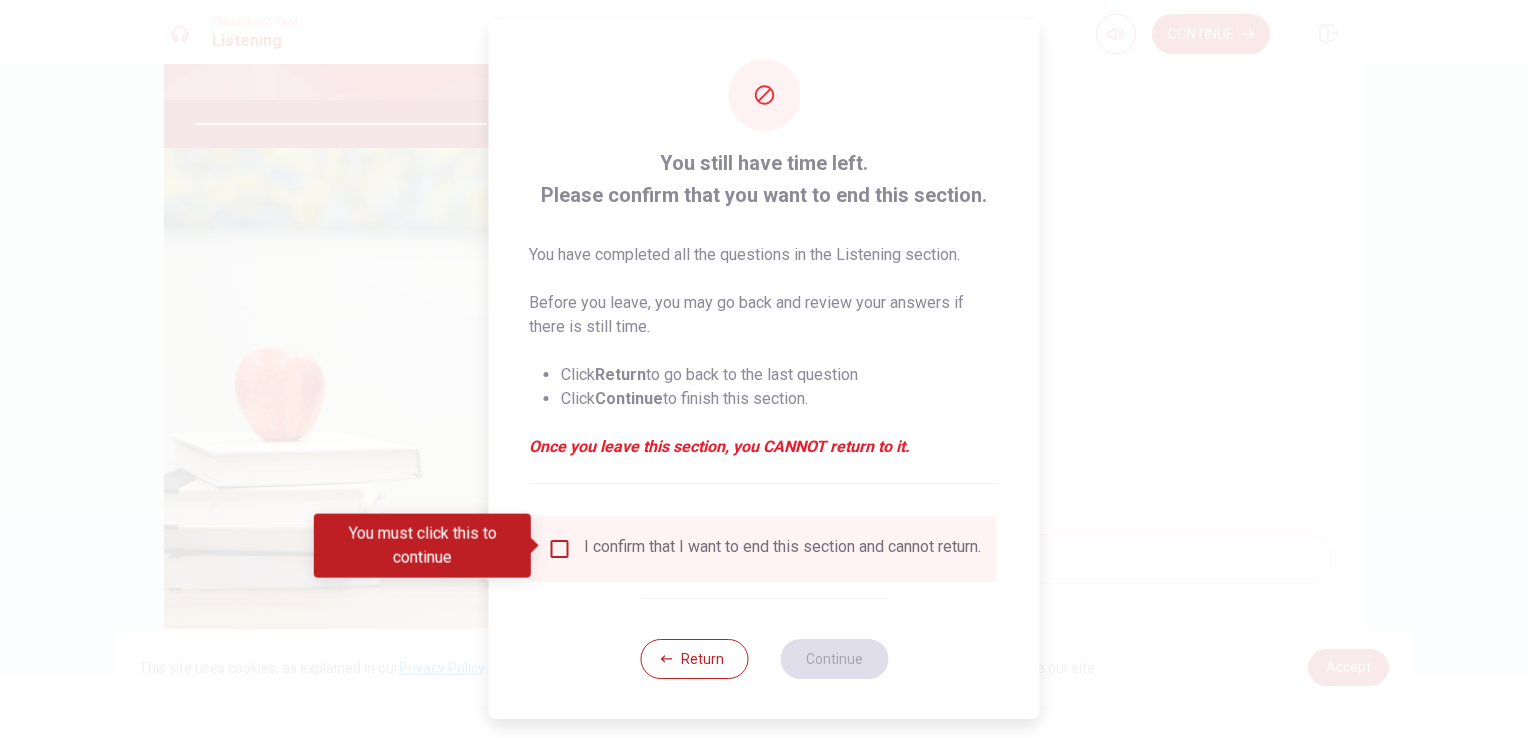 click at bounding box center [560, 549] 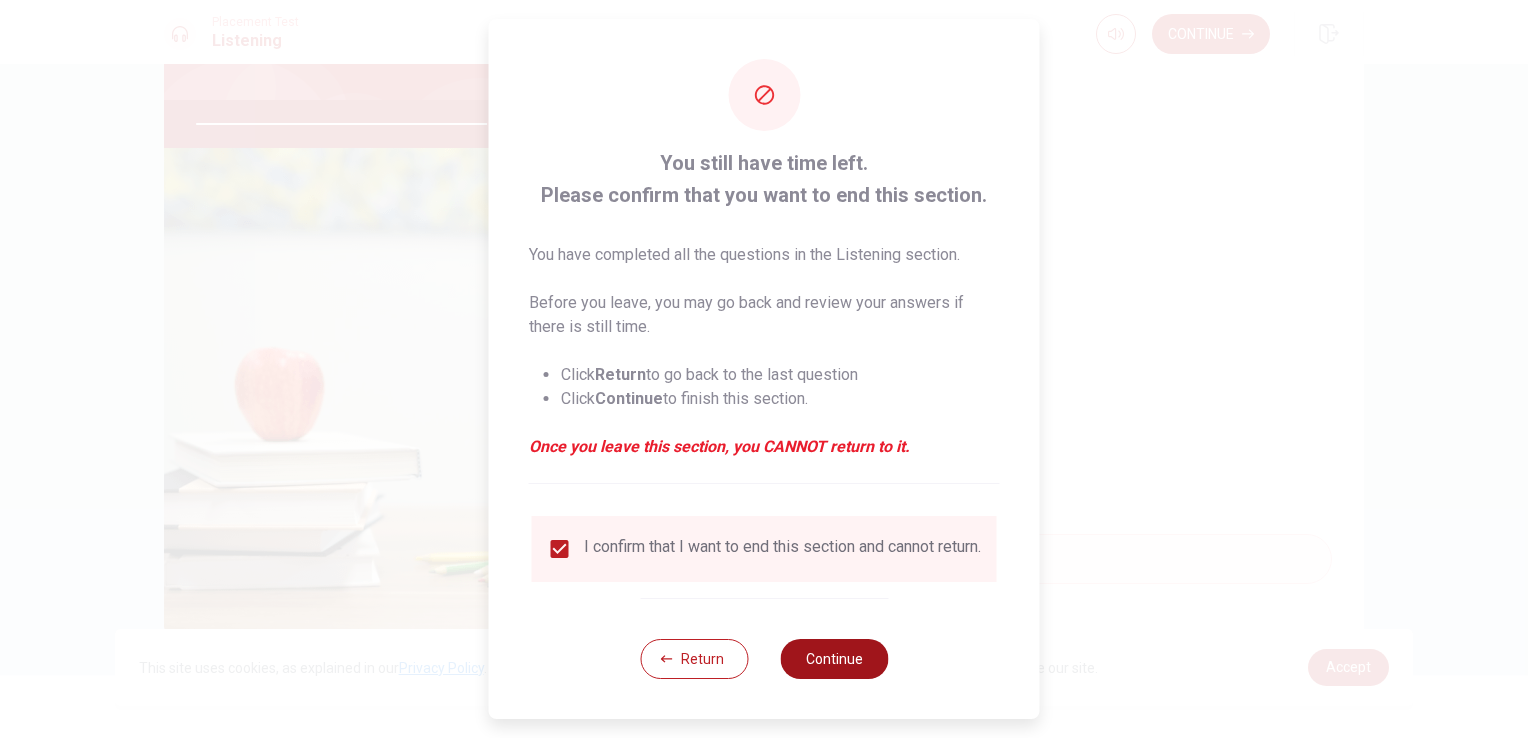 click on "Continue" at bounding box center [834, 659] 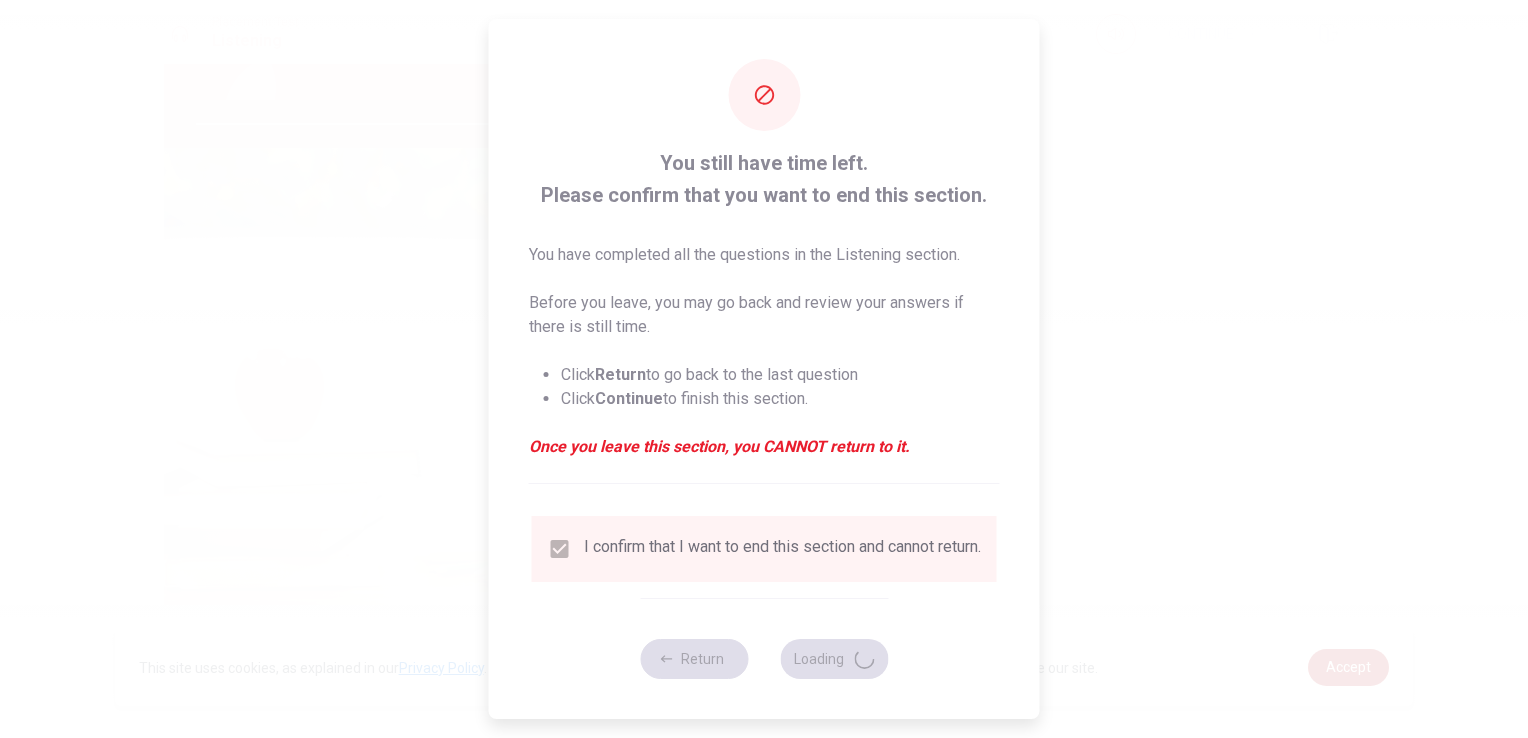 type on "84" 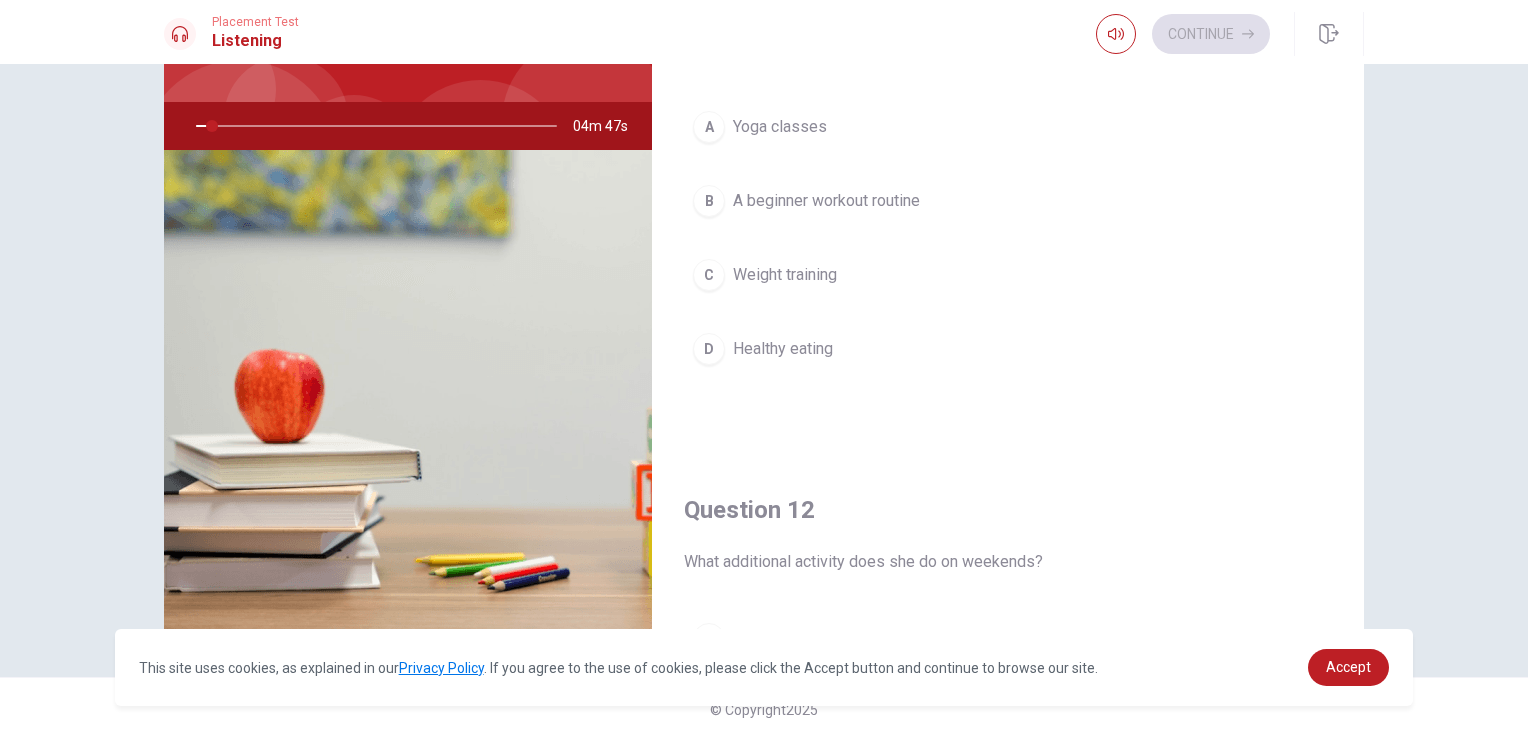 scroll, scrollTop: 164, scrollLeft: 0, axis: vertical 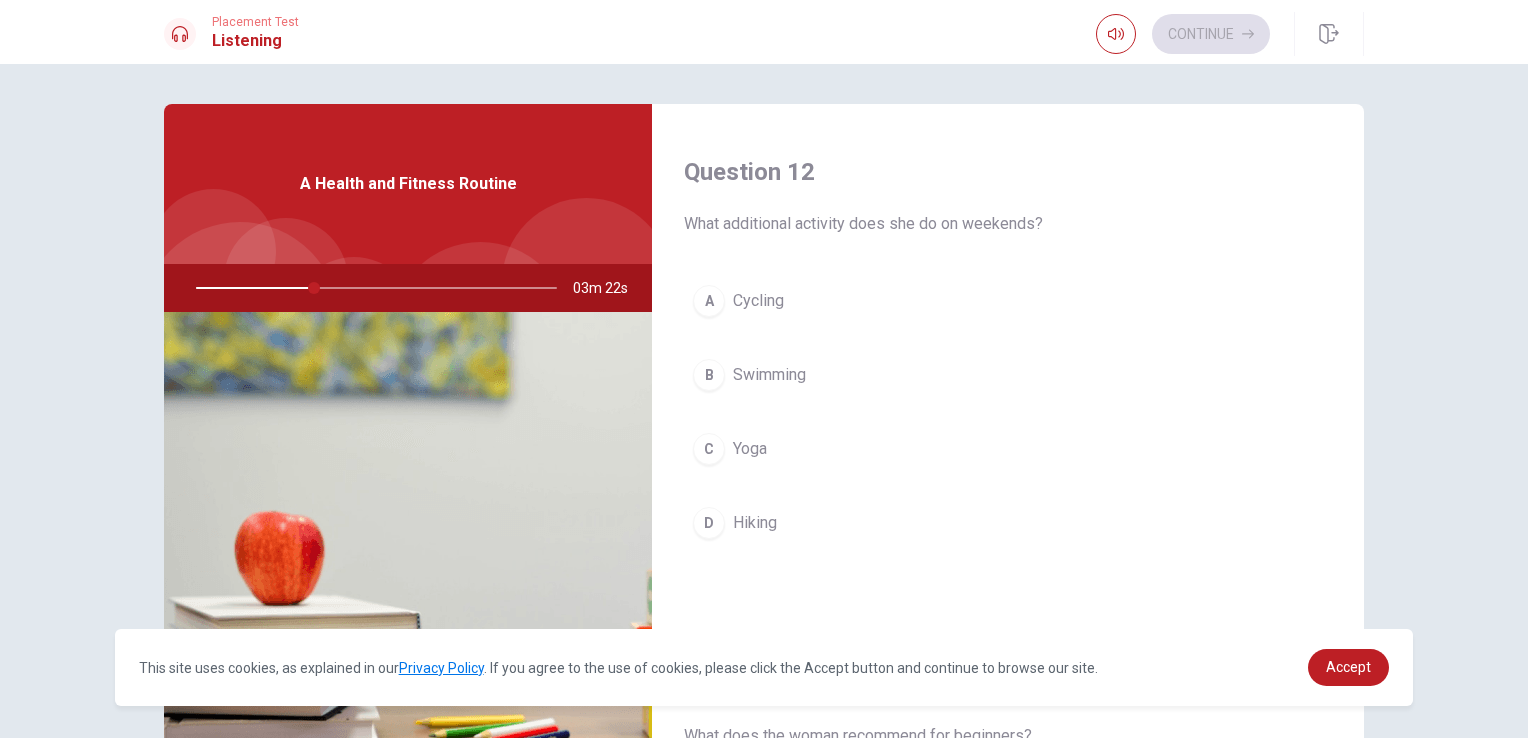 click on "Yoga" at bounding box center [750, 449] 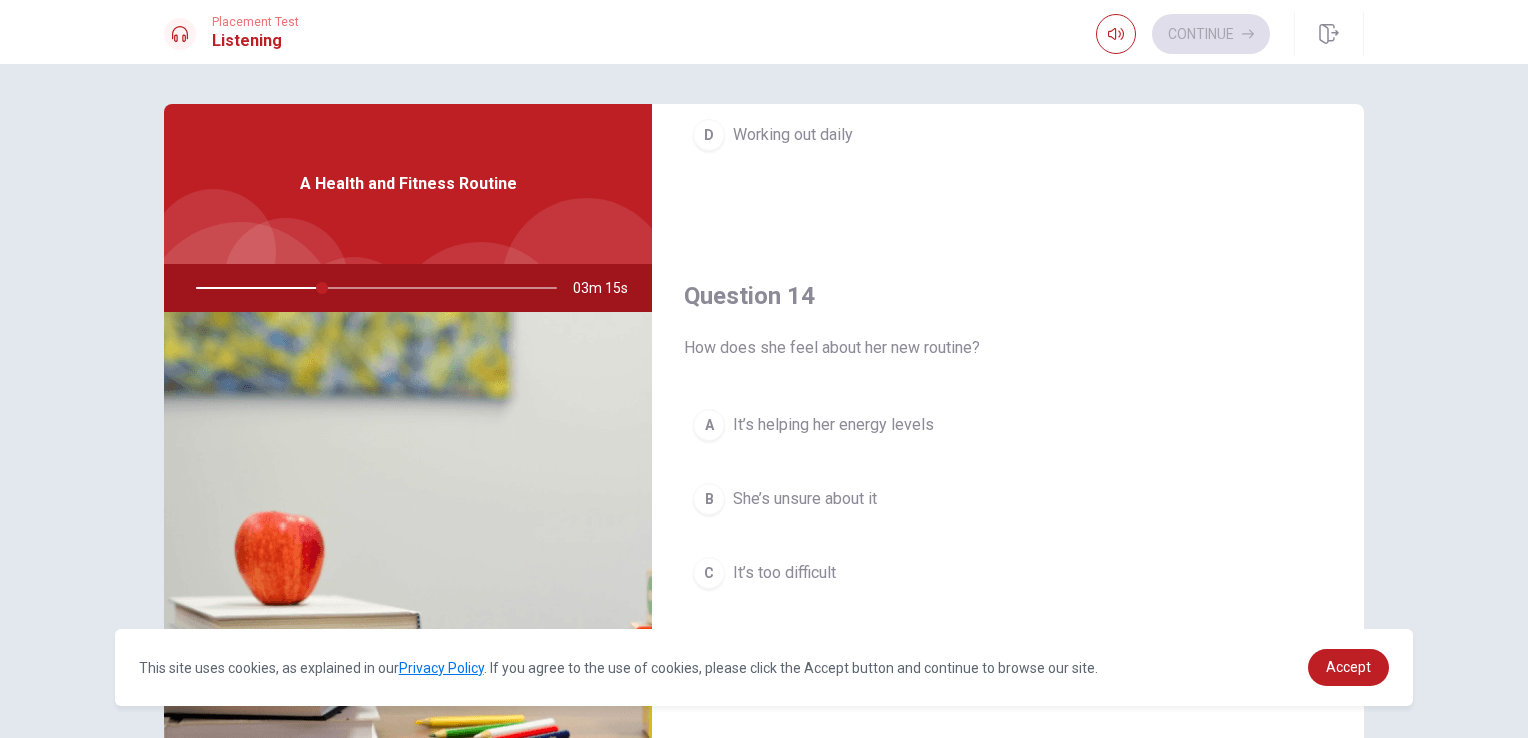 scroll, scrollTop: 1500, scrollLeft: 0, axis: vertical 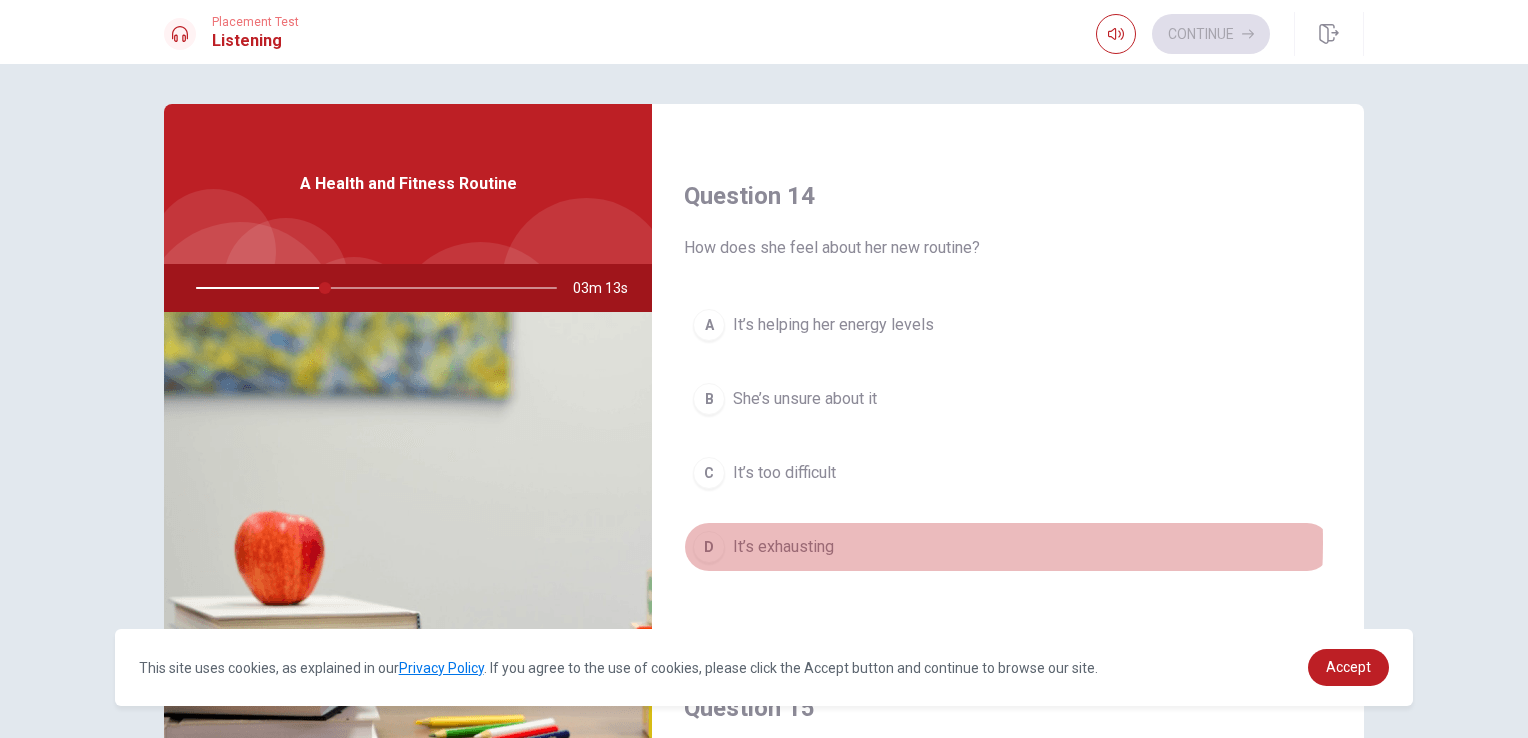 click on "It’s exhausting" at bounding box center [783, 547] 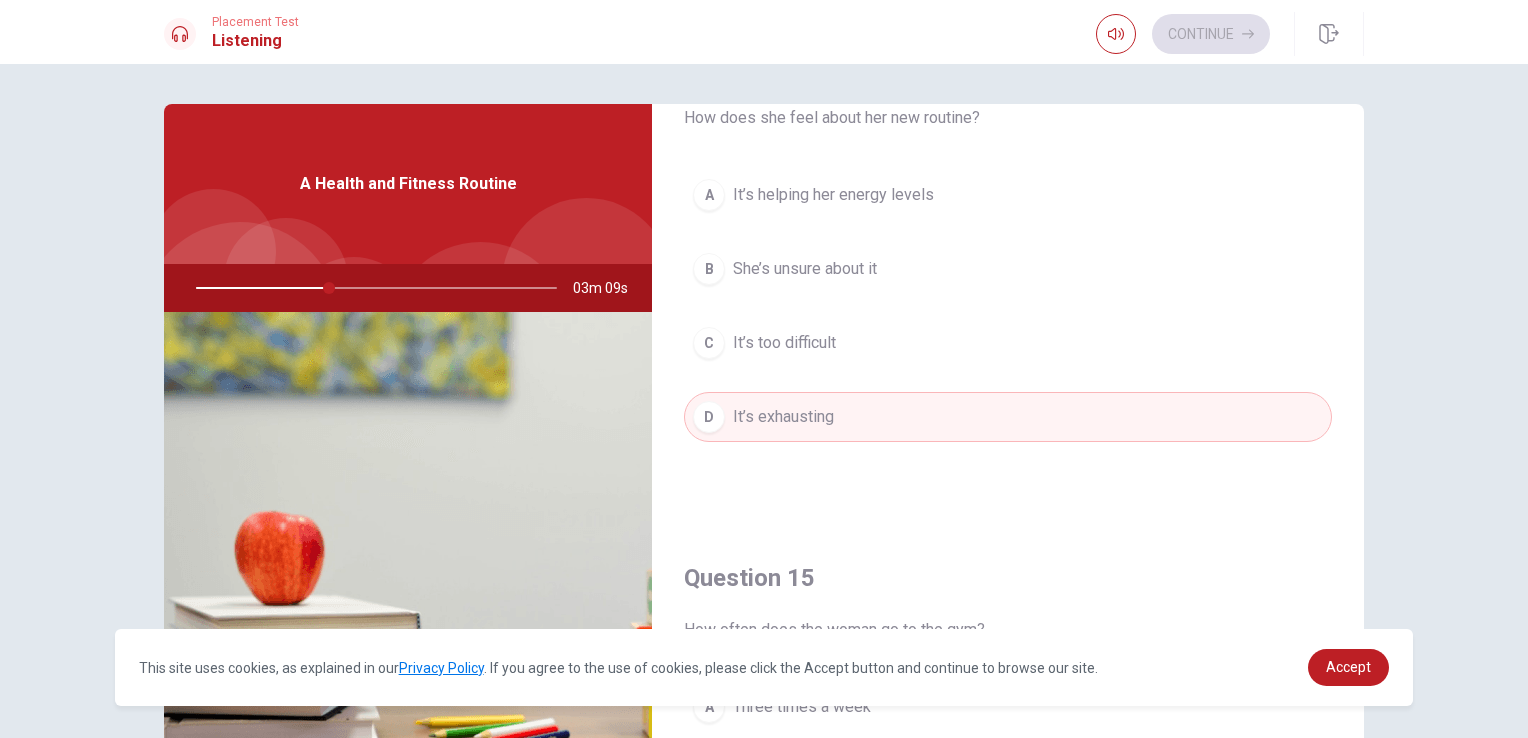 scroll, scrollTop: 1856, scrollLeft: 0, axis: vertical 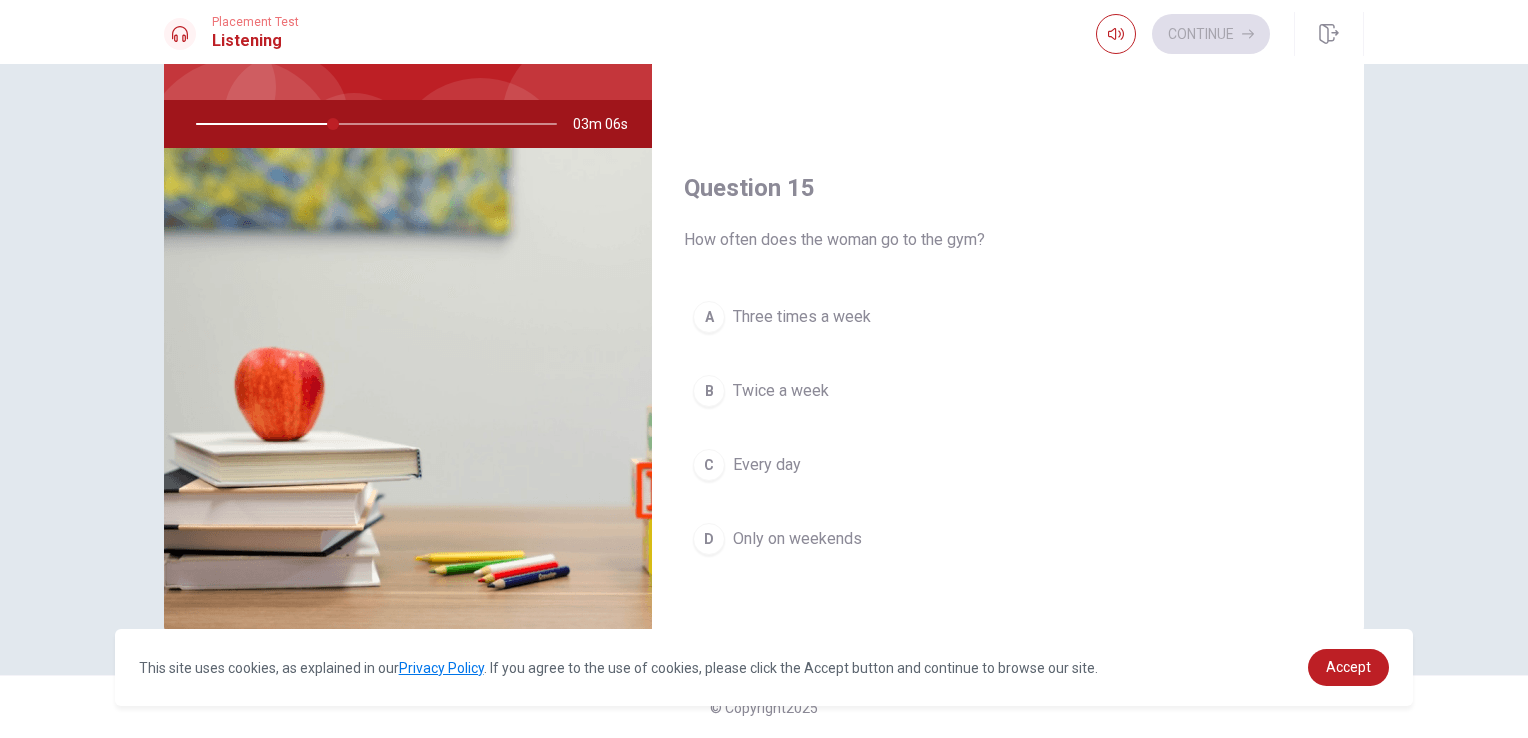 click on "Three times a week" at bounding box center (802, 317) 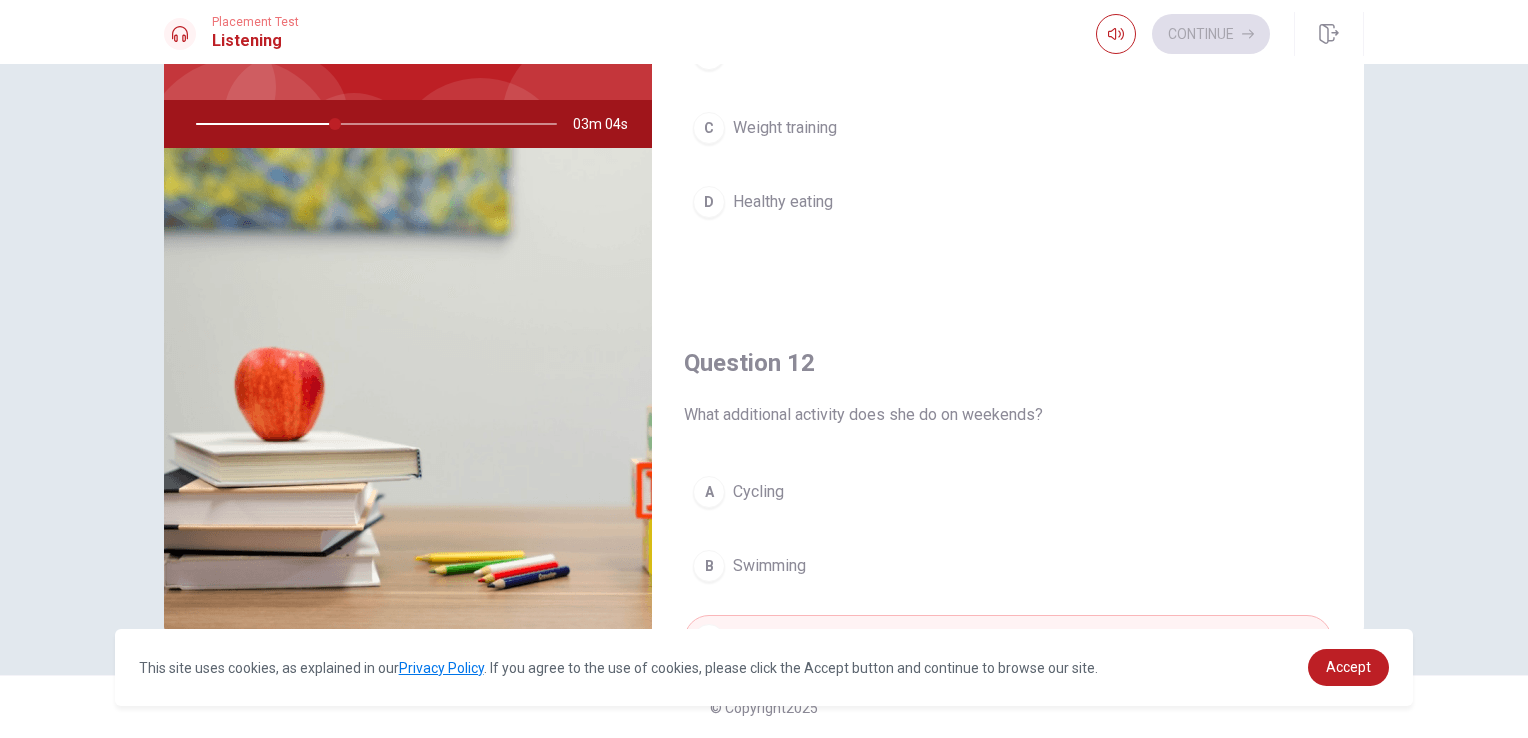 scroll, scrollTop: 0, scrollLeft: 0, axis: both 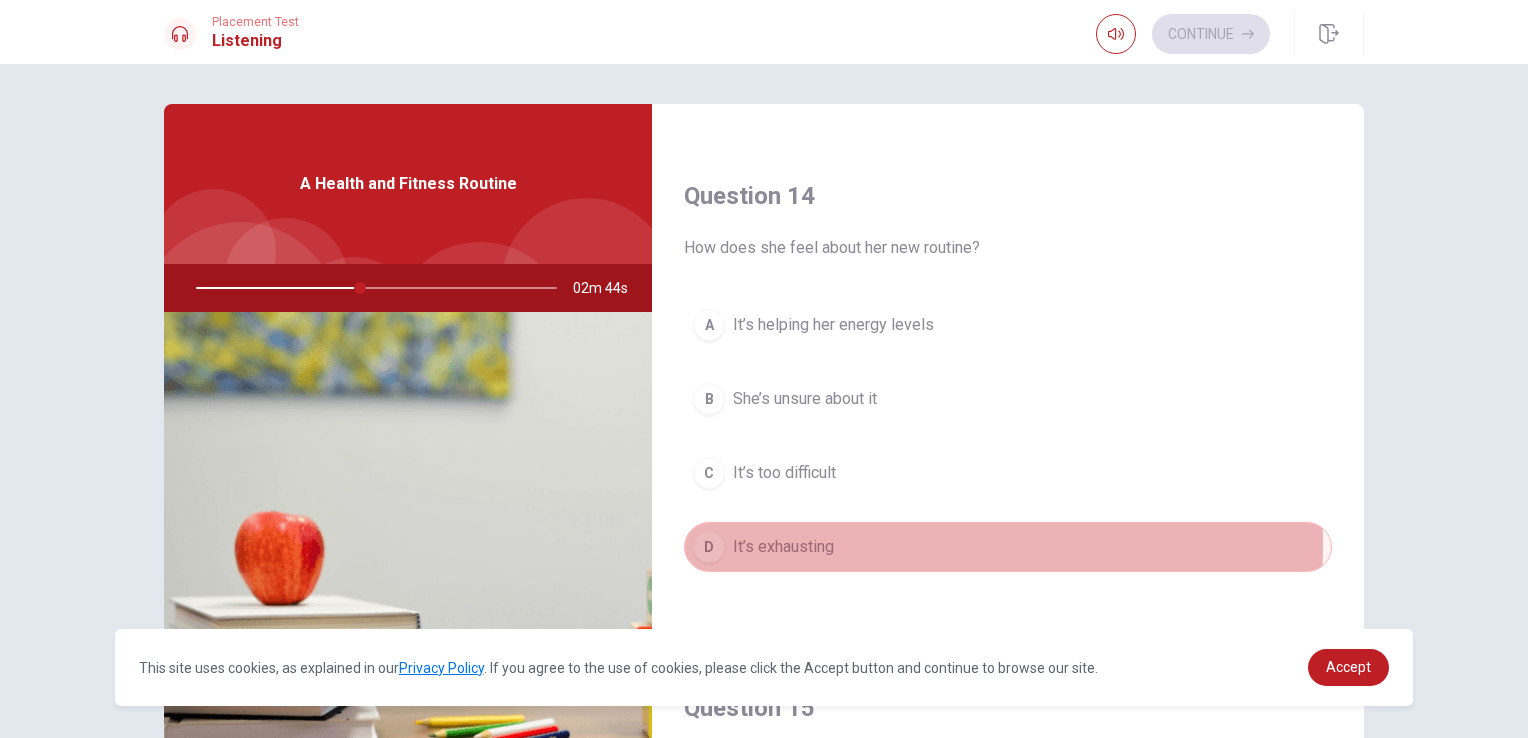 click on "It’s exhausting" at bounding box center [783, 547] 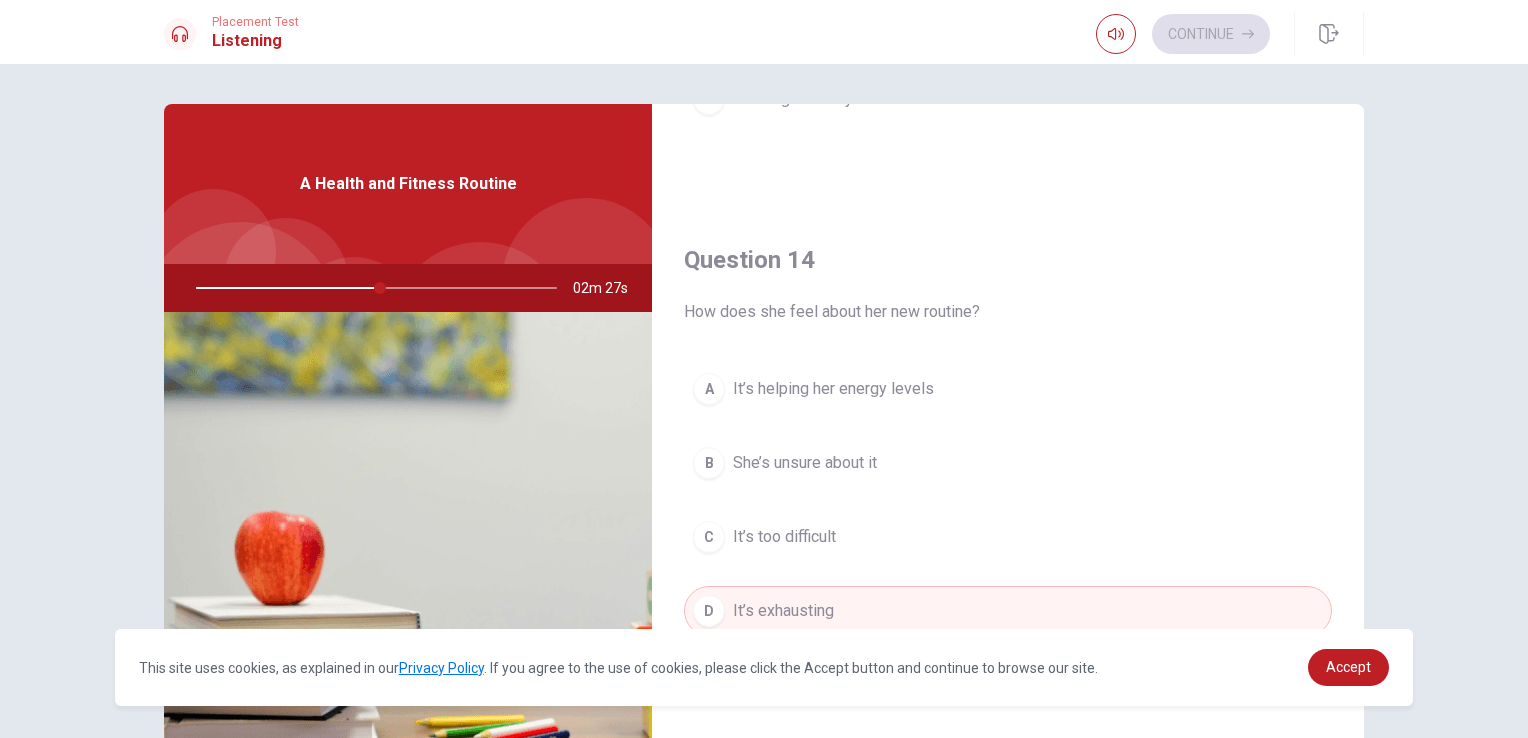 scroll, scrollTop: 1500, scrollLeft: 0, axis: vertical 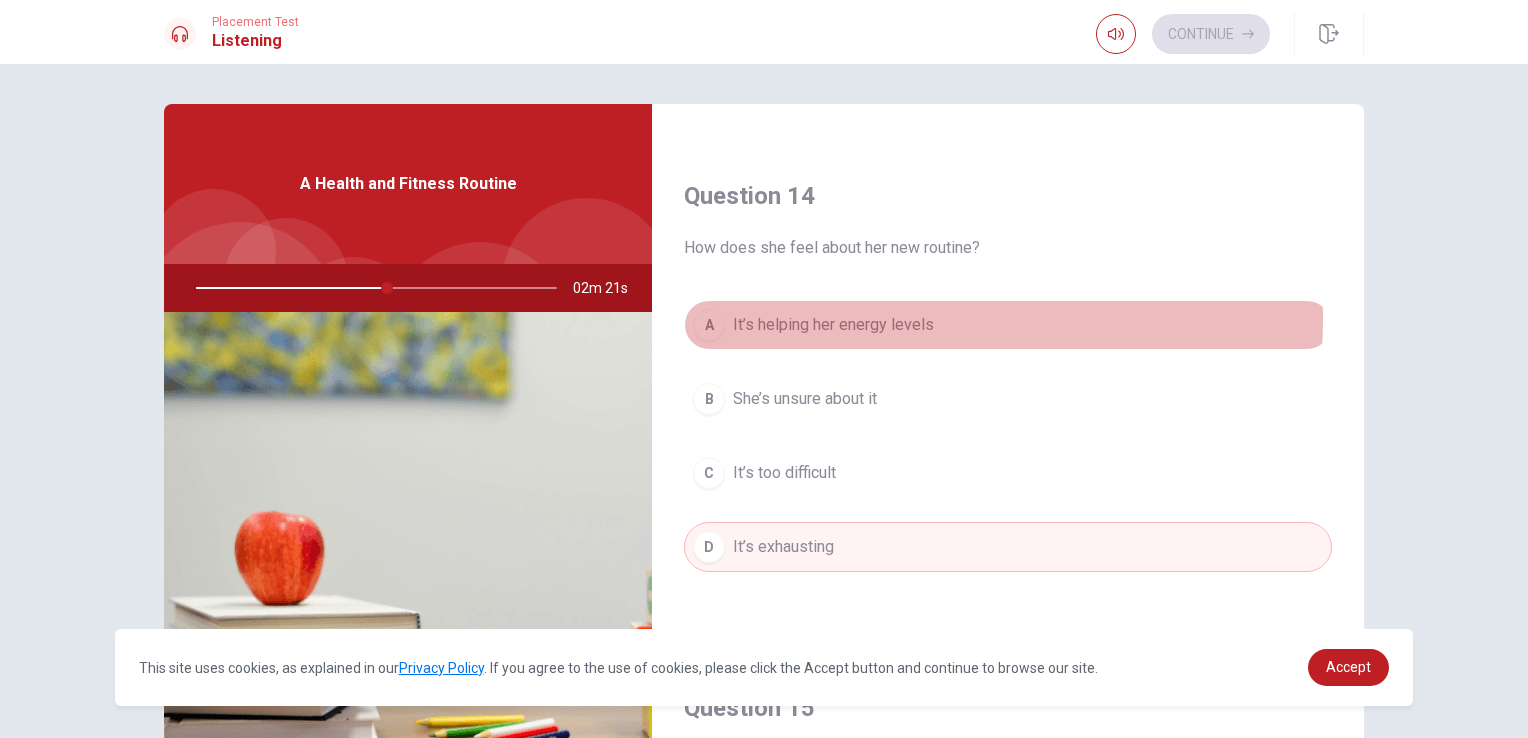 click on "It’s helping her energy levels" at bounding box center (833, 325) 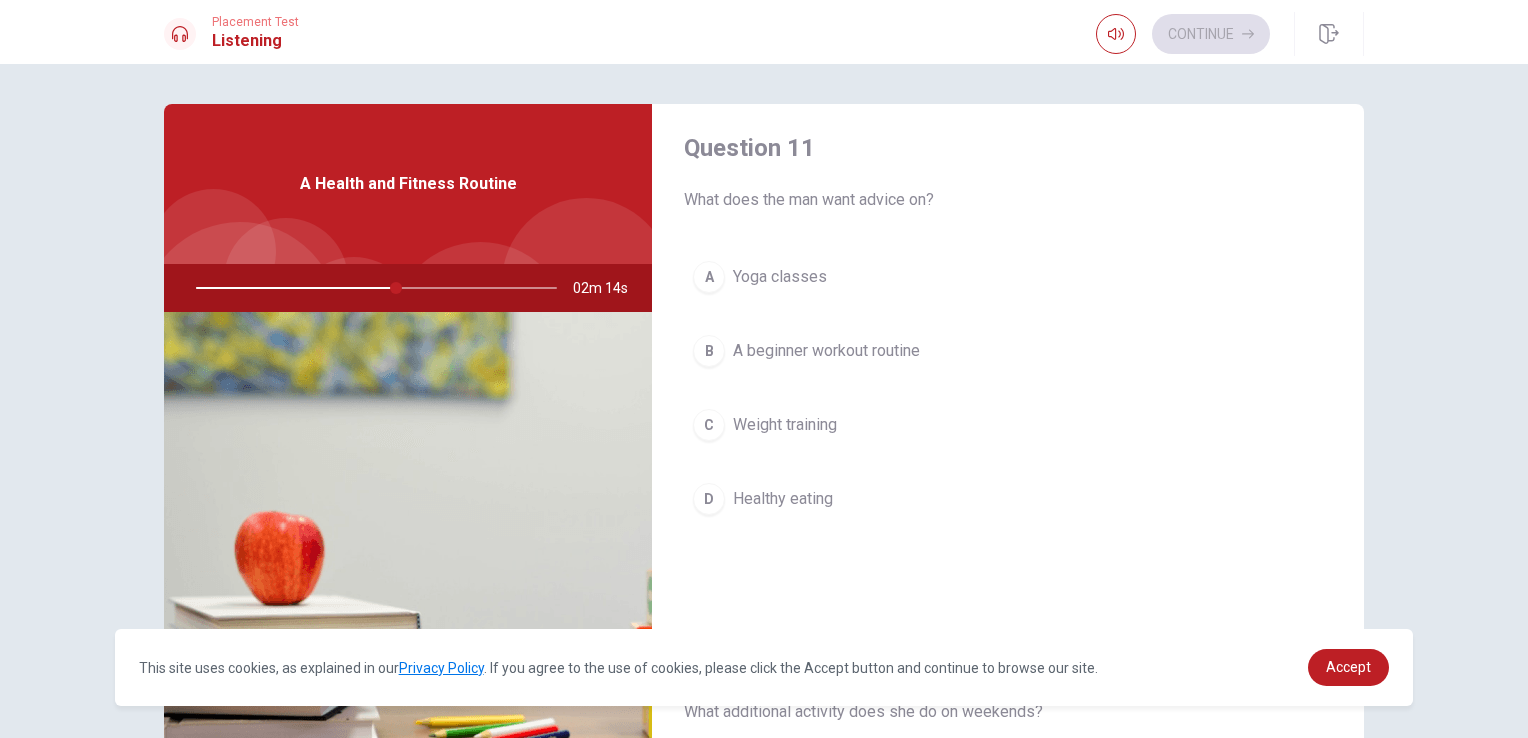 scroll, scrollTop: 0, scrollLeft: 0, axis: both 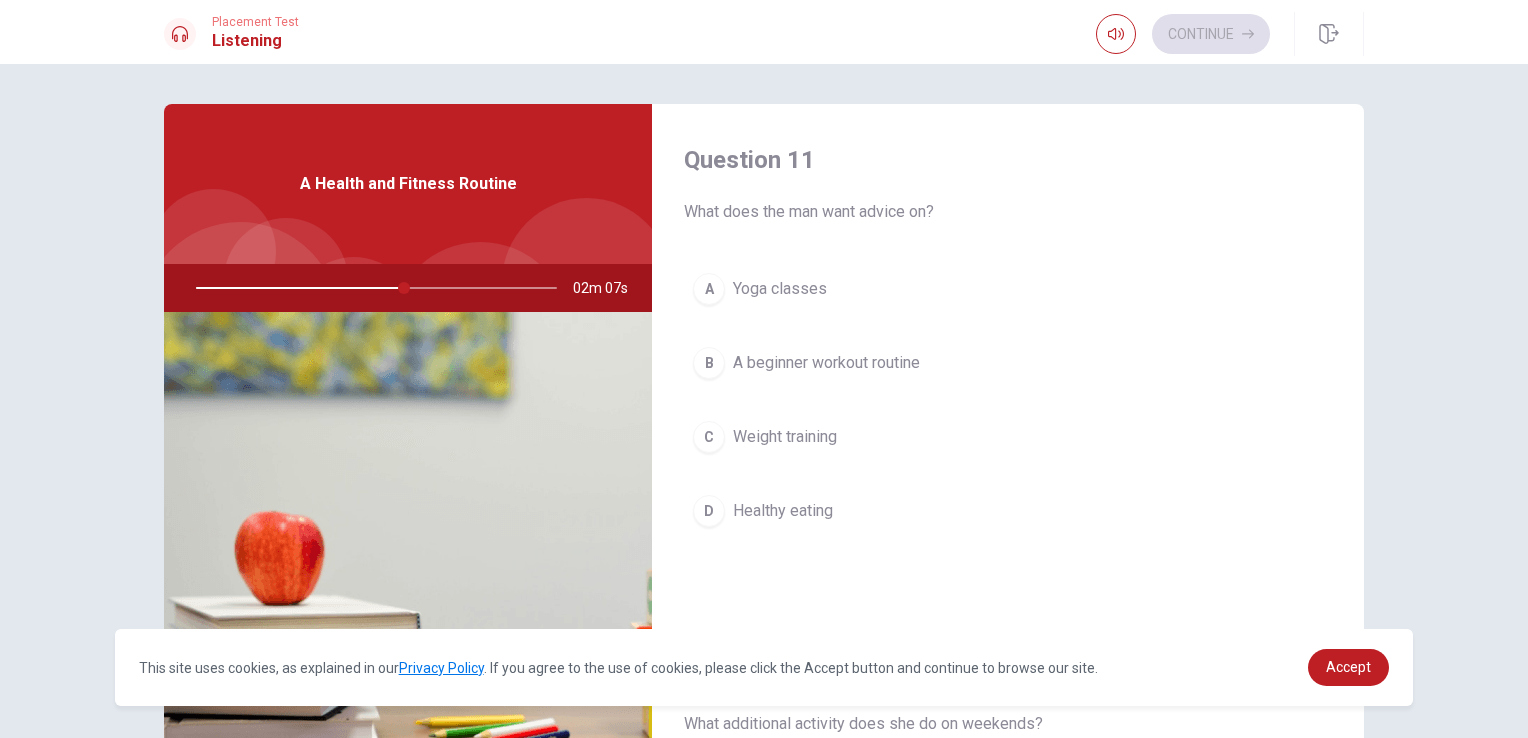 click on "Weight training" at bounding box center (785, 437) 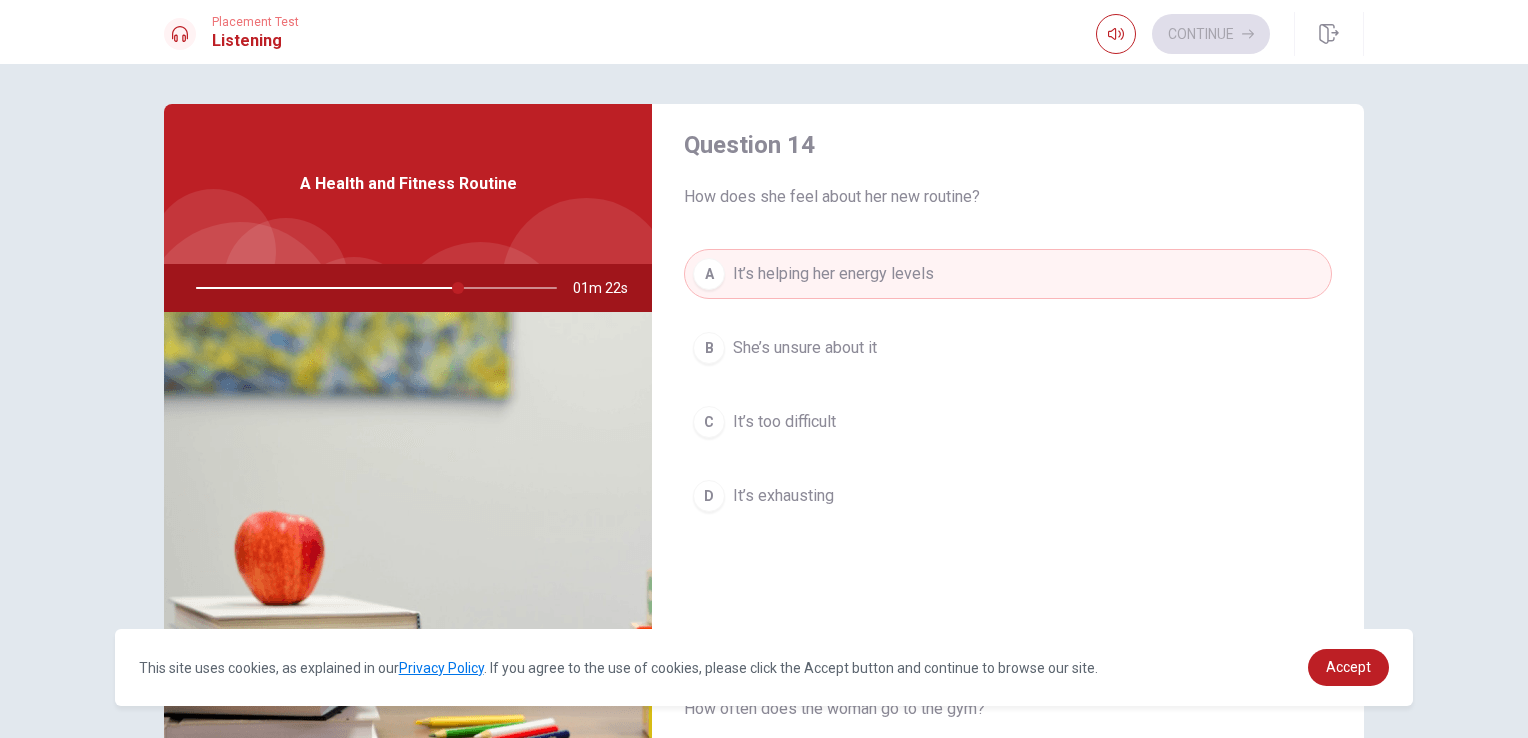 scroll, scrollTop: 1456, scrollLeft: 0, axis: vertical 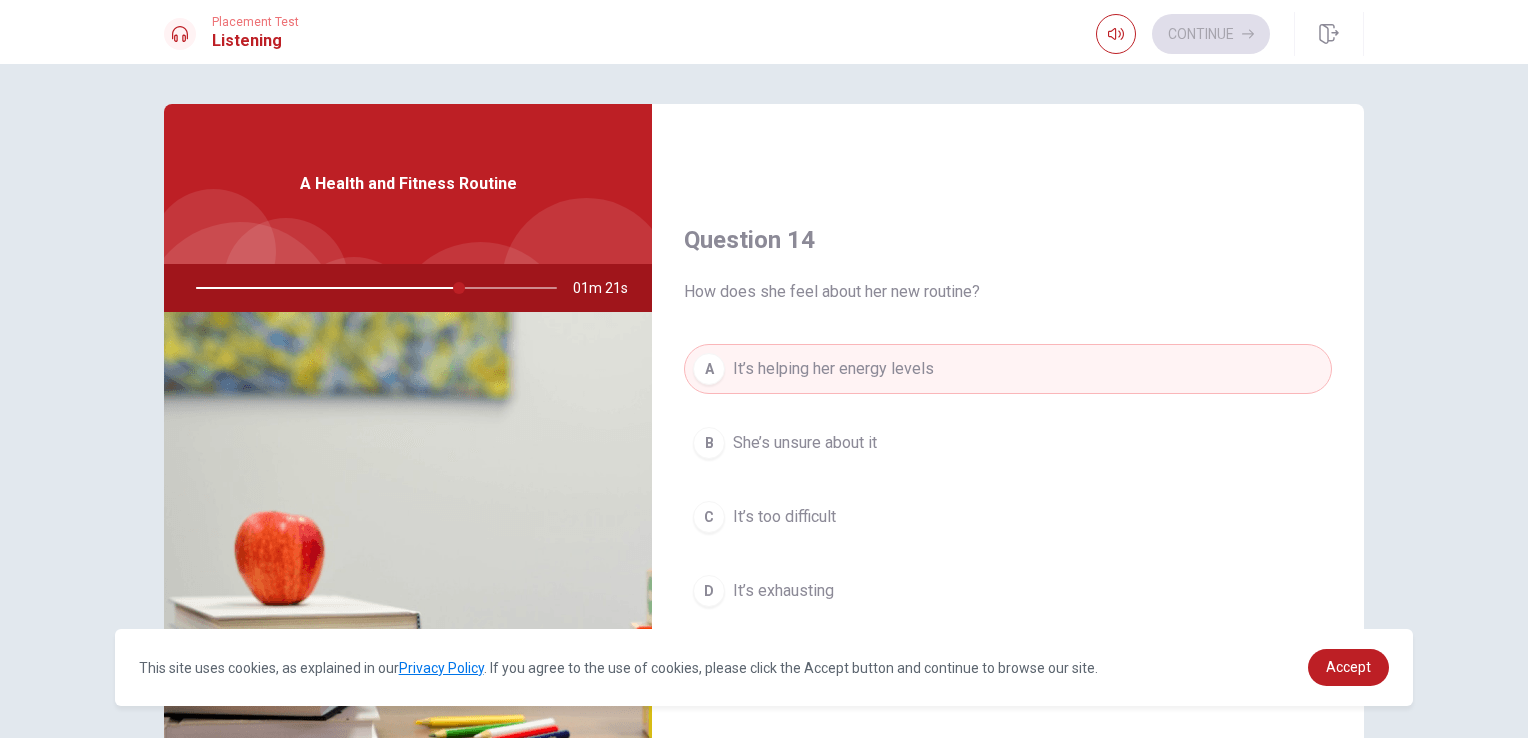 click on "It’s exhausting" at bounding box center [783, 591] 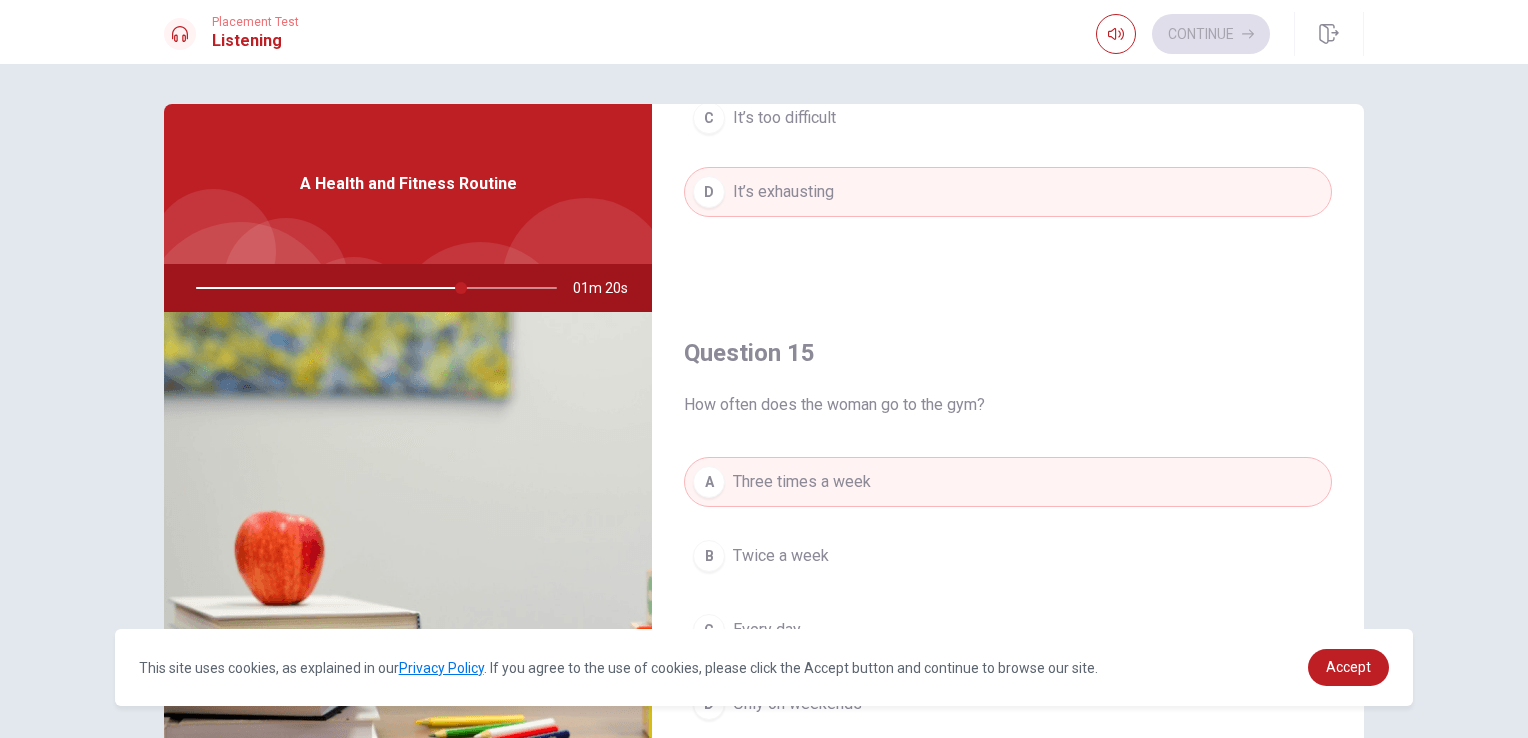 scroll, scrollTop: 1856, scrollLeft: 0, axis: vertical 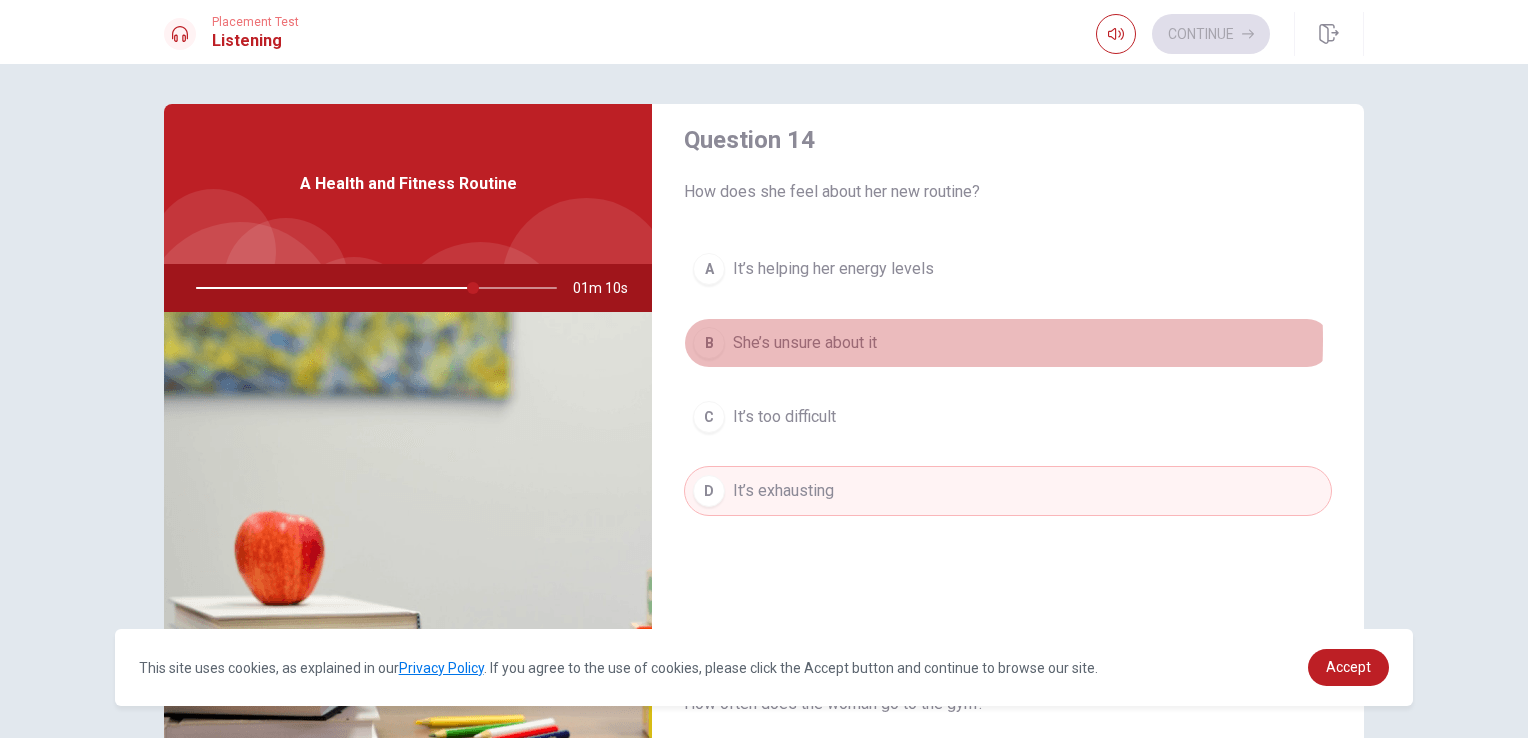 click on "She’s unsure about it" at bounding box center (805, 343) 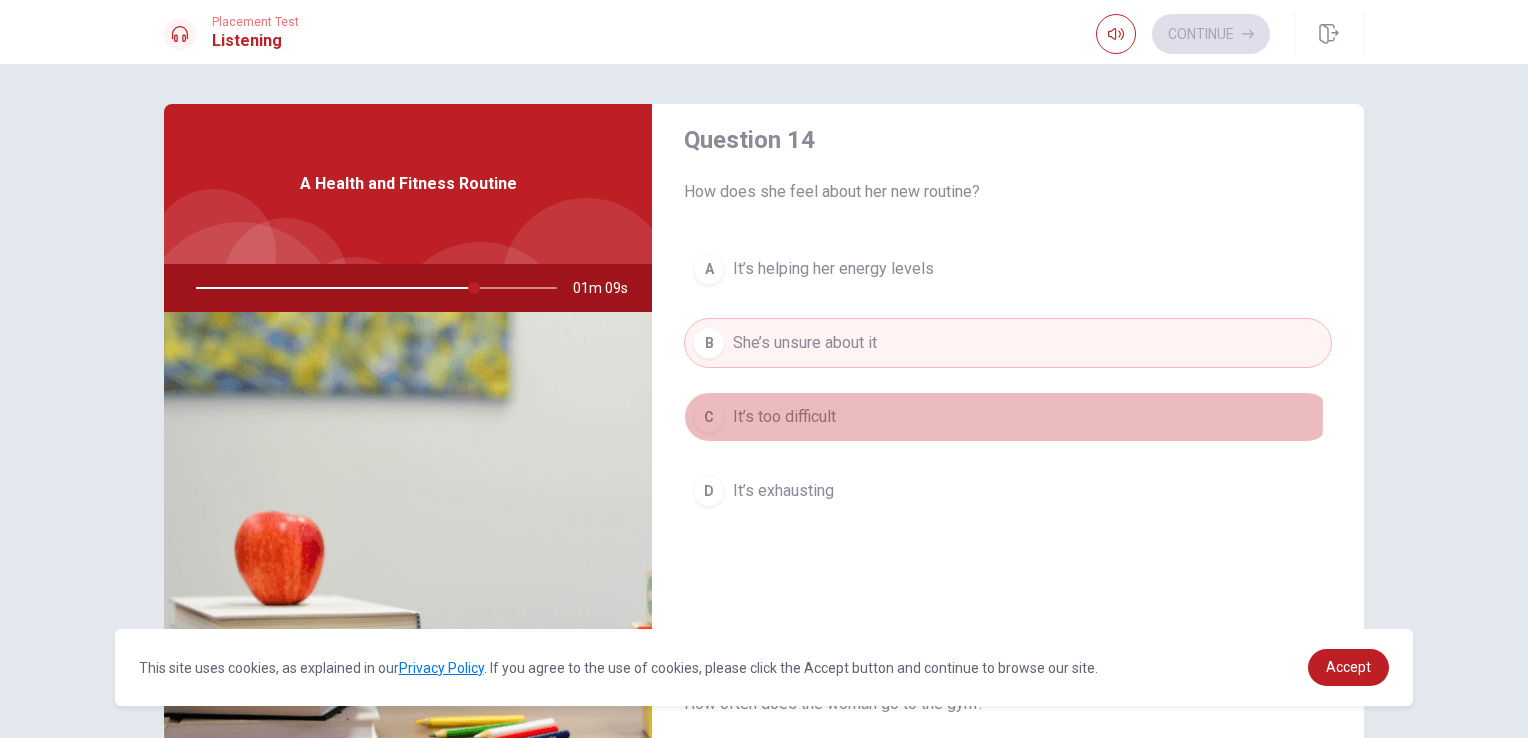 click on "It’s too difficult" at bounding box center (784, 417) 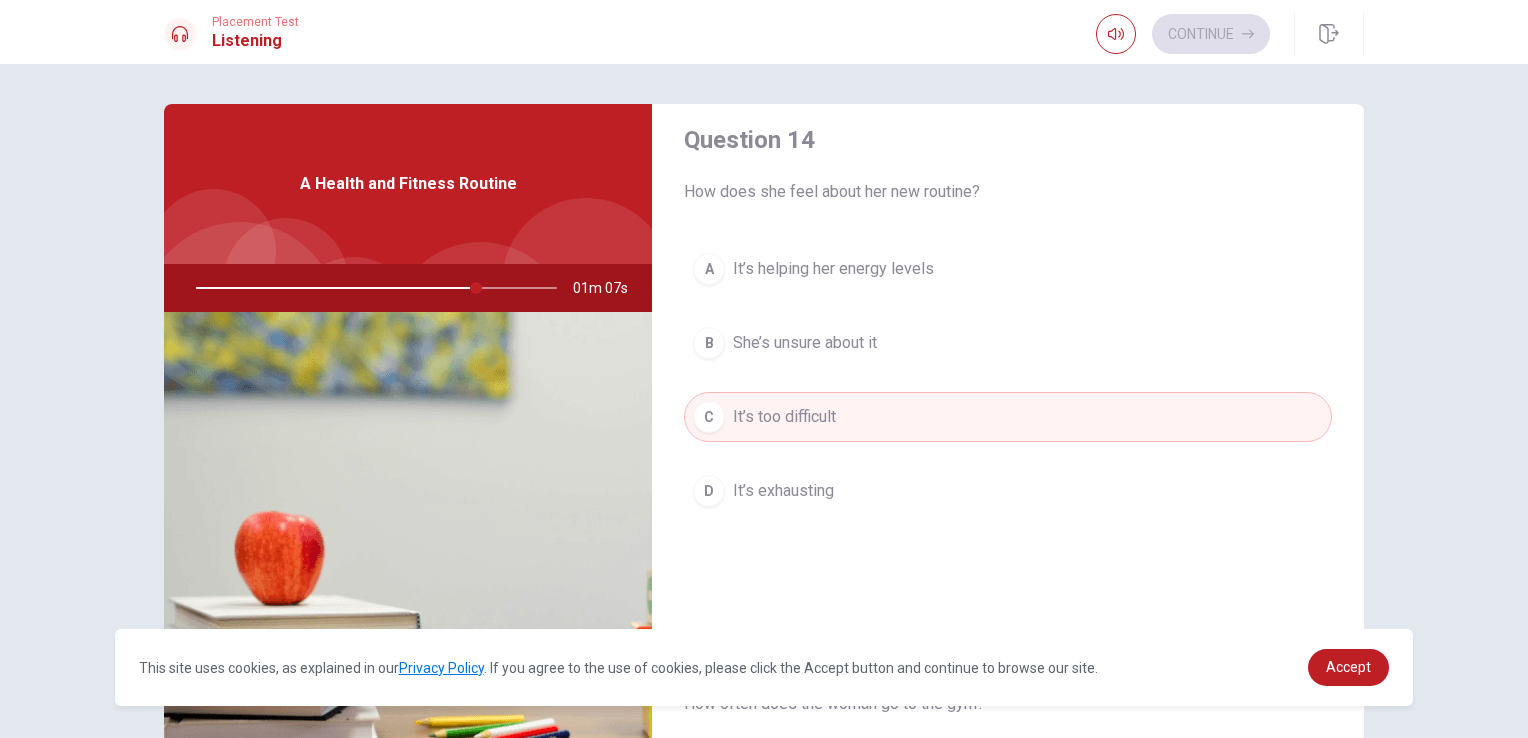 click on "It’s exhausting" at bounding box center [783, 491] 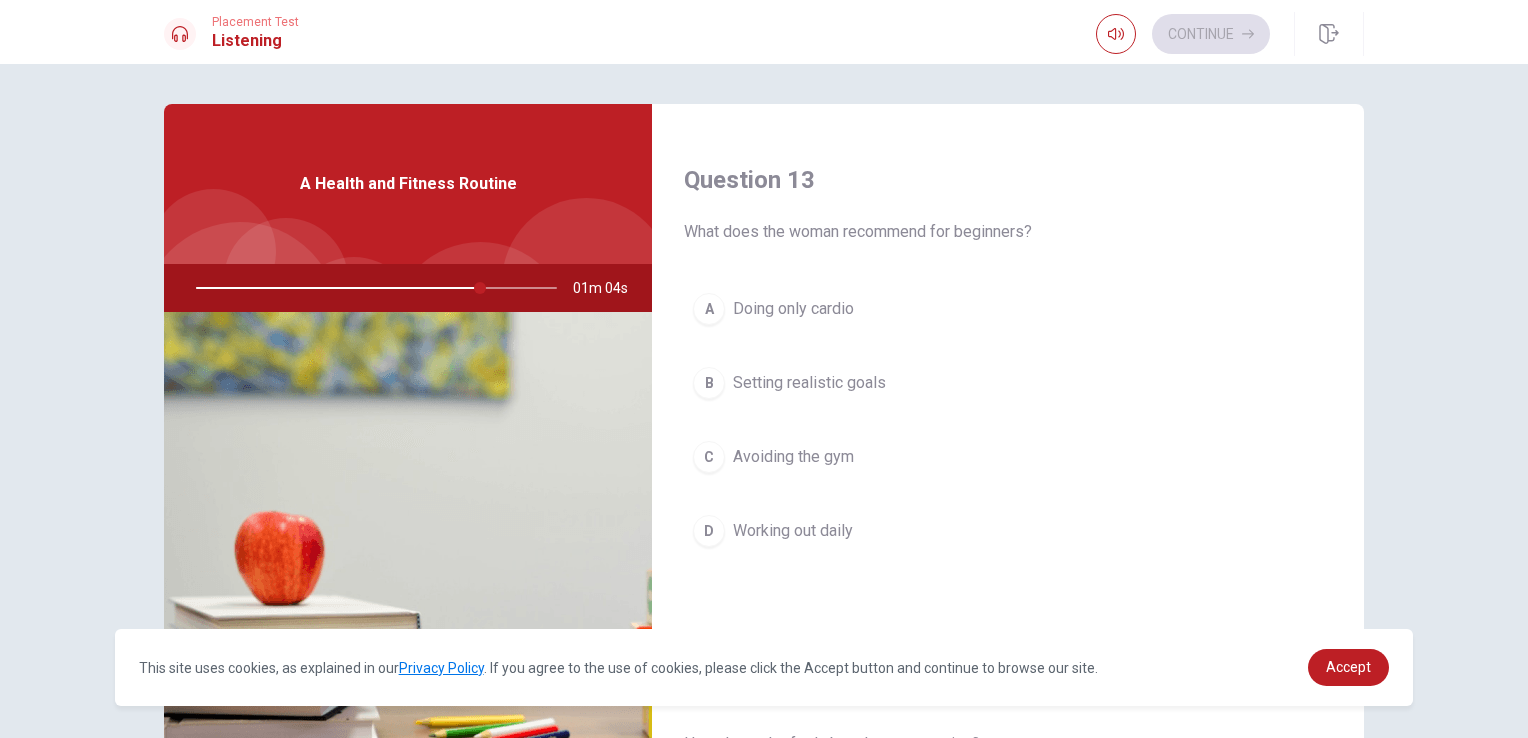scroll, scrollTop: 956, scrollLeft: 0, axis: vertical 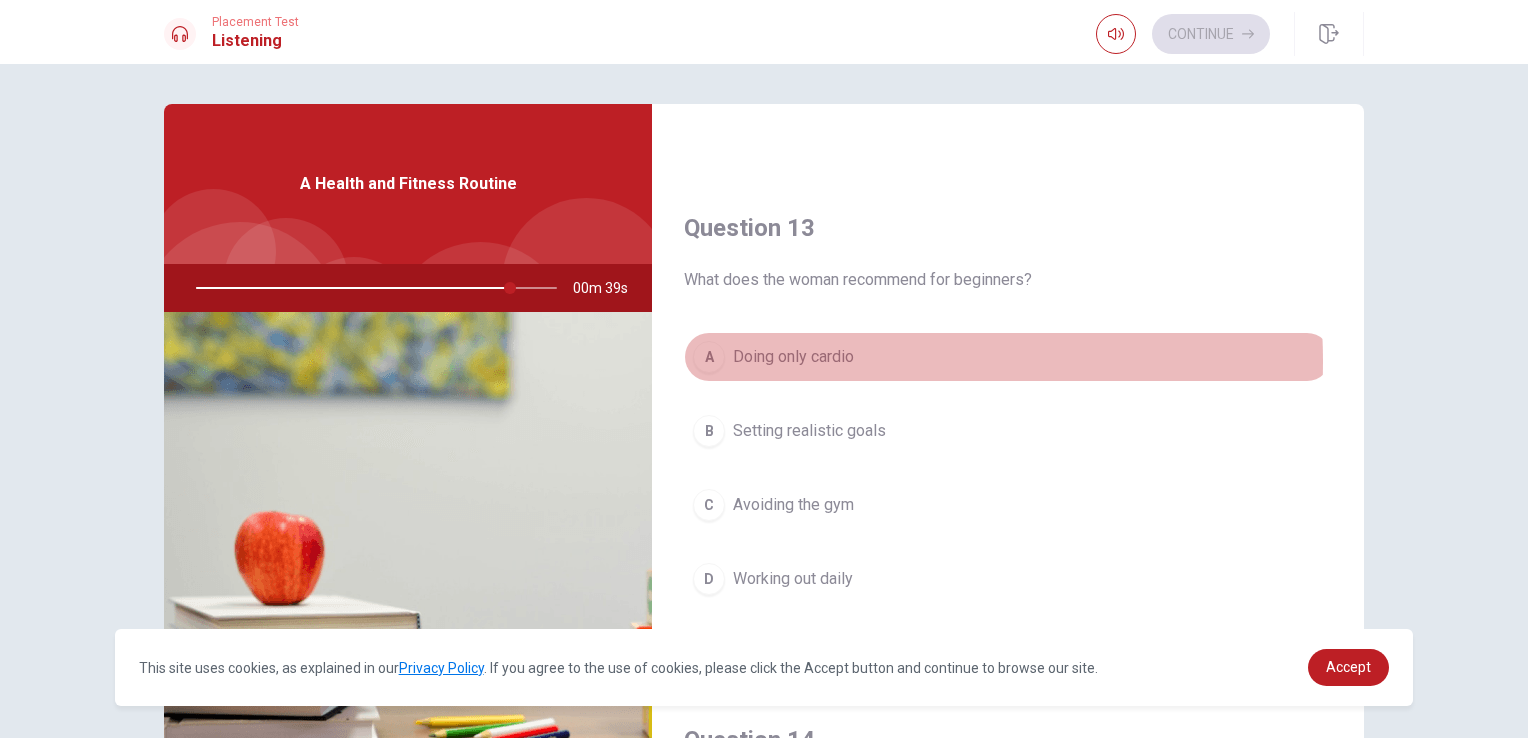 click on "Doing only cardio" at bounding box center (793, 357) 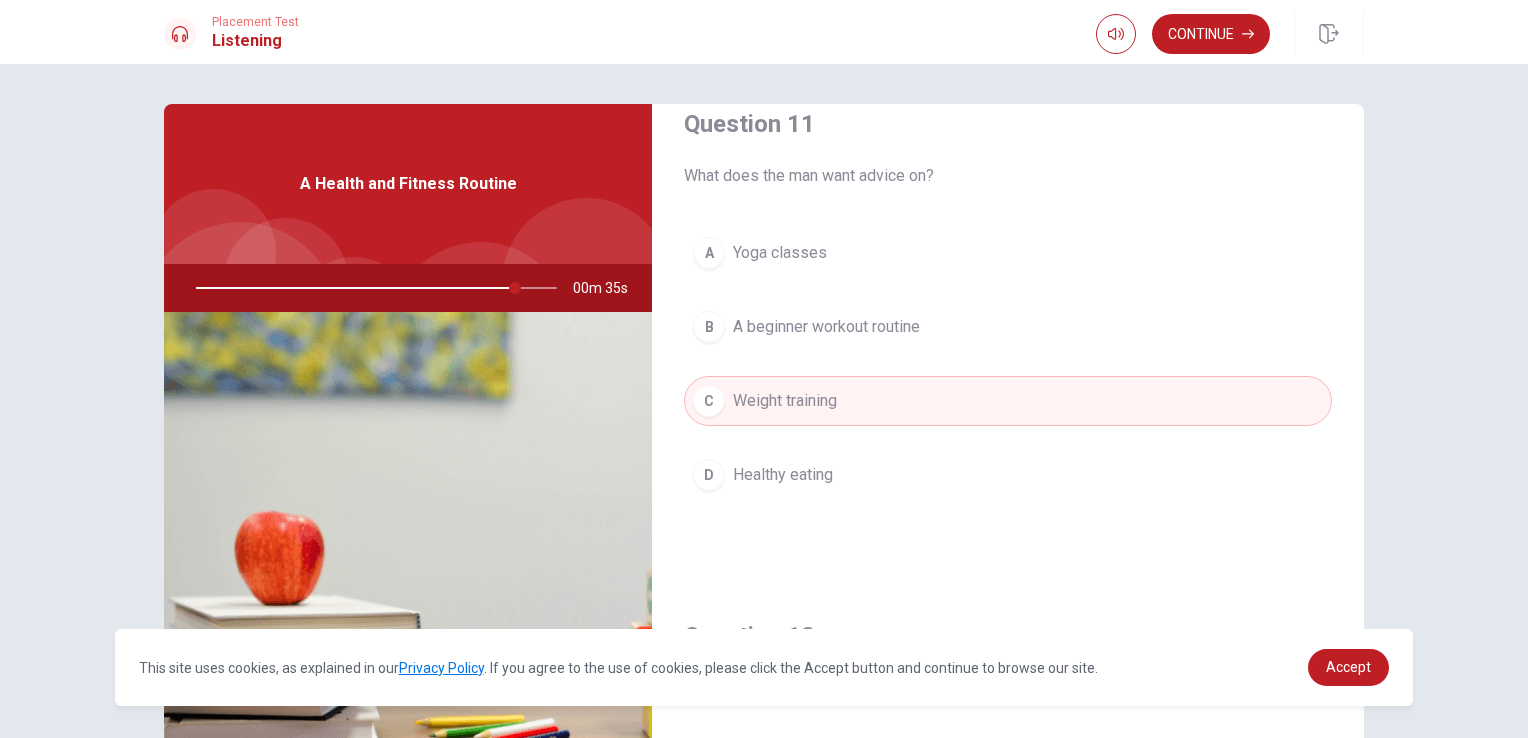 scroll, scrollTop: 0, scrollLeft: 0, axis: both 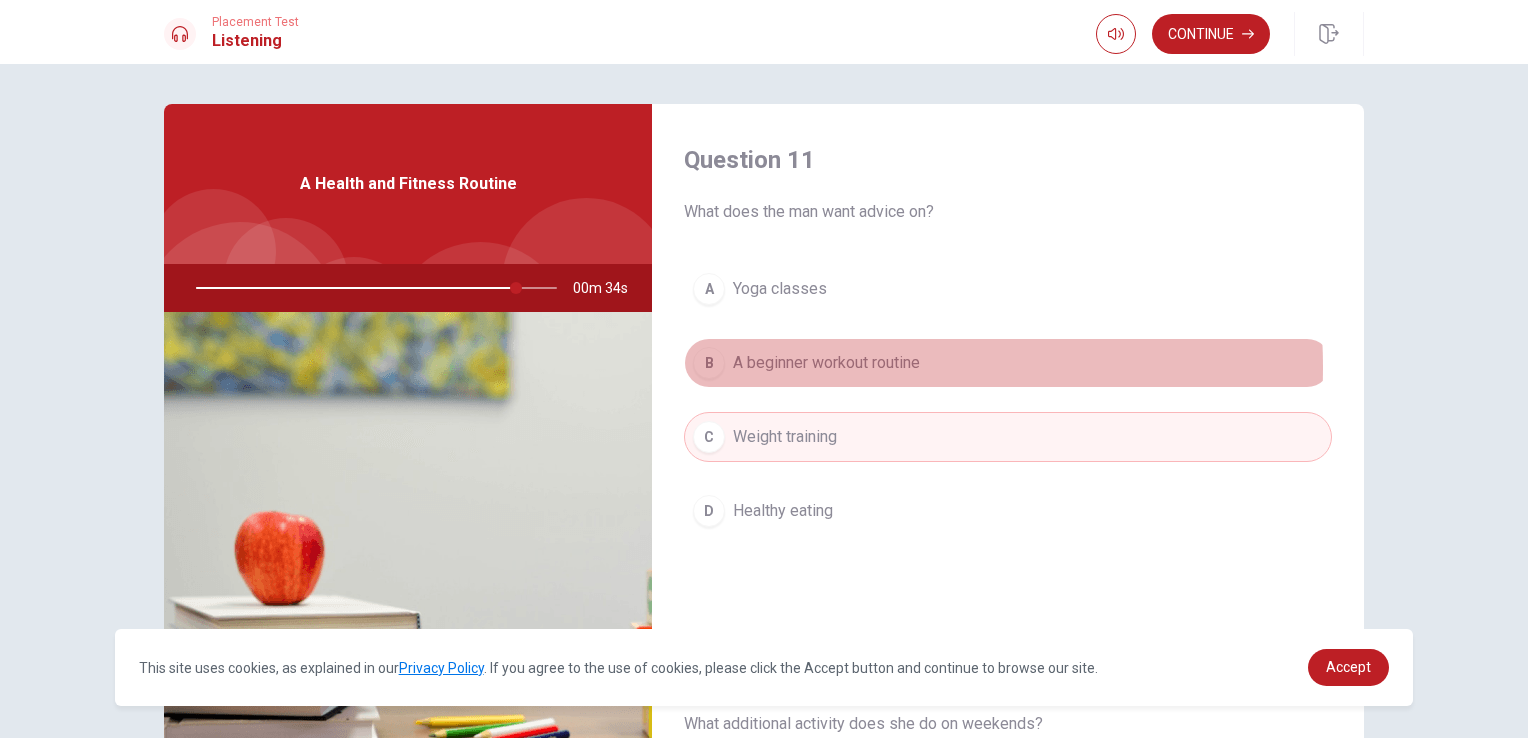 click on "A beginner workout routine" at bounding box center (826, 363) 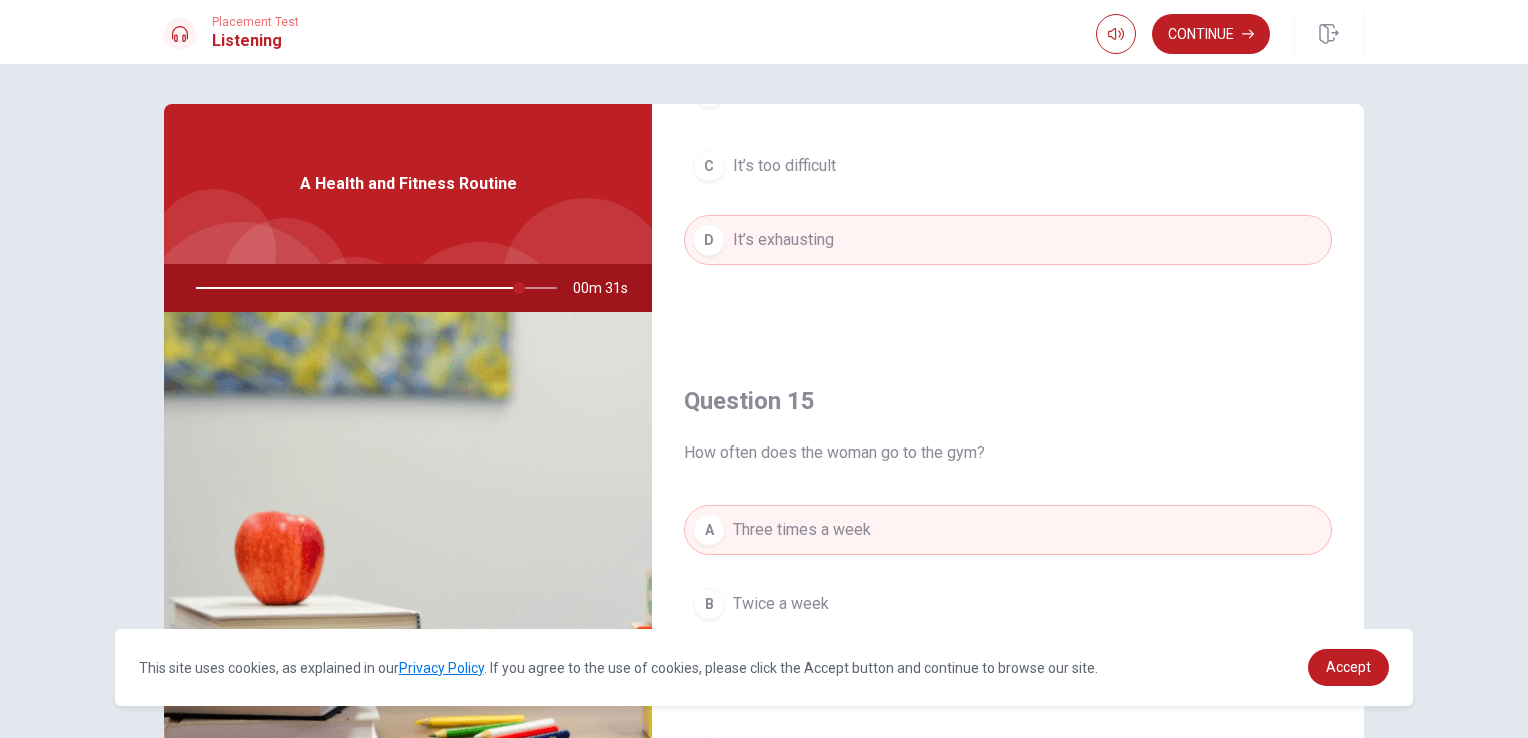 scroll, scrollTop: 1856, scrollLeft: 0, axis: vertical 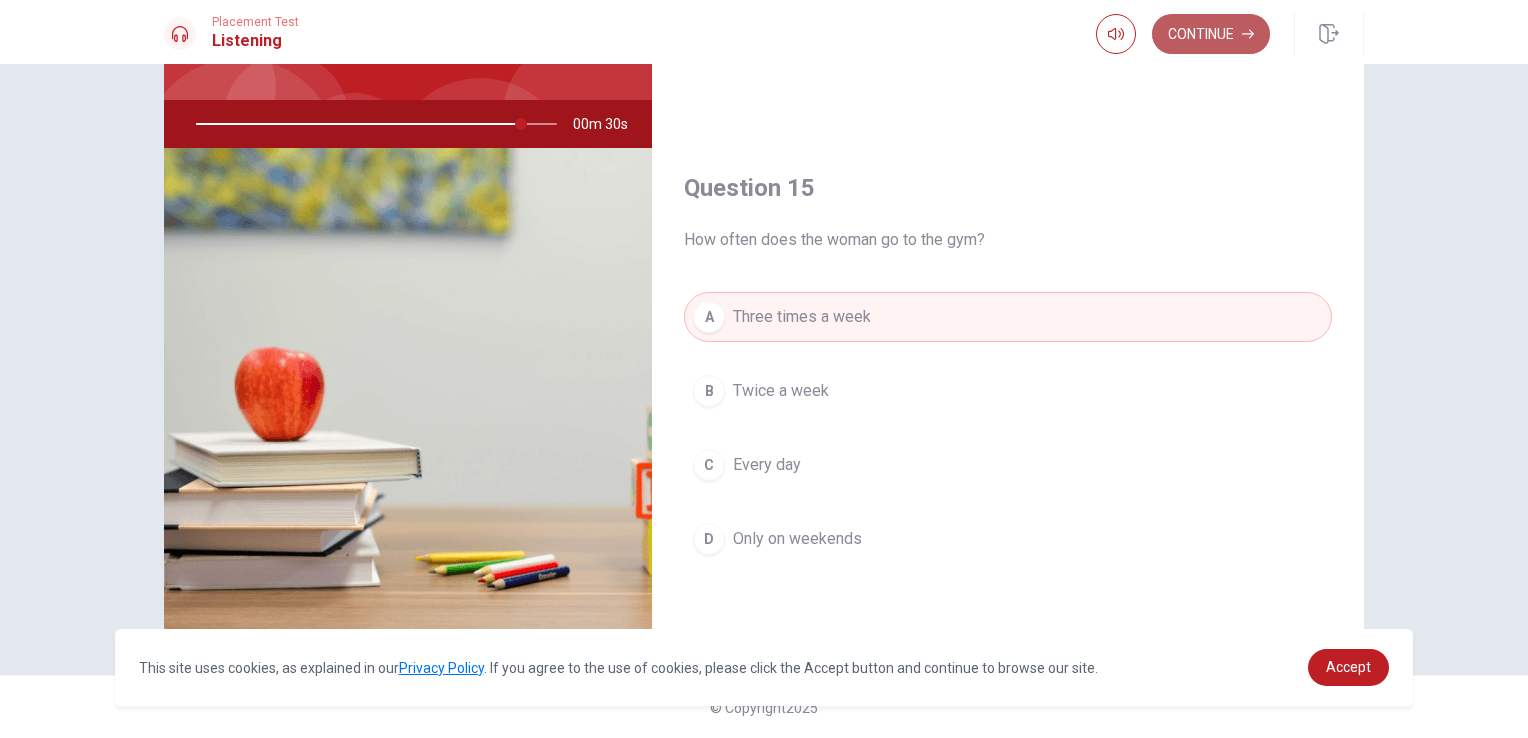 click on "Continue" at bounding box center [1211, 34] 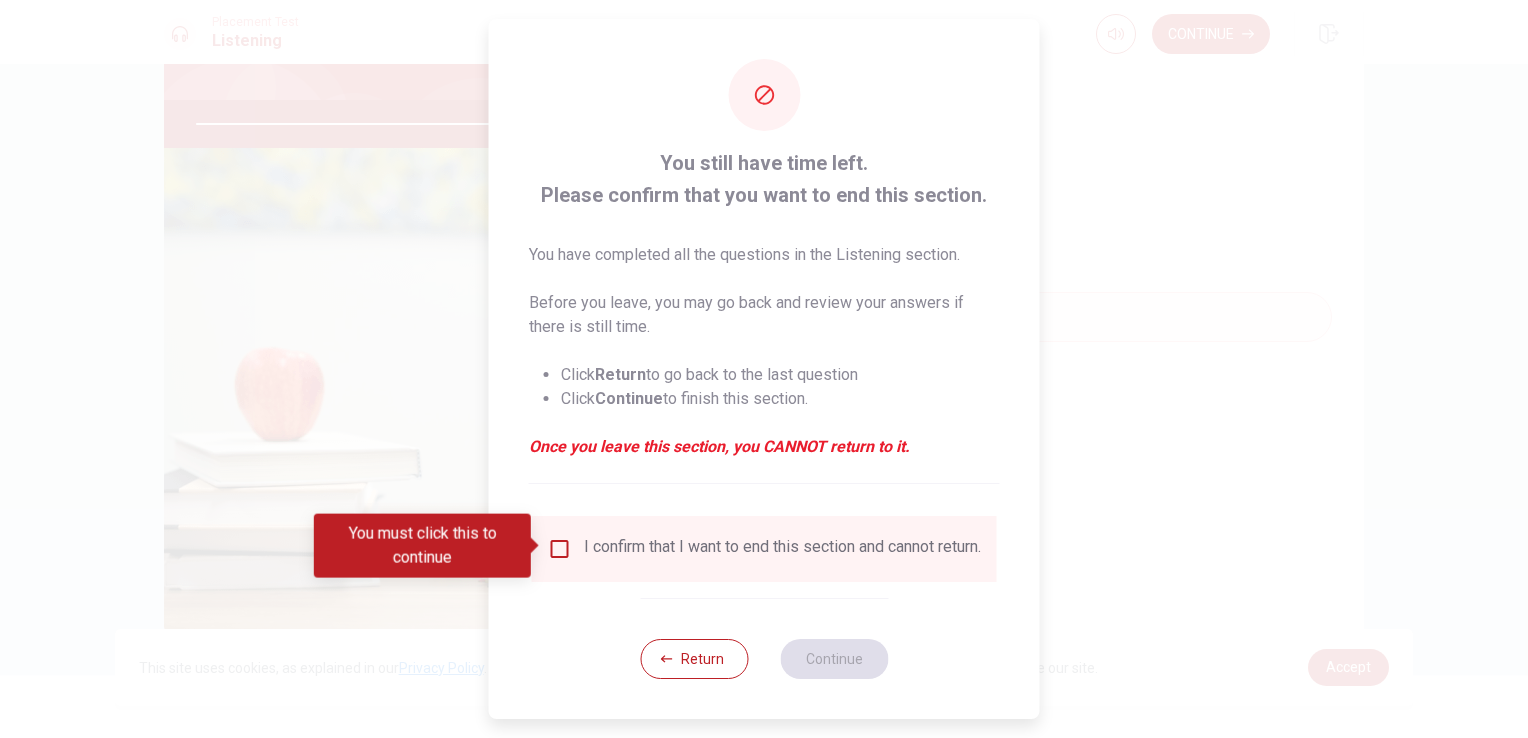 click at bounding box center (560, 549) 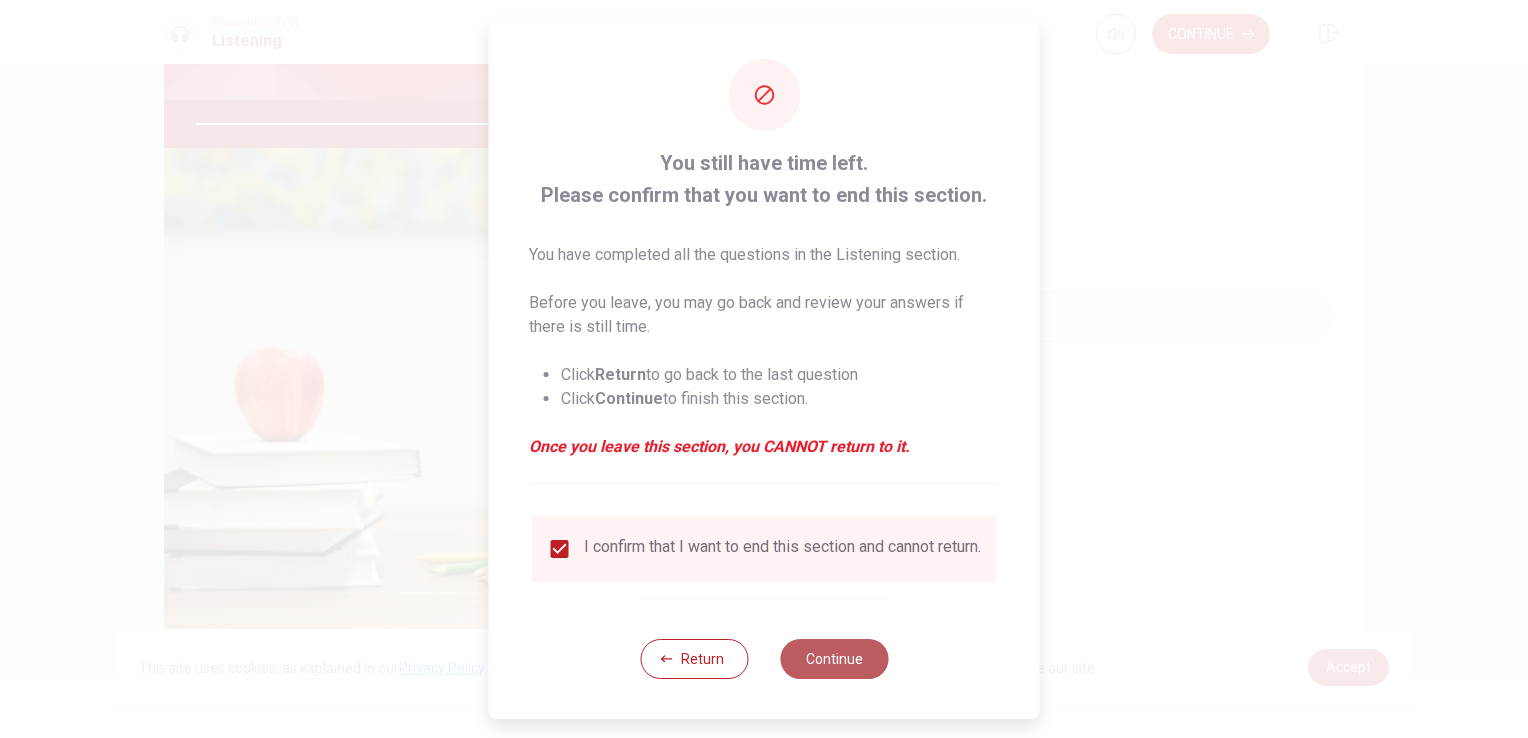 click on "Continue" at bounding box center (834, 659) 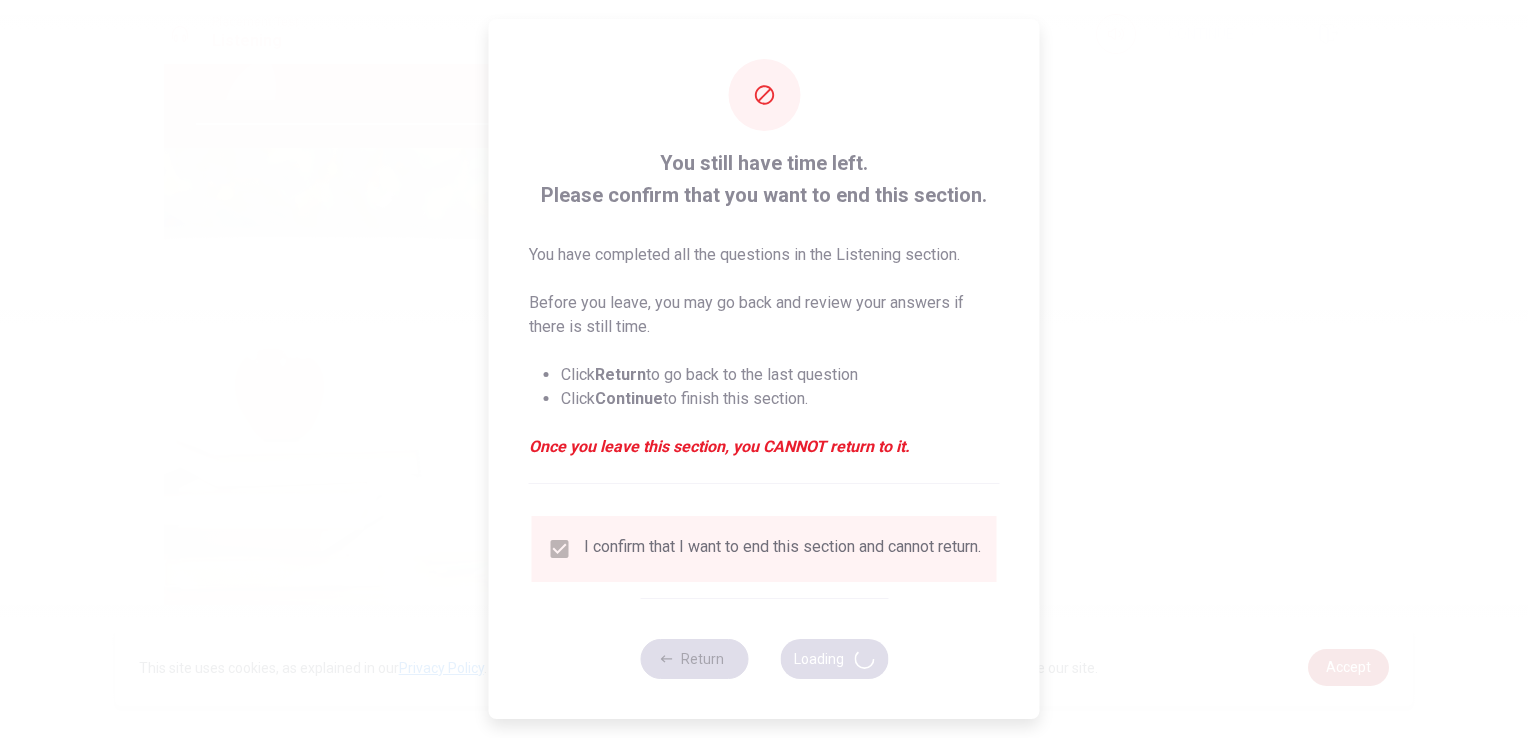 type on "92" 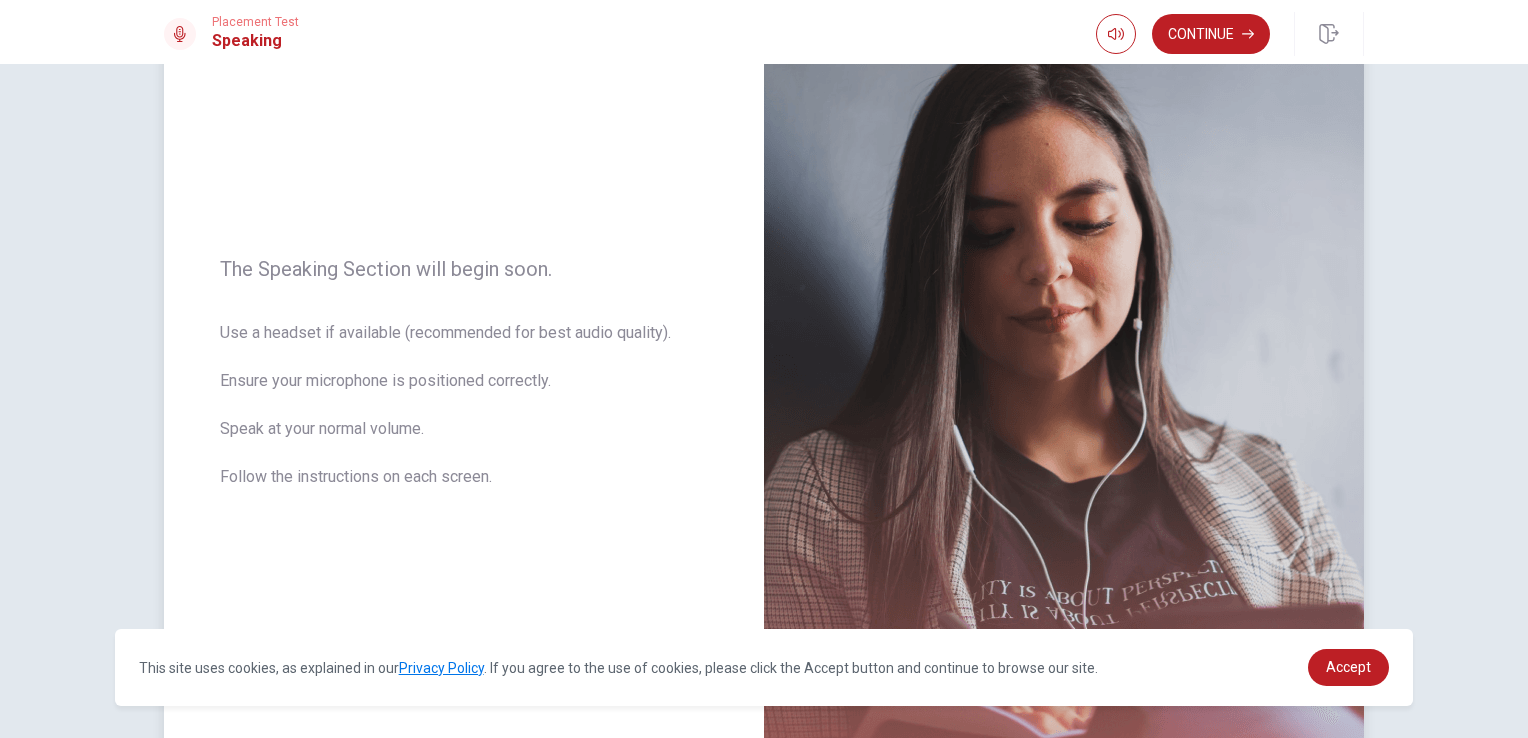 scroll, scrollTop: 200, scrollLeft: 0, axis: vertical 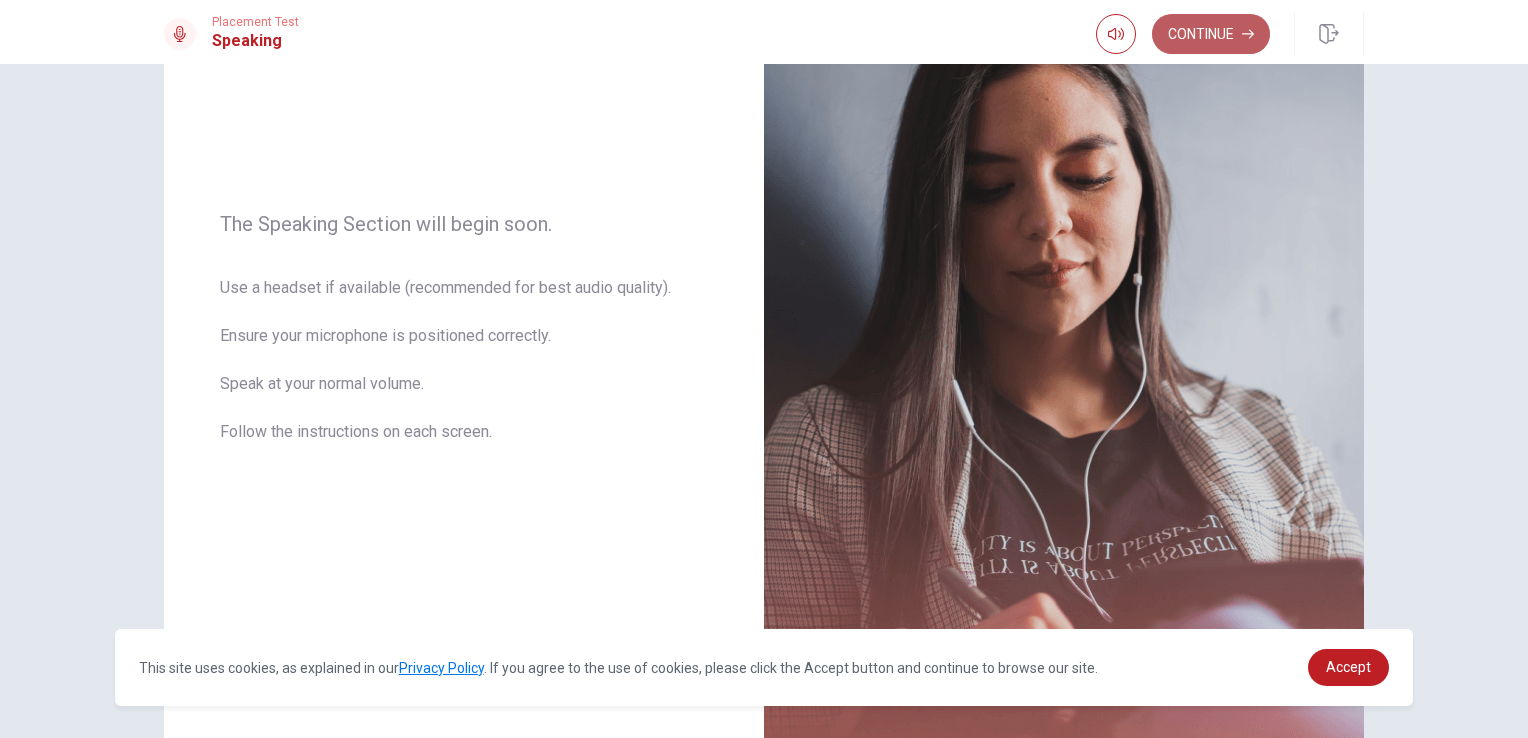 click on "Continue" at bounding box center (1211, 34) 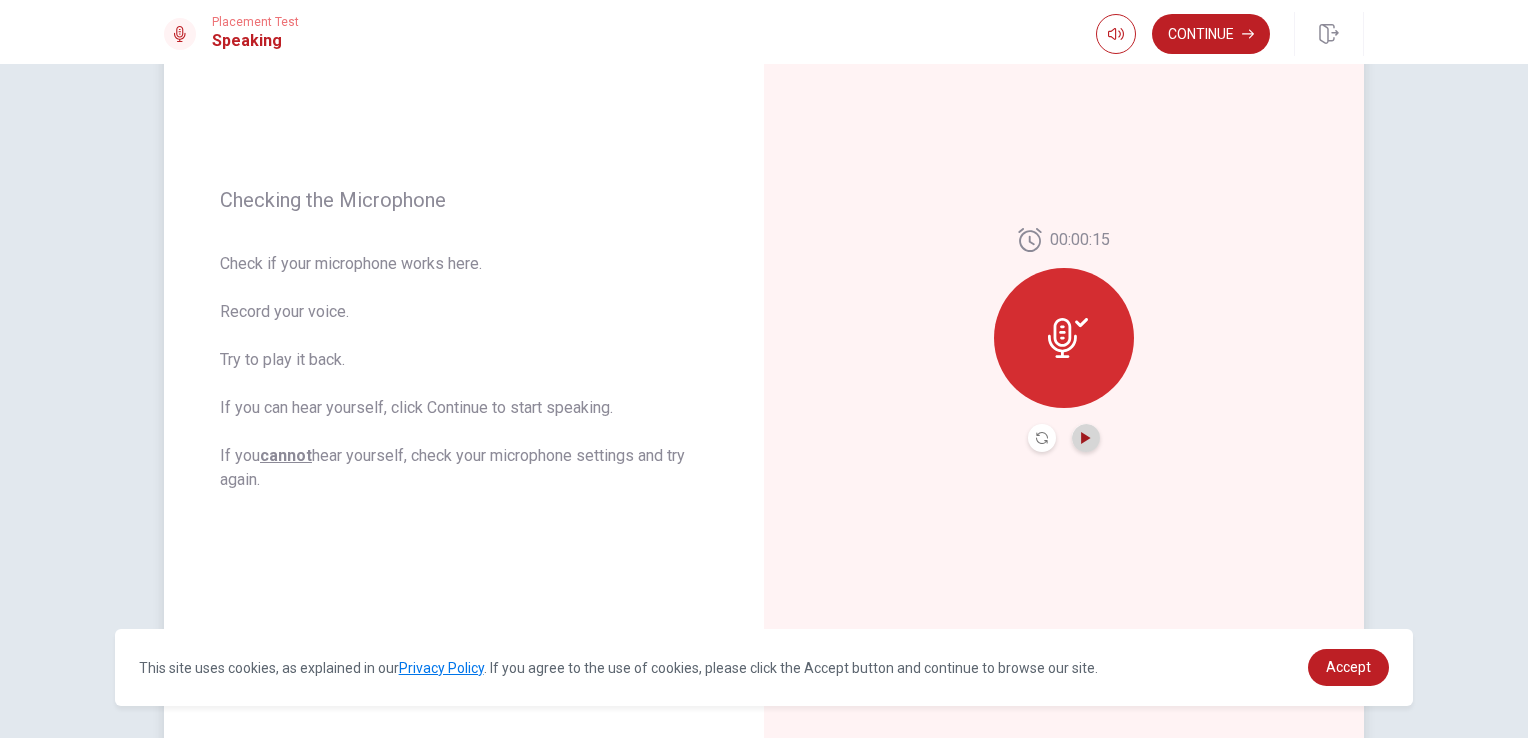 click 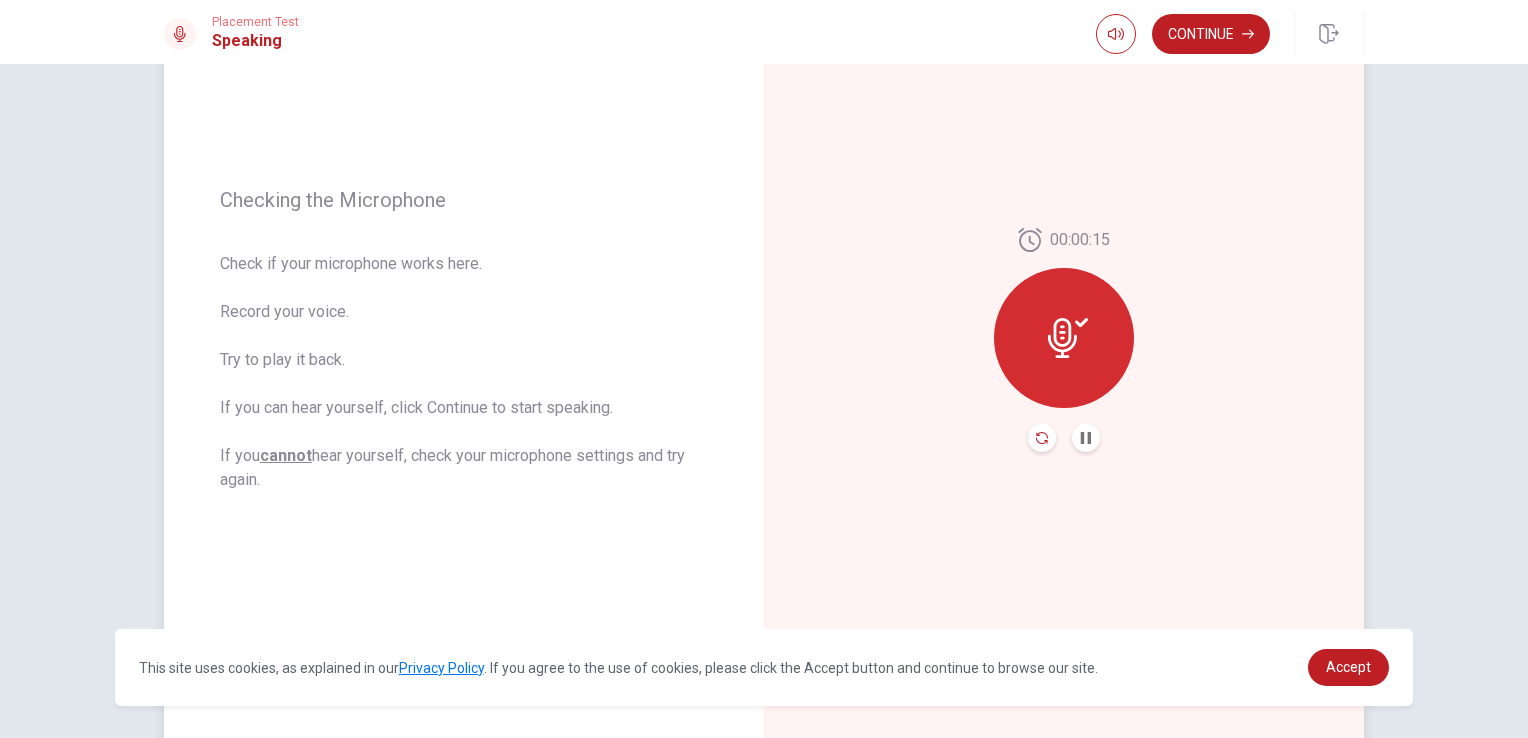 click 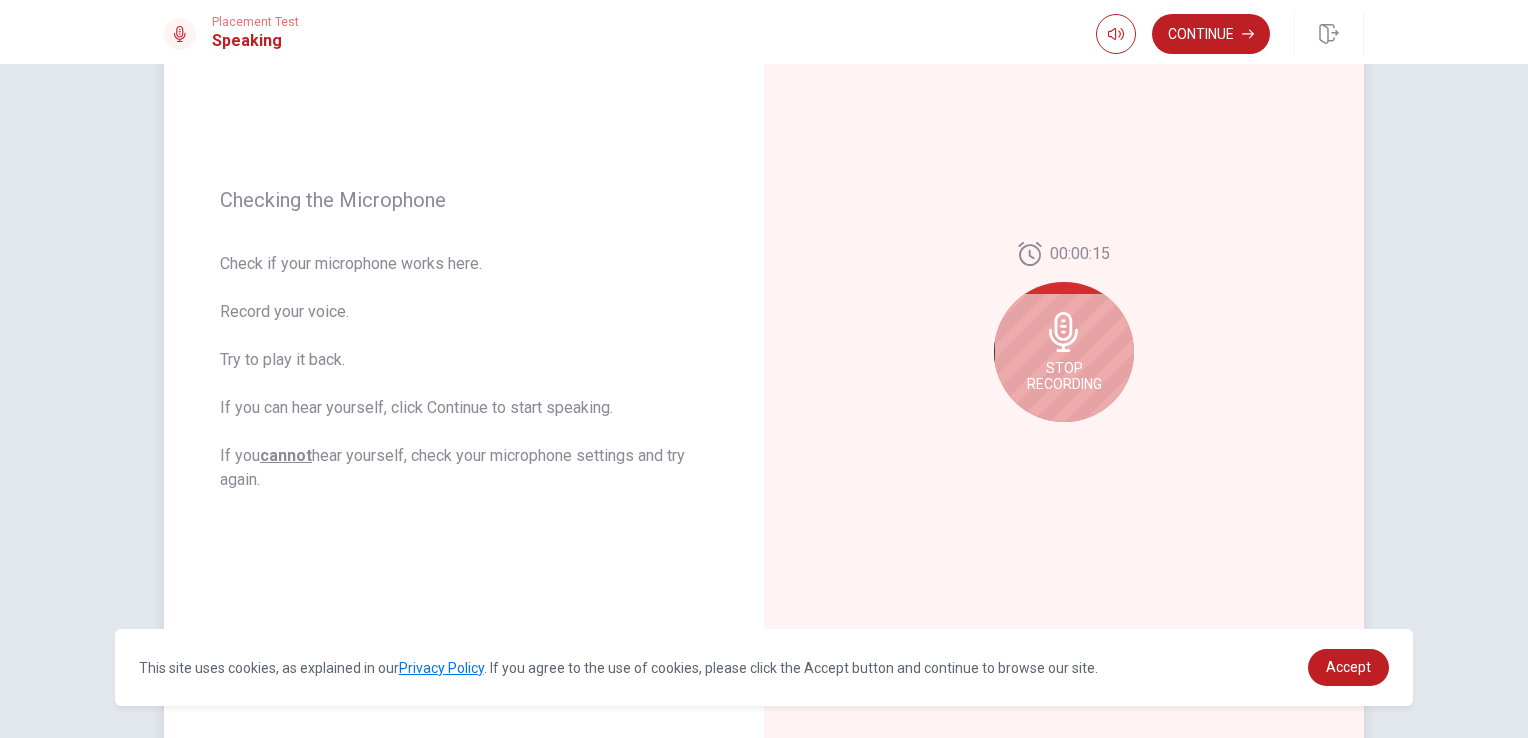 click on "Stop   Recording" at bounding box center [1064, 352] 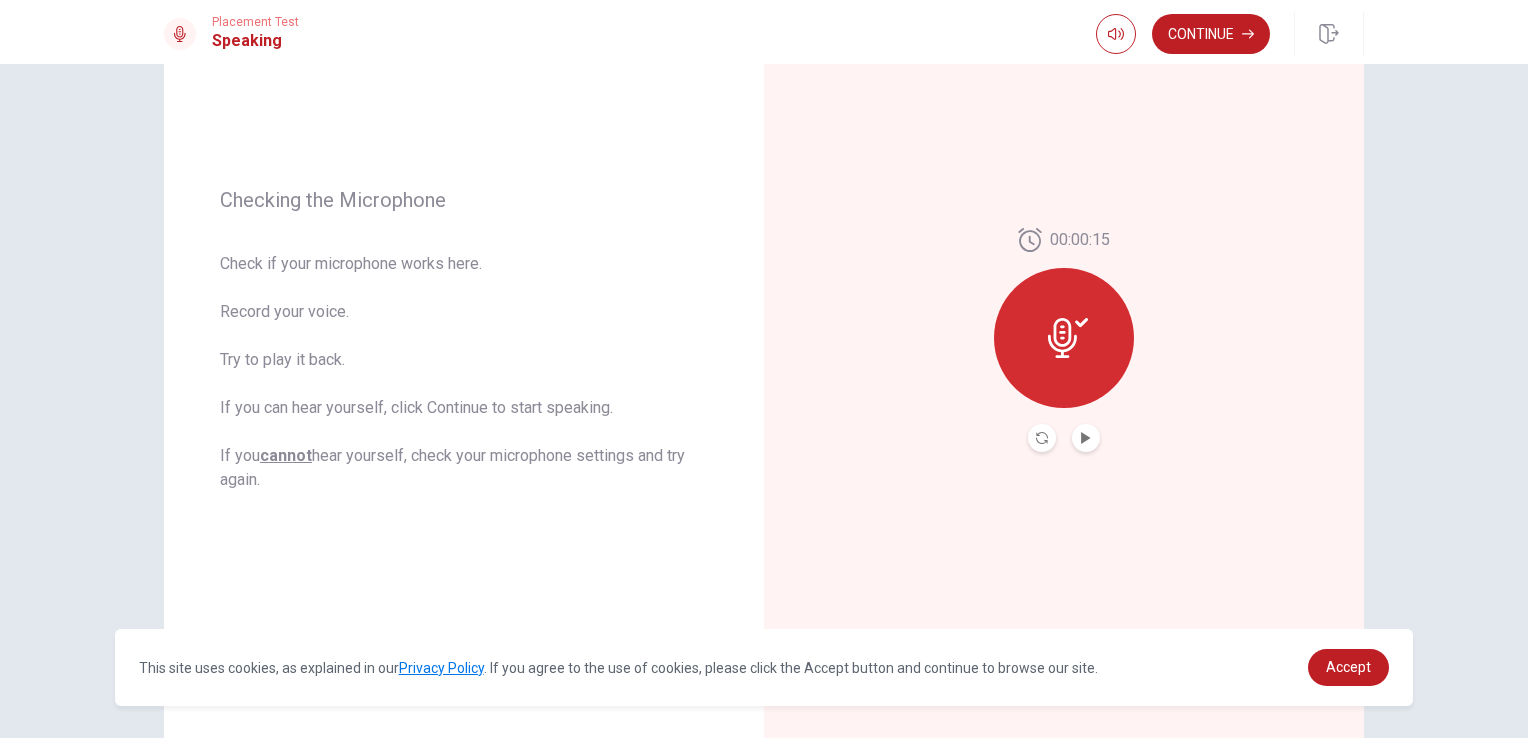 click at bounding box center (1042, 438) 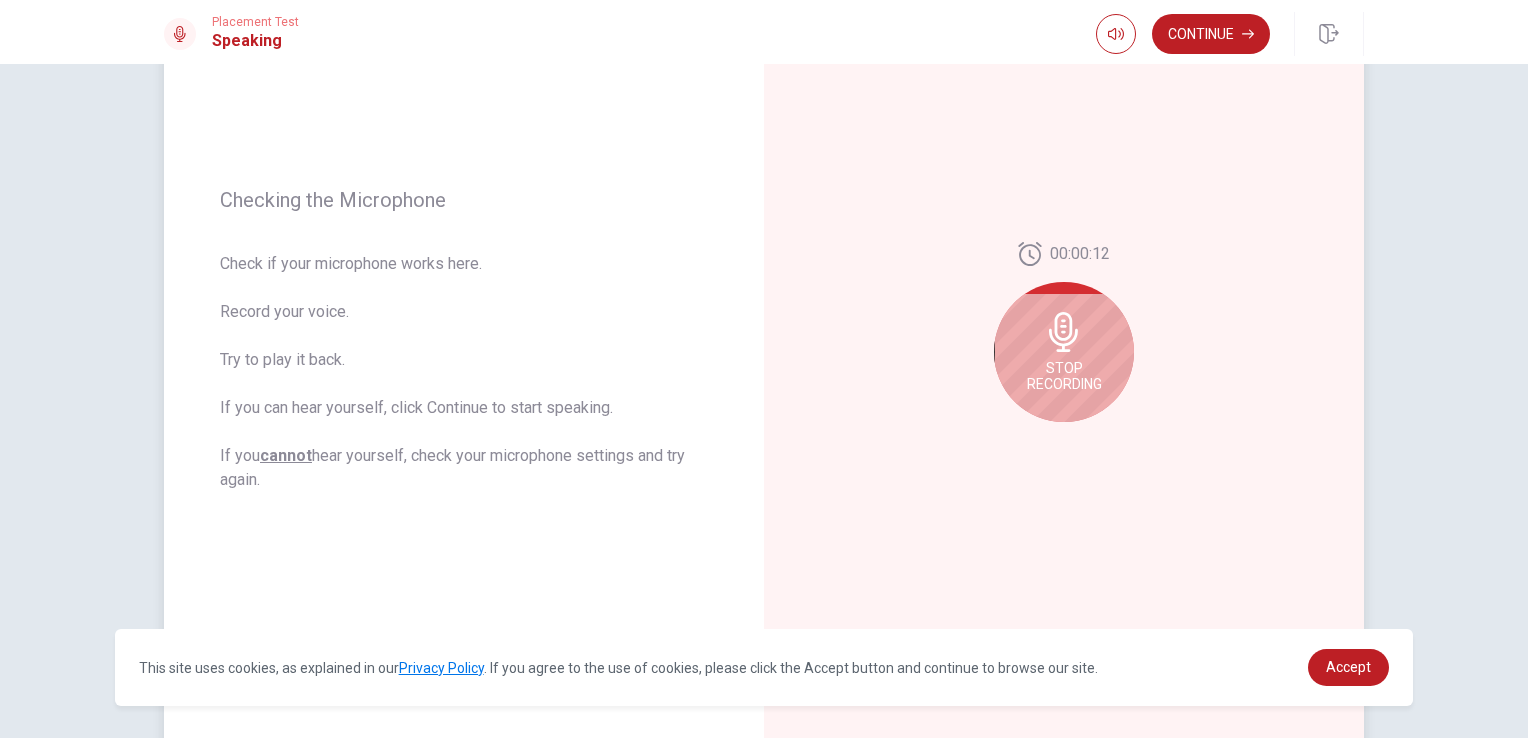 click 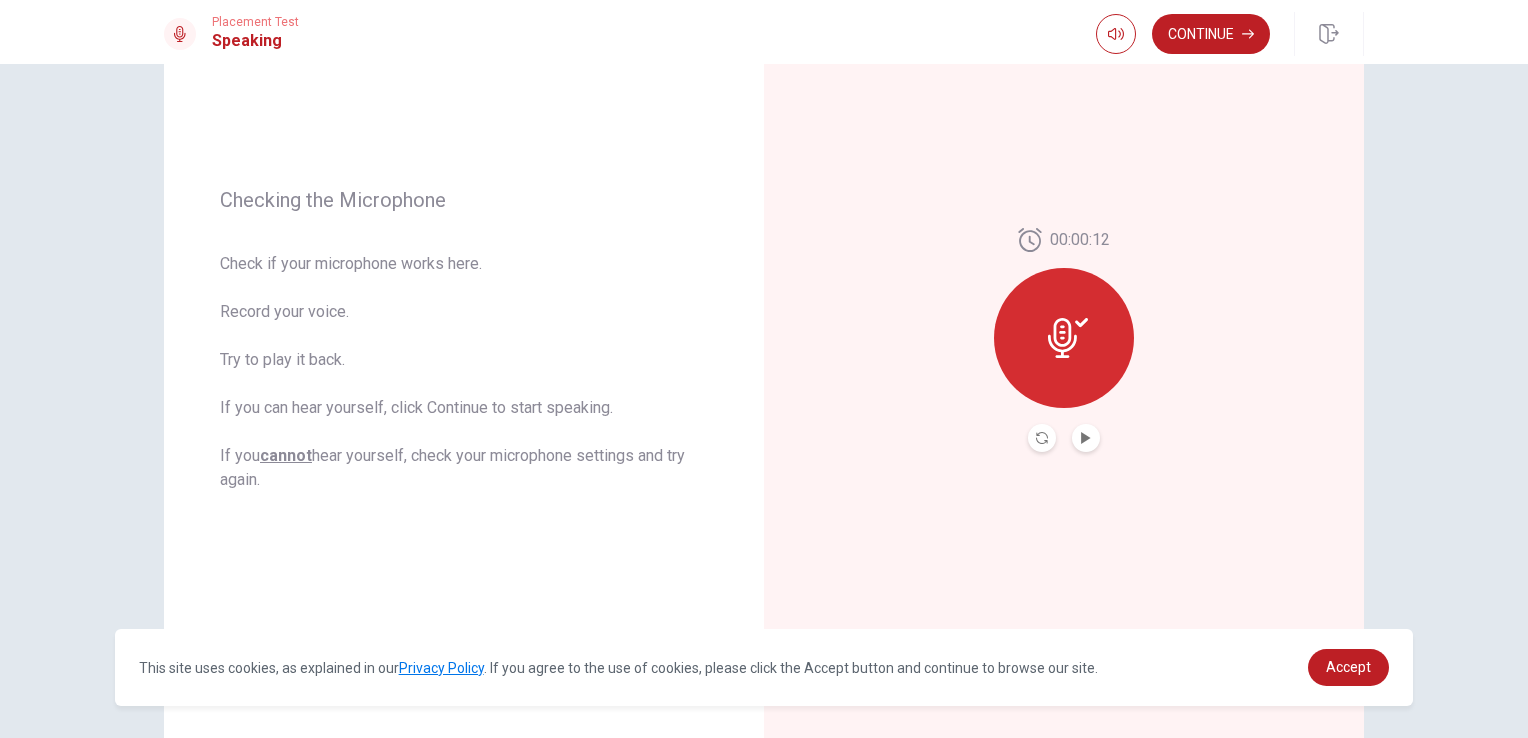 click at bounding box center (1086, 438) 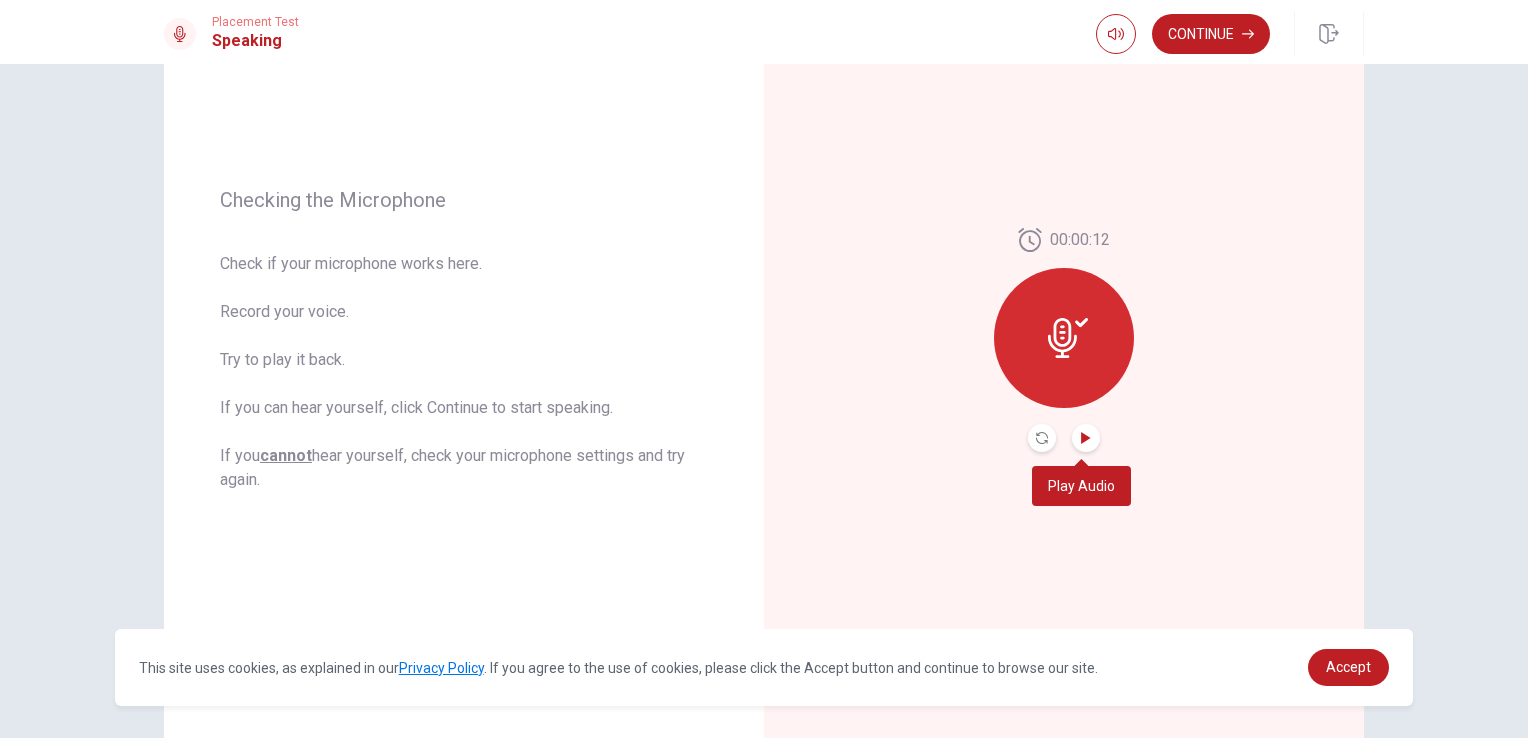 click 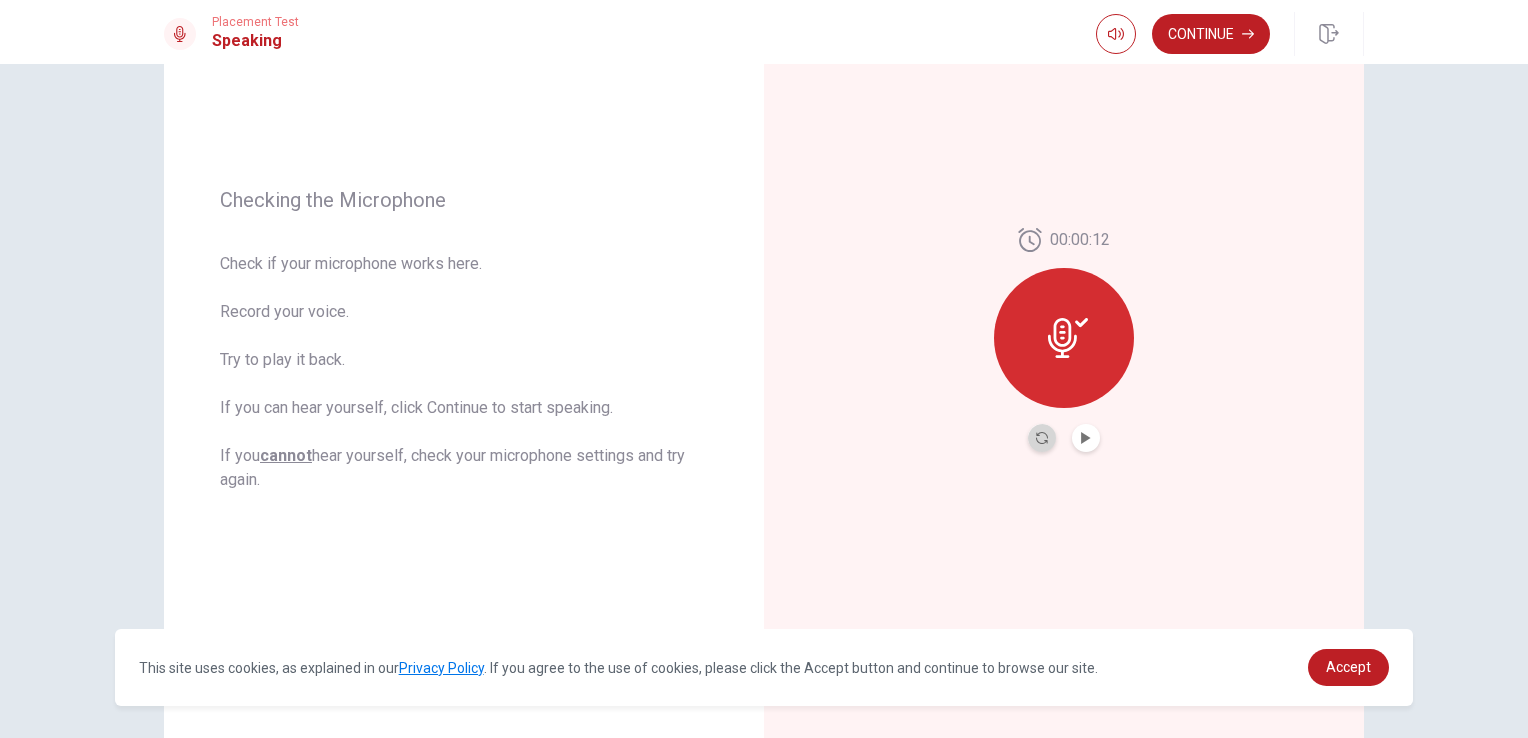 click at bounding box center (1042, 438) 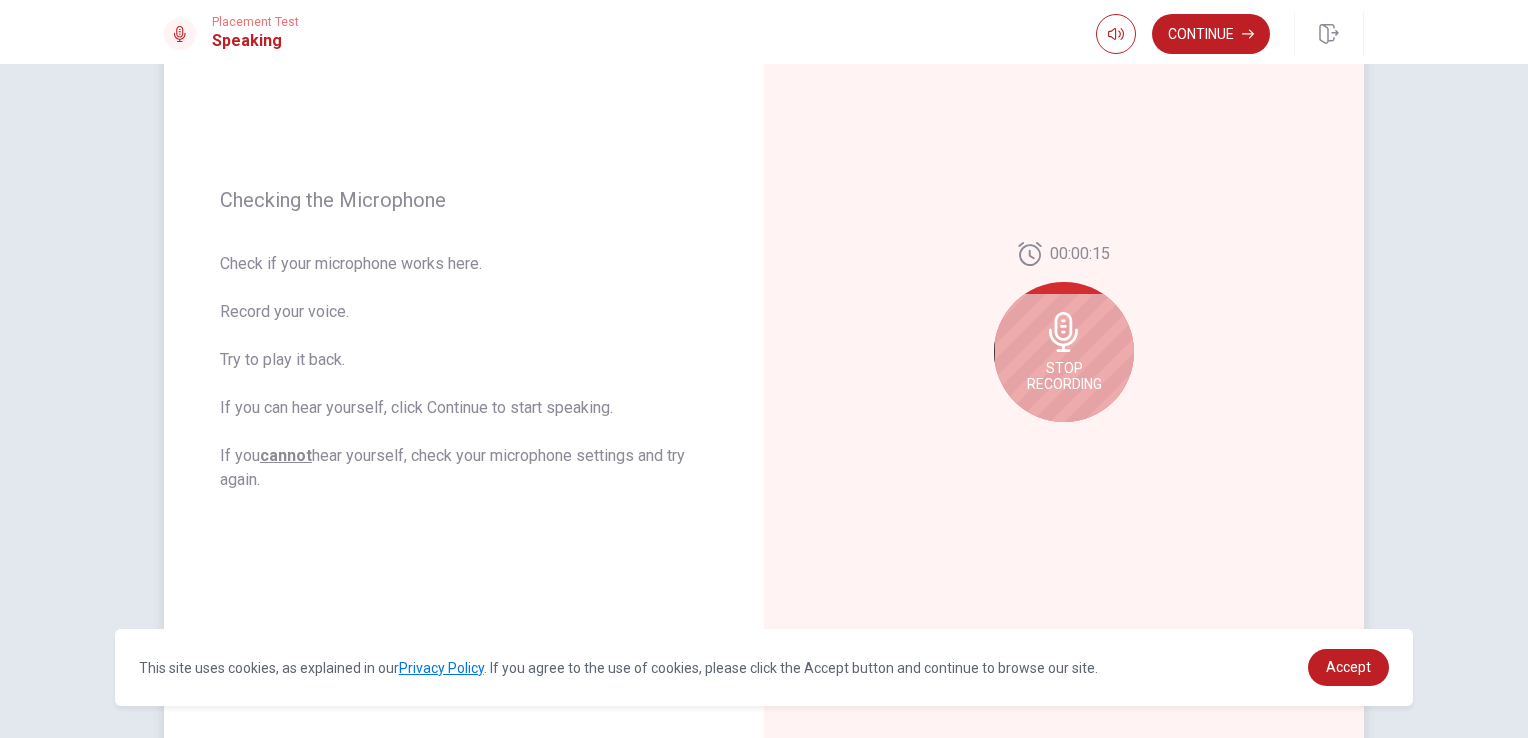 click on "Stop   Recording" at bounding box center (1064, 352) 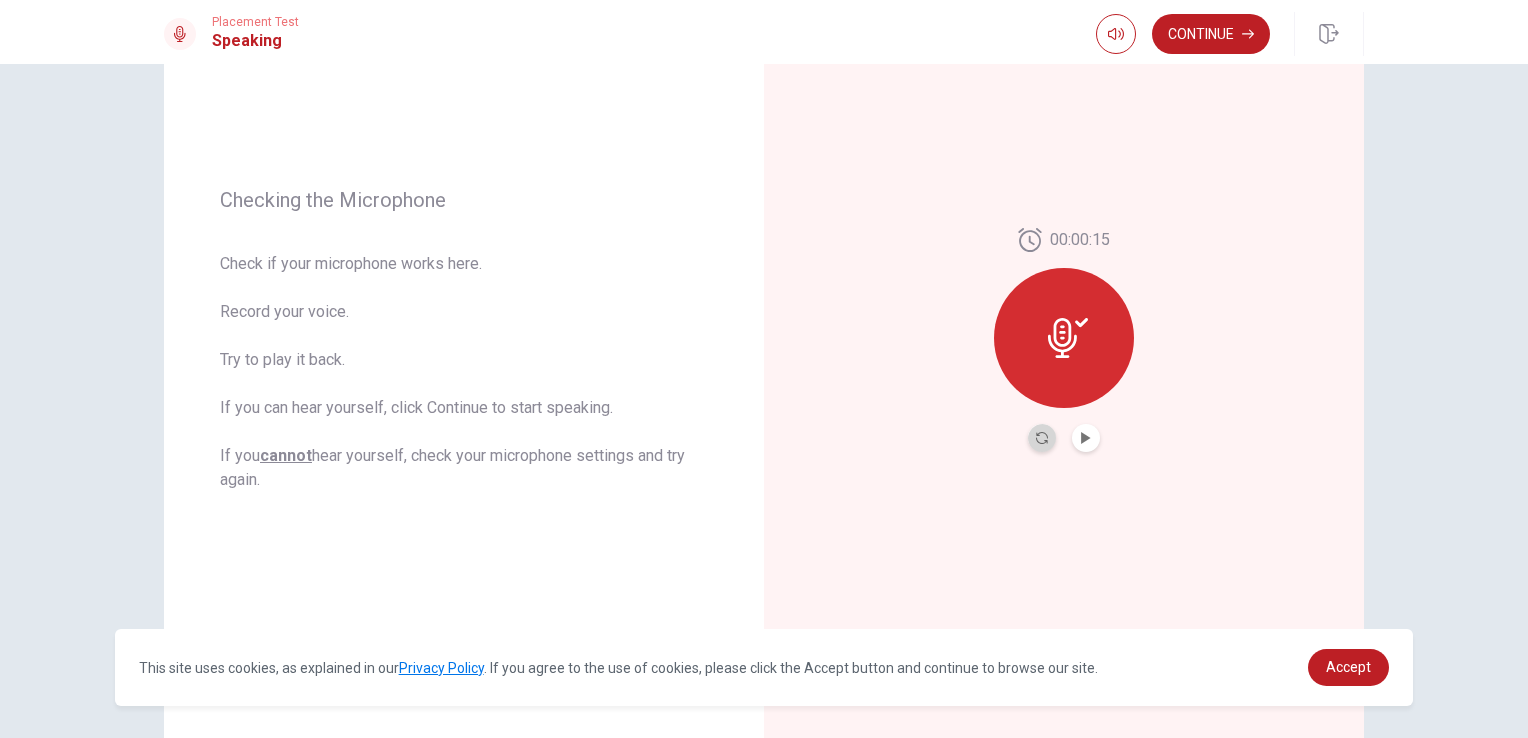 click at bounding box center (1042, 438) 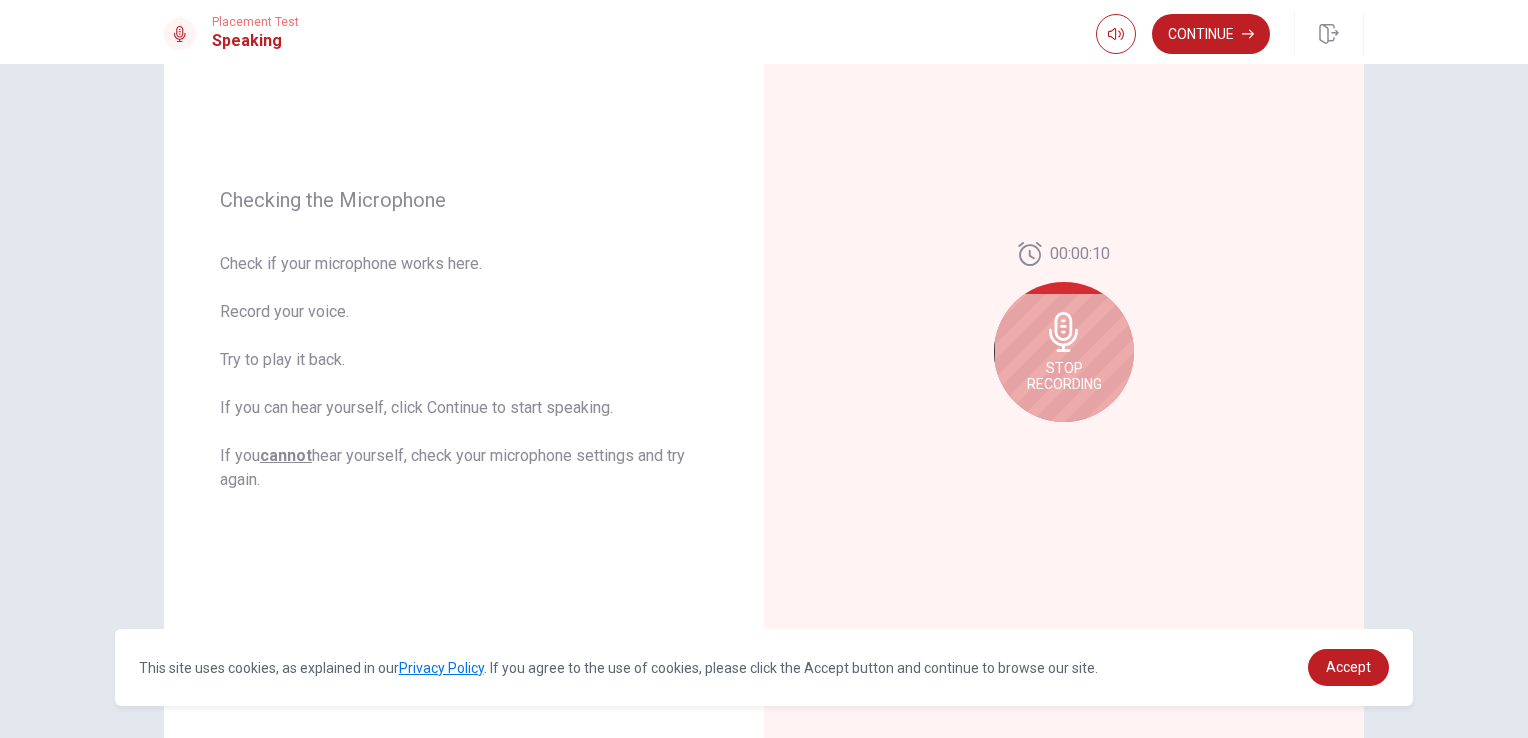 click 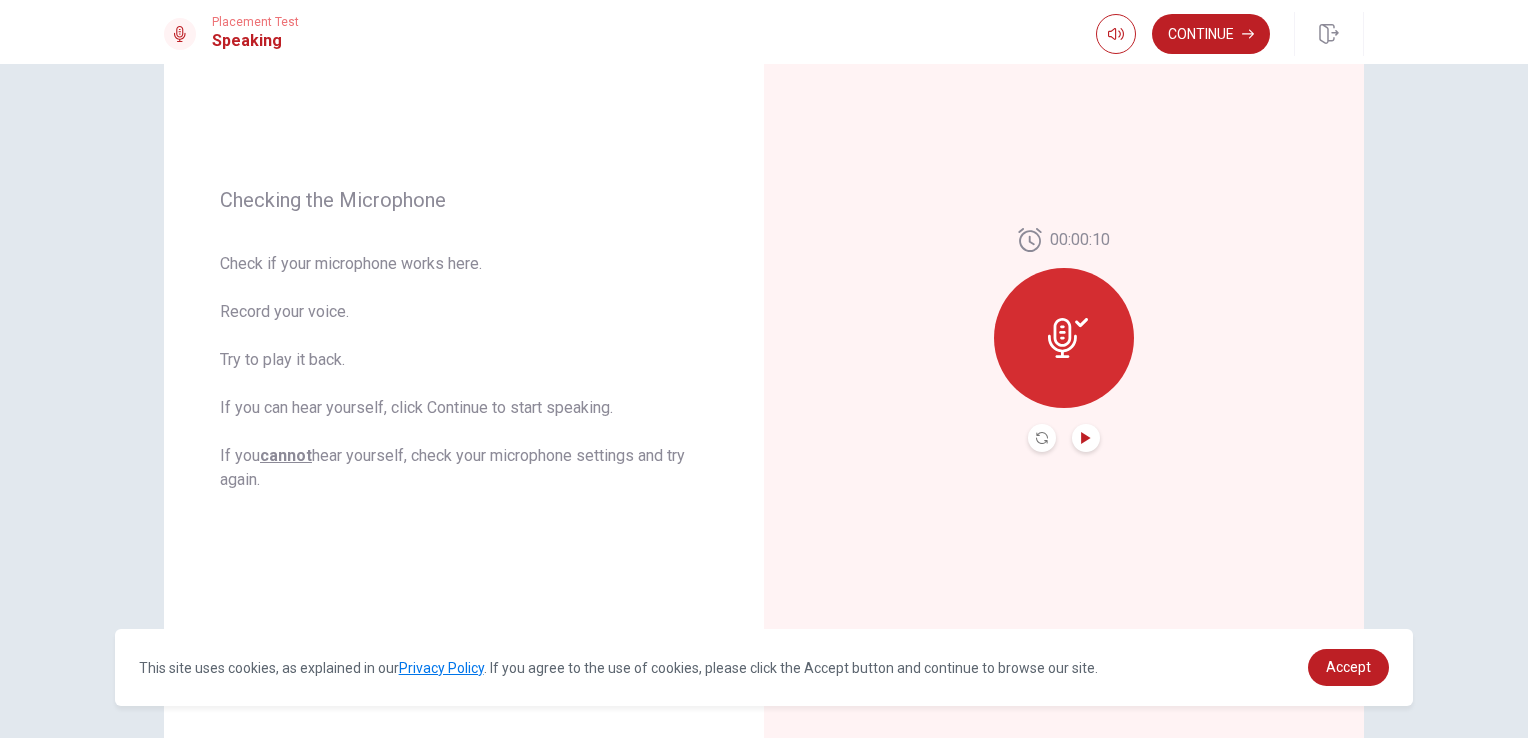 click 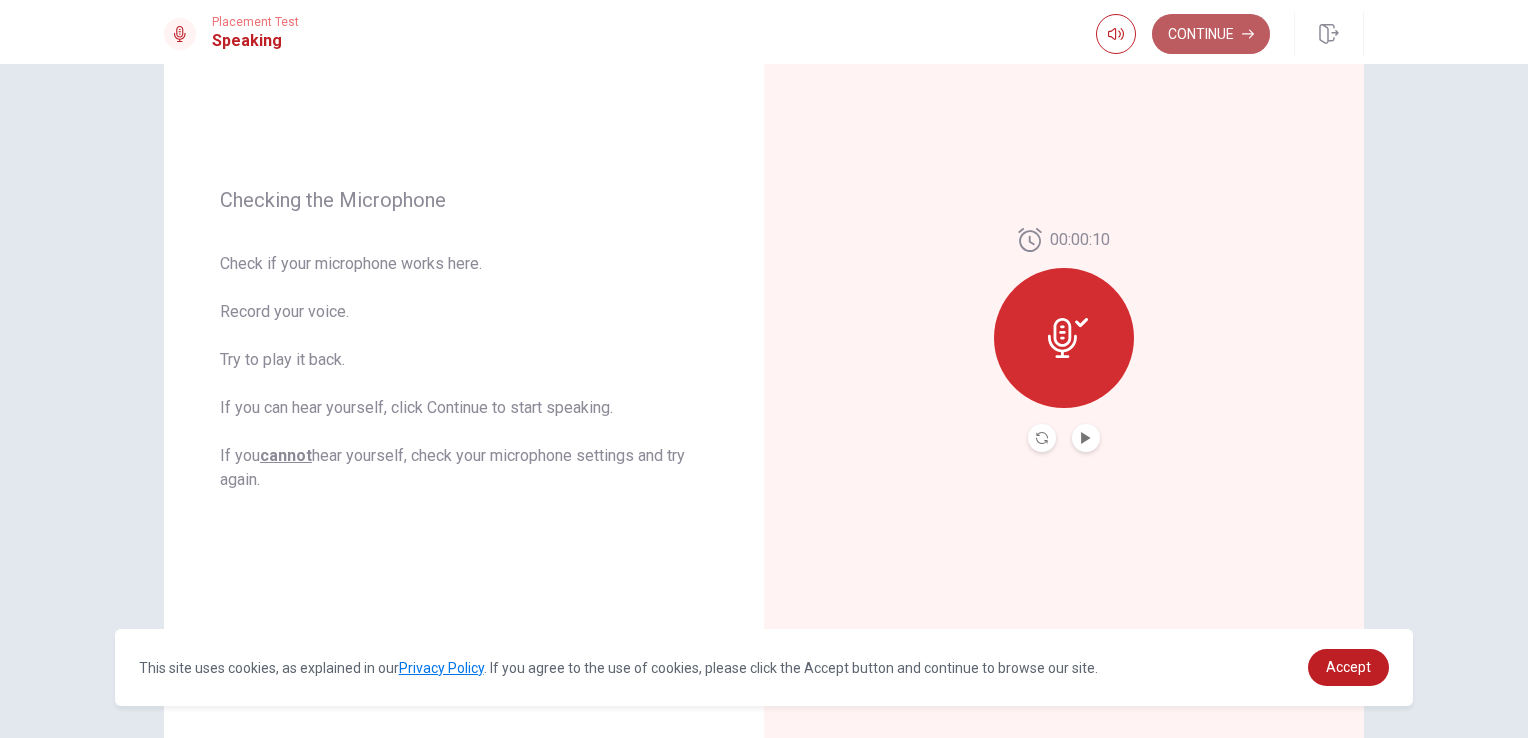 click on "Continue" at bounding box center (1211, 34) 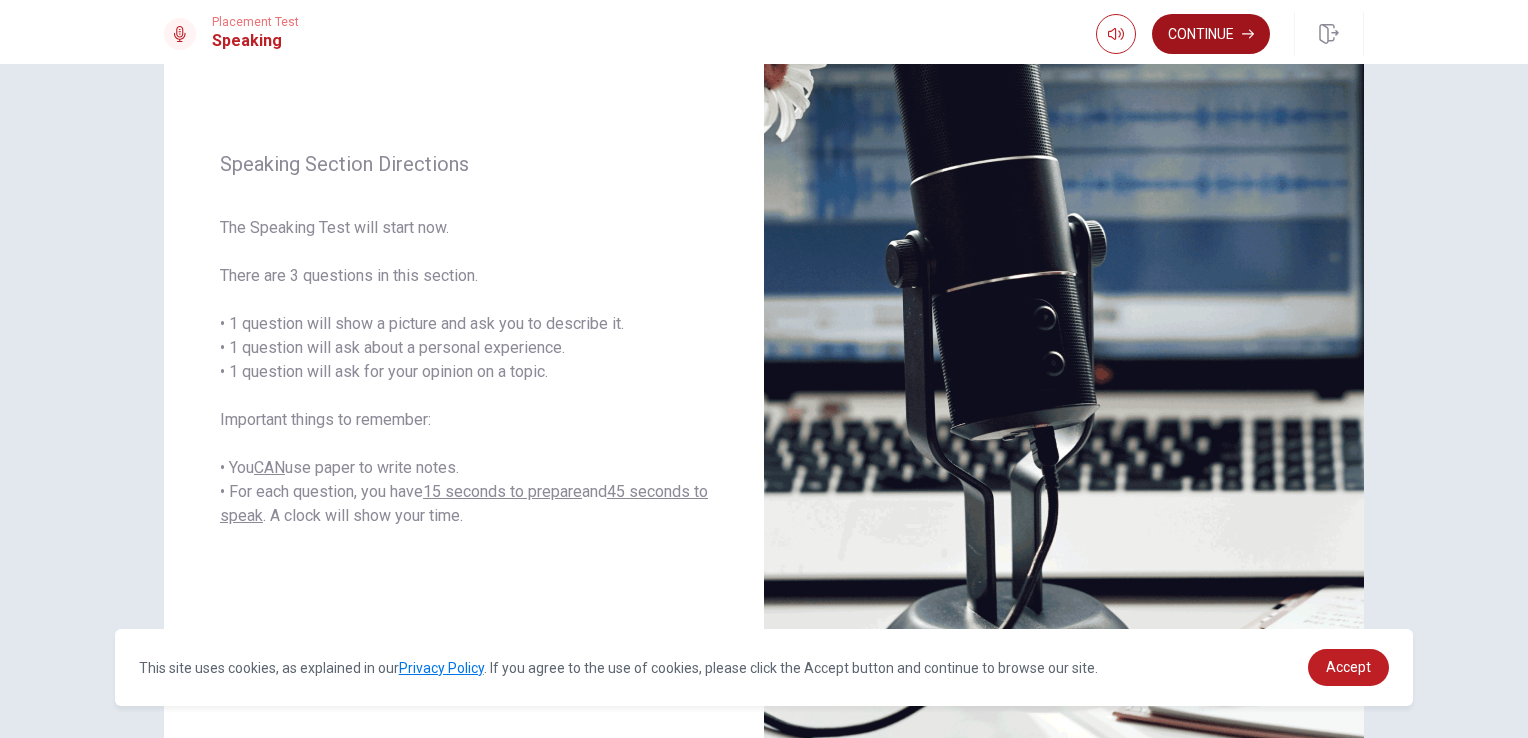 click on "Continue" at bounding box center (1211, 34) 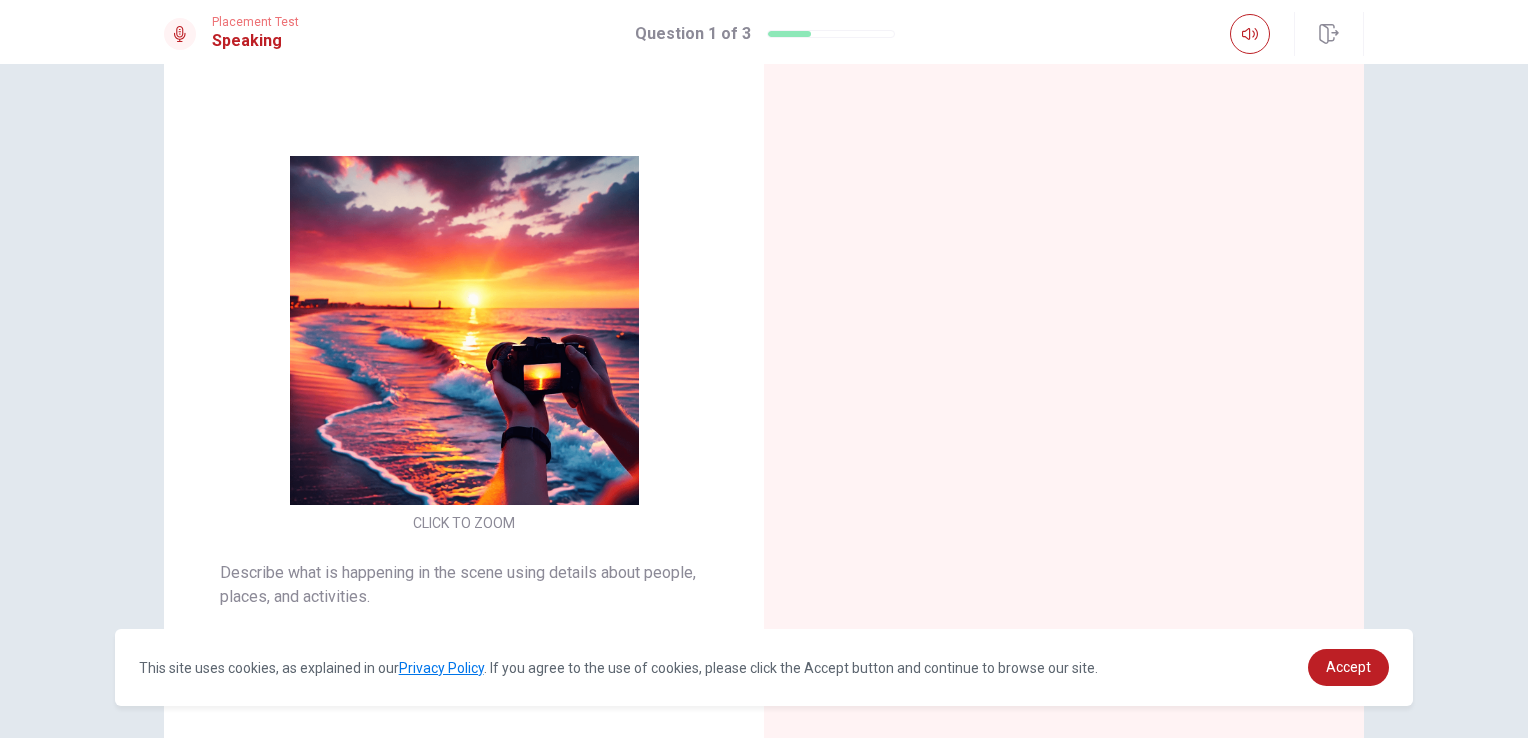 scroll, scrollTop: 200, scrollLeft: 0, axis: vertical 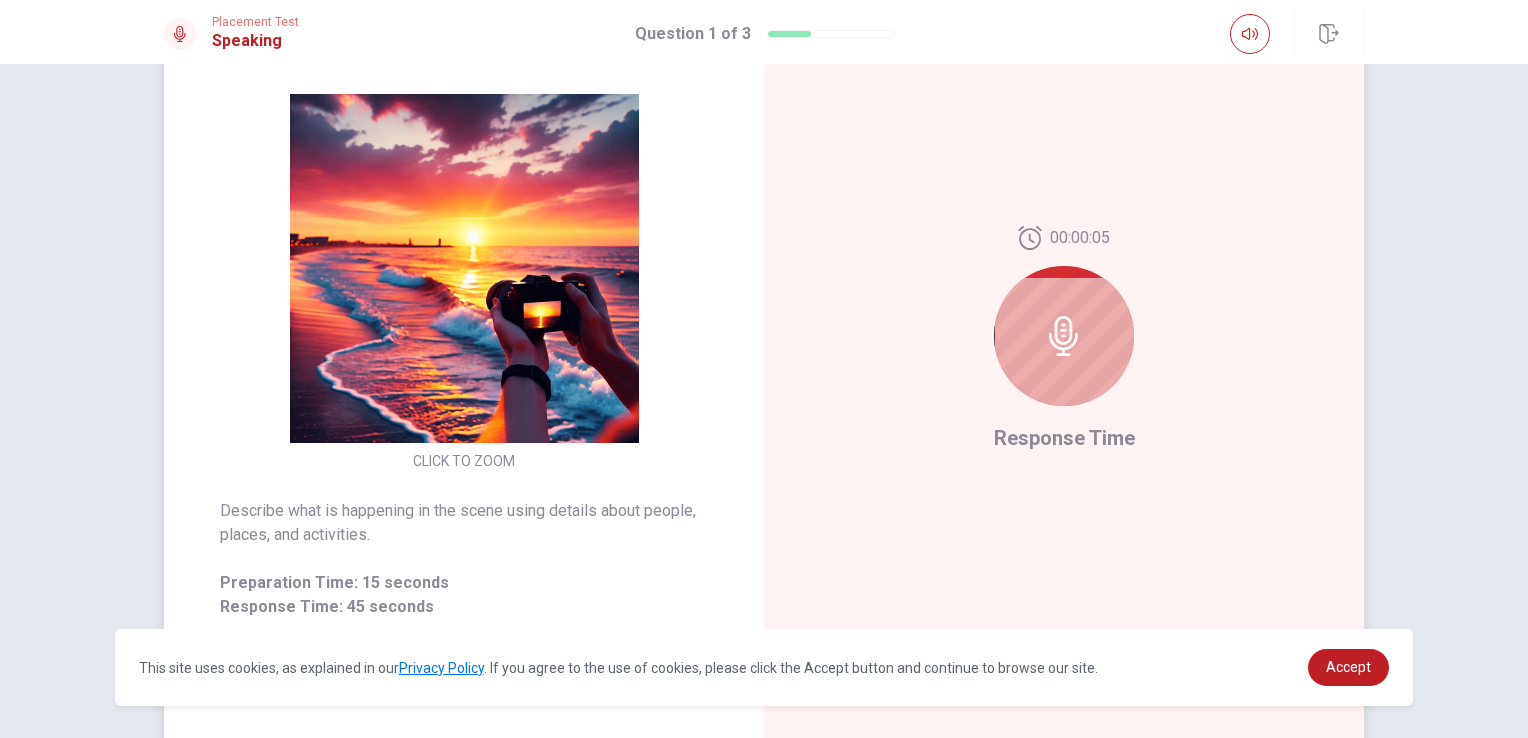 click 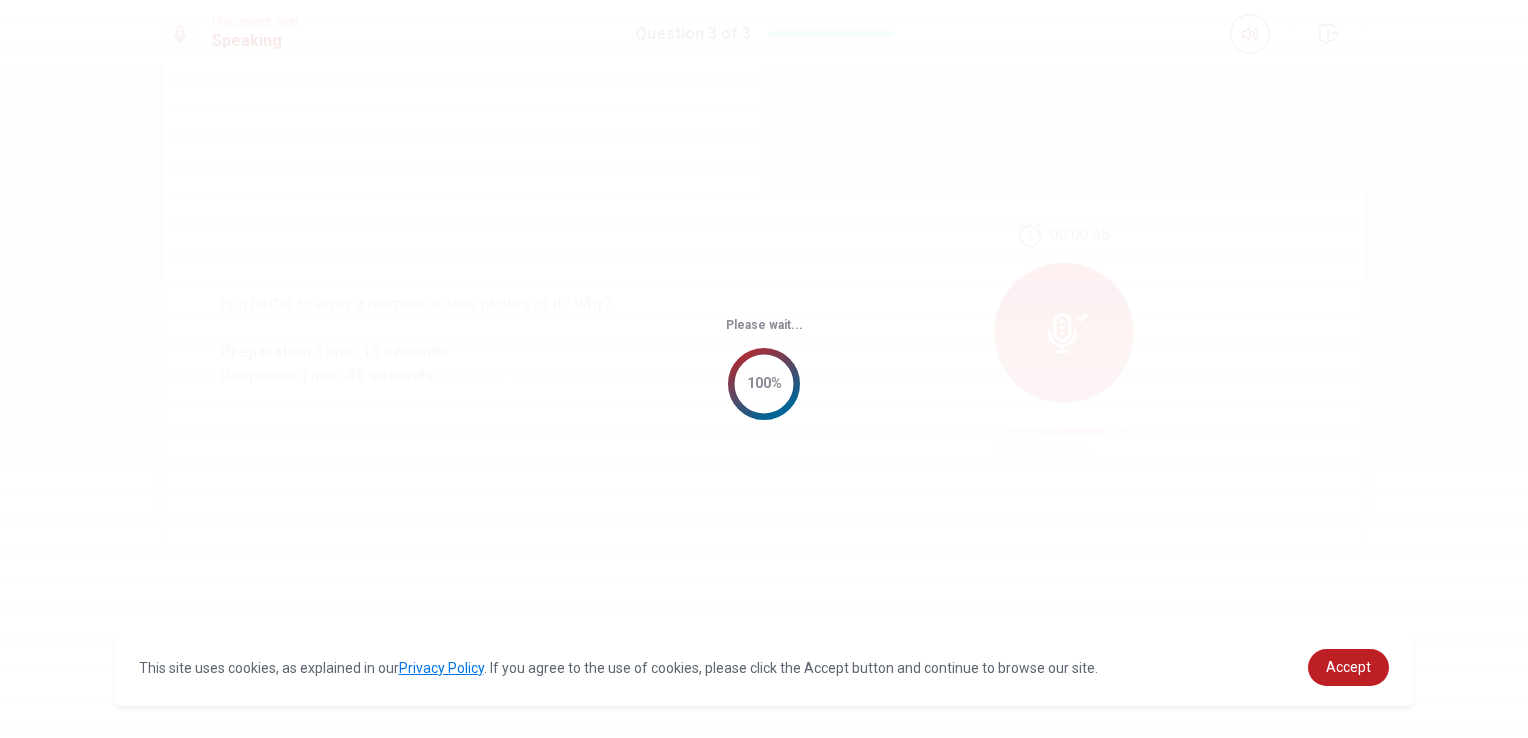 scroll, scrollTop: 0, scrollLeft: 0, axis: both 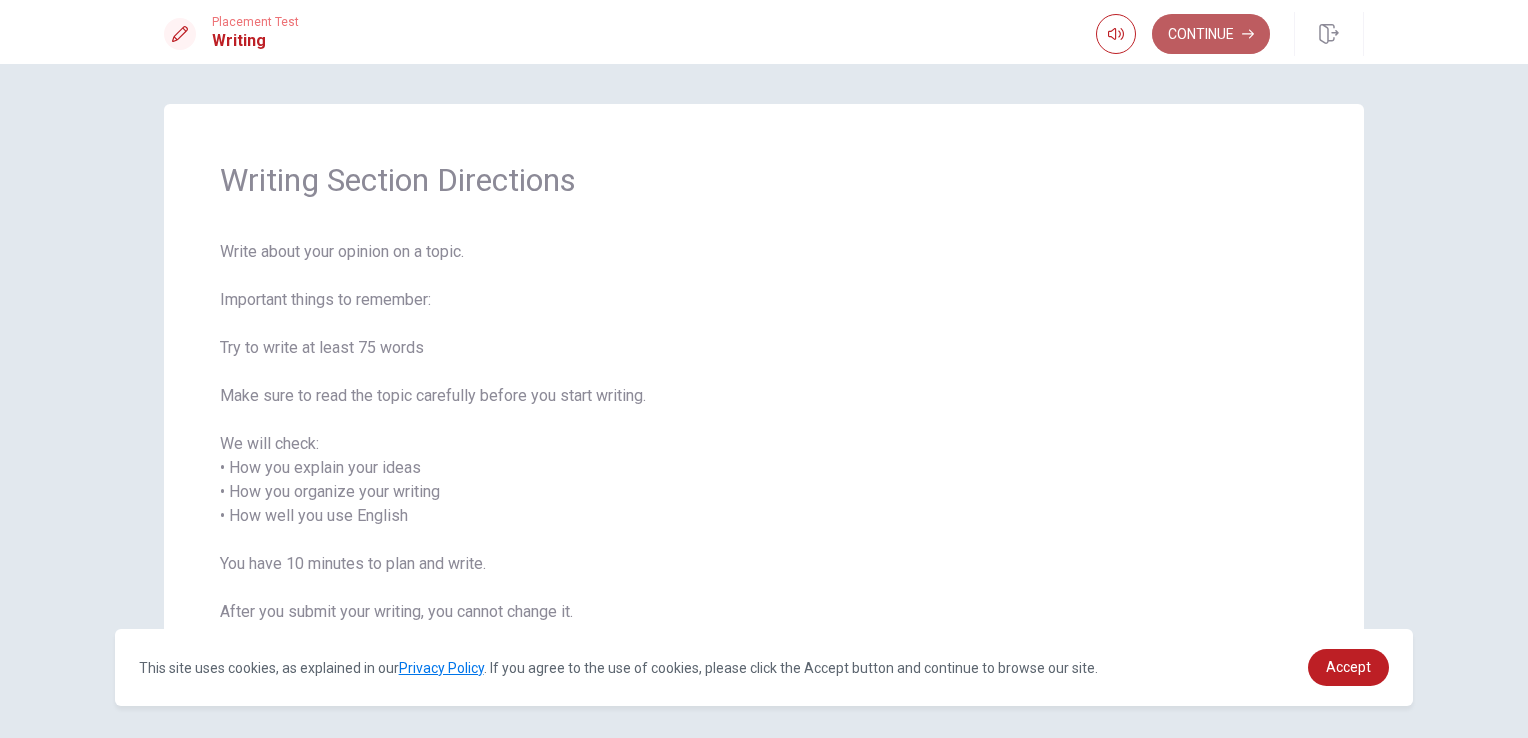 click on "Continue" at bounding box center [1211, 34] 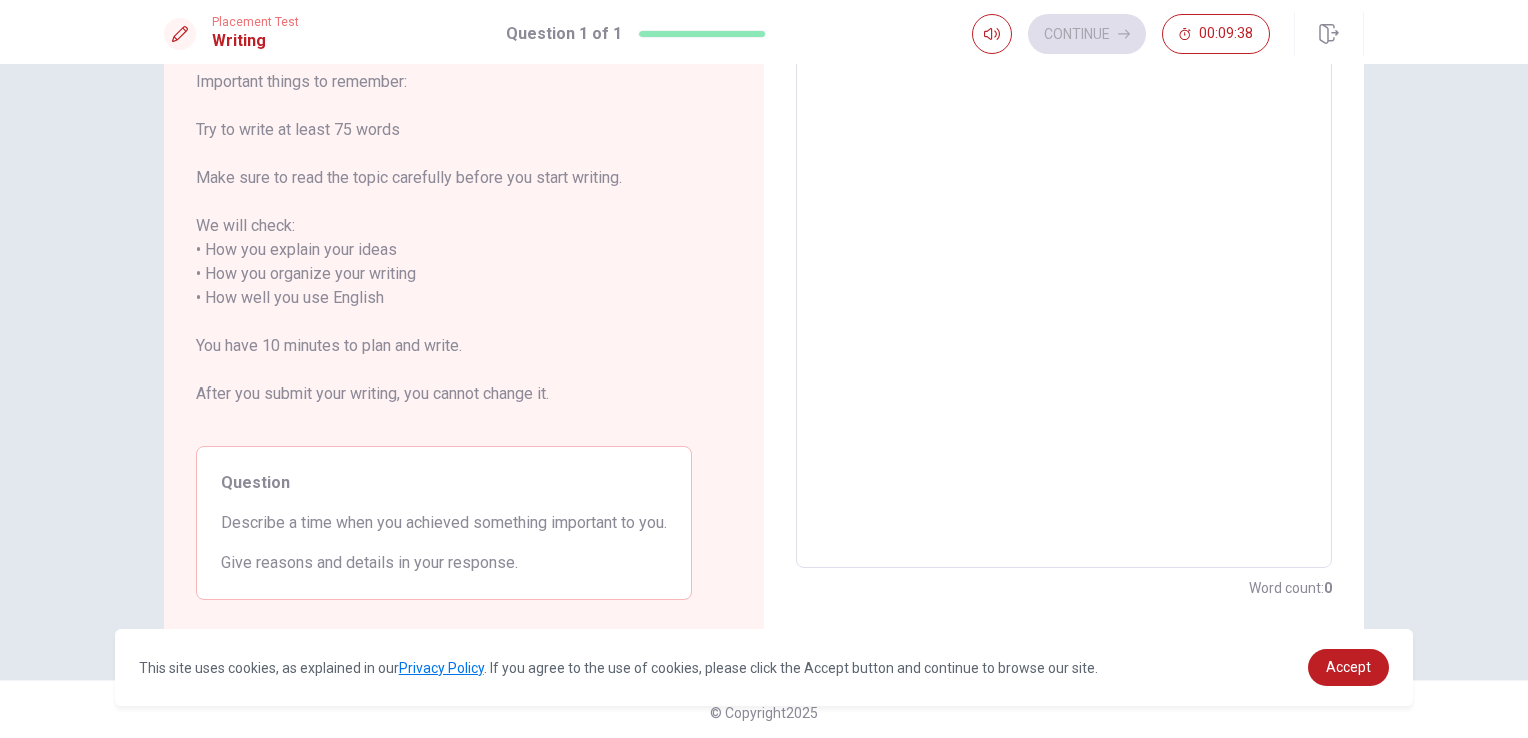 scroll, scrollTop: 175, scrollLeft: 0, axis: vertical 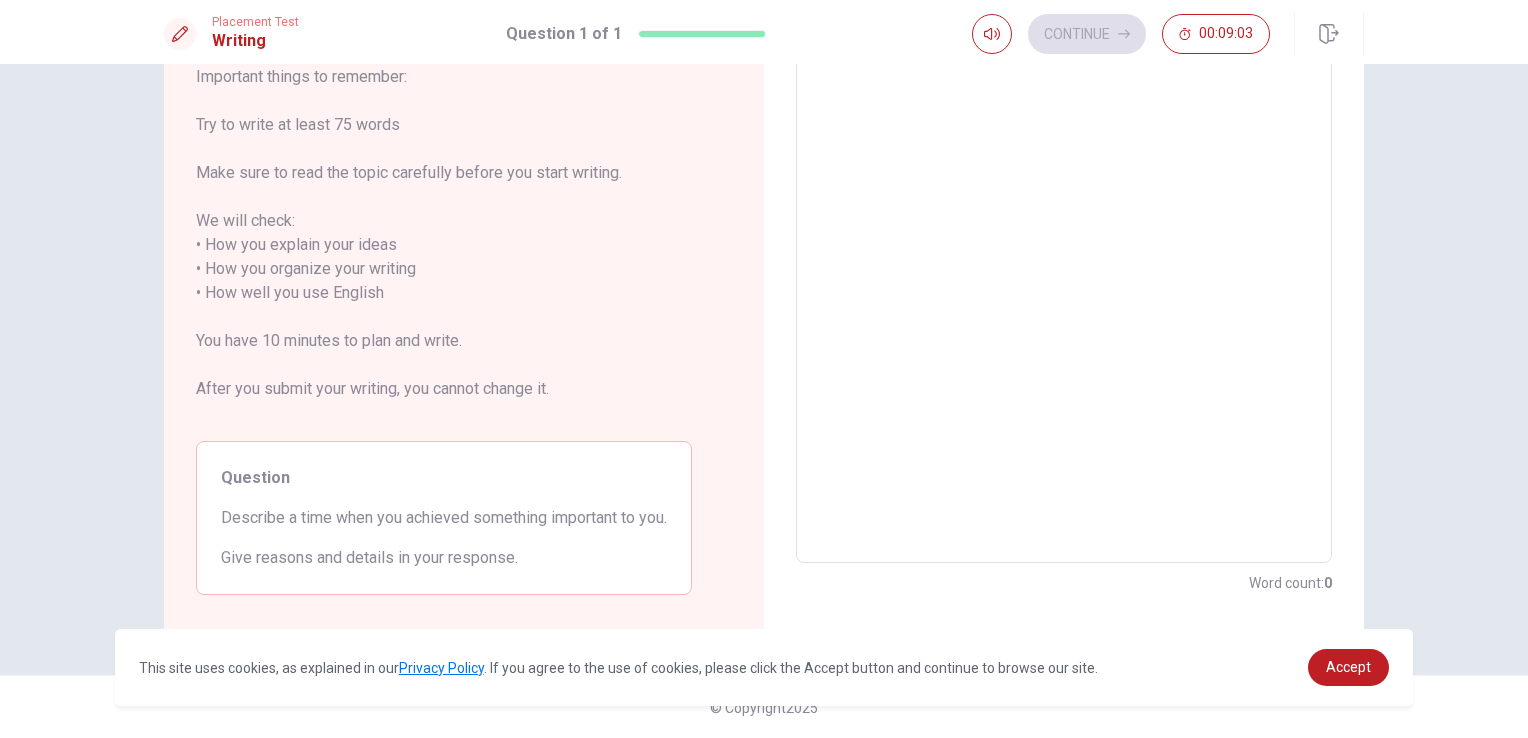 click at bounding box center [1064, 281] 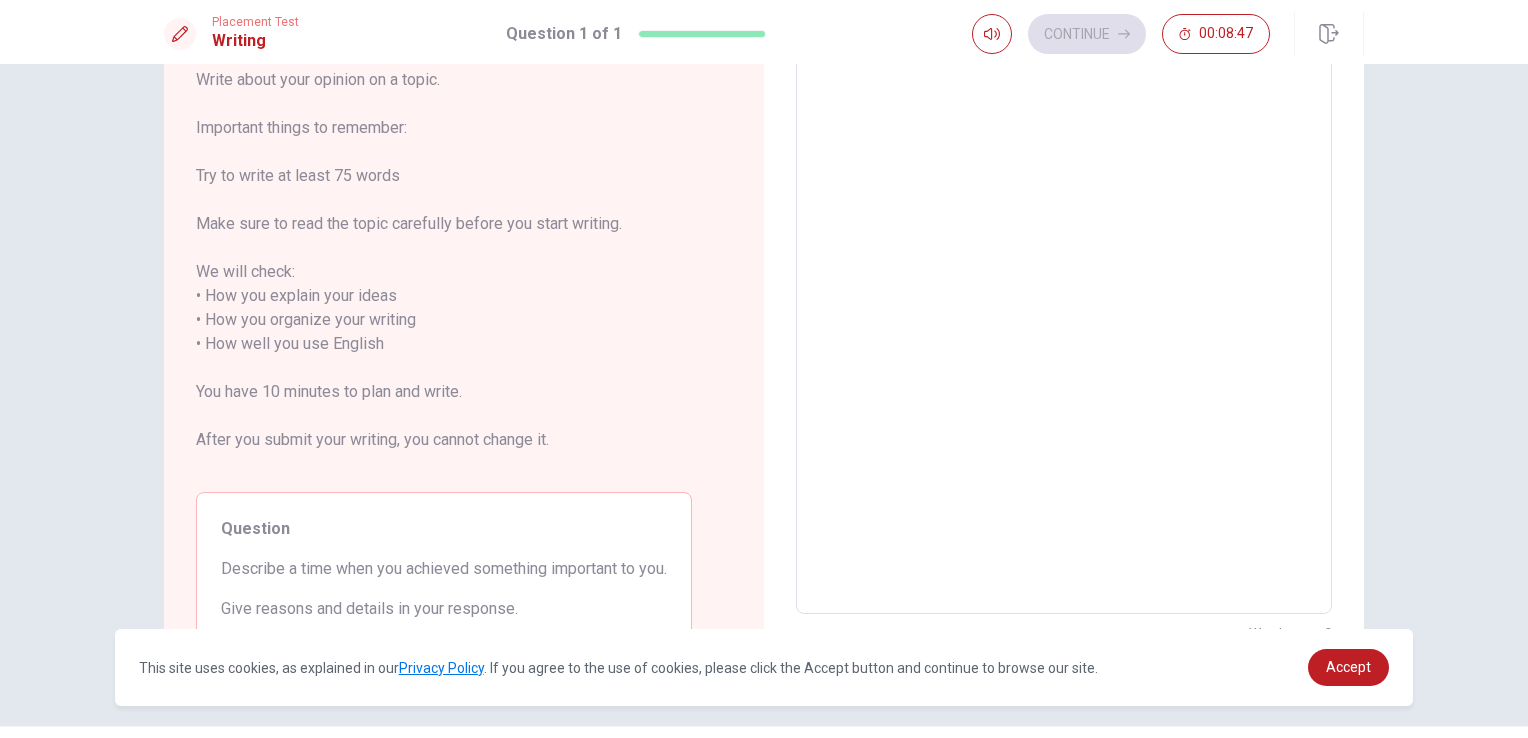 scroll, scrollTop: 75, scrollLeft: 0, axis: vertical 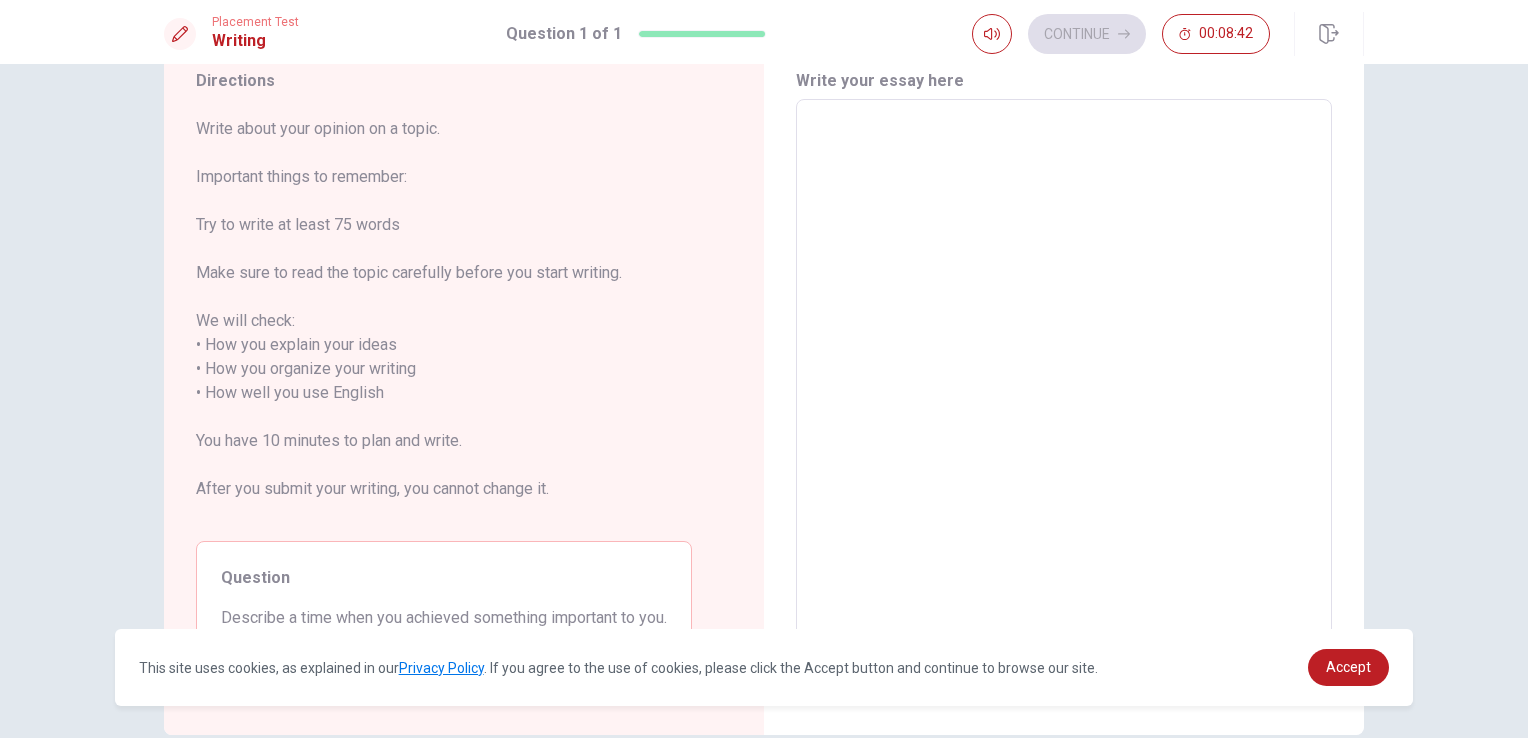 drag, startPoint x: 328, startPoint y: 617, endPoint x: 531, endPoint y: 616, distance: 203.00246 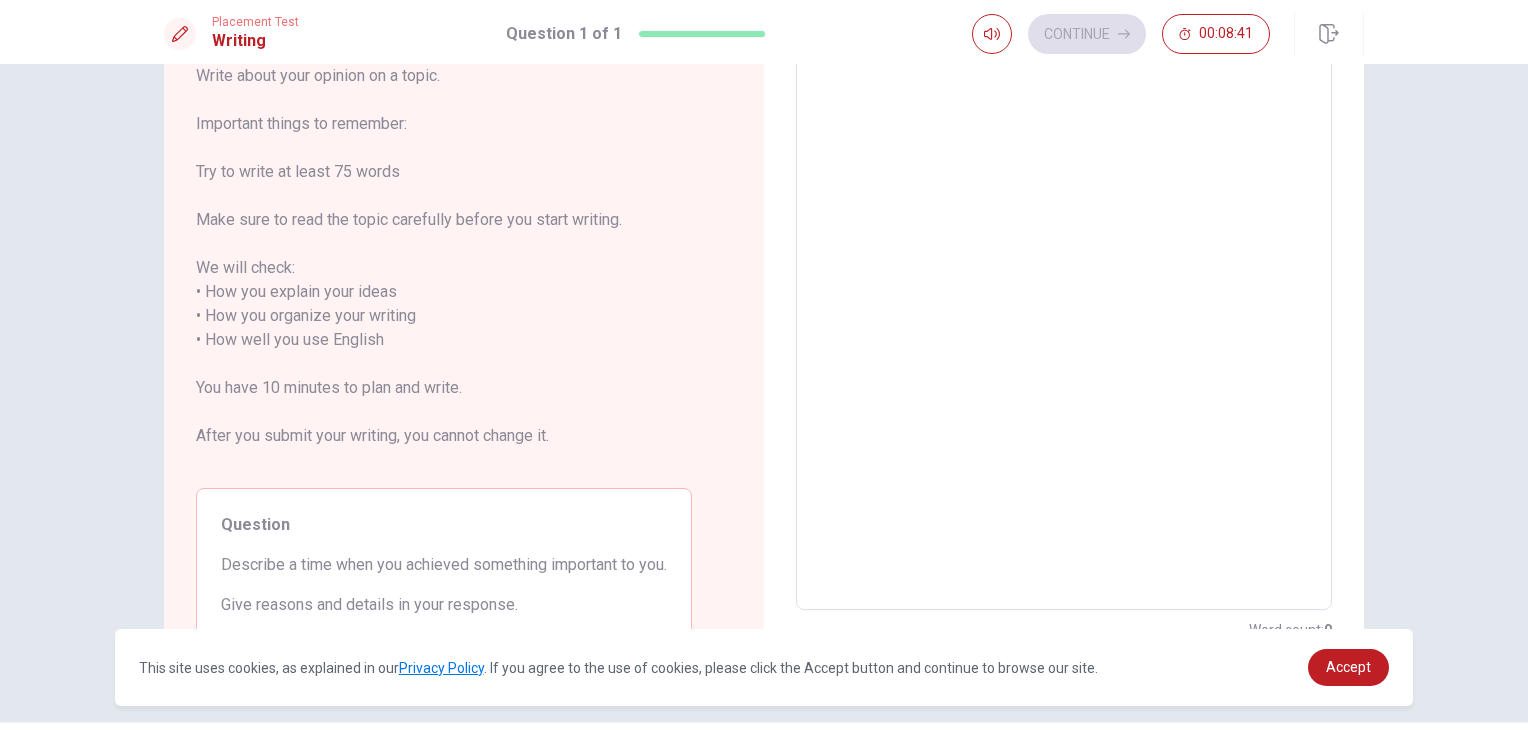 scroll, scrollTop: 175, scrollLeft: 0, axis: vertical 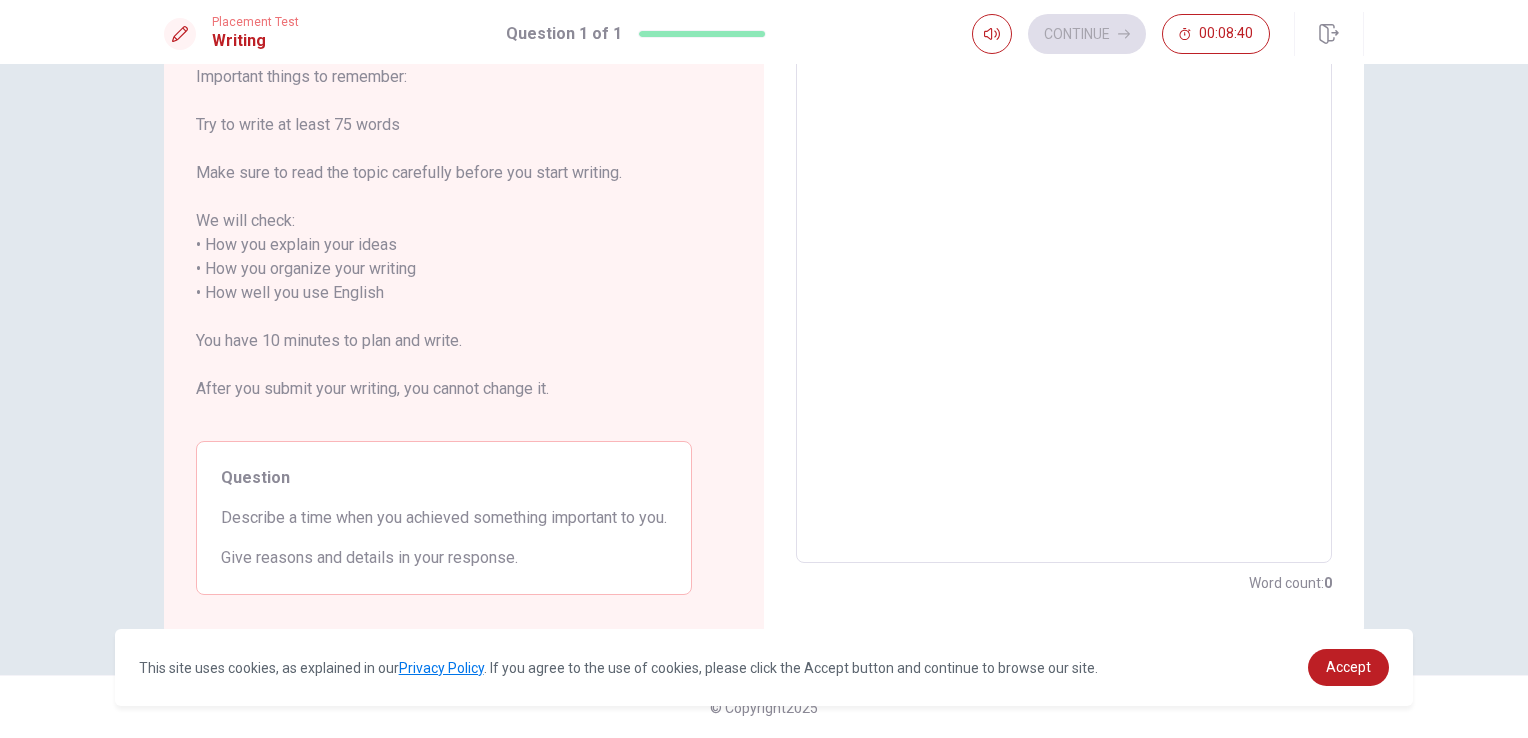drag, startPoint x: 332, startPoint y: 520, endPoint x: 485, endPoint y: 521, distance: 153.00327 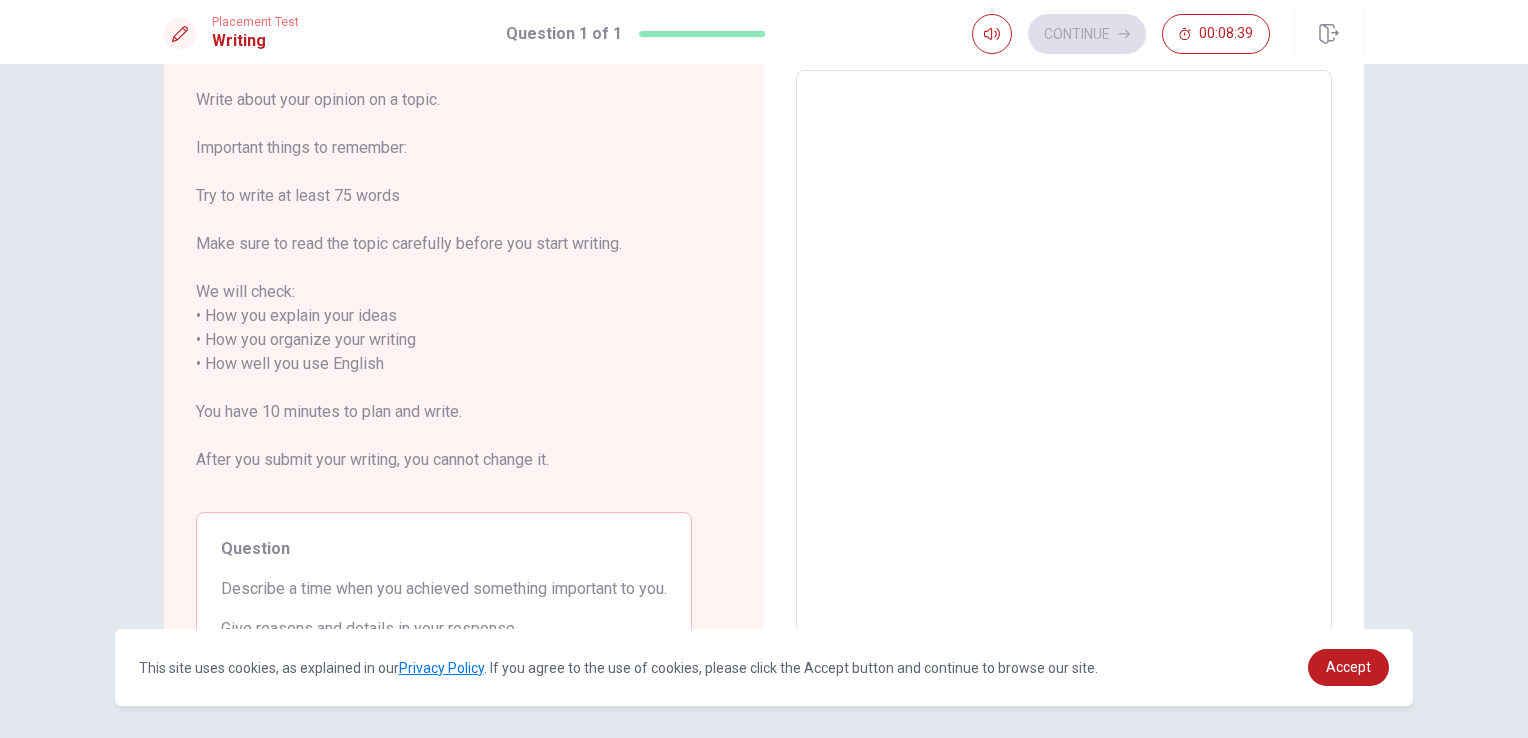 scroll, scrollTop: 0, scrollLeft: 0, axis: both 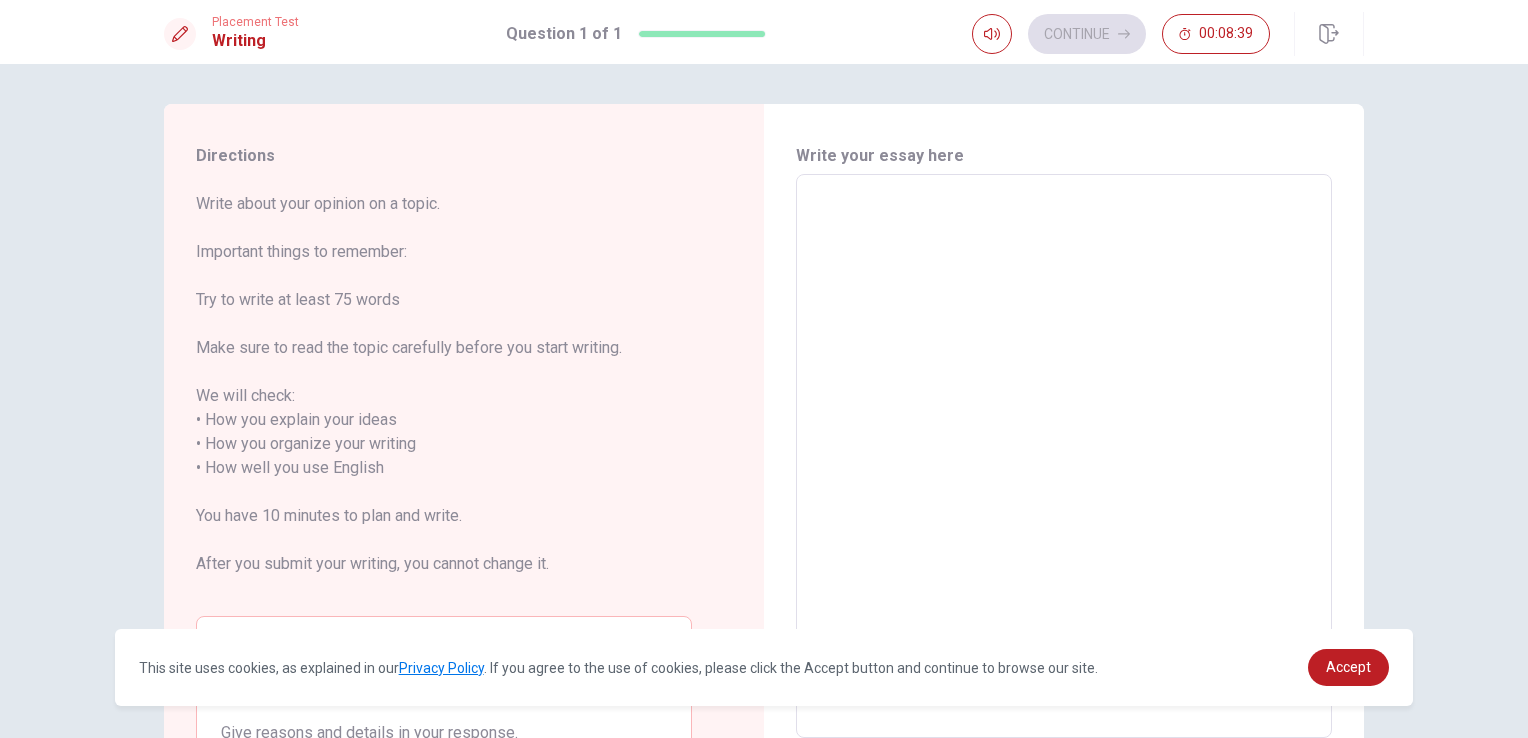 click at bounding box center (1064, 456) 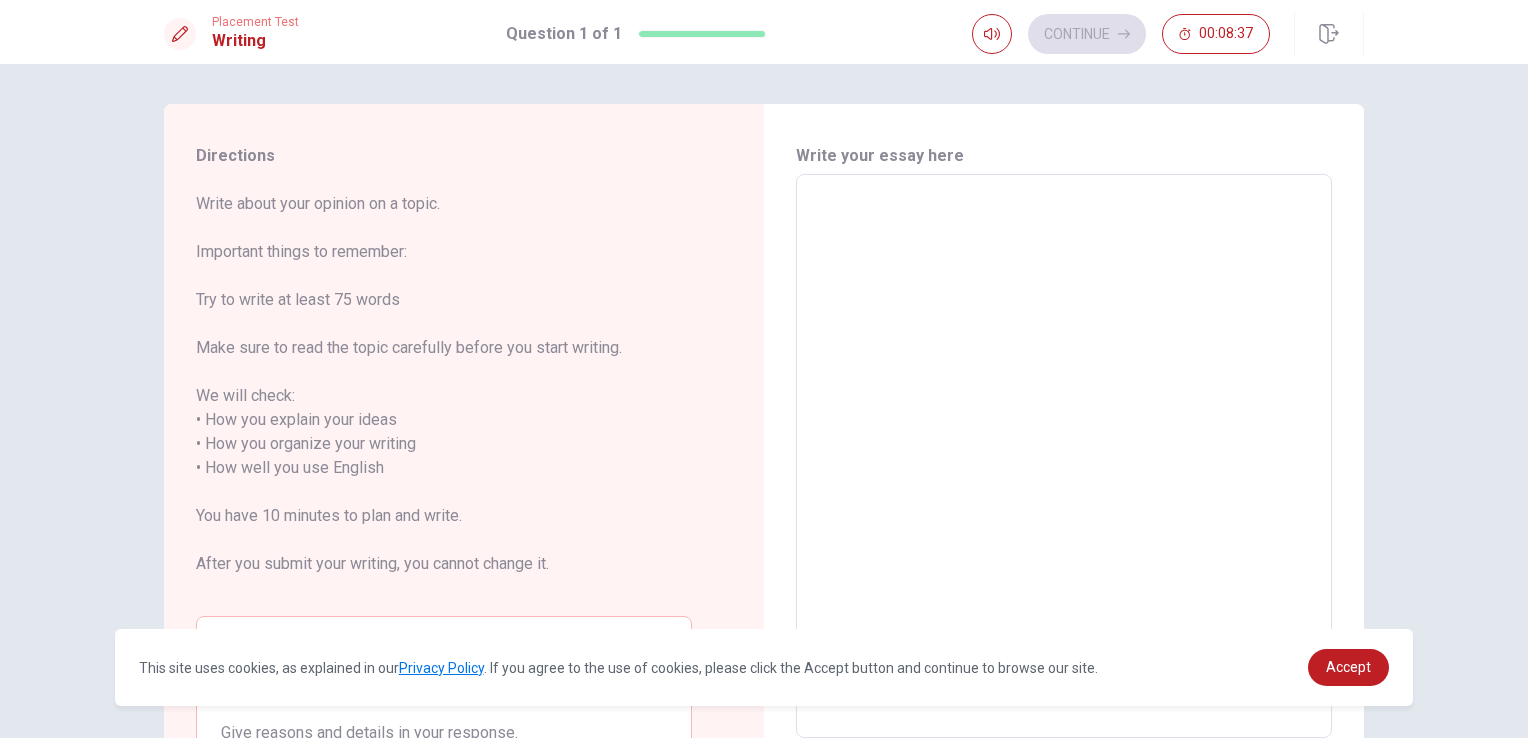 type on "W" 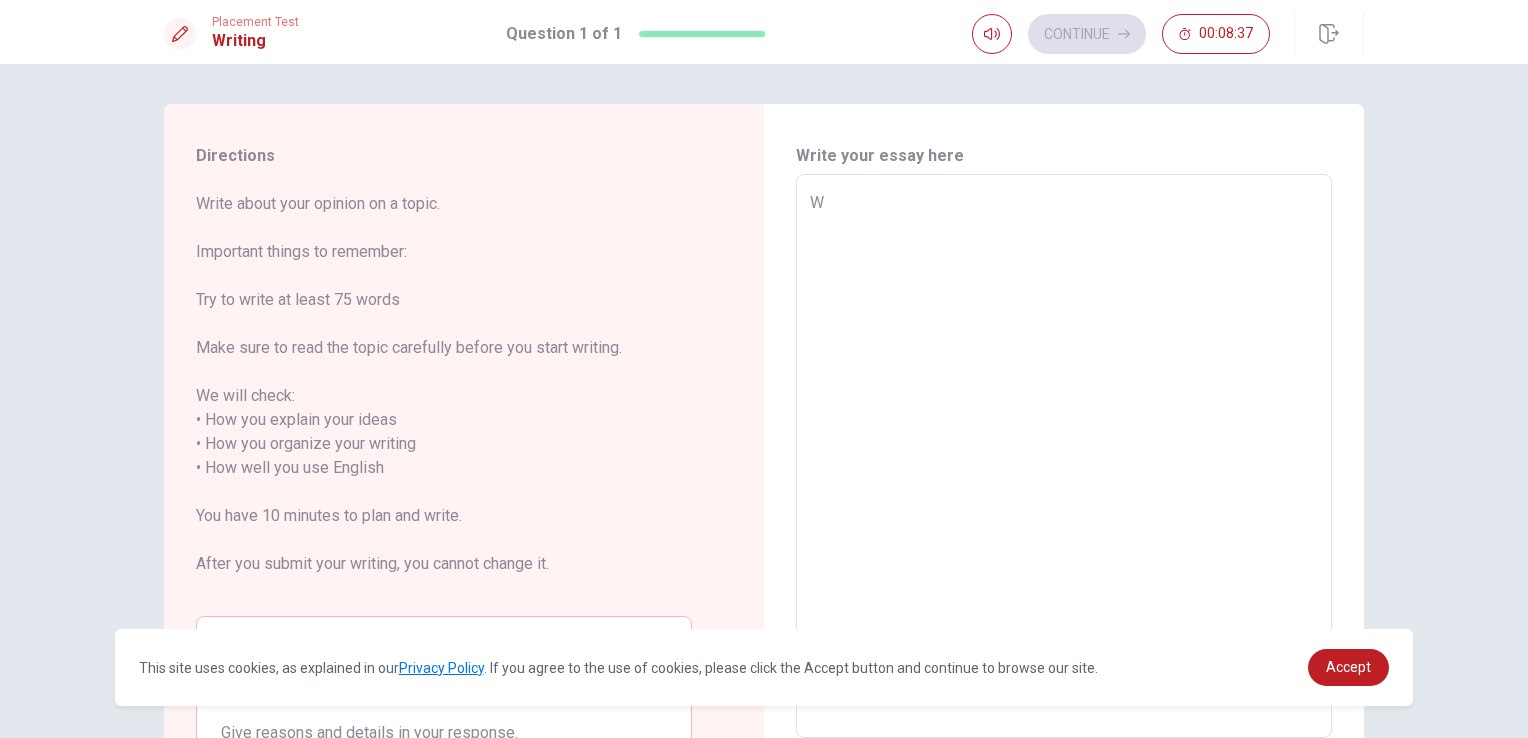 type on "x" 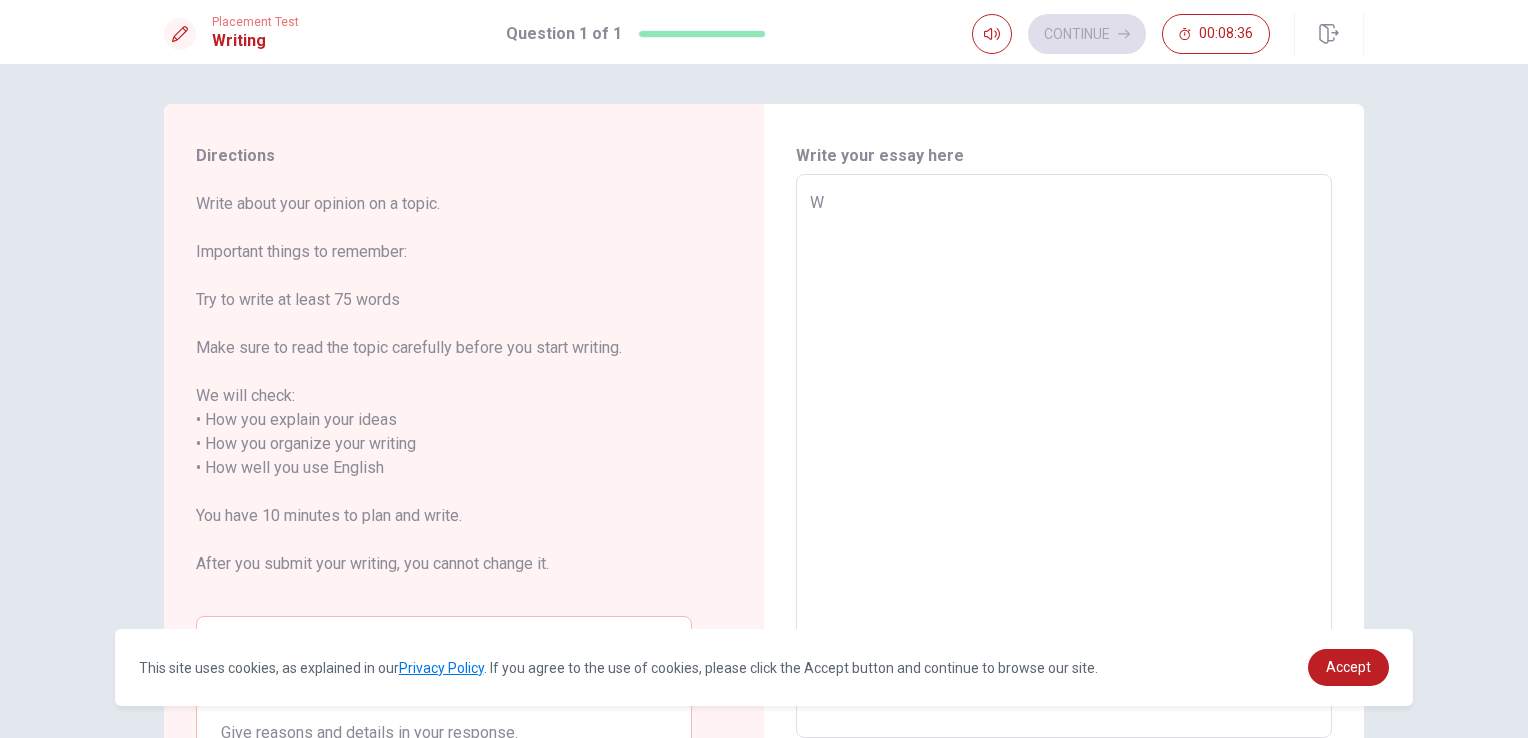 type on "Wh" 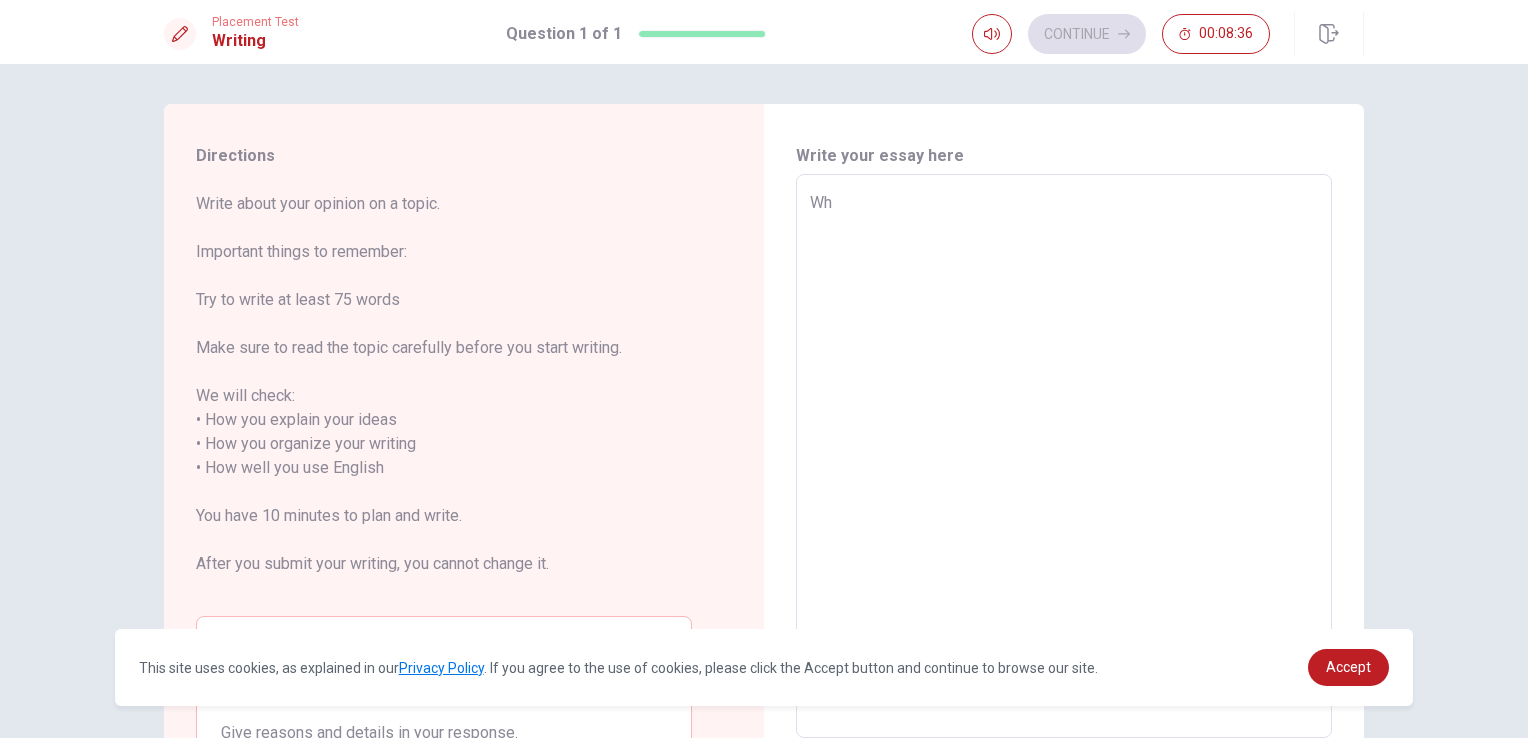 type on "x" 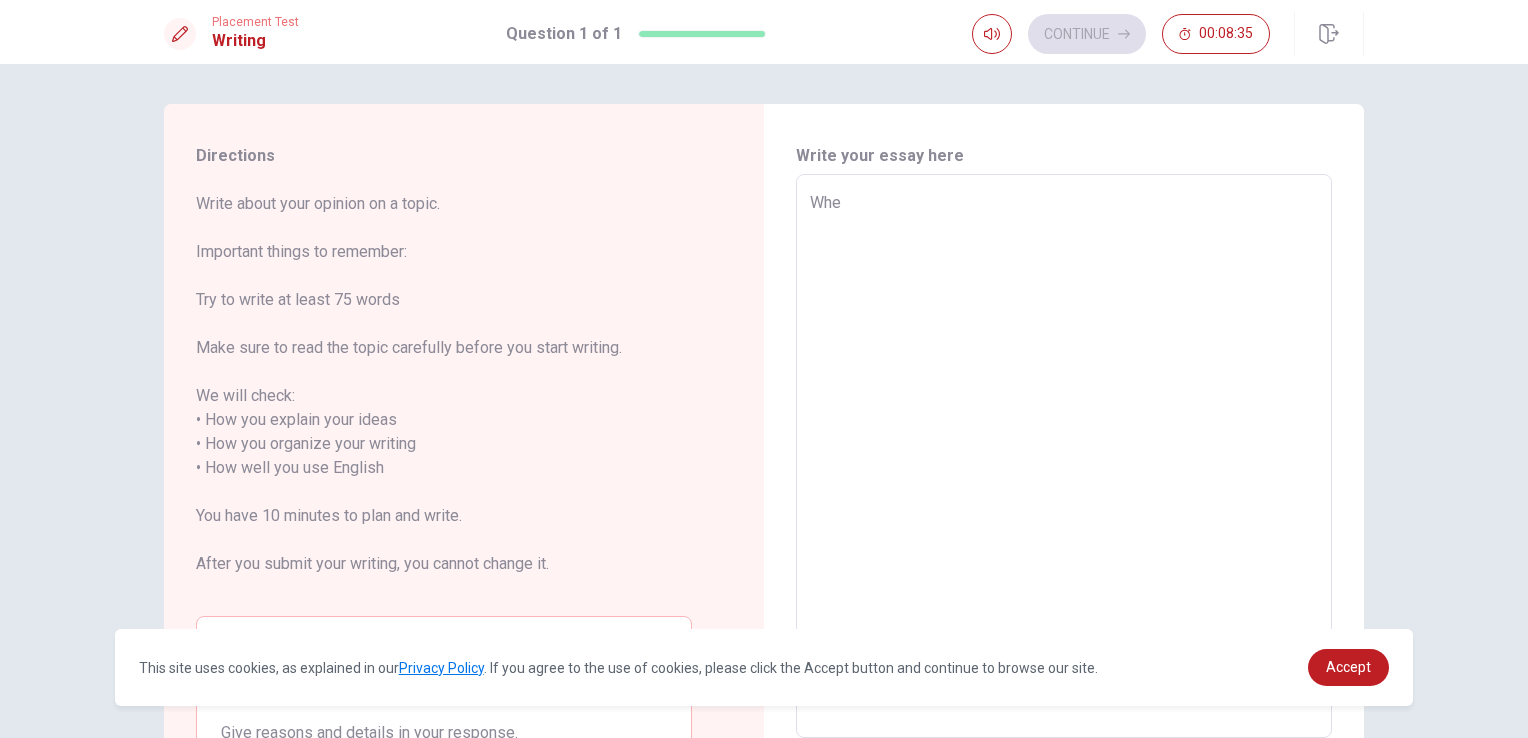 type on "x" 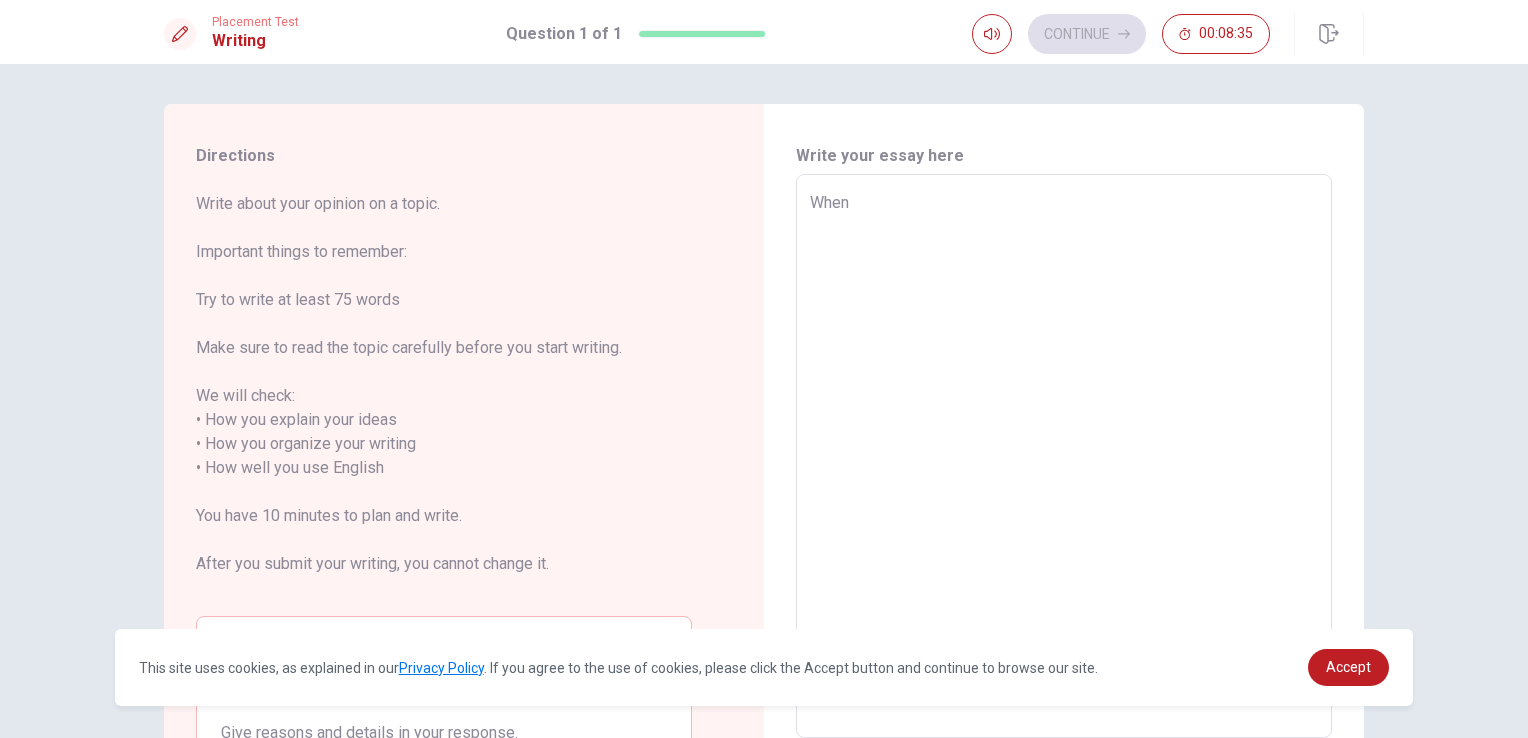 type on "x" 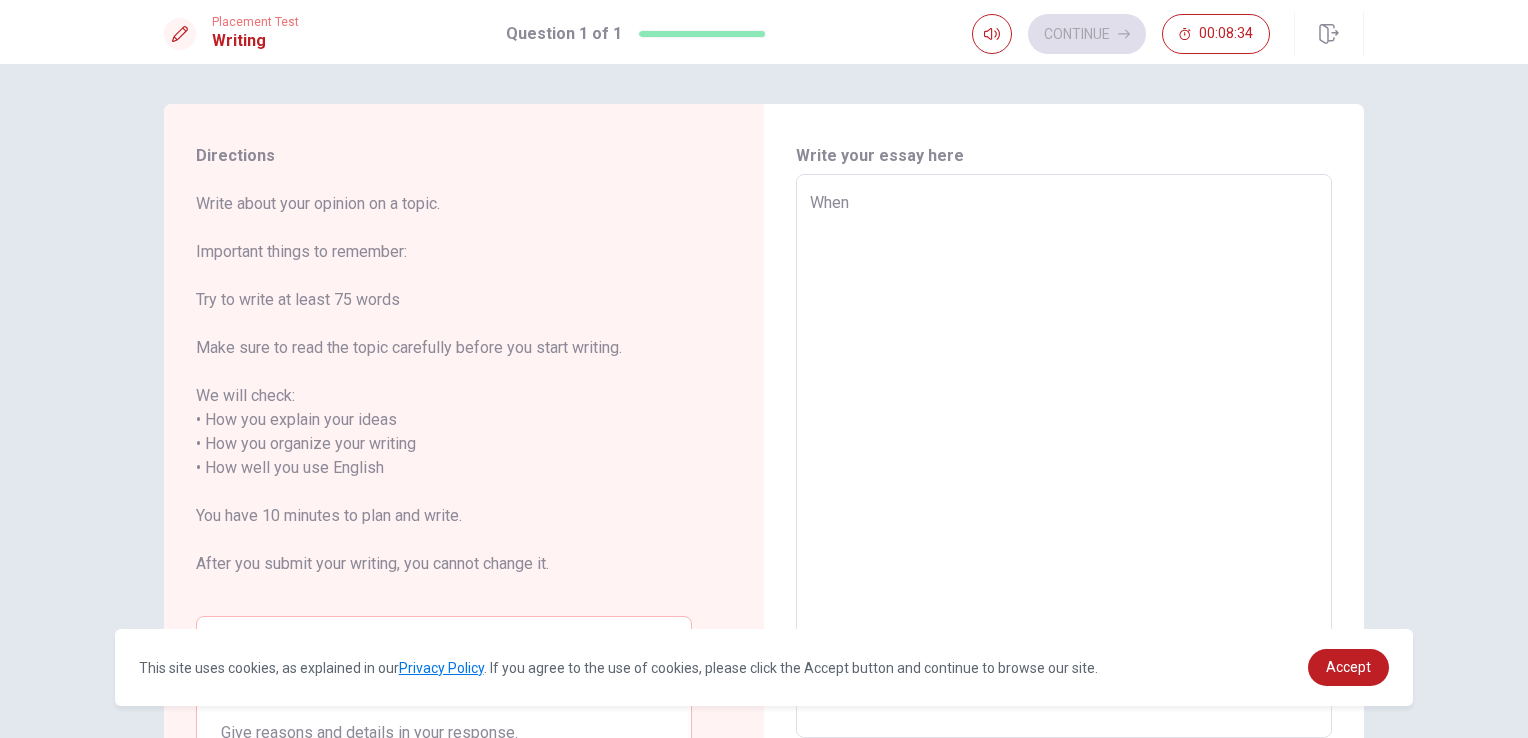 type on "When I" 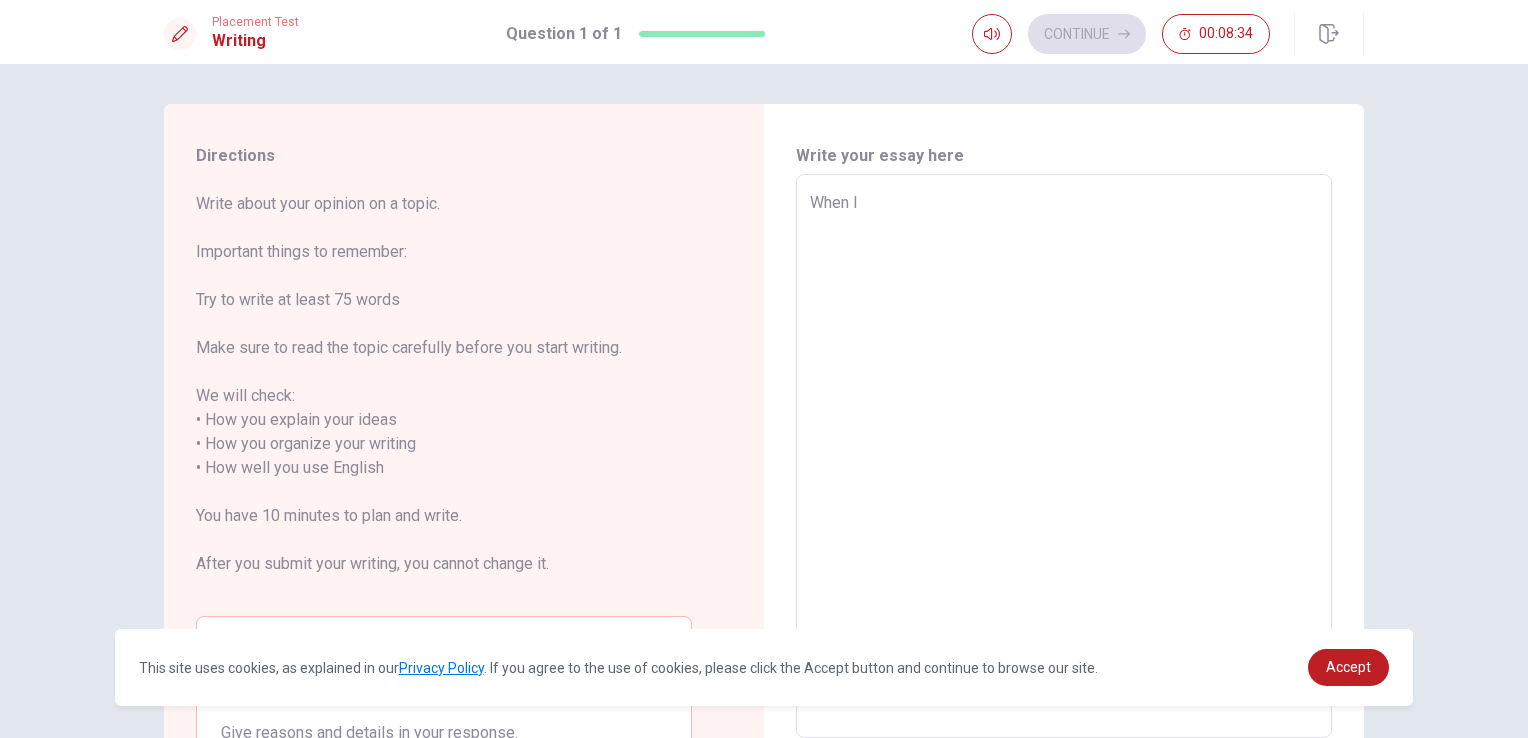 type on "x" 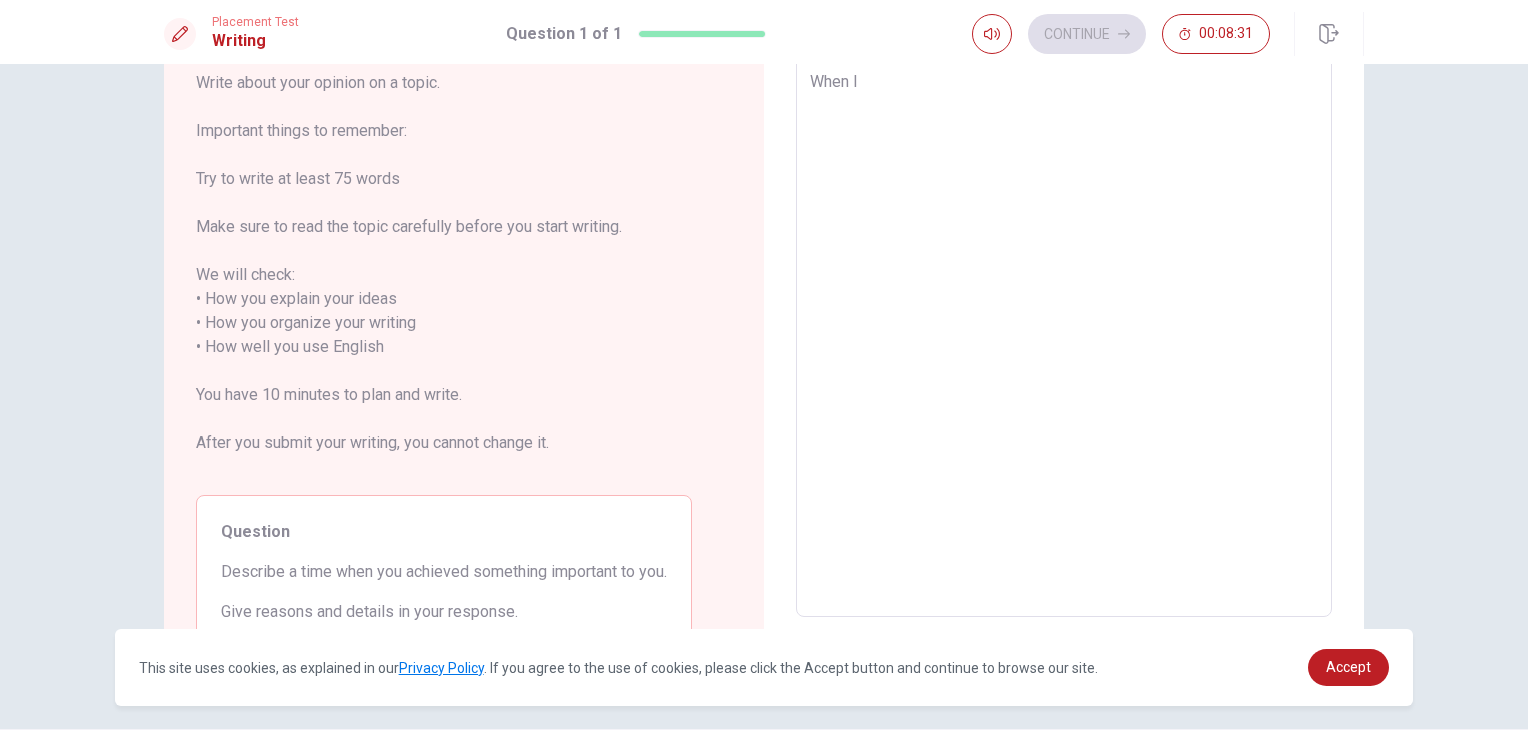 scroll, scrollTop: 75, scrollLeft: 0, axis: vertical 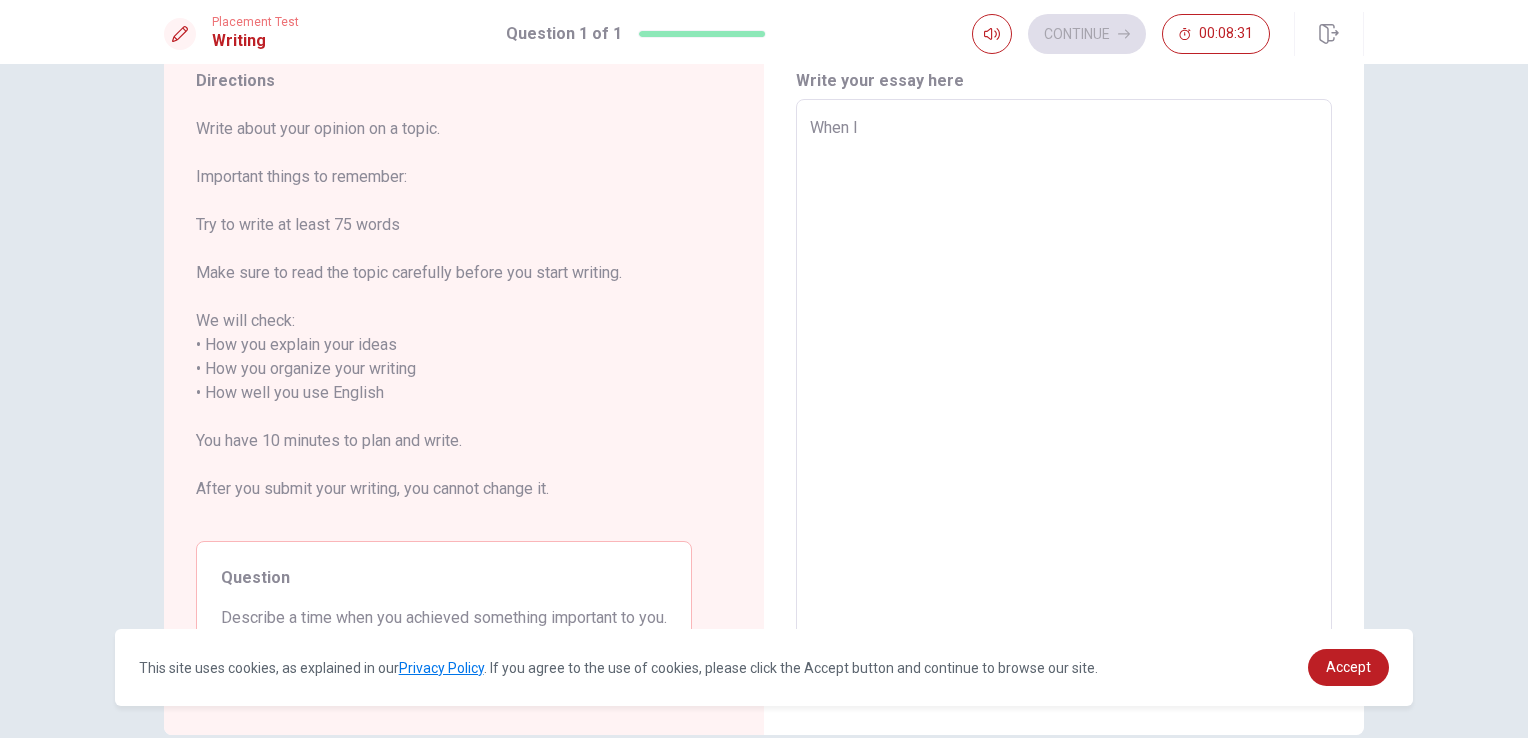 type on "x" 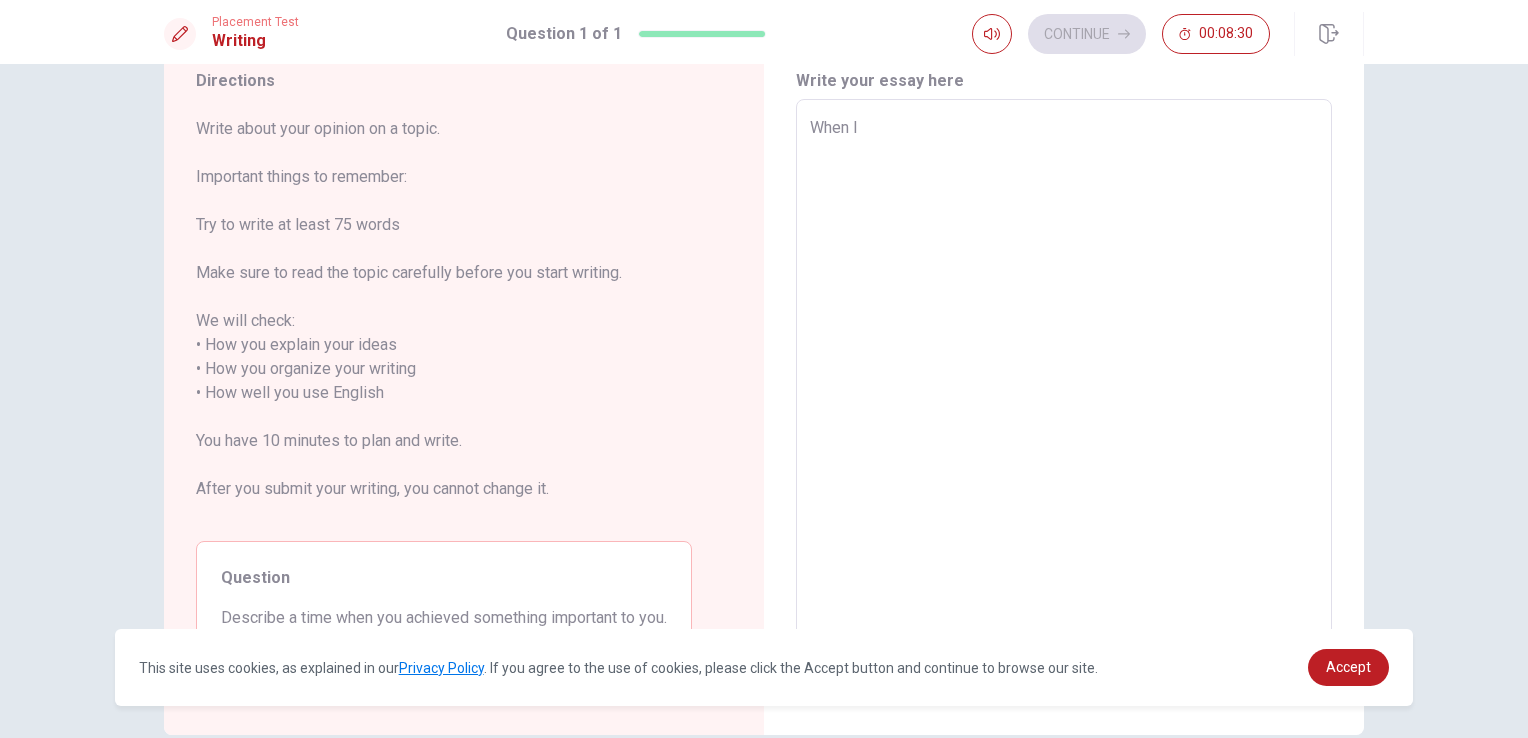 type on "When I a" 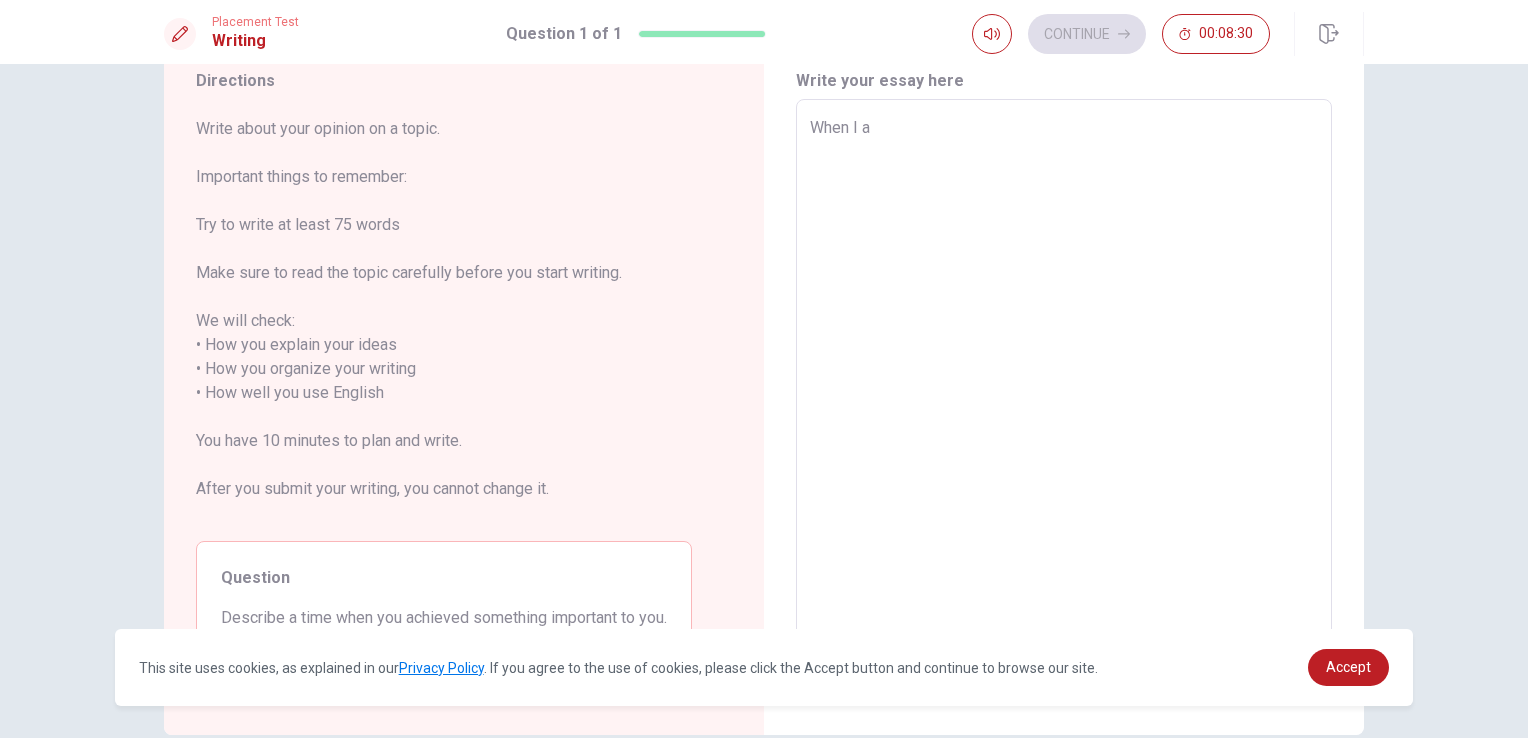 type on "x" 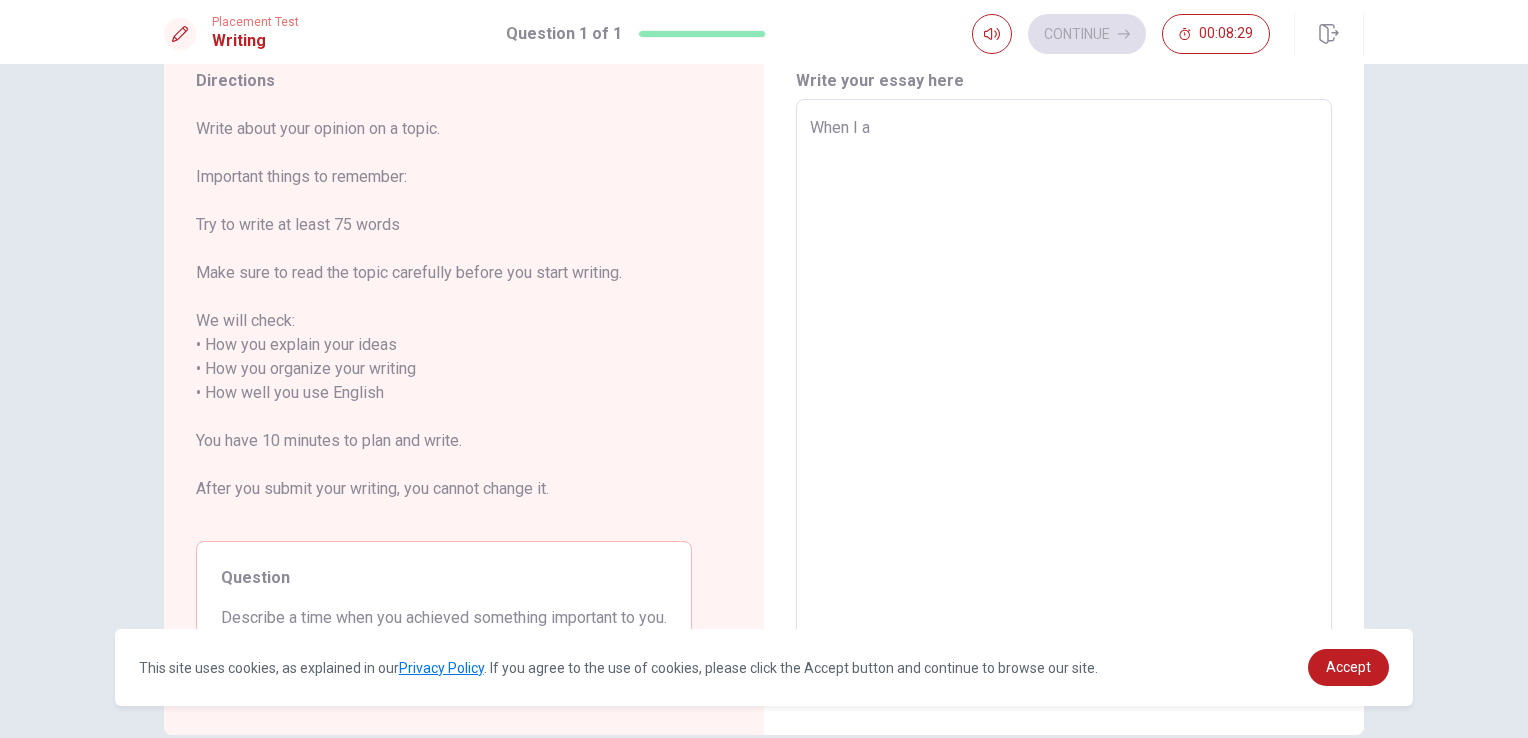 type on "When I ac" 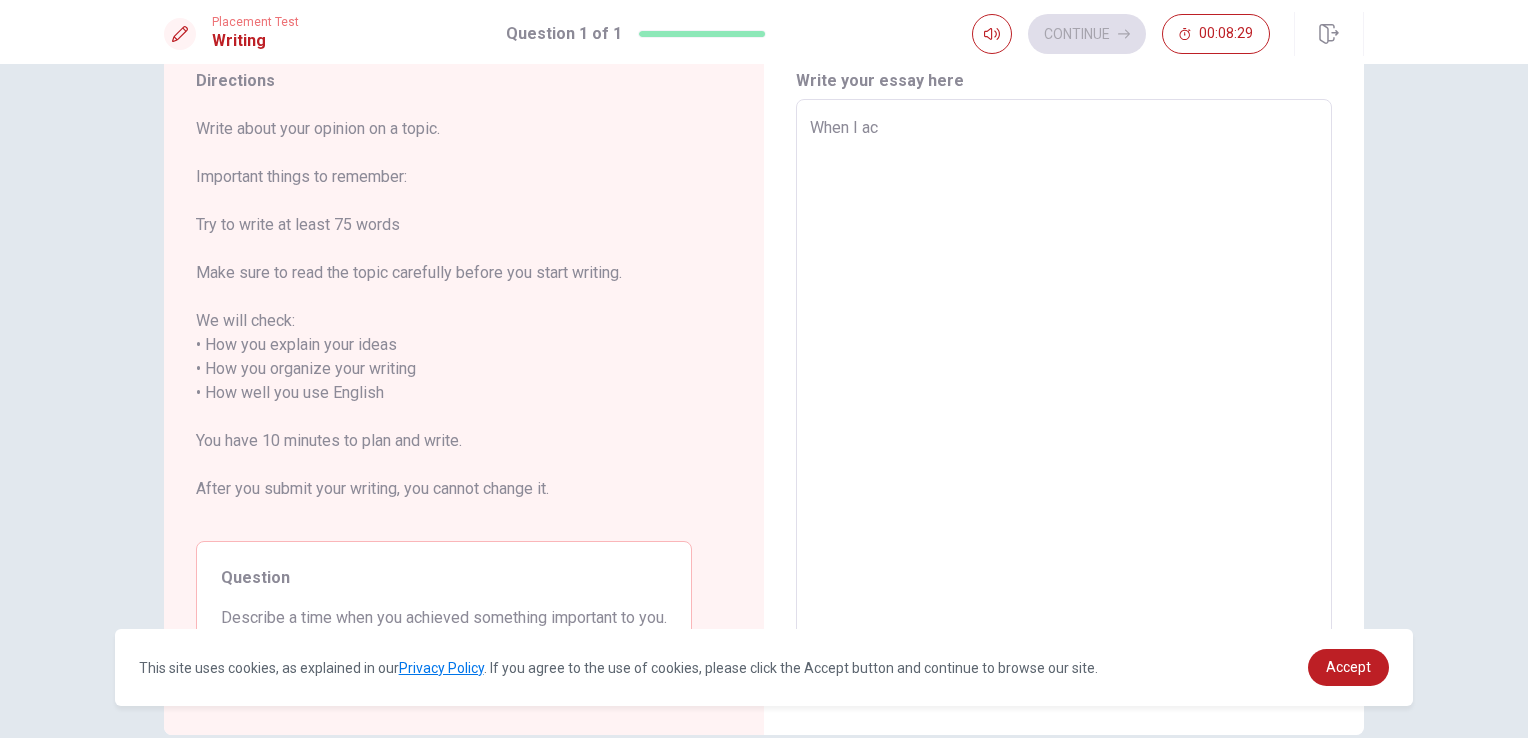 type on "x" 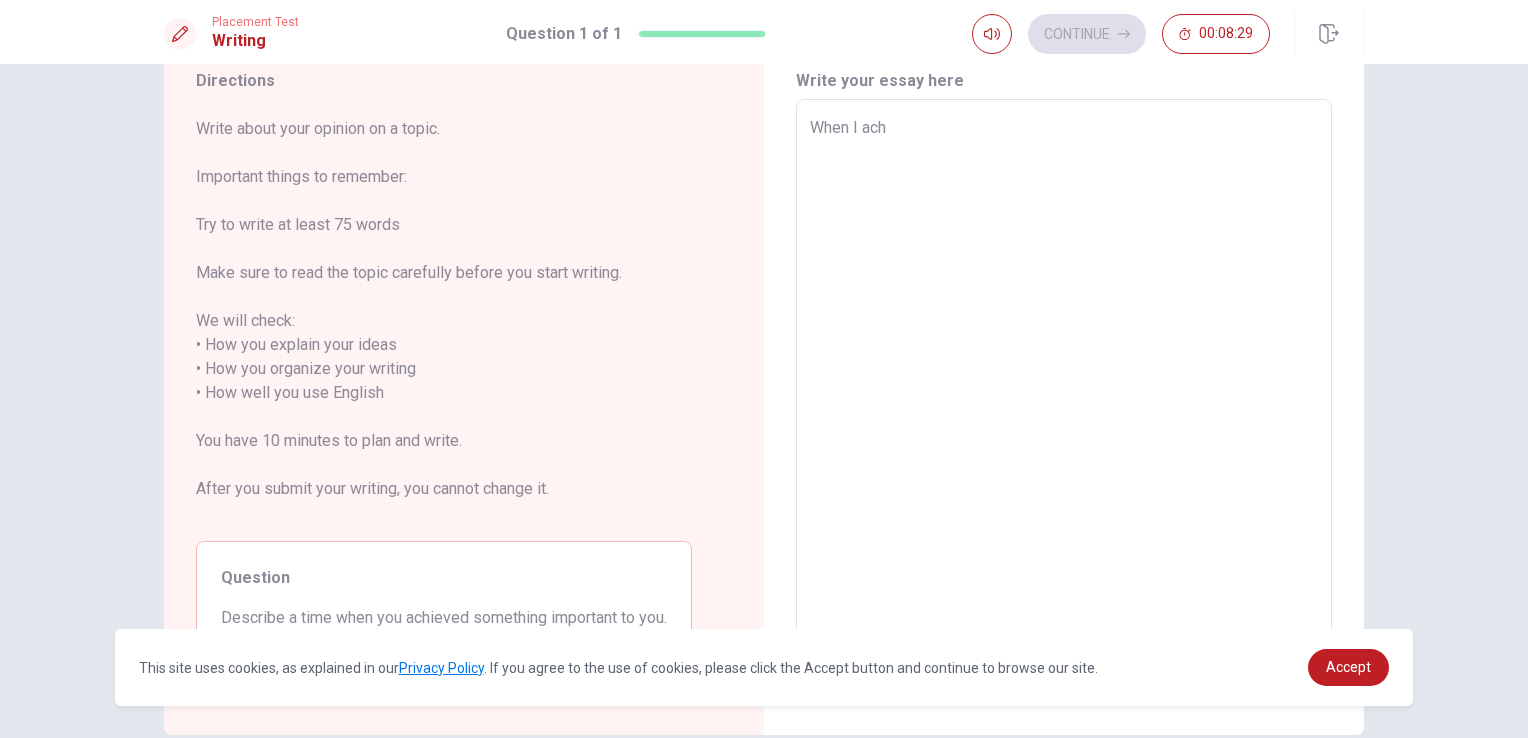 type on "x" 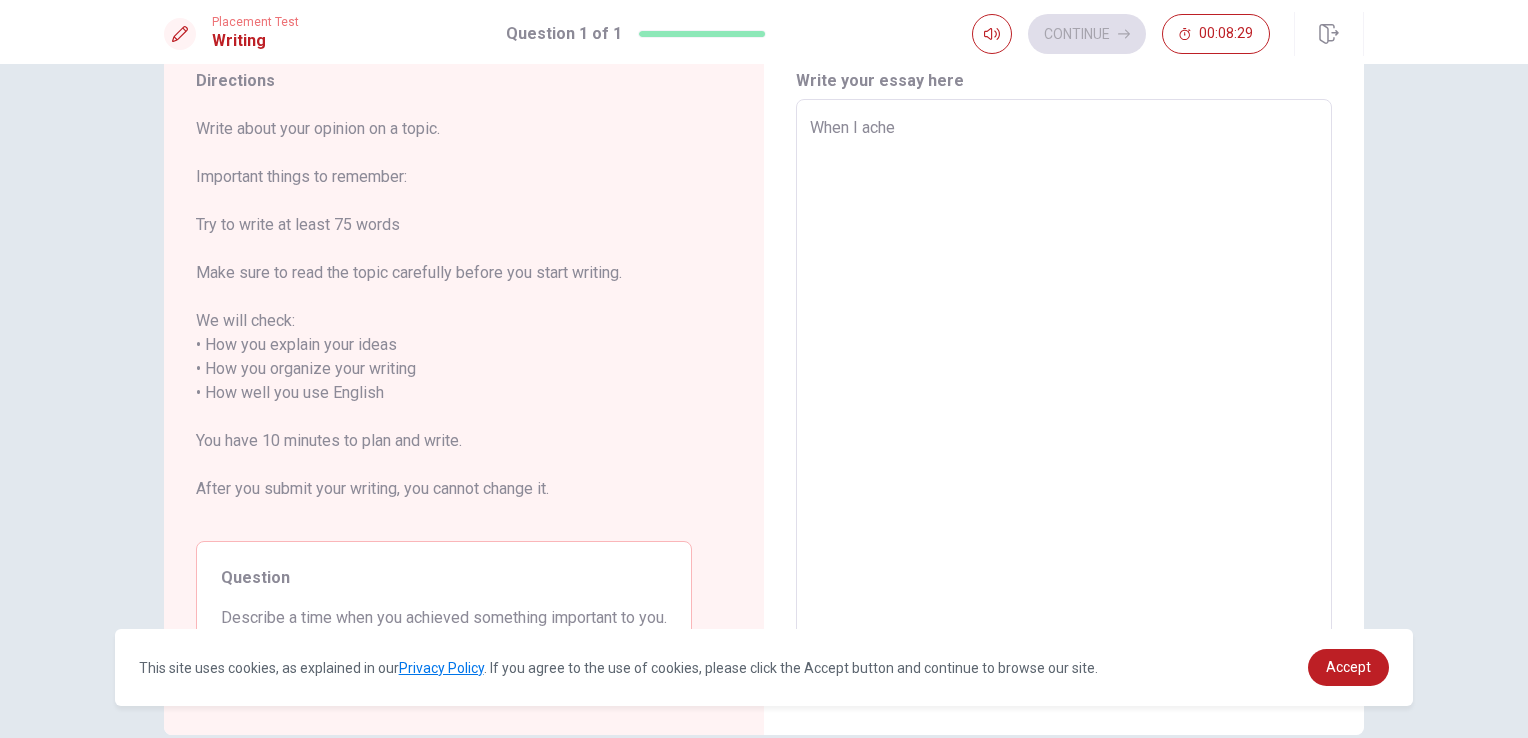 type on "x" 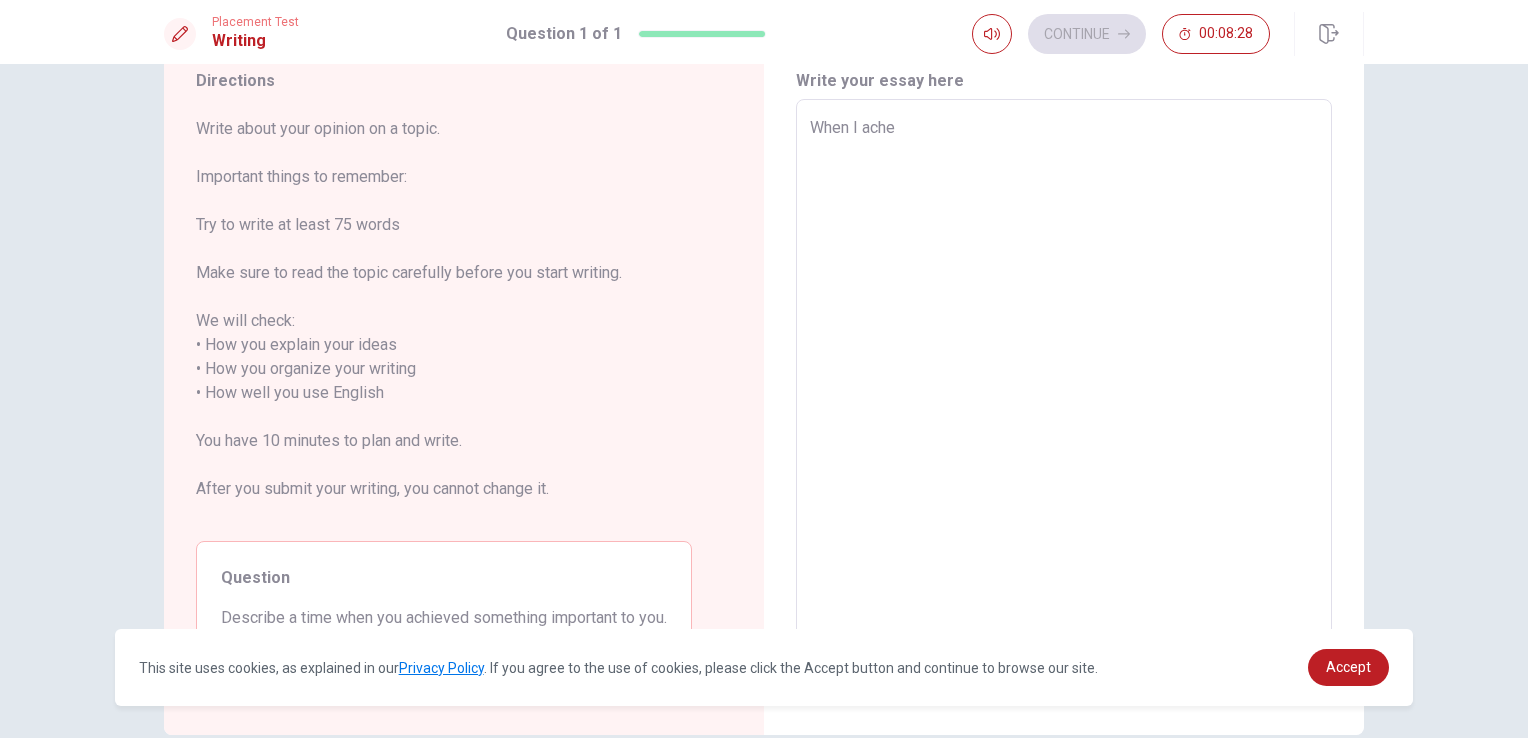 type on "When I achev" 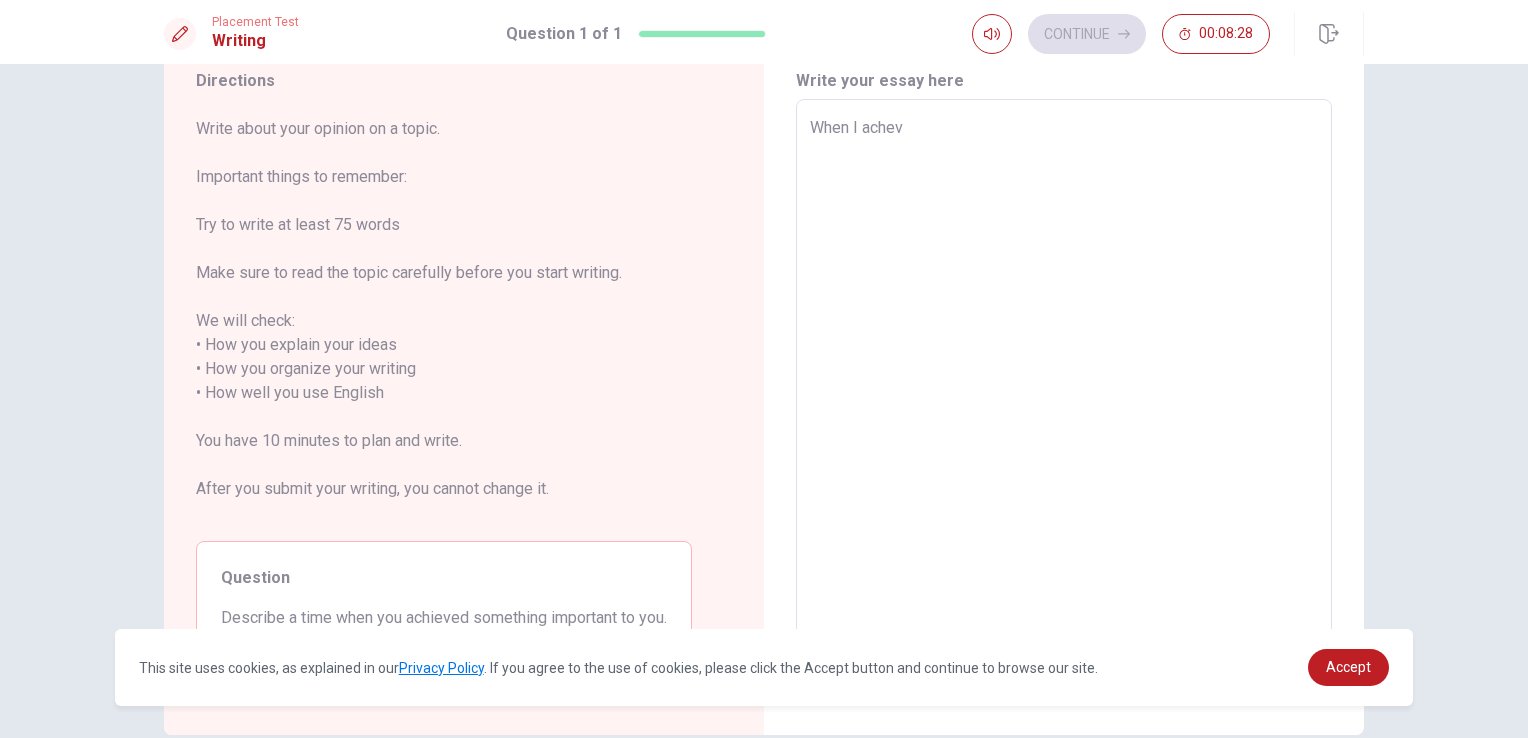 type on "x" 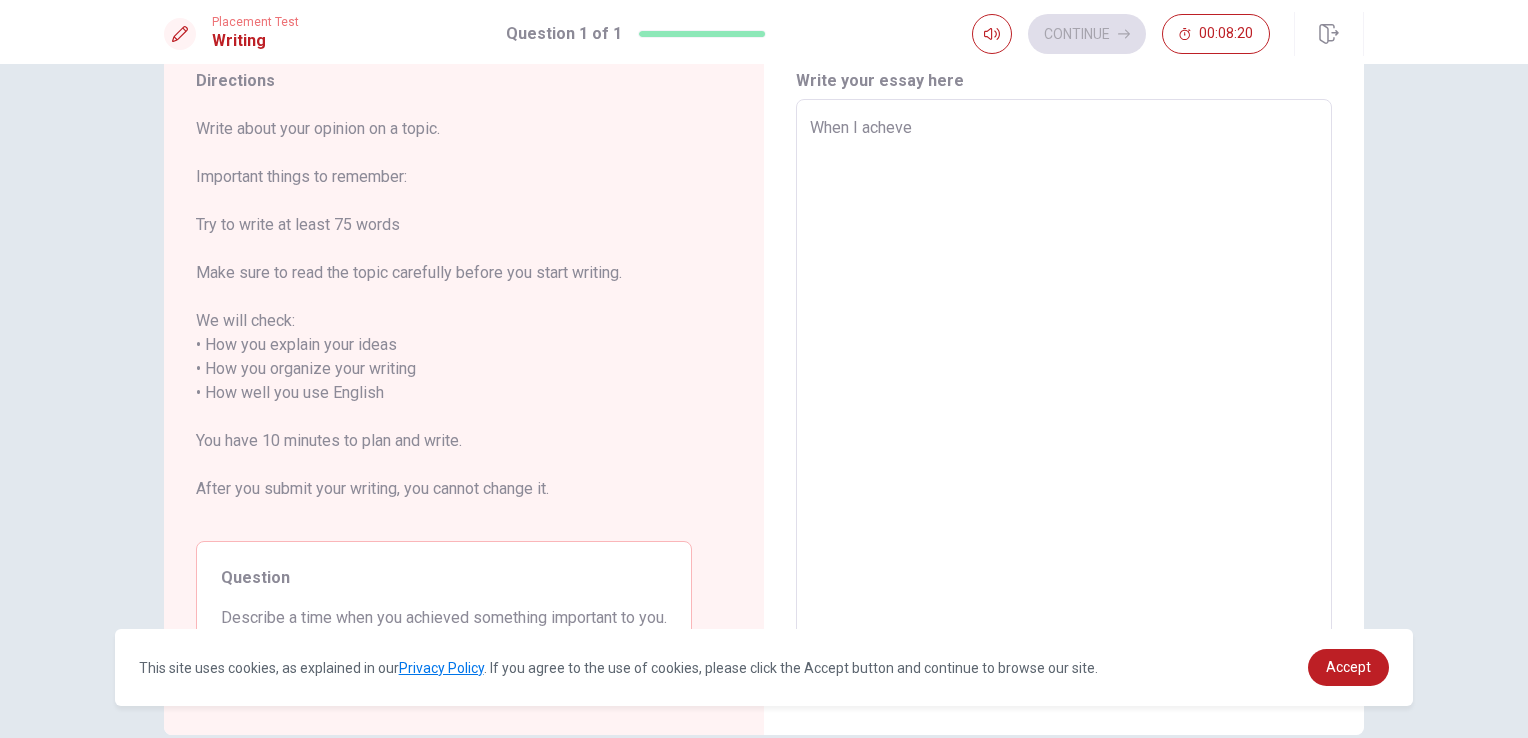 type on "x" 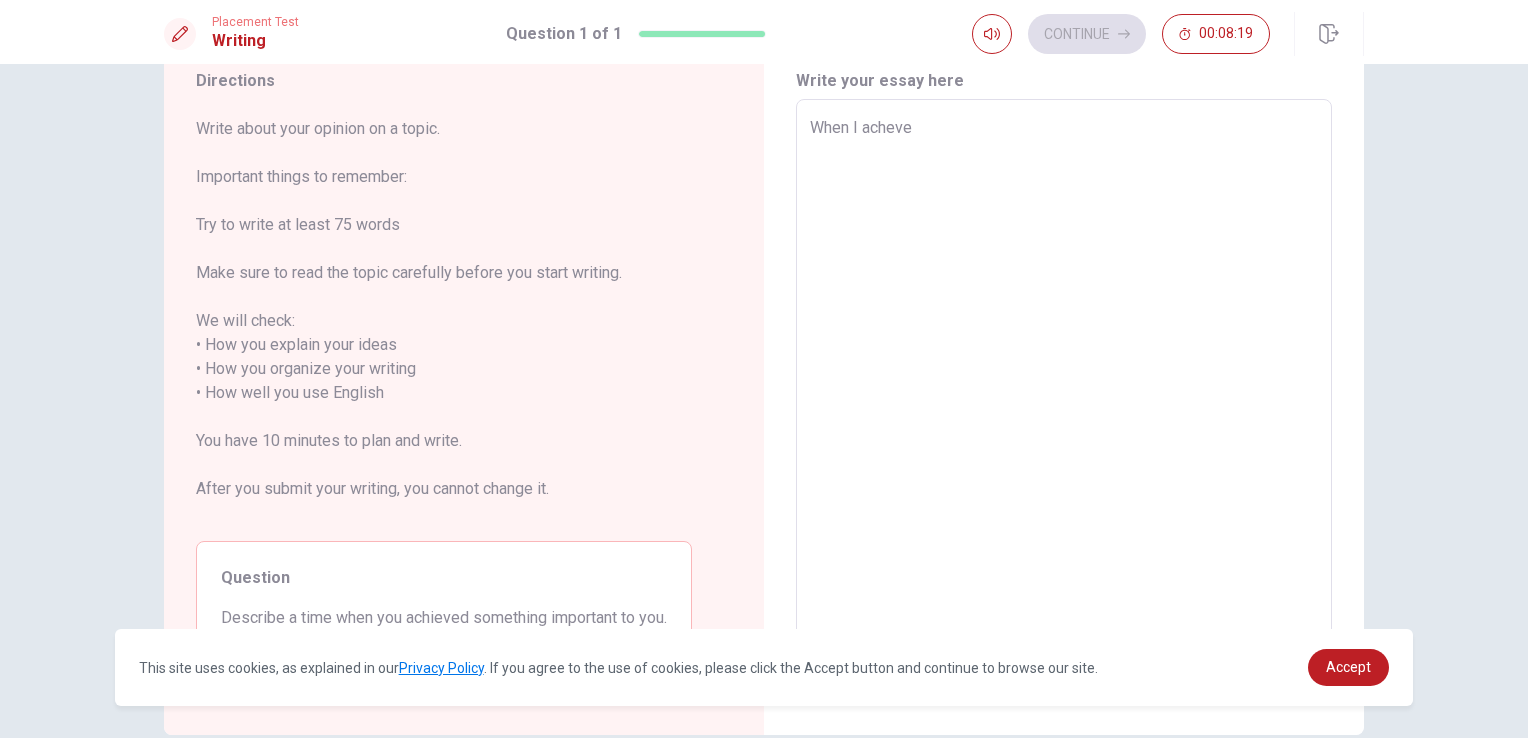 type on "When I acheved" 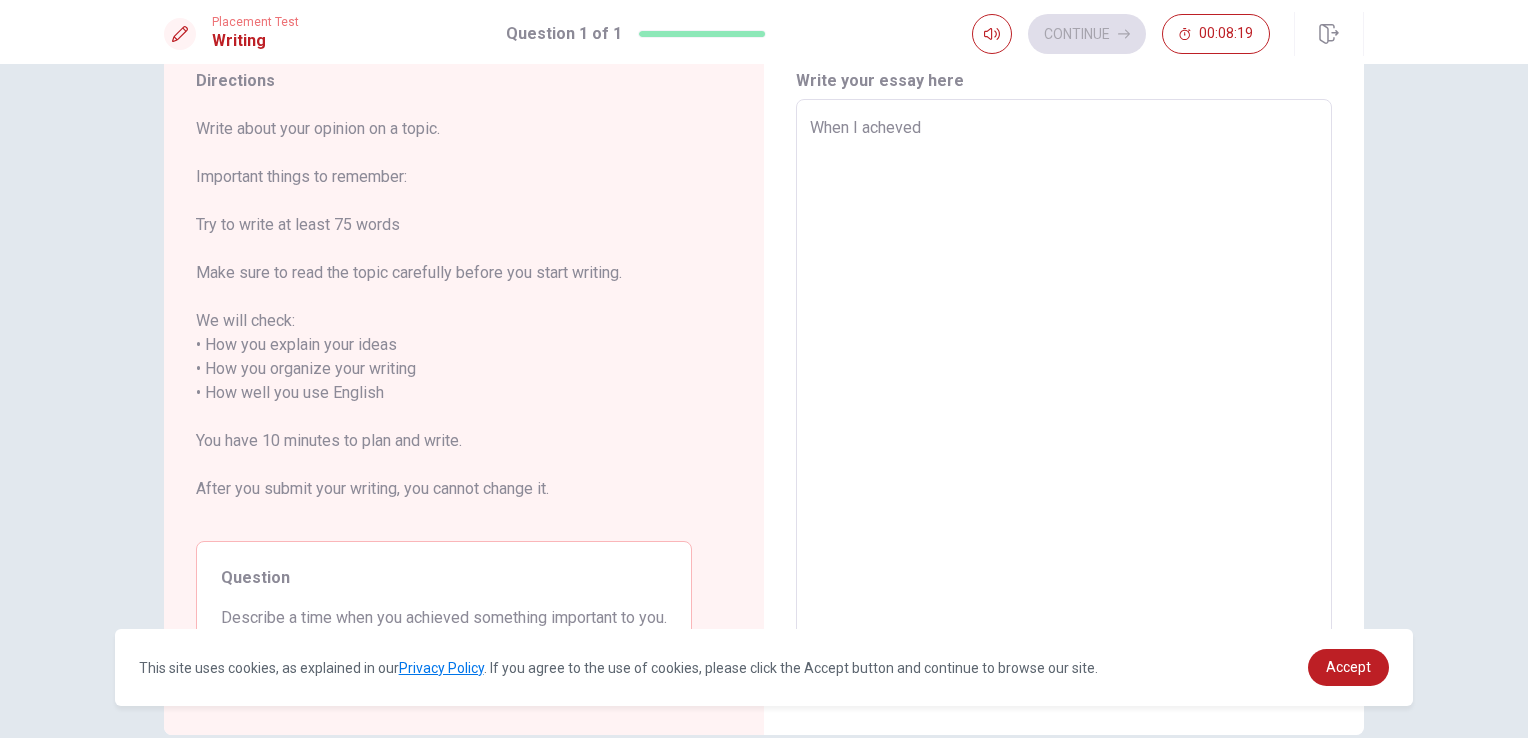 type on "x" 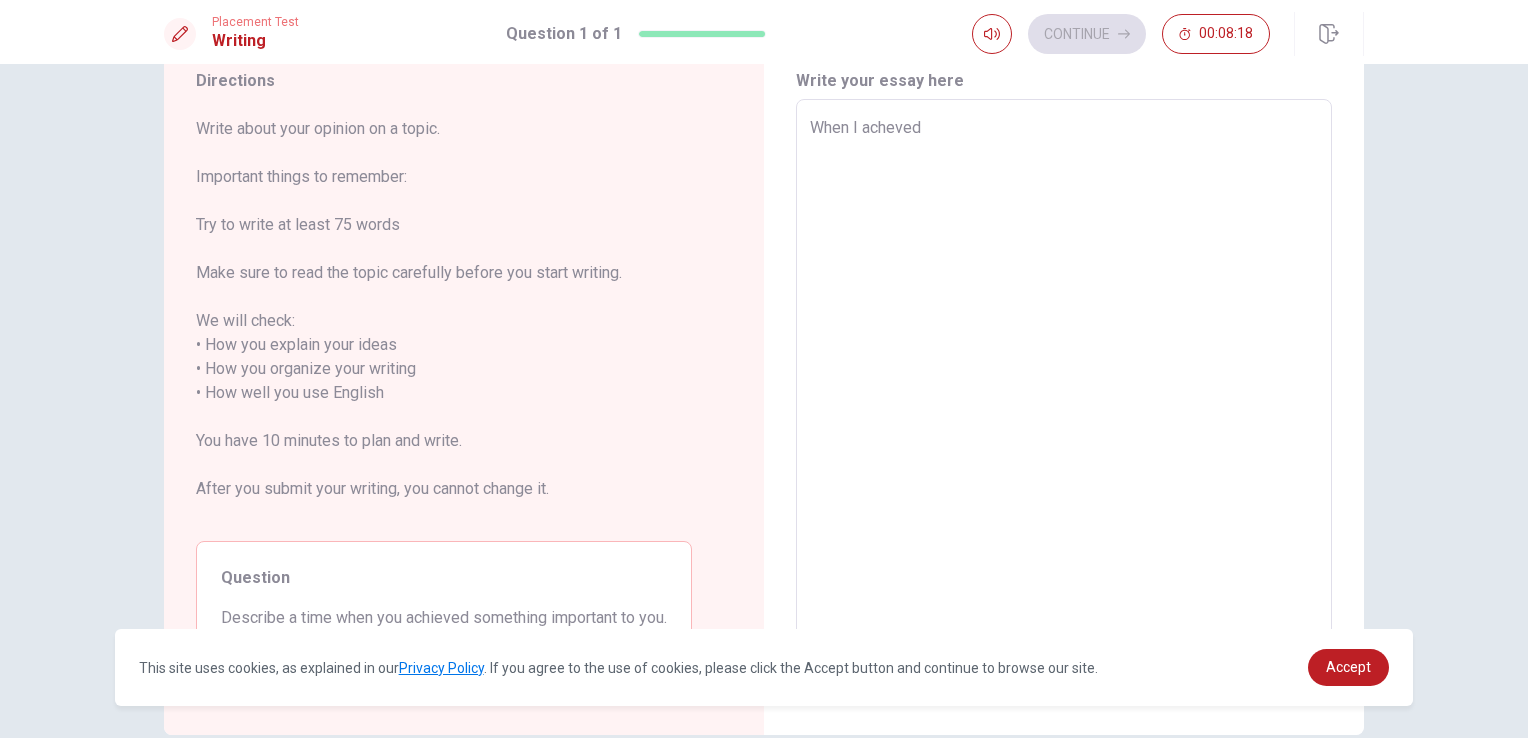 type on "x" 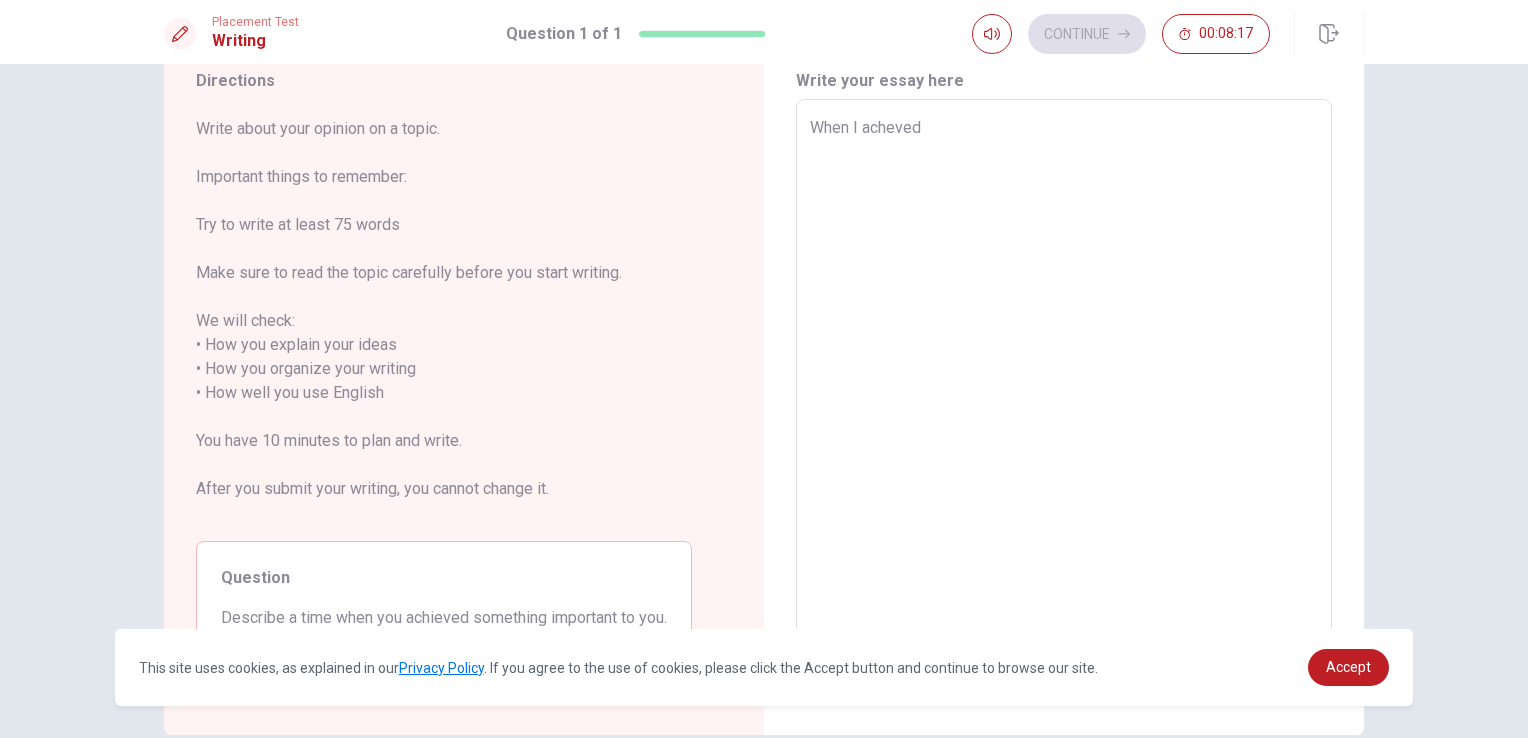 type on "When I acheved s" 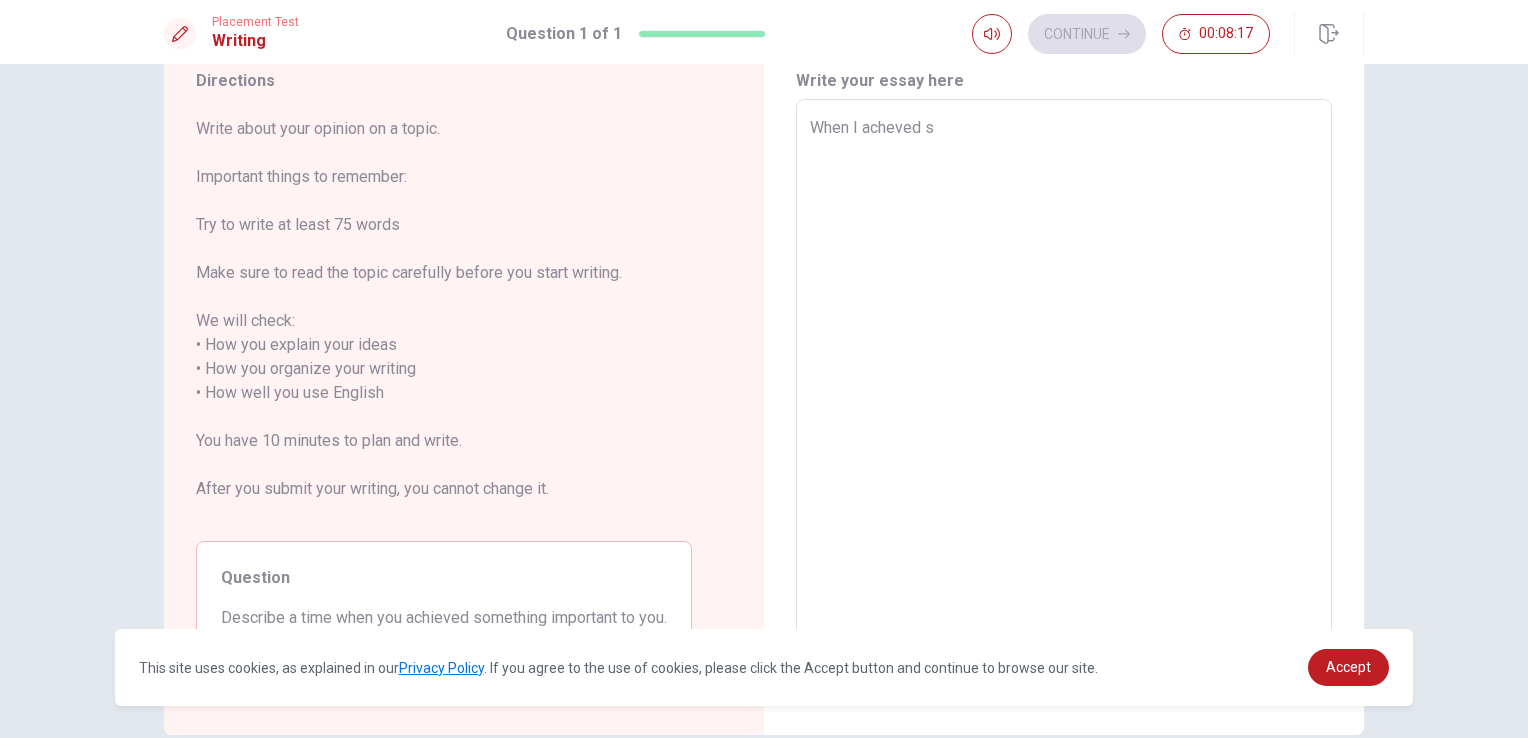 type on "x" 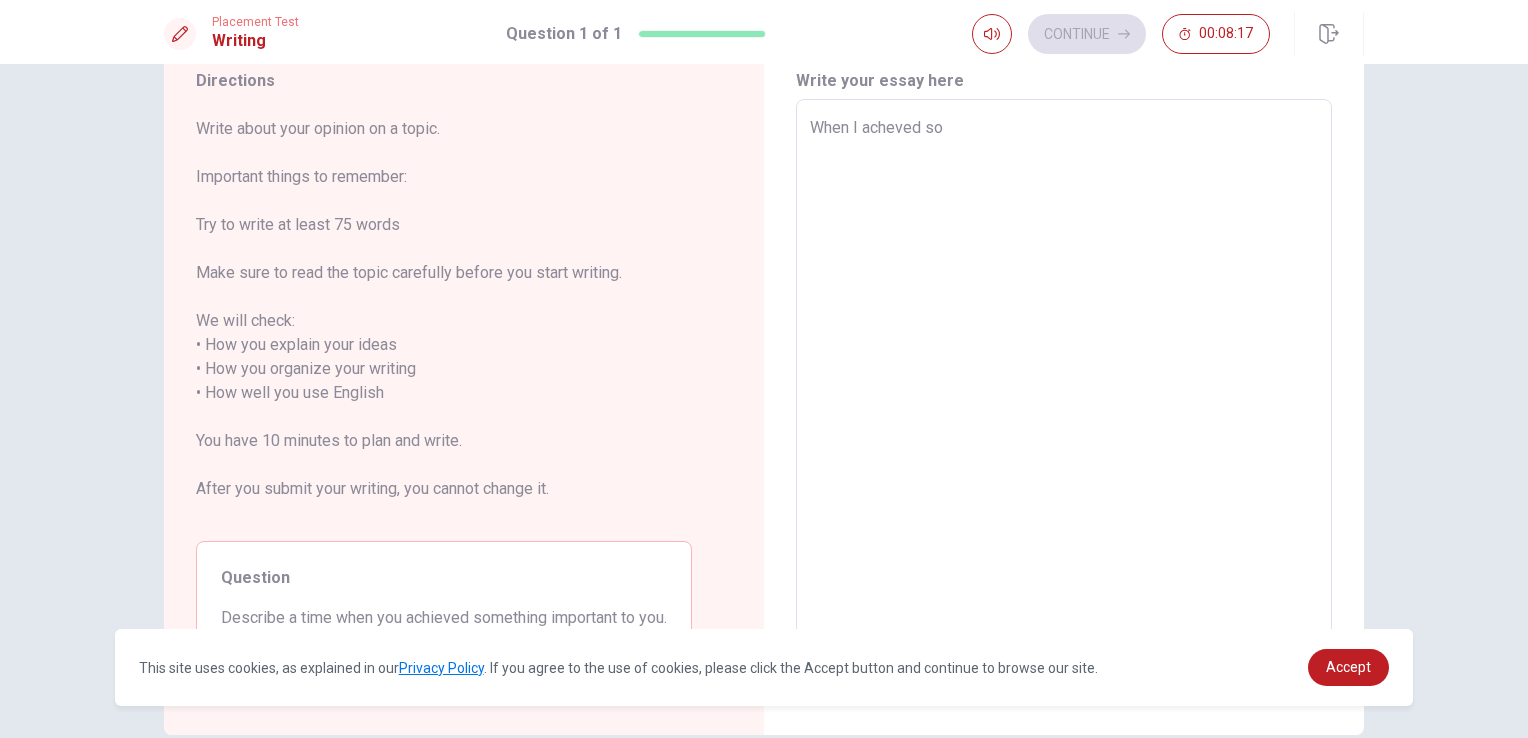 type on "x" 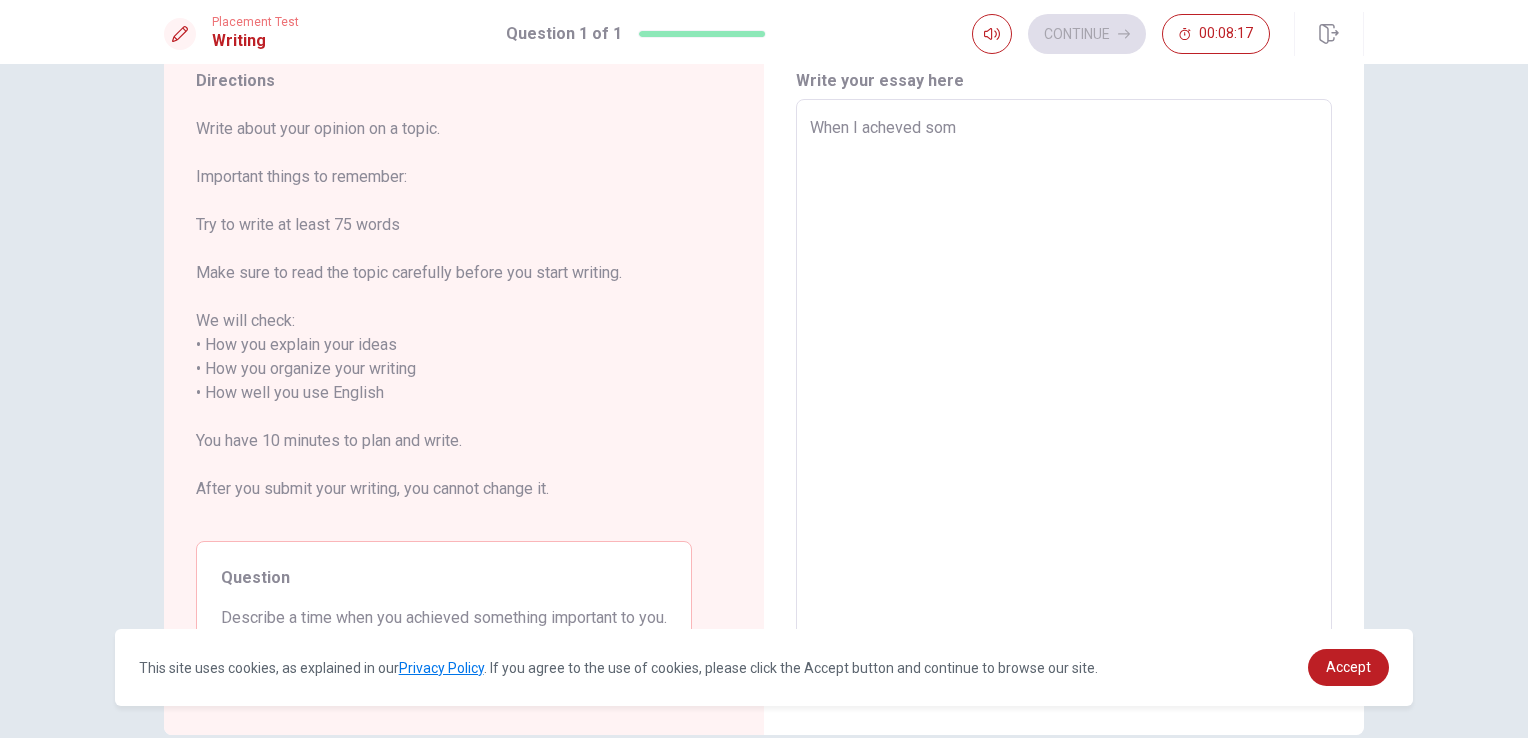 type on "x" 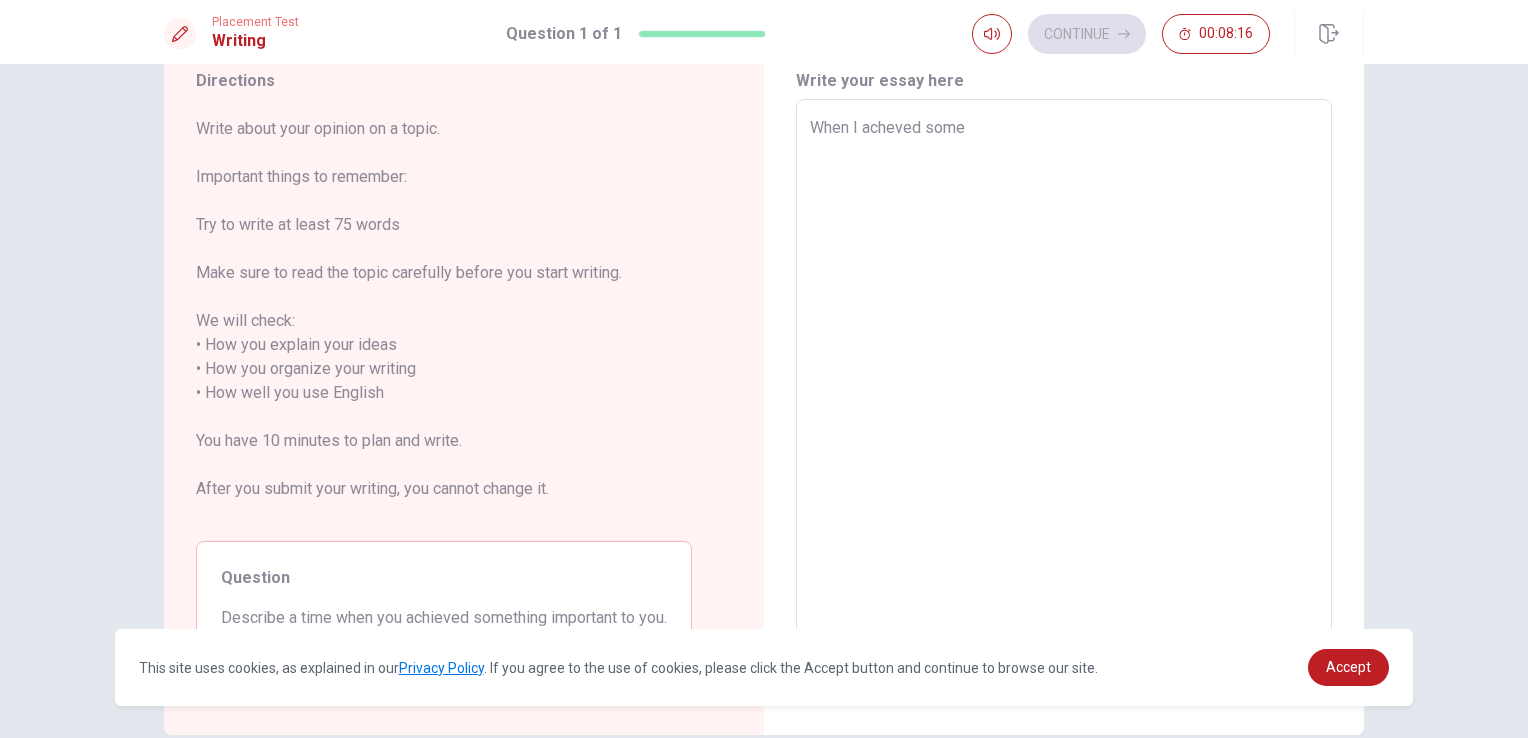 type on "x" 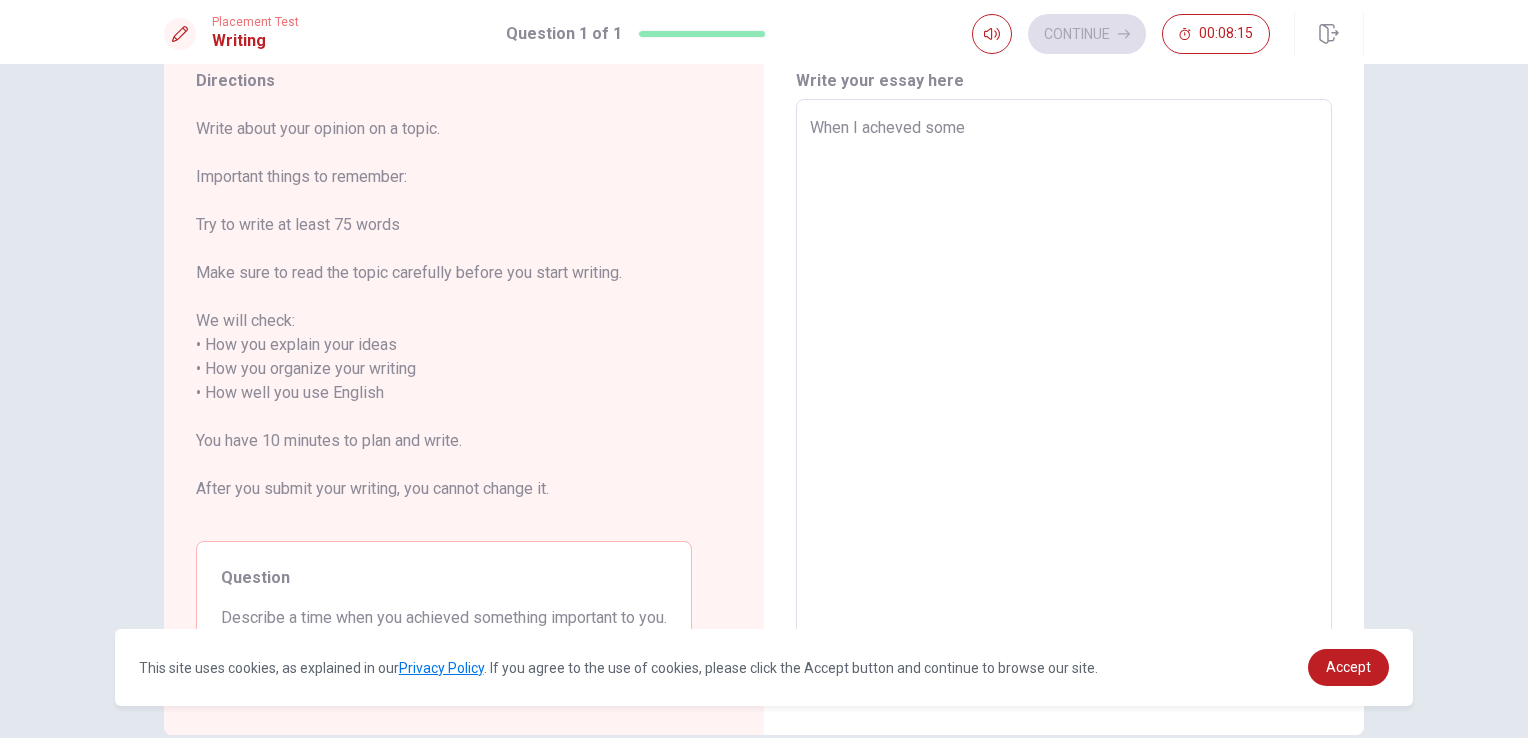 type on "When I acheved somet" 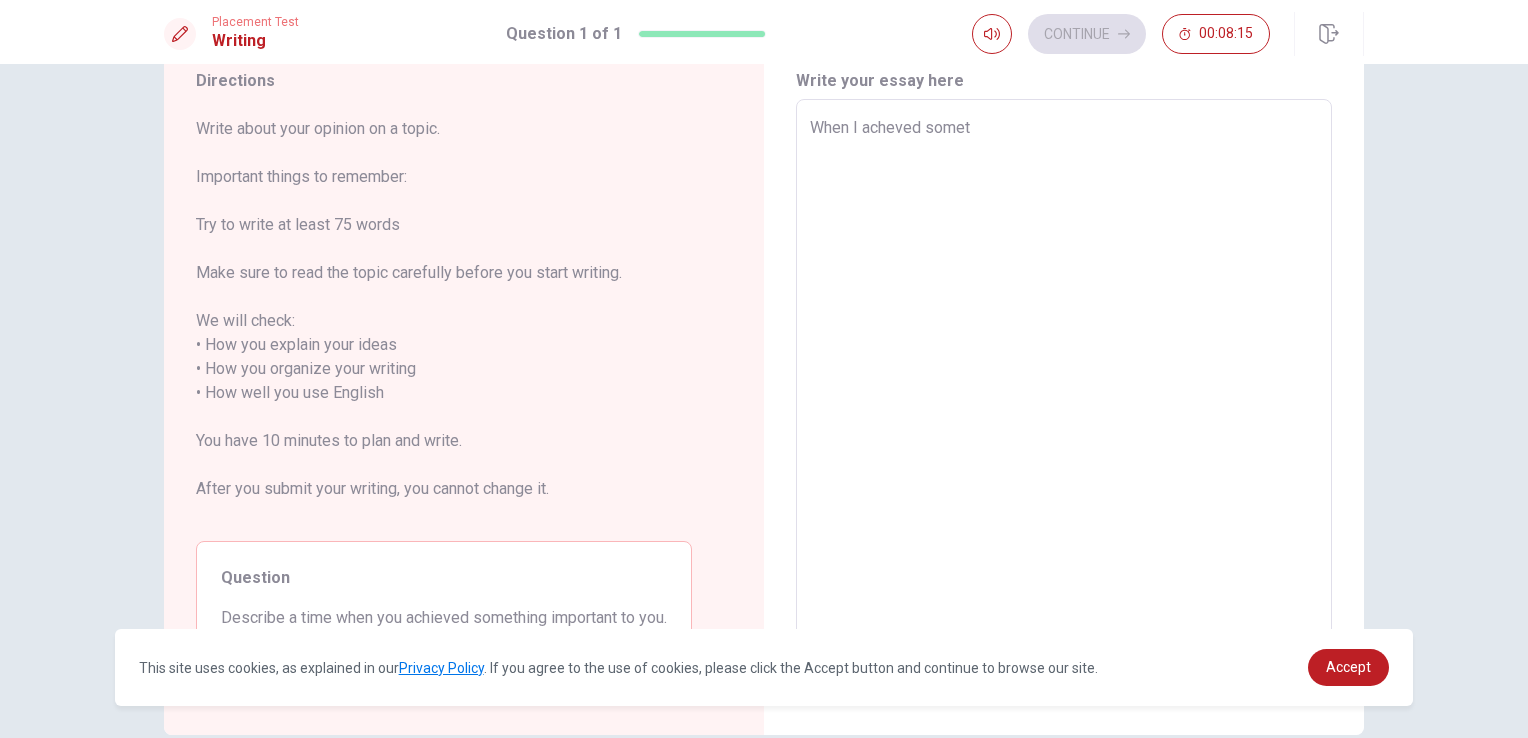 type on "x" 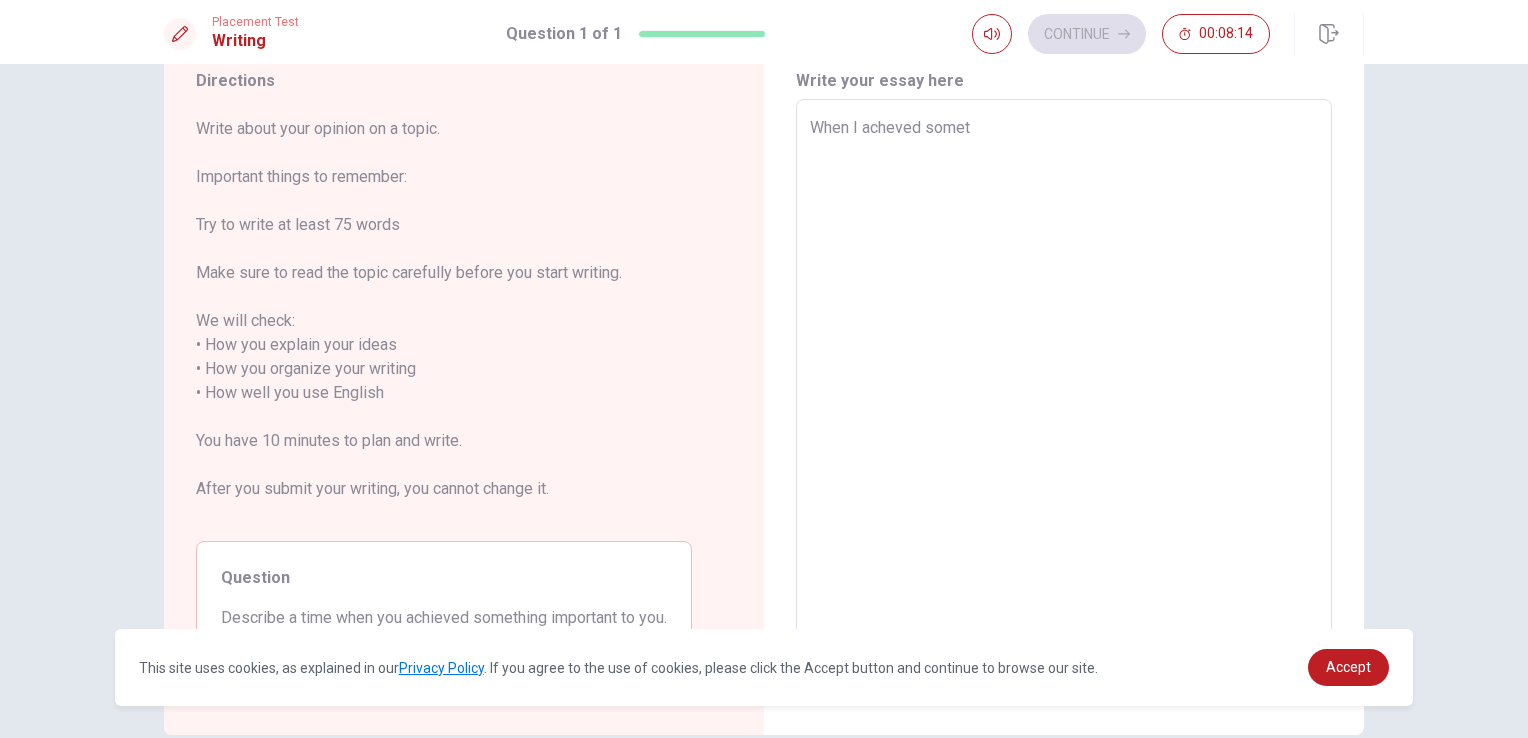 type on "When I acheved someth" 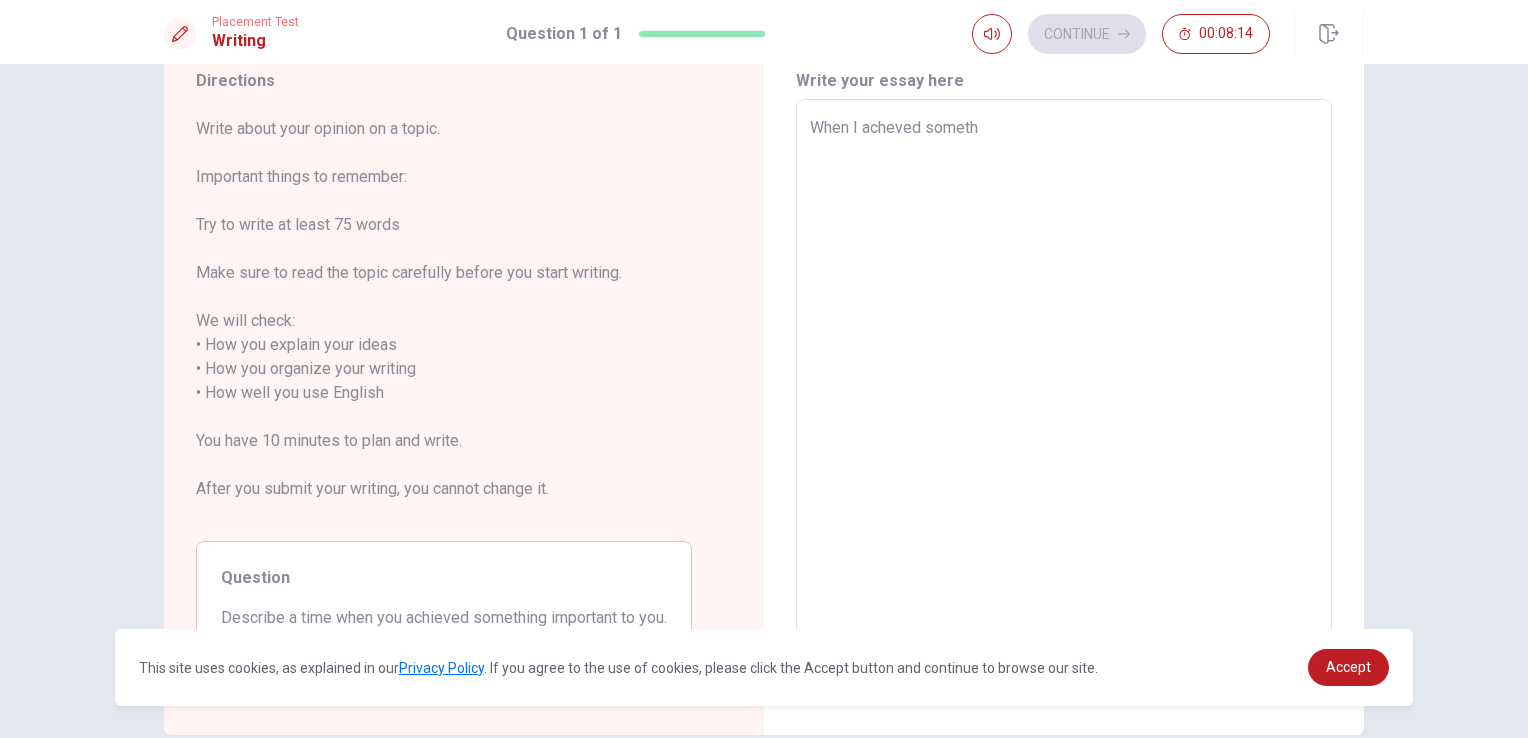 type on "x" 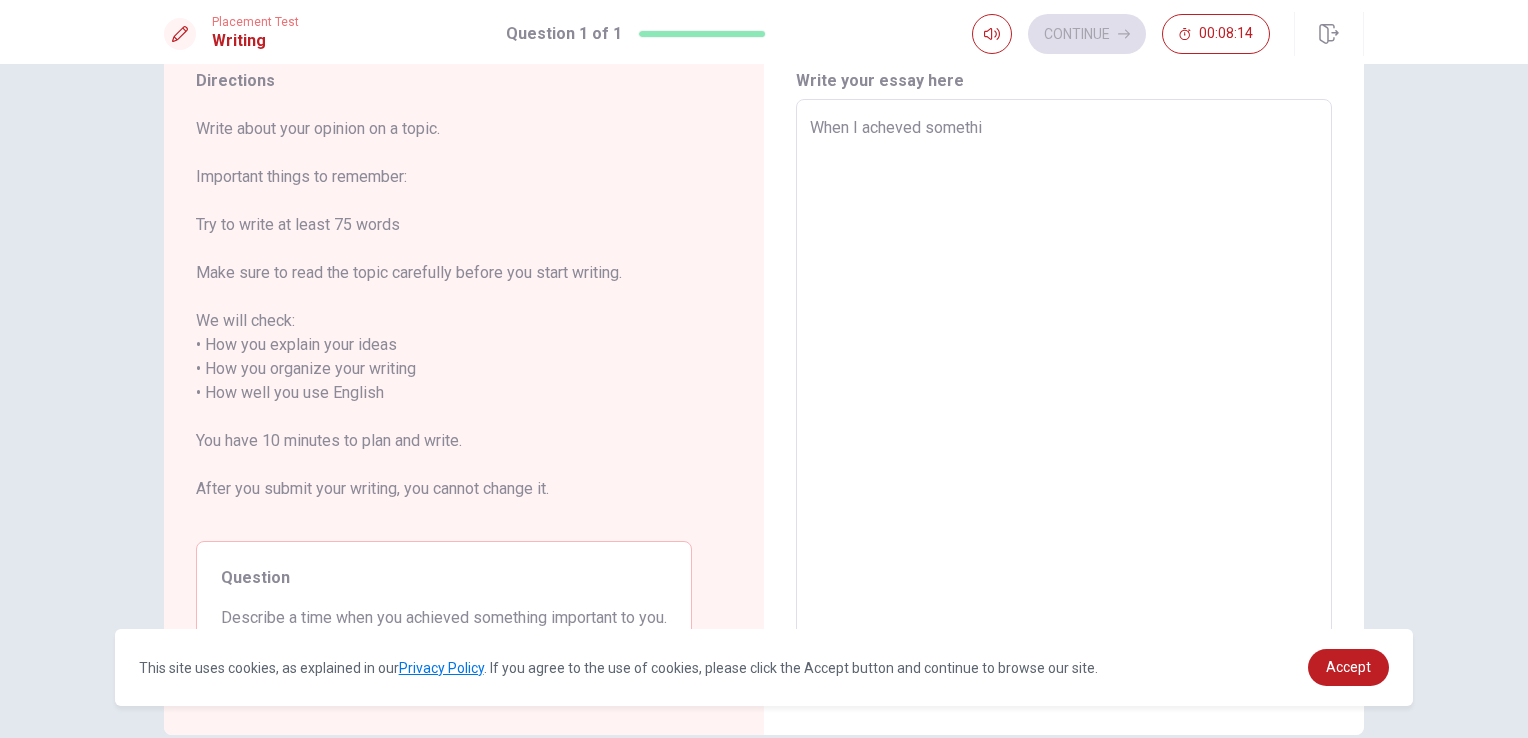type on "x" 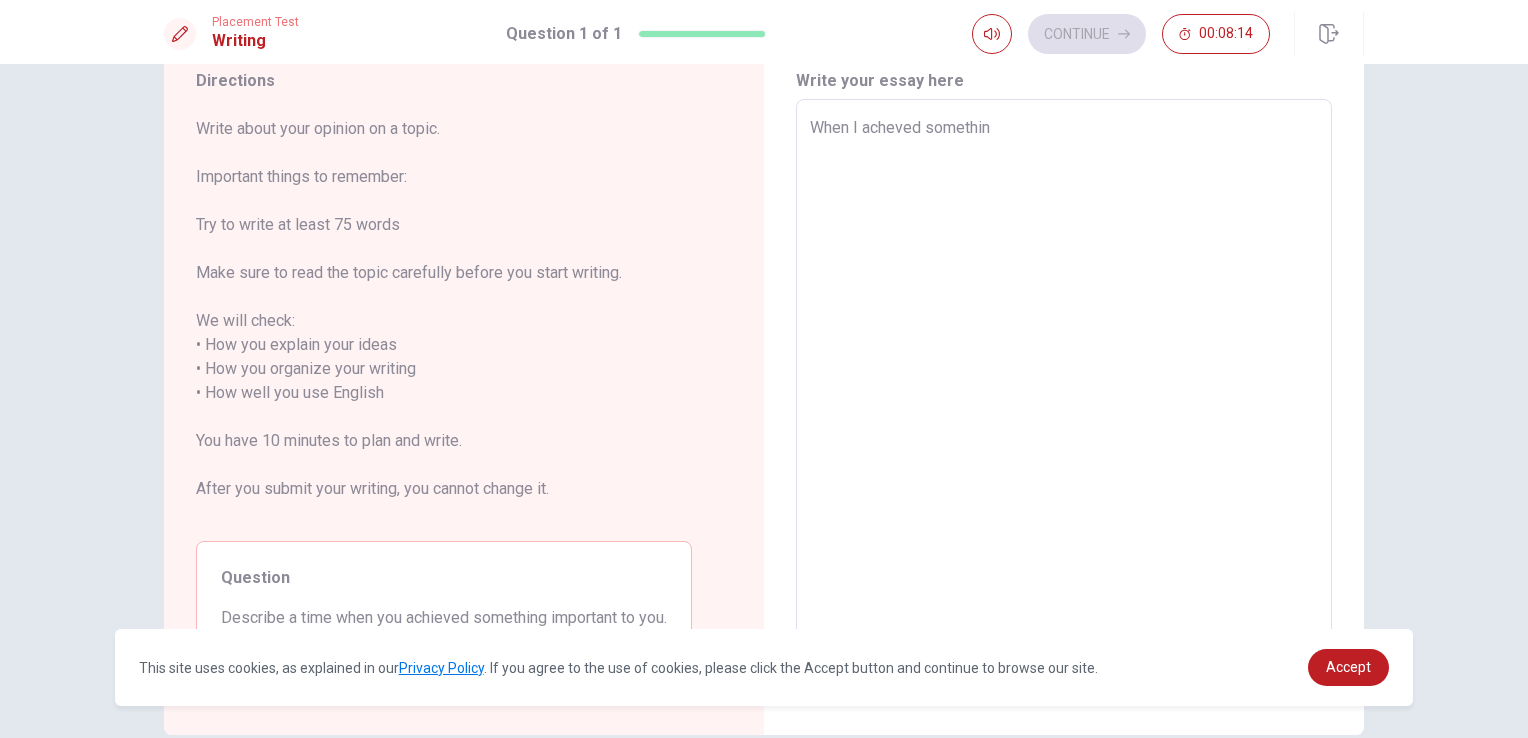 type on "x" 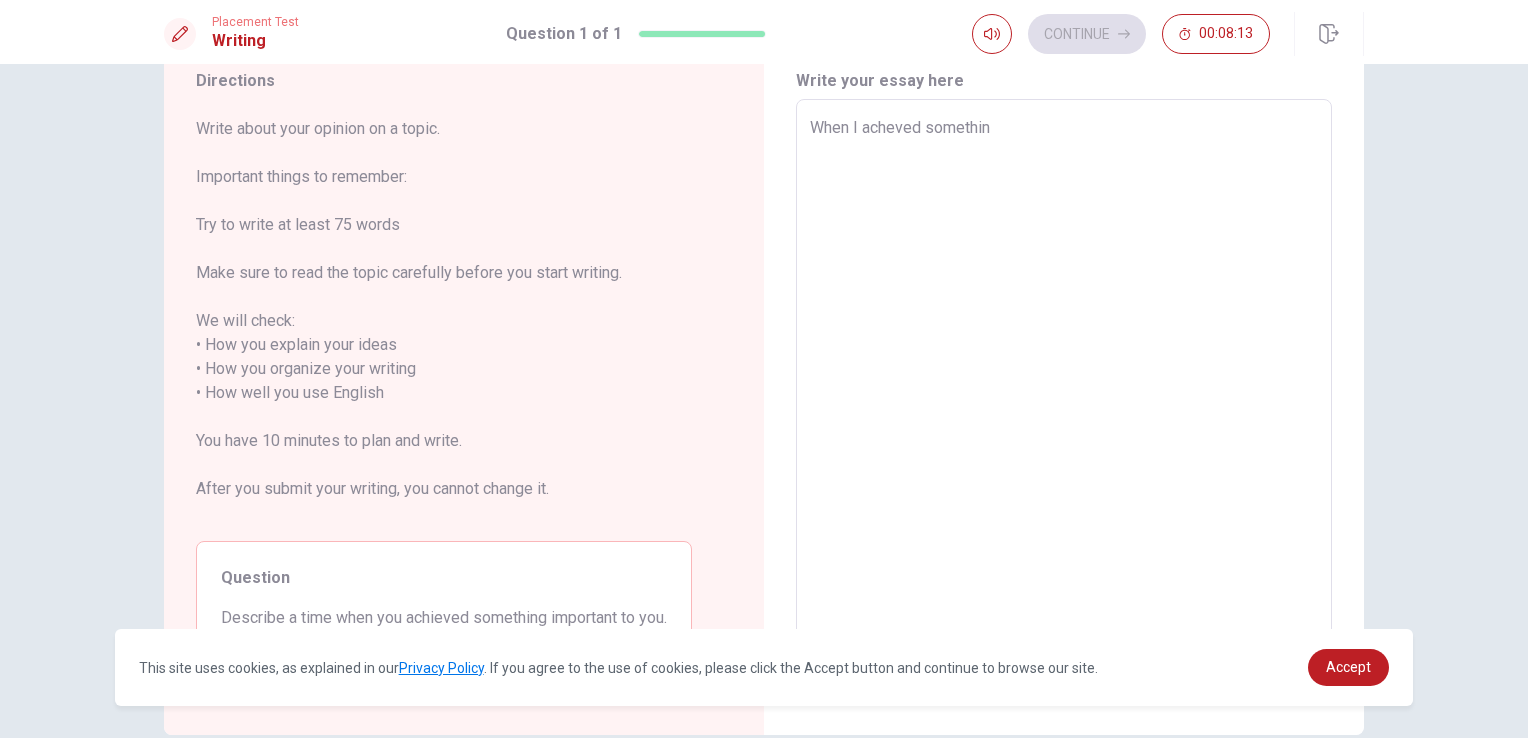 type on "When I acheved something" 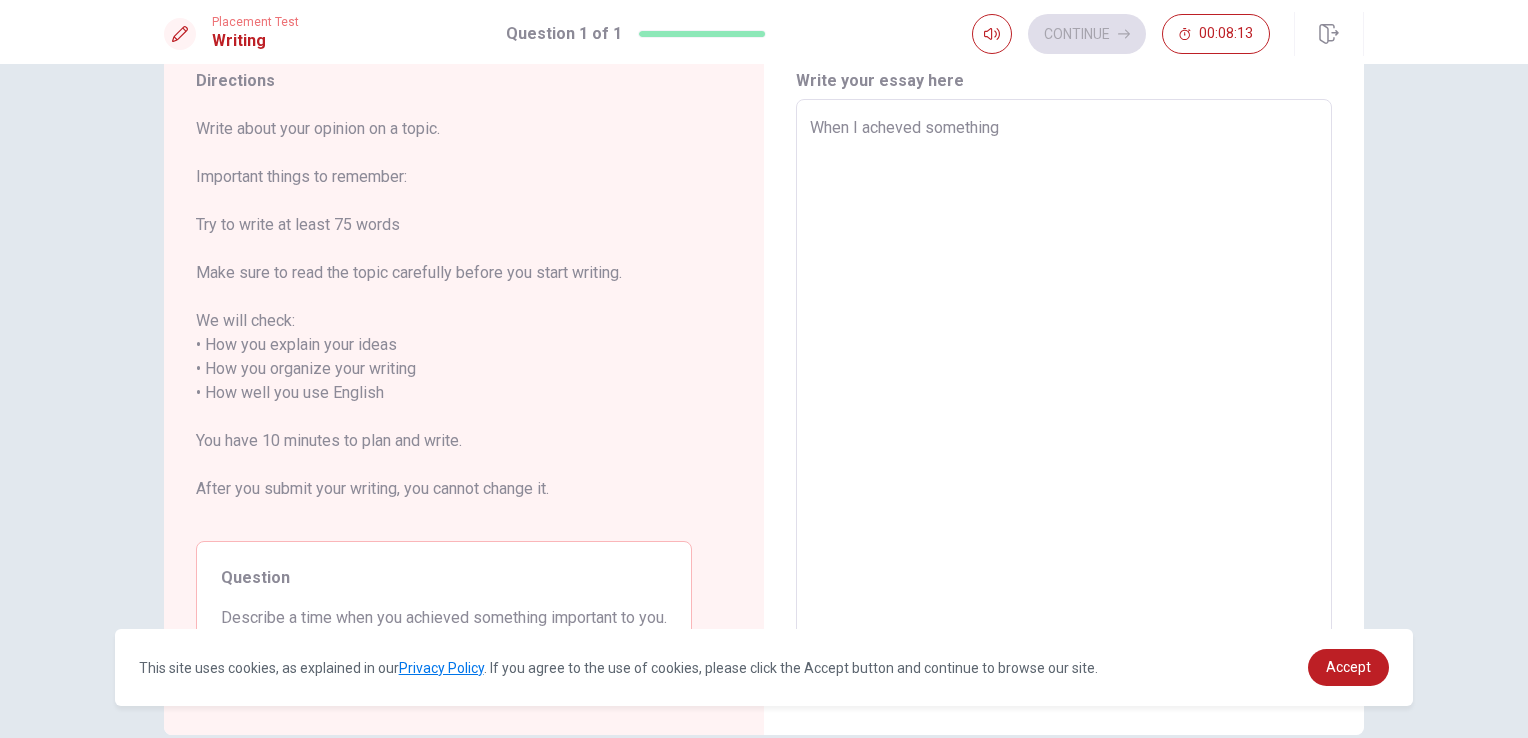 type on "x" 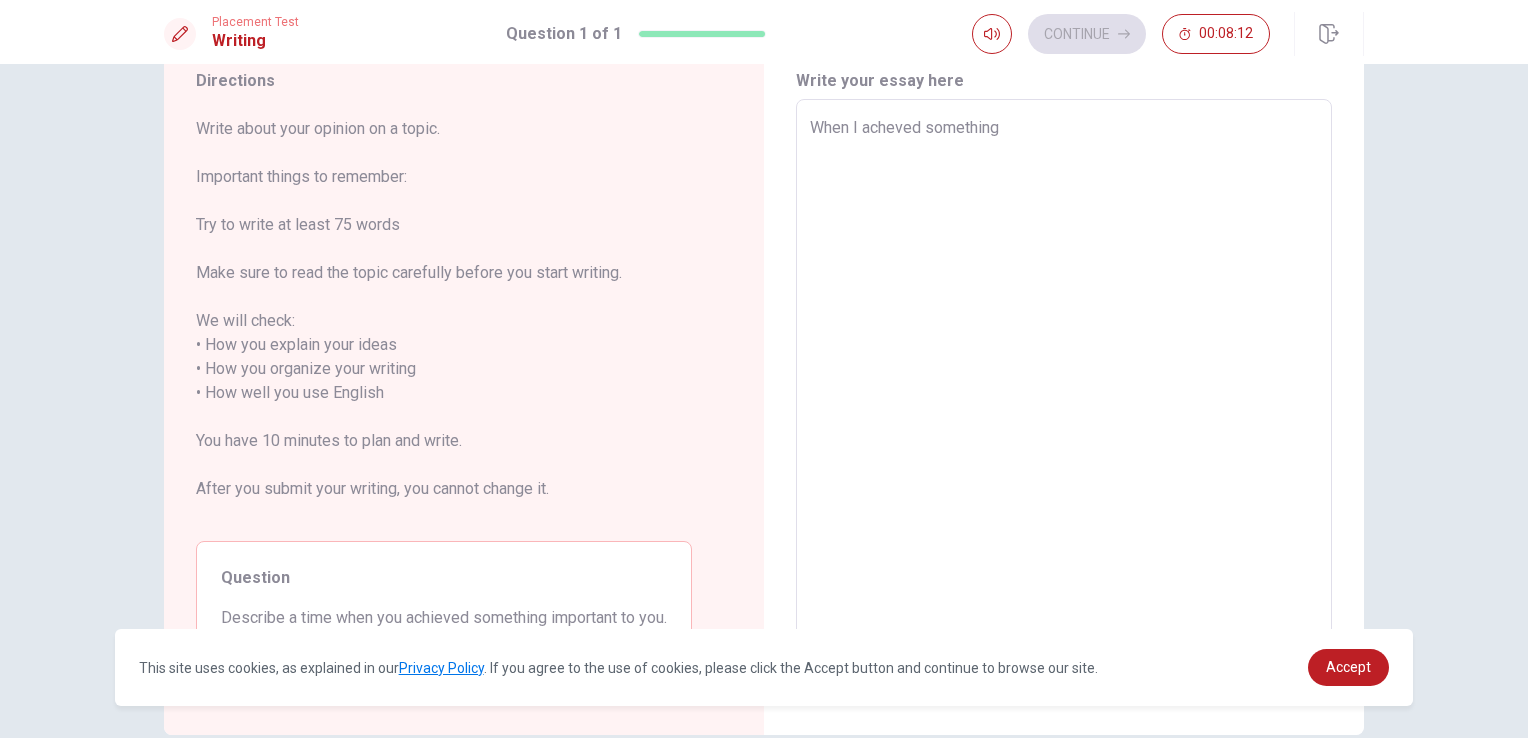 type on "When I acheved something" 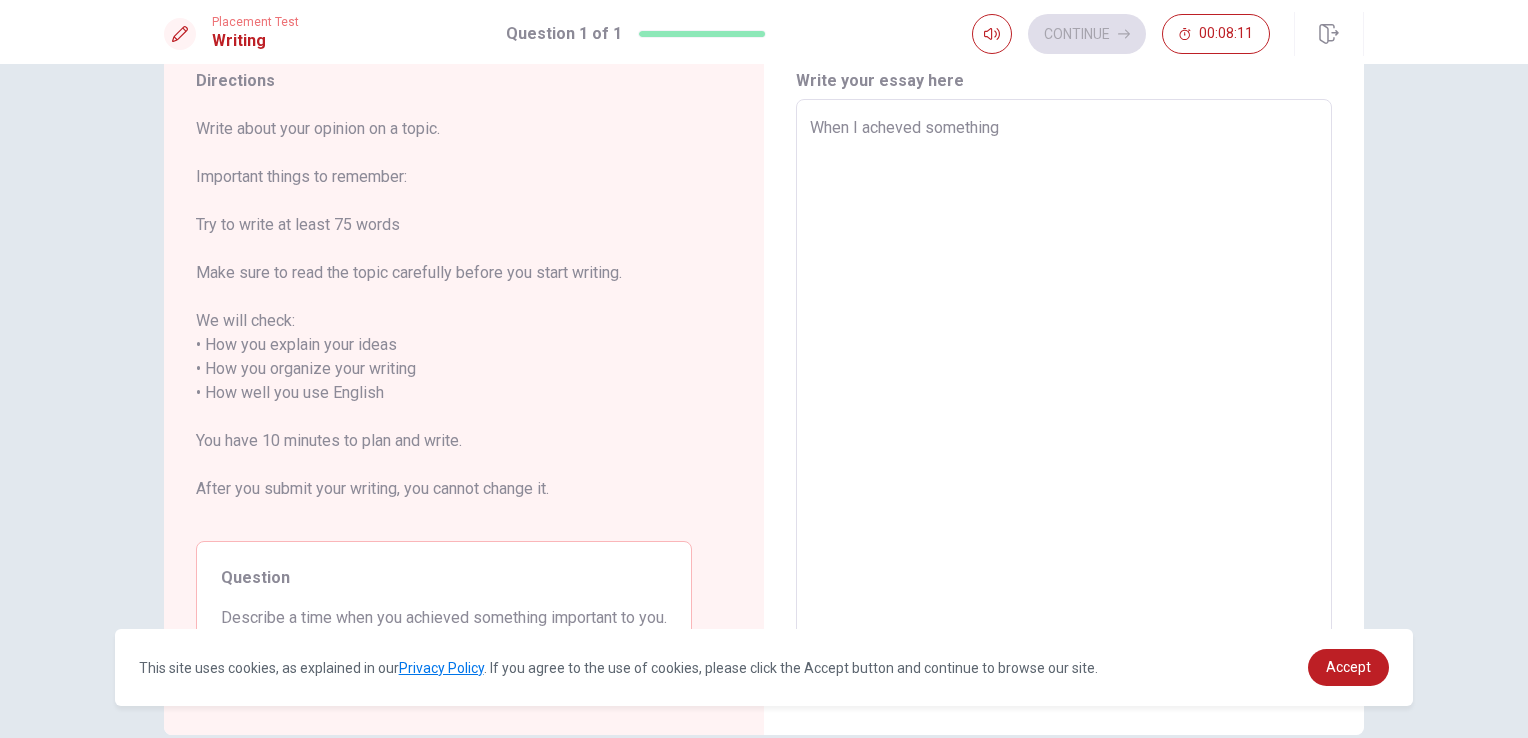 type on "When I acheved something i" 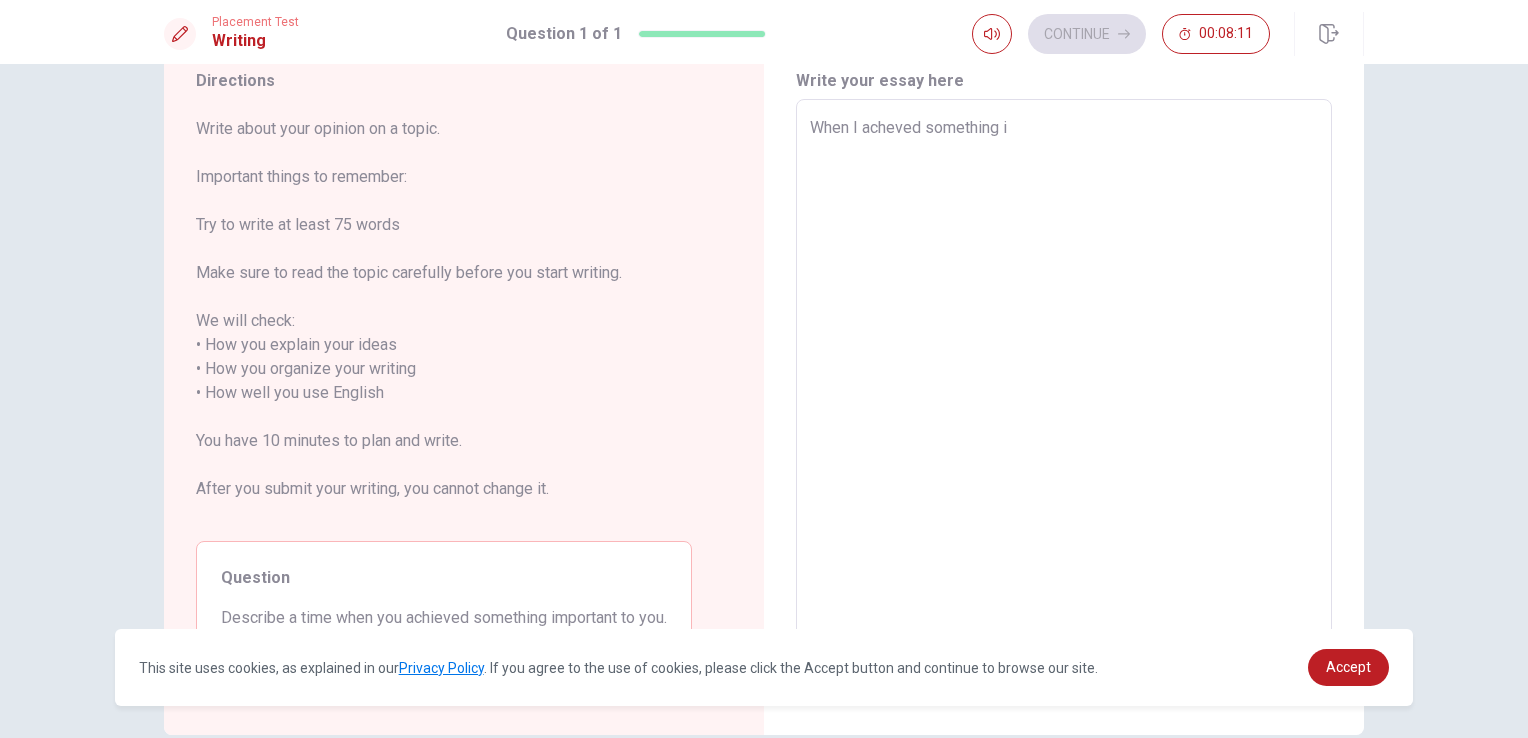 type on "x" 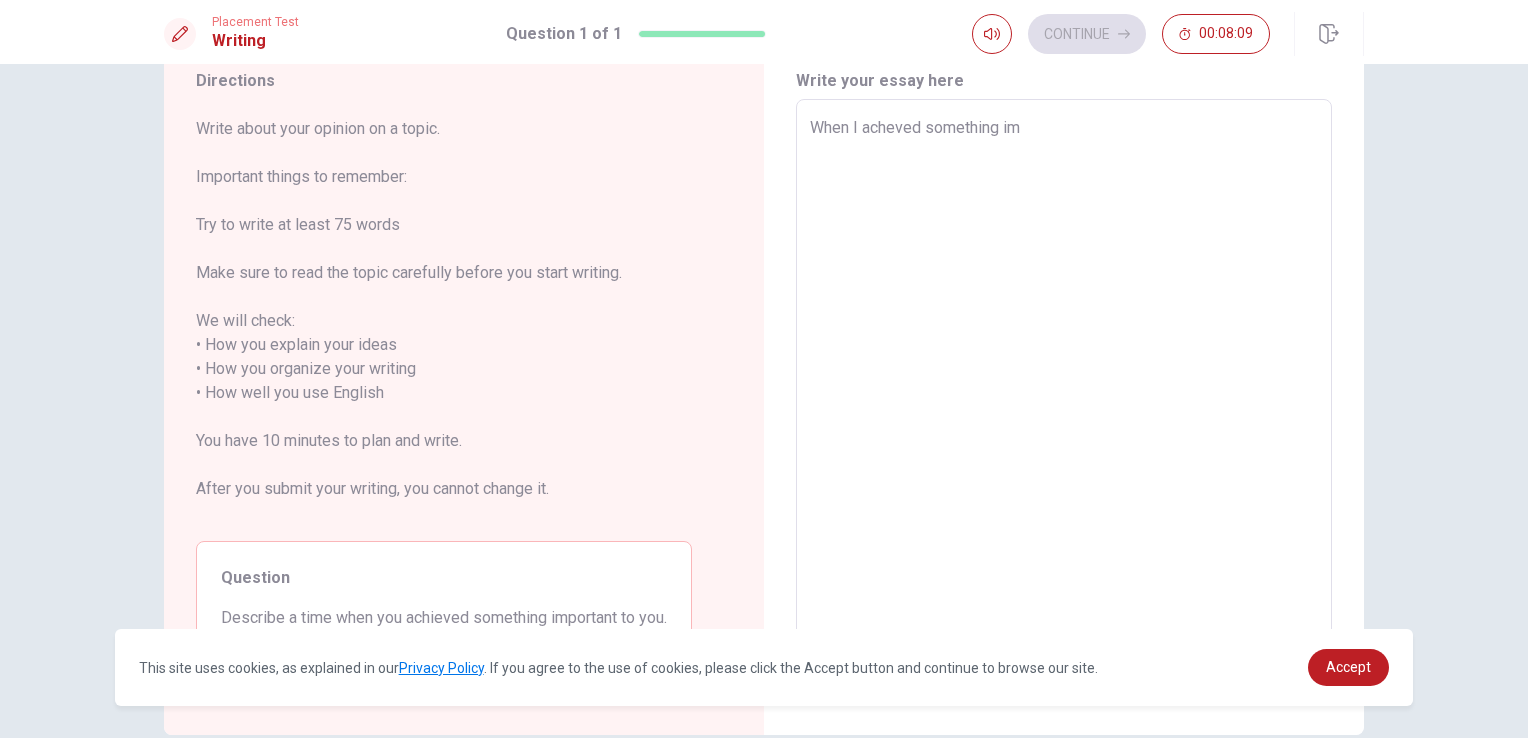 type on "x" 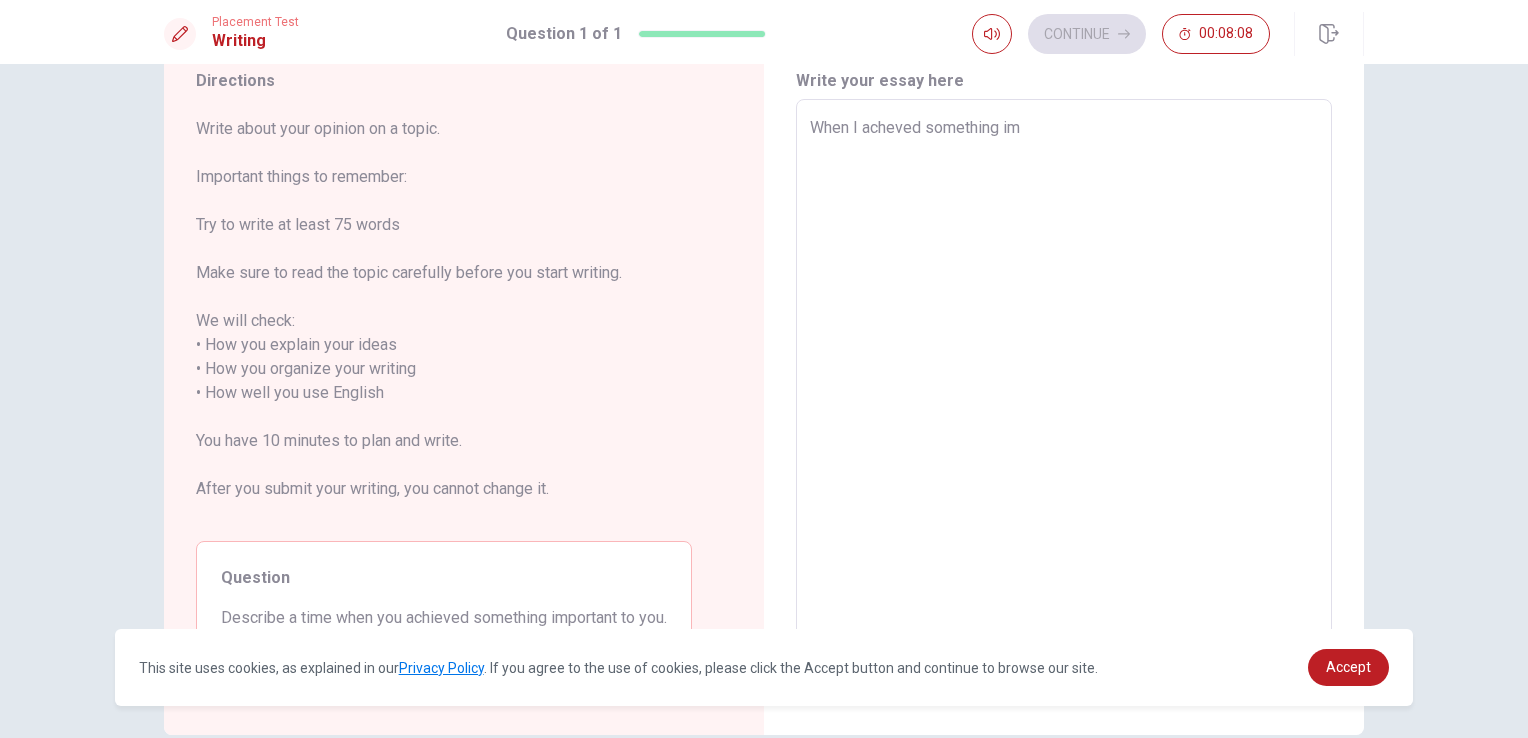 type on "When I acheved something imp" 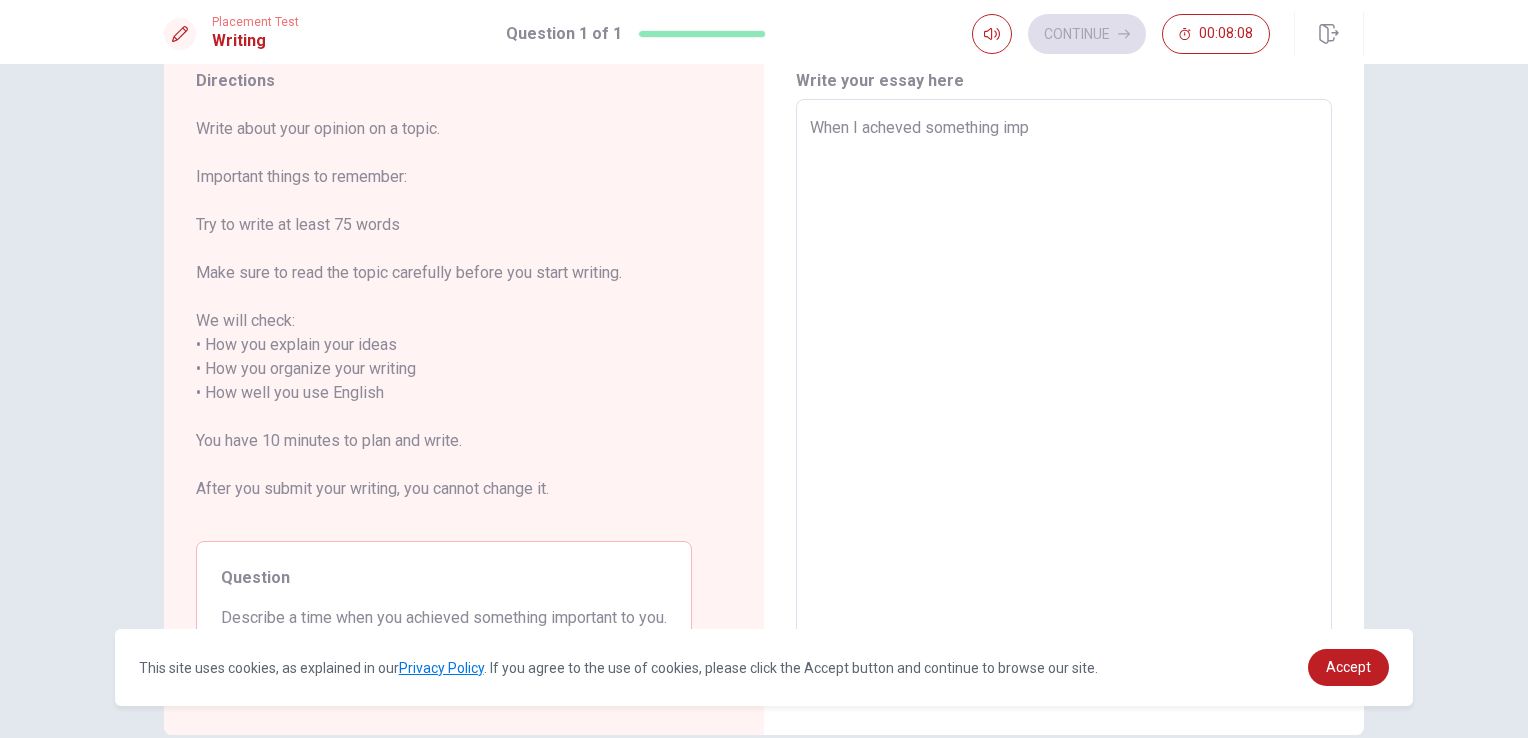 type on "x" 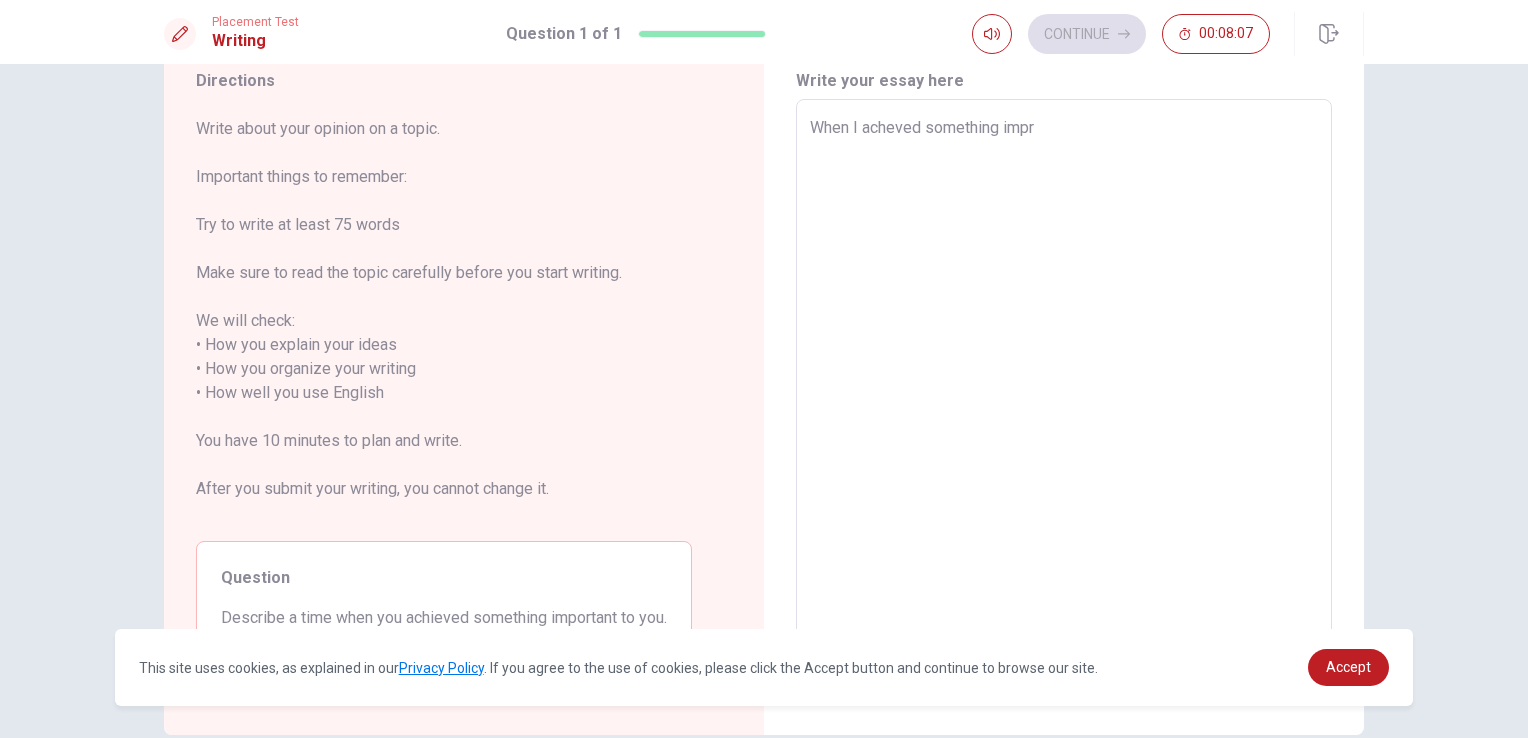 type on "x" 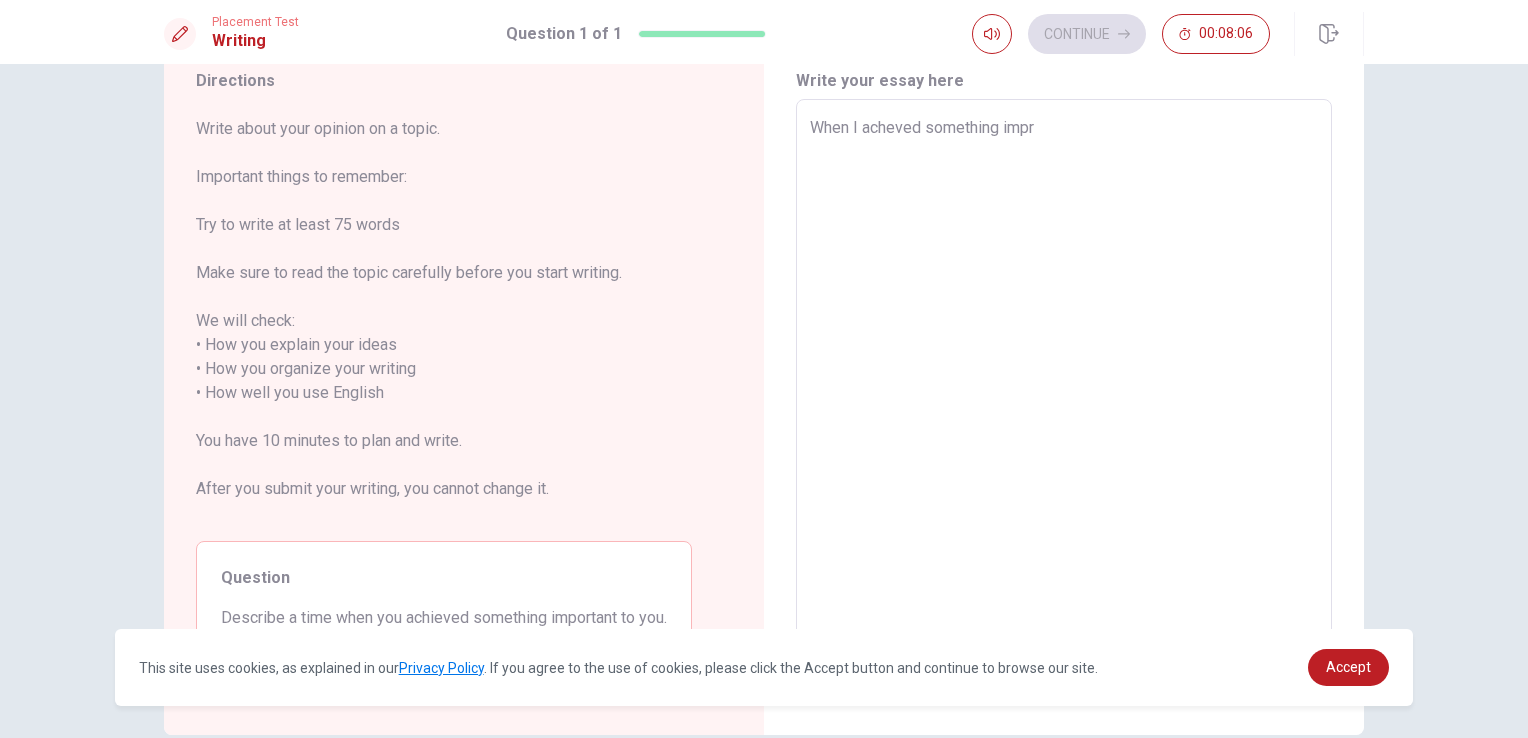 type on "When I acheved something imprt" 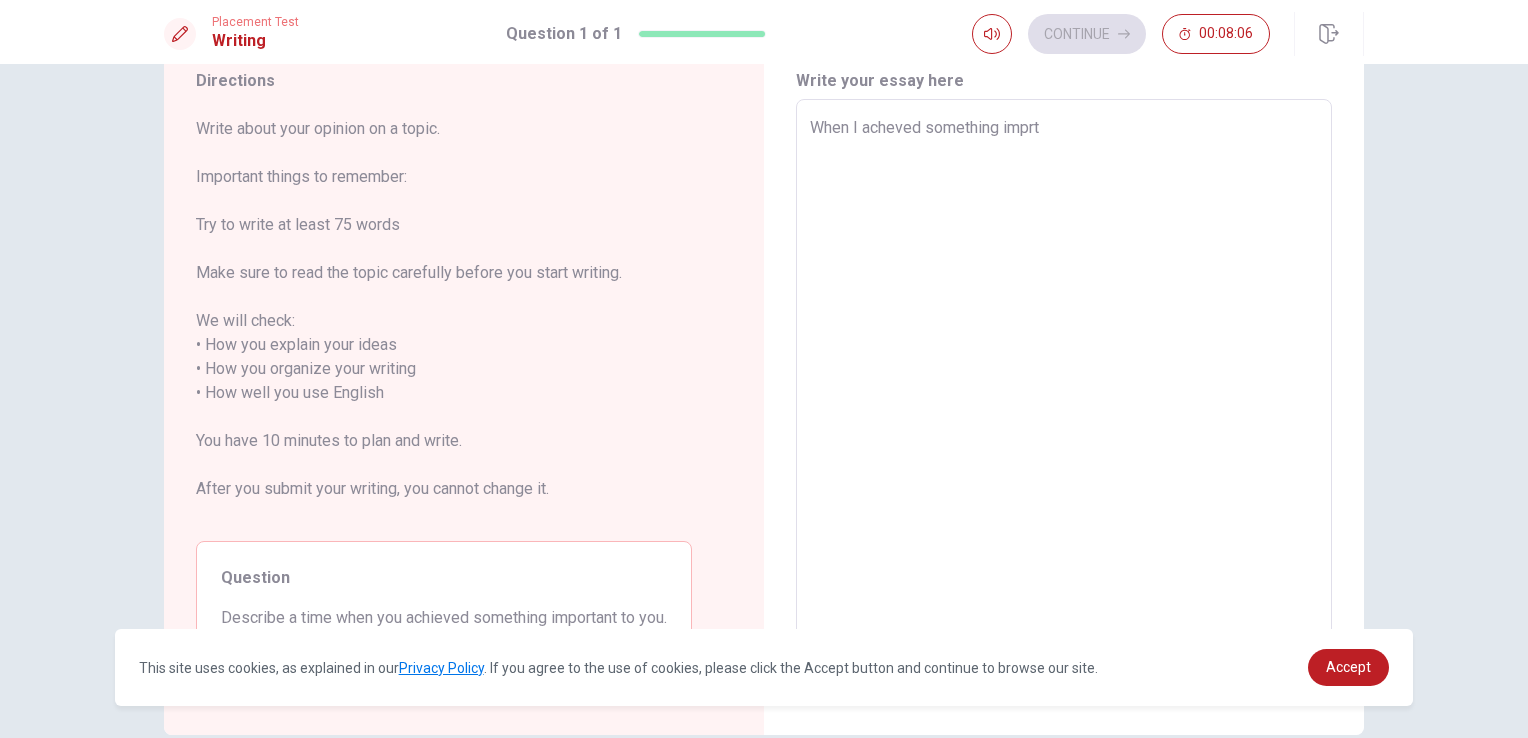 type on "x" 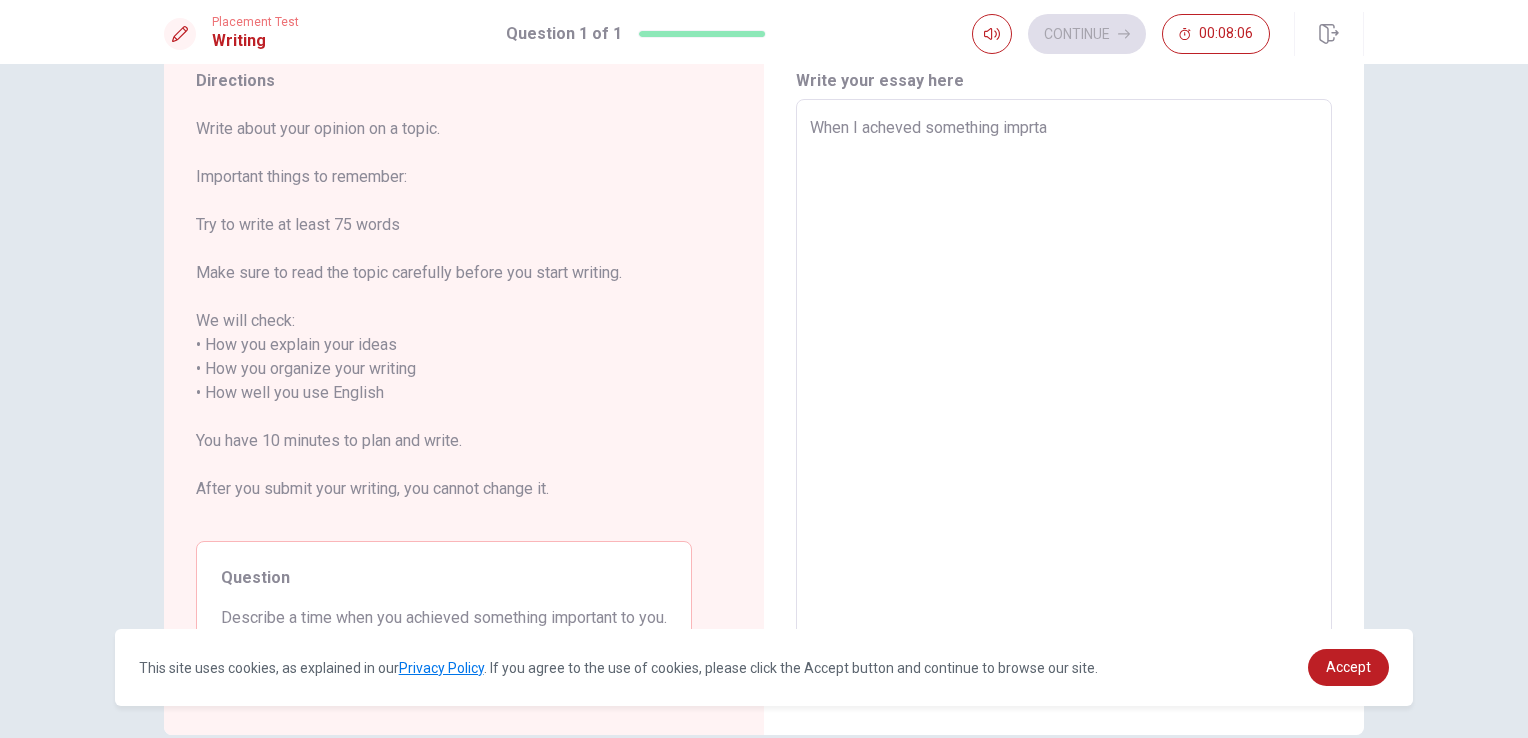 type on "When I acheved something imprtan" 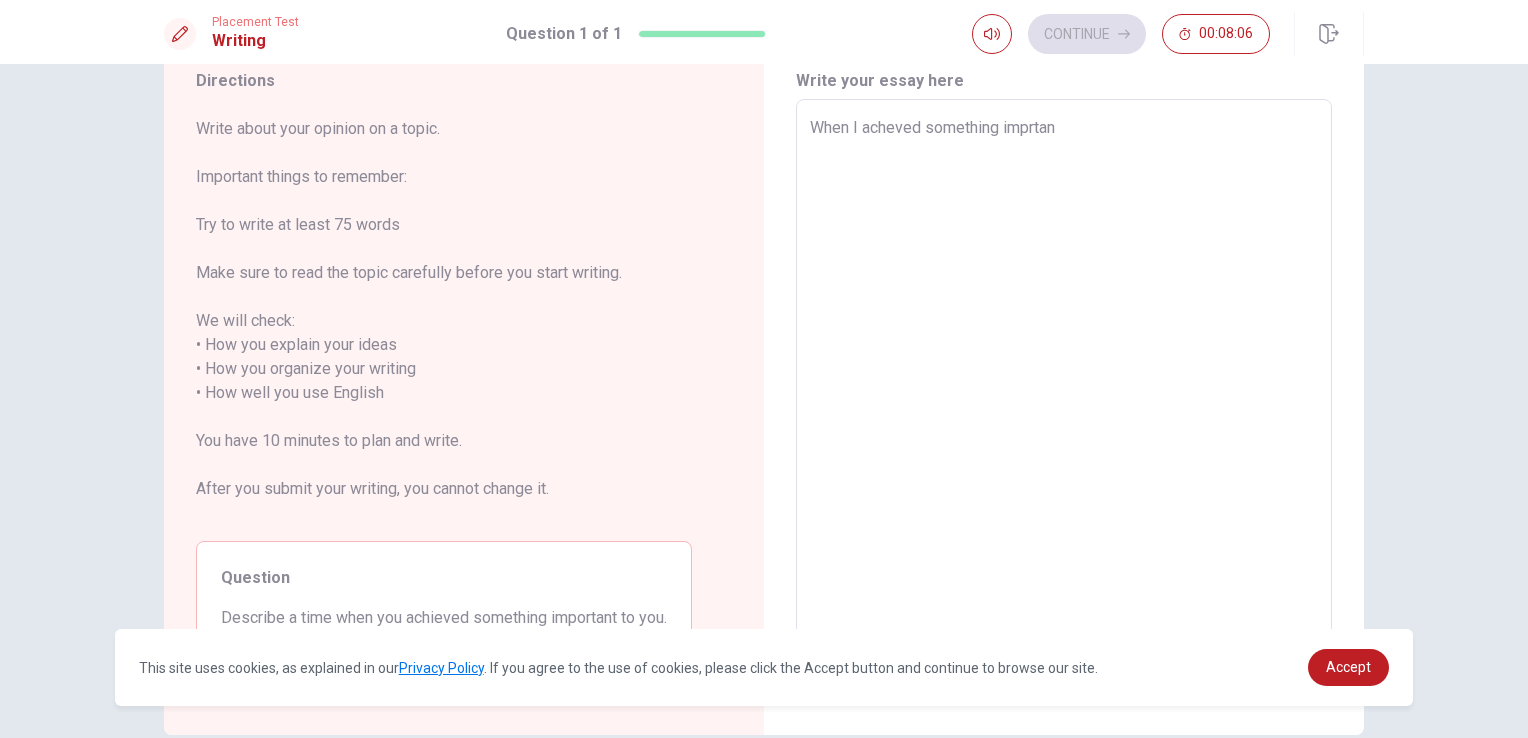 type on "x" 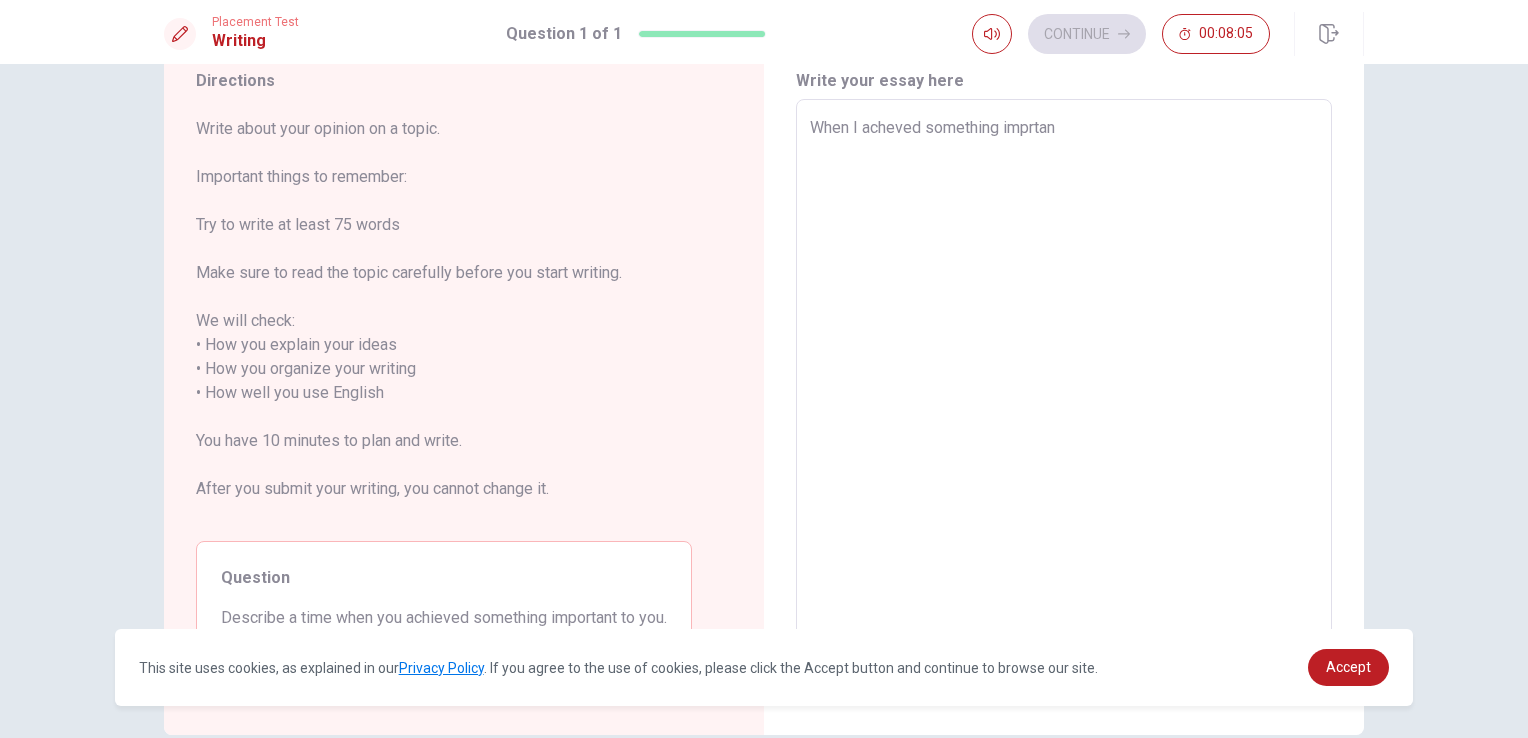 type on "When I acheved something imprtant" 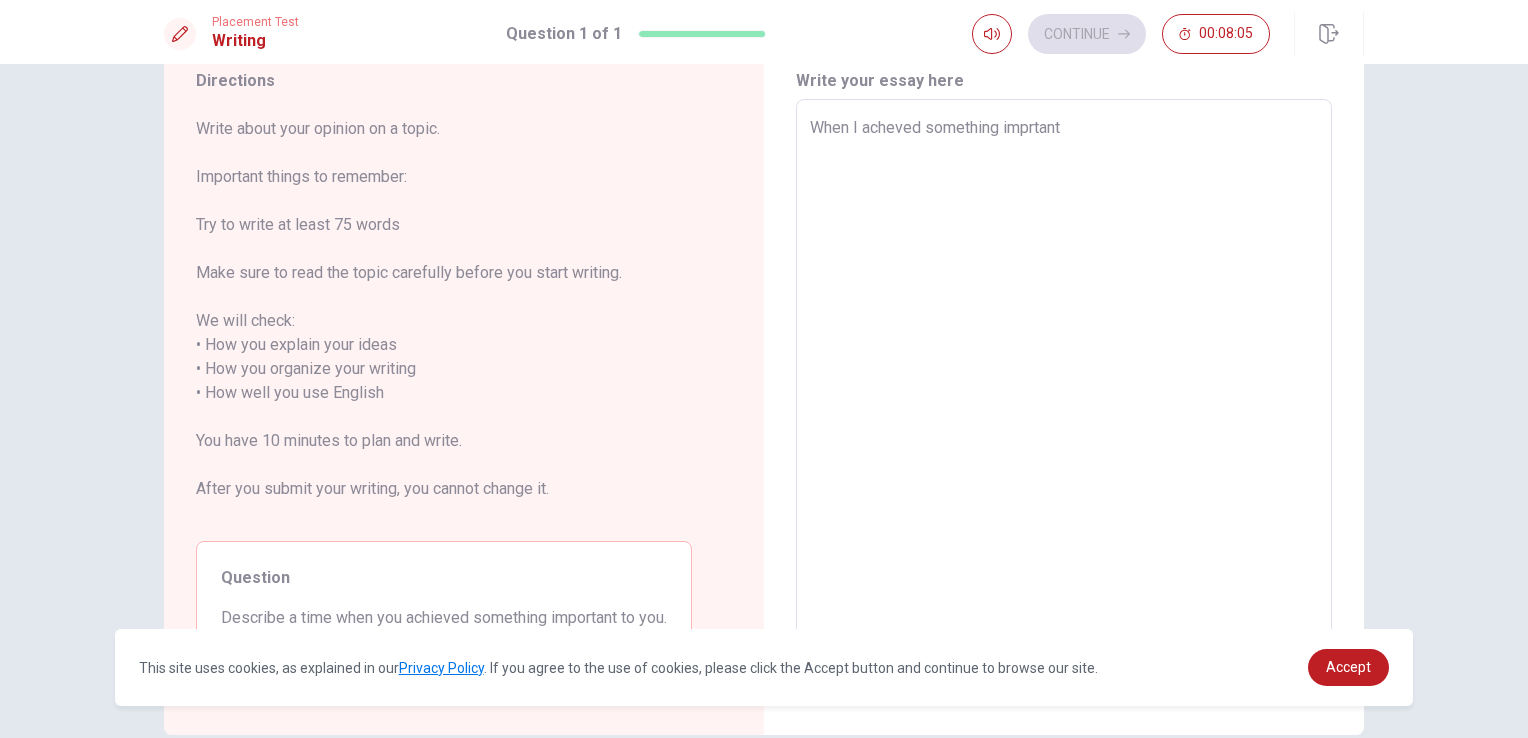 type on "x" 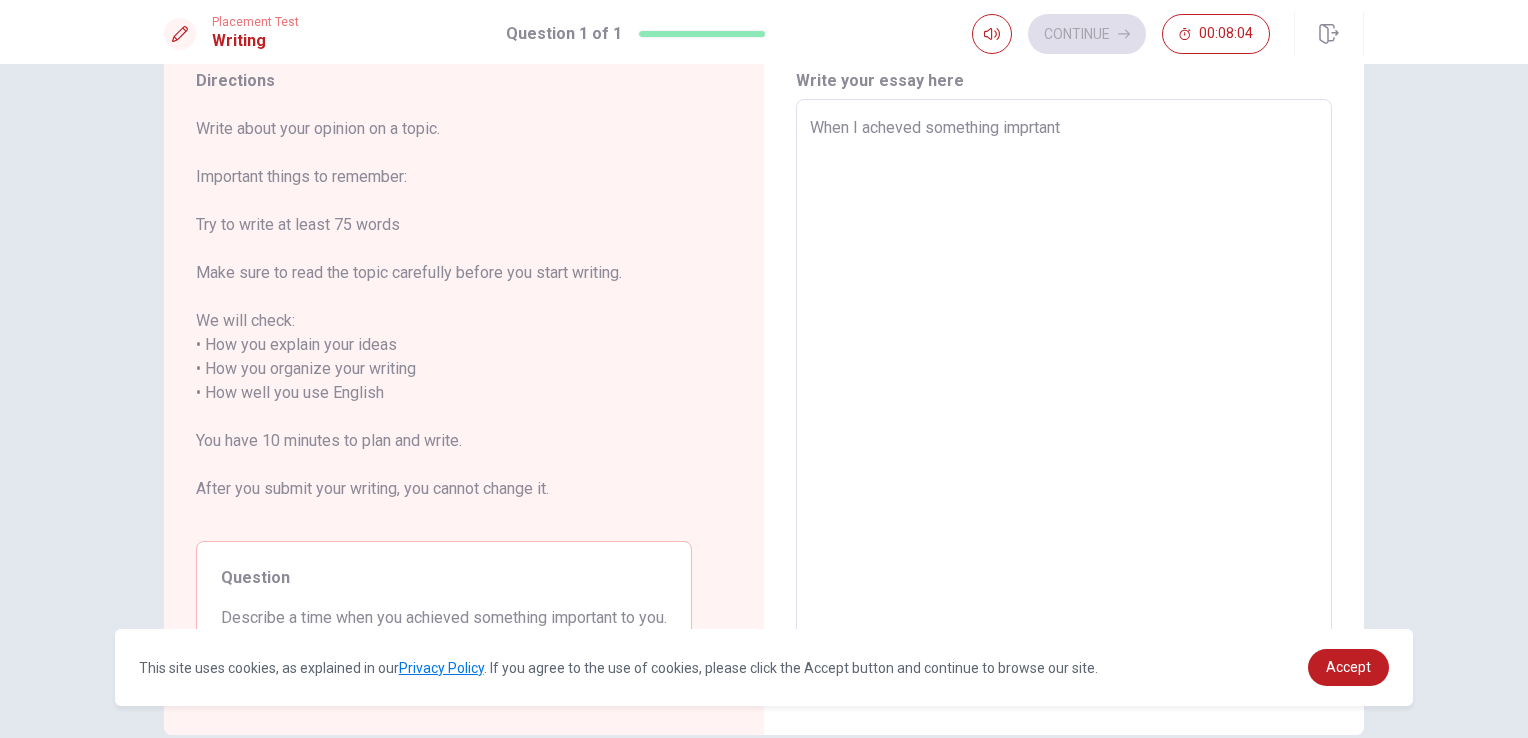 type on "When I acheved something imprtant" 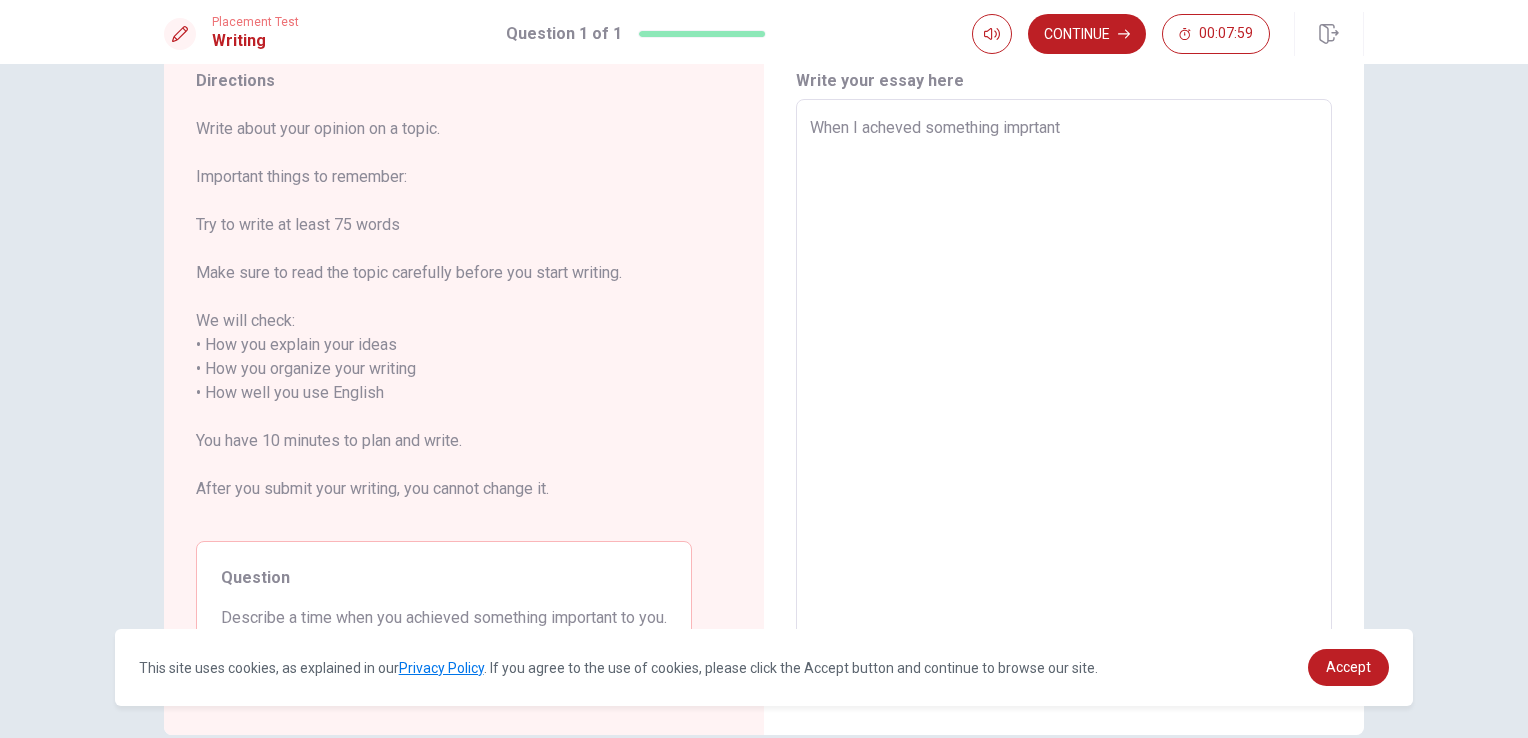 type on "x" 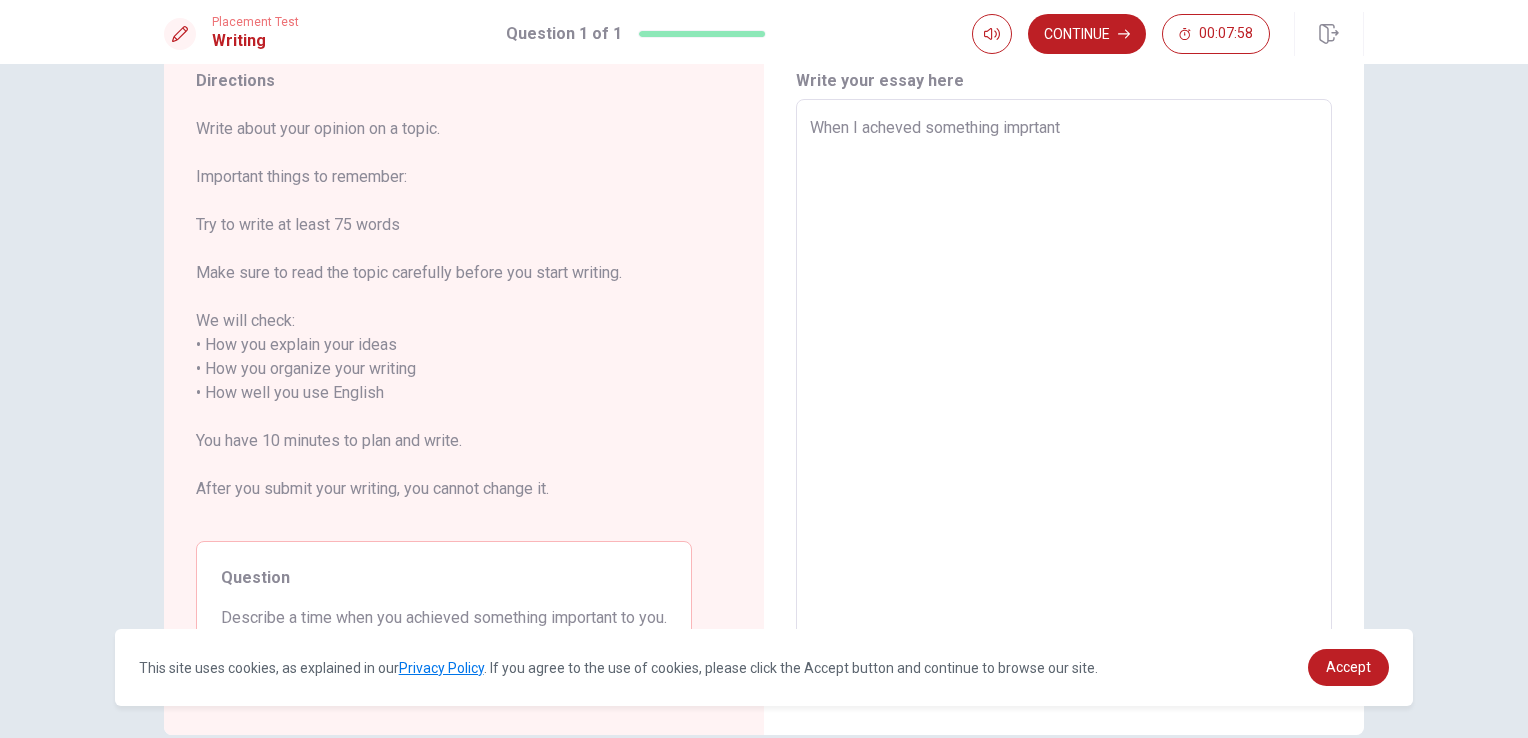 type on "When I acheved something imprtant t" 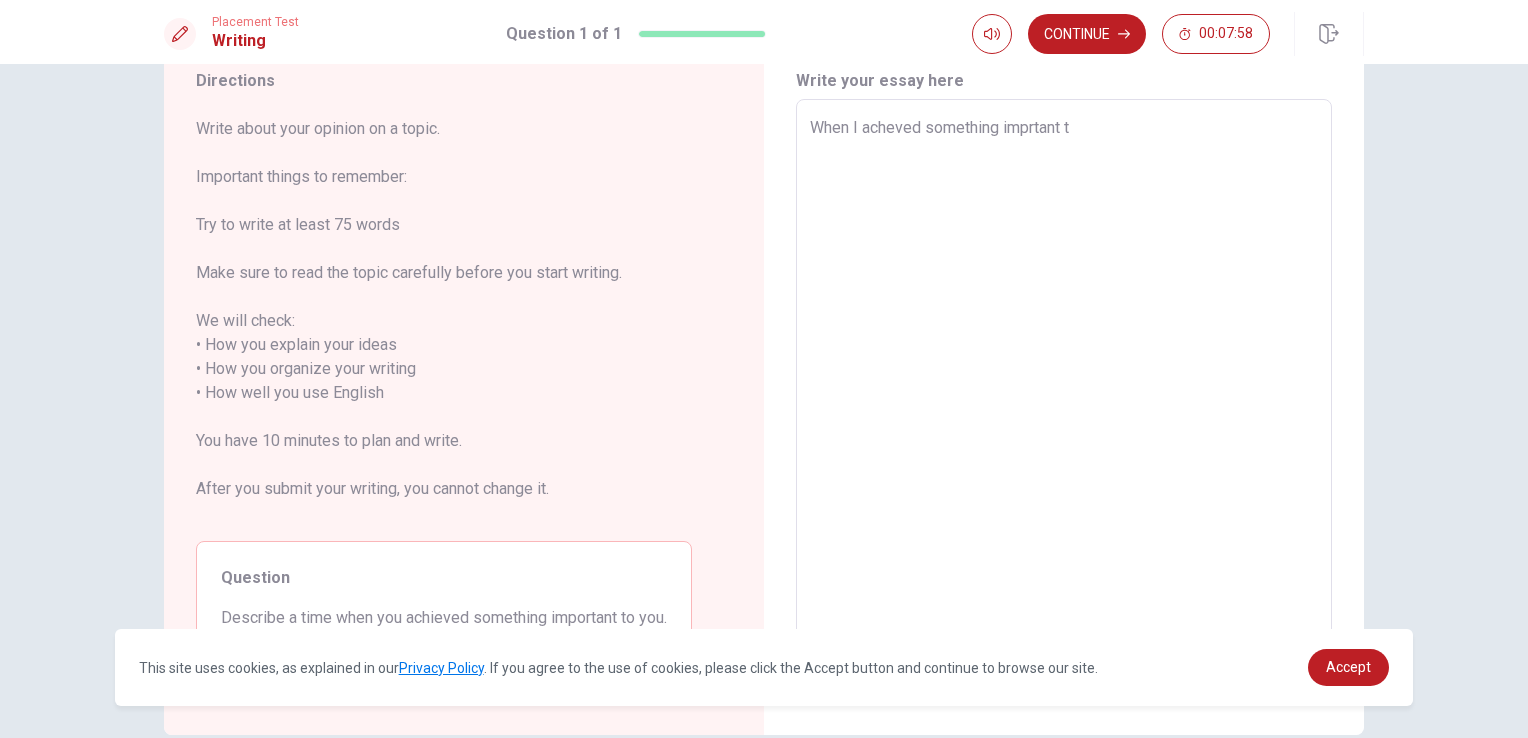 type on "x" 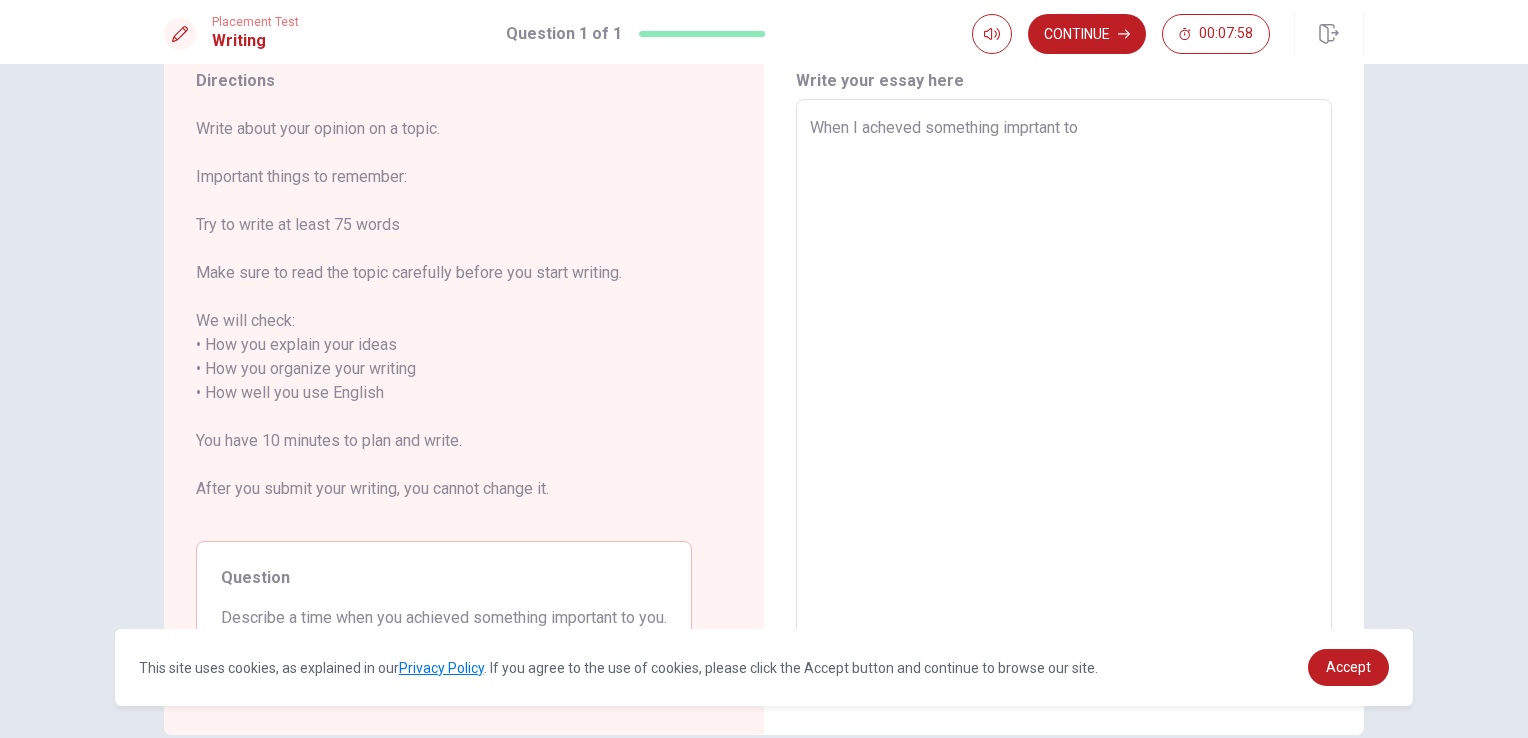 type on "When I acheved something imprtant to" 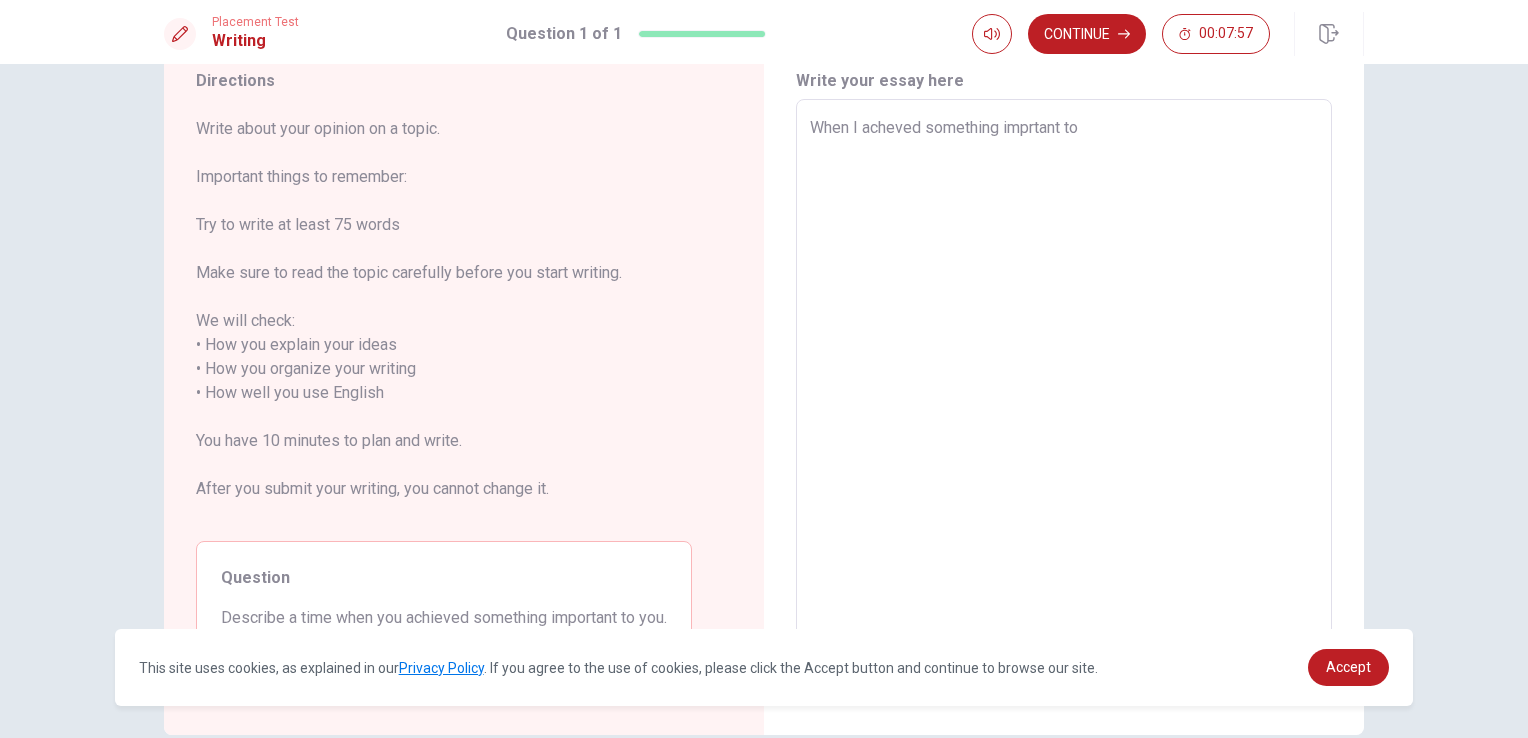type on "When I acheved something imprtant to m" 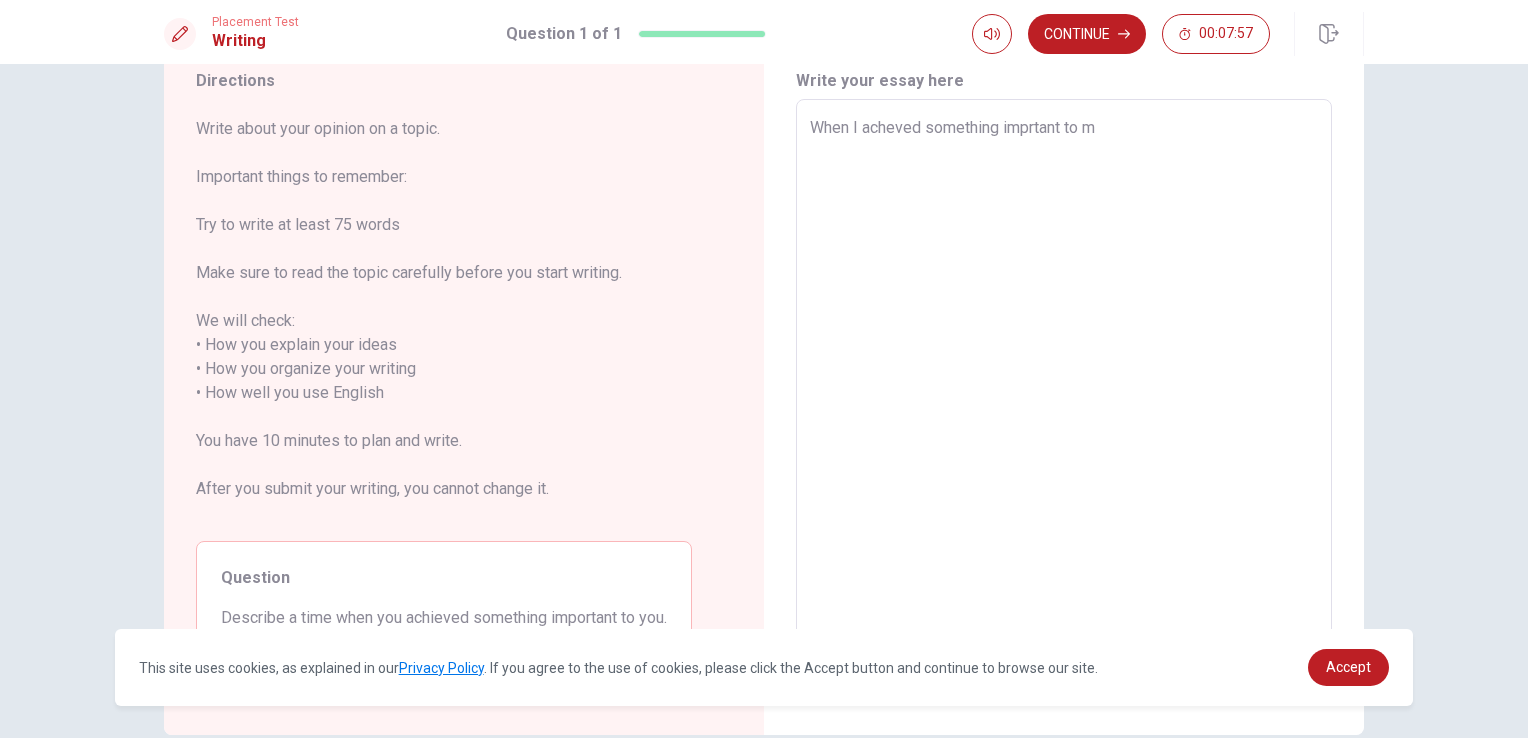 type on "x" 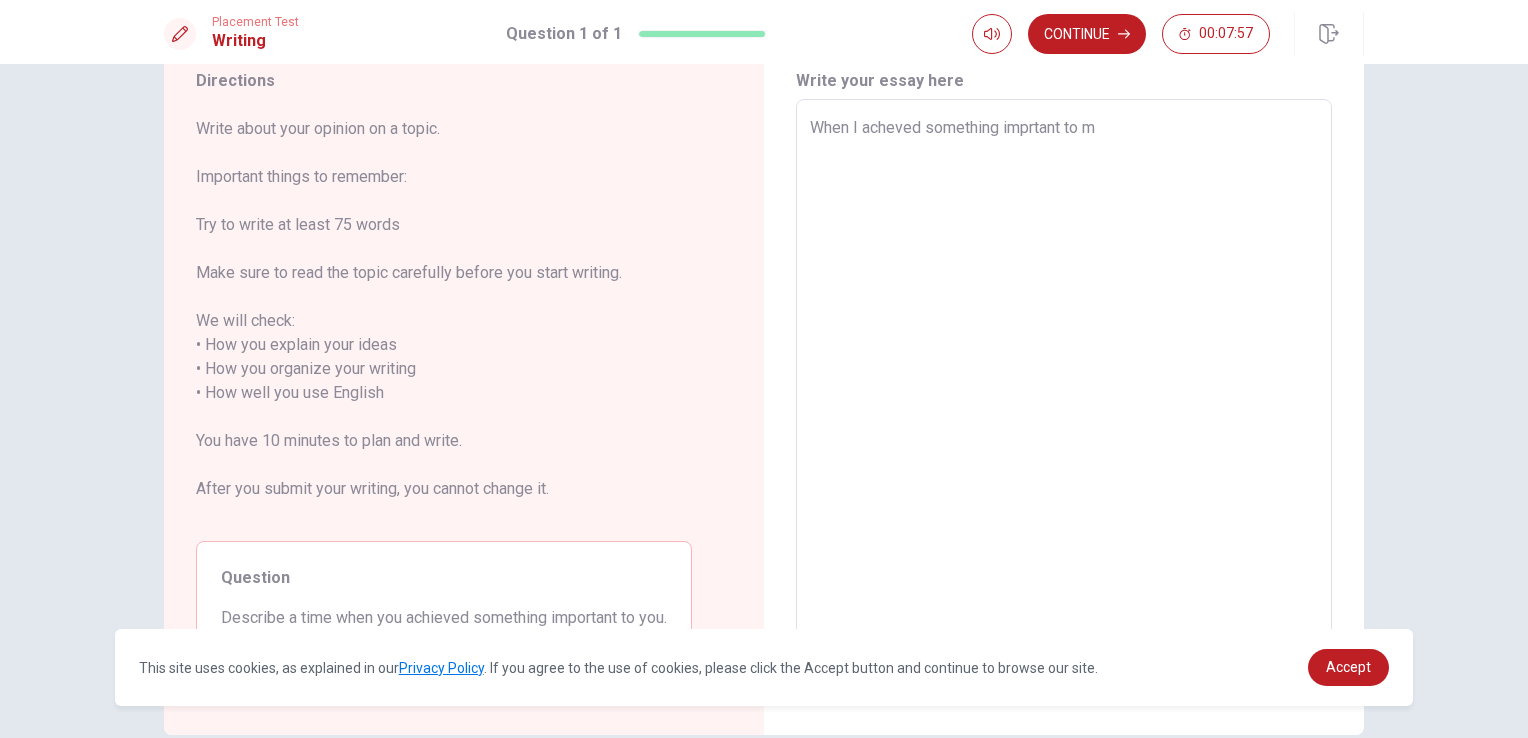 type on "When I acheved something imprtant to me" 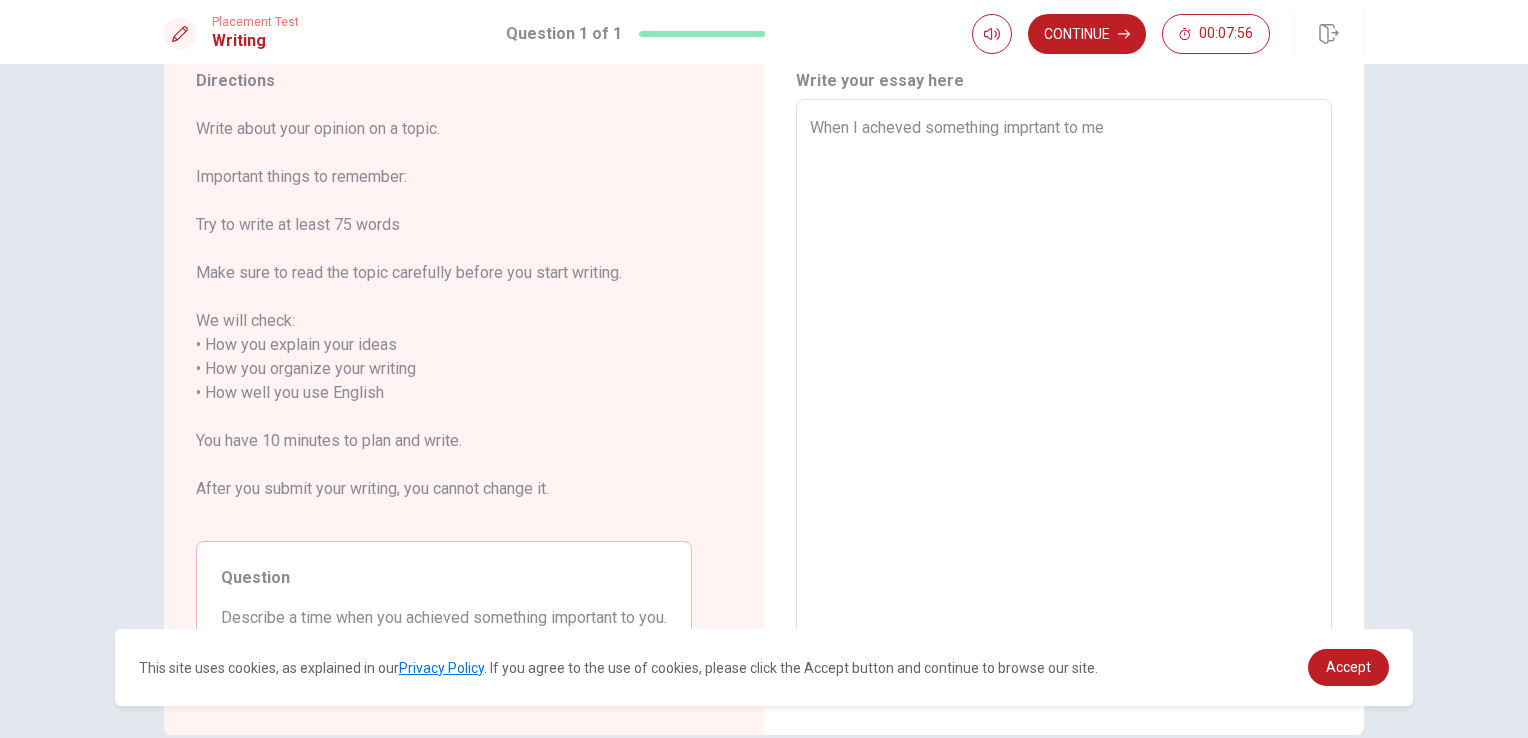 type on "x" 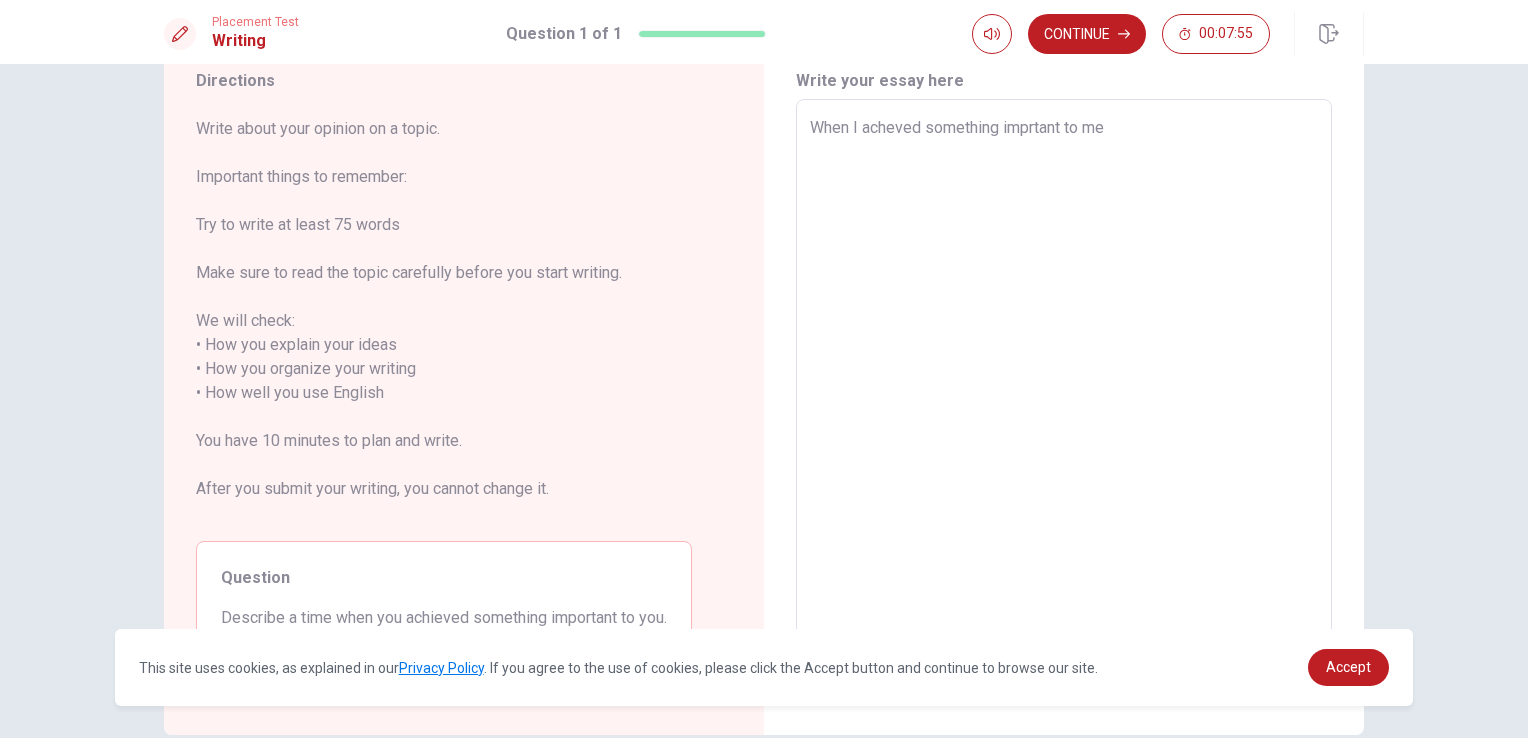 type on "When I acheved something imprtant to me," 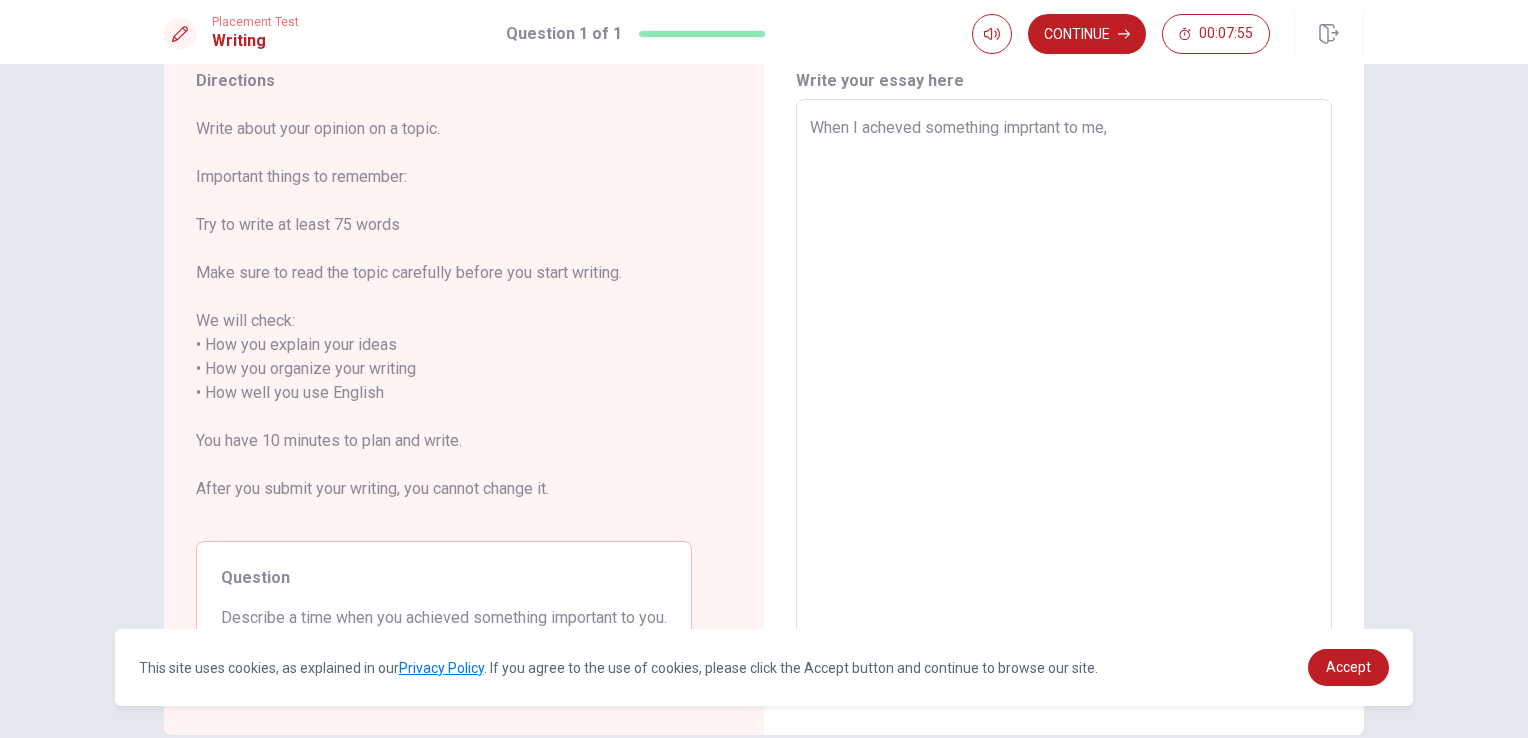 type on "x" 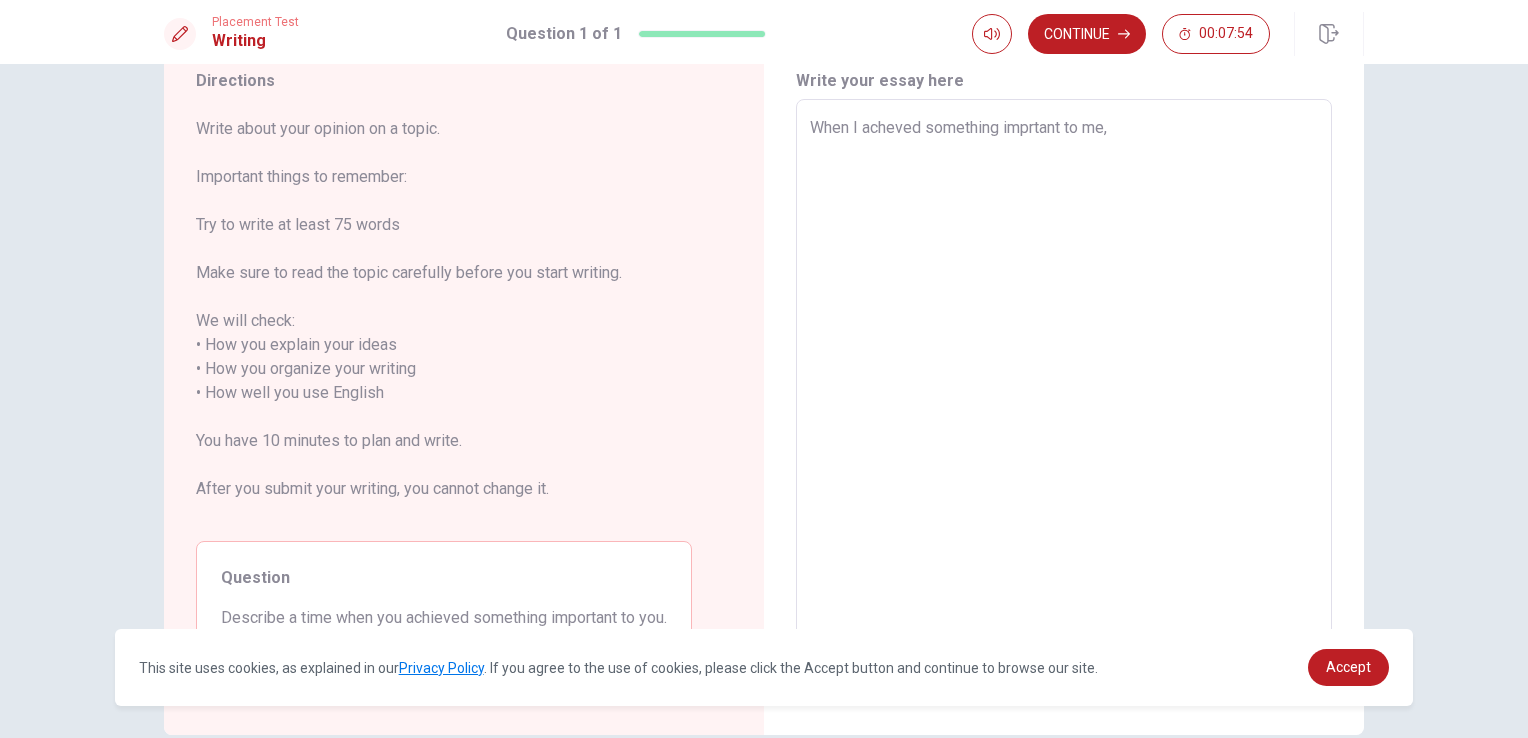 type on "When I acheved something imprtant to me," 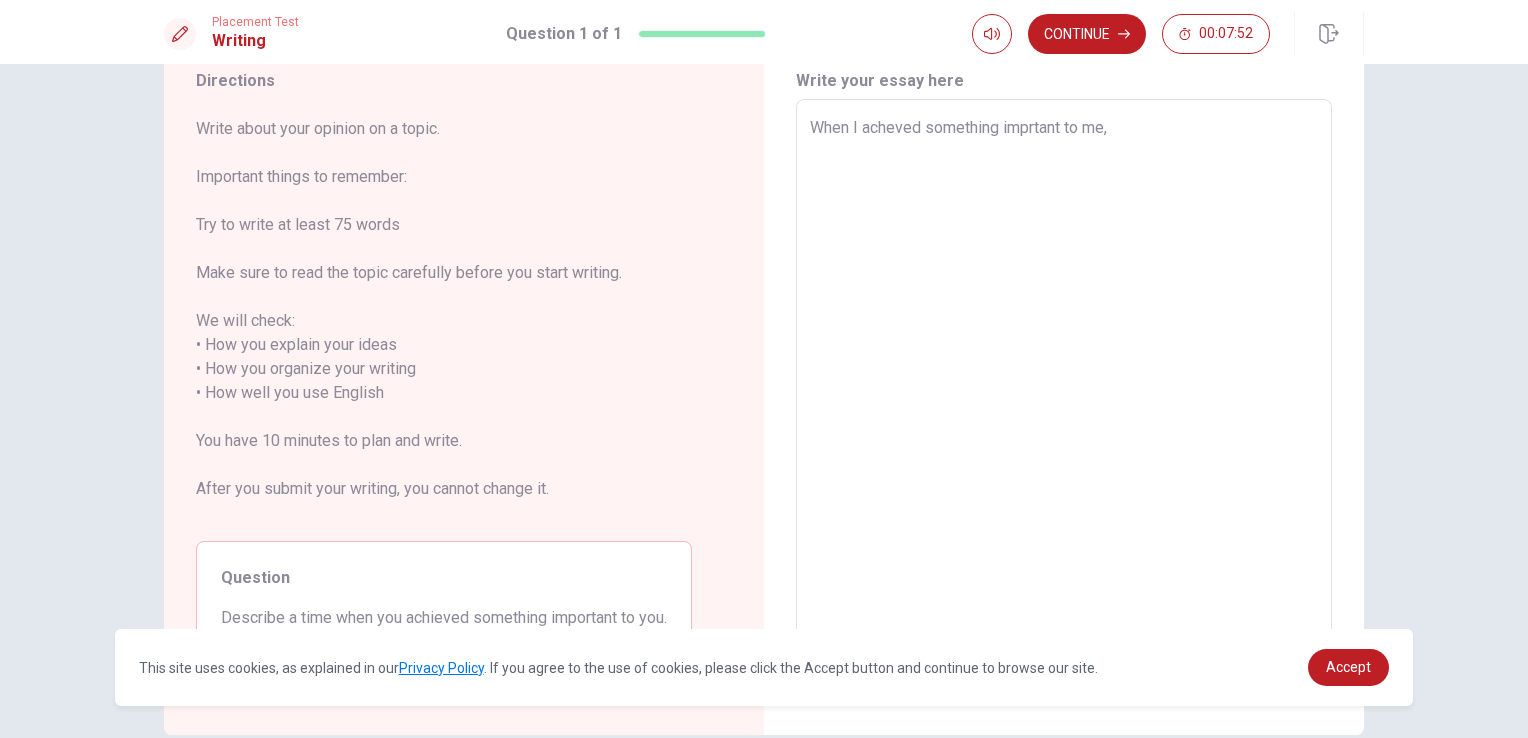 type on "x" 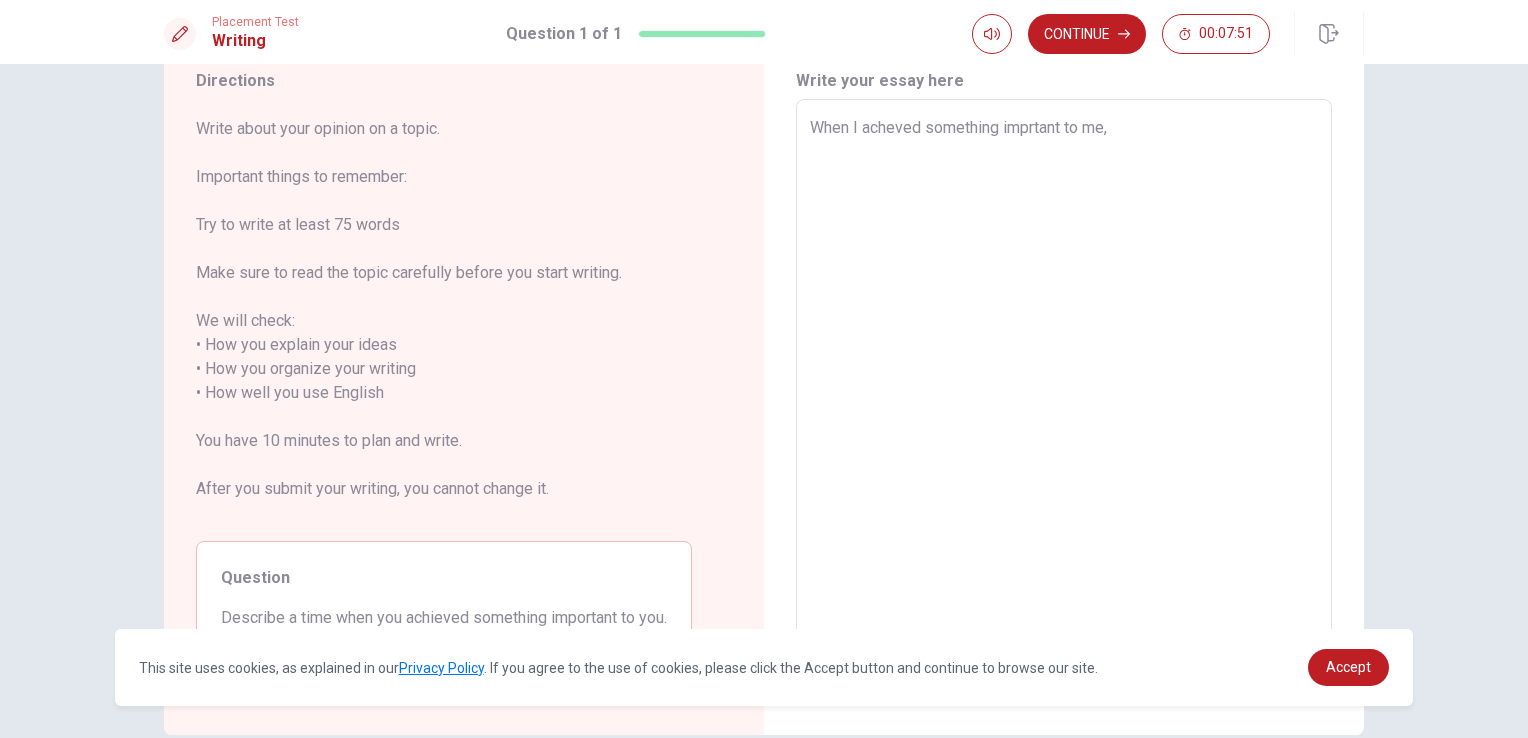 type on "When I acheved something imprtant to me, I" 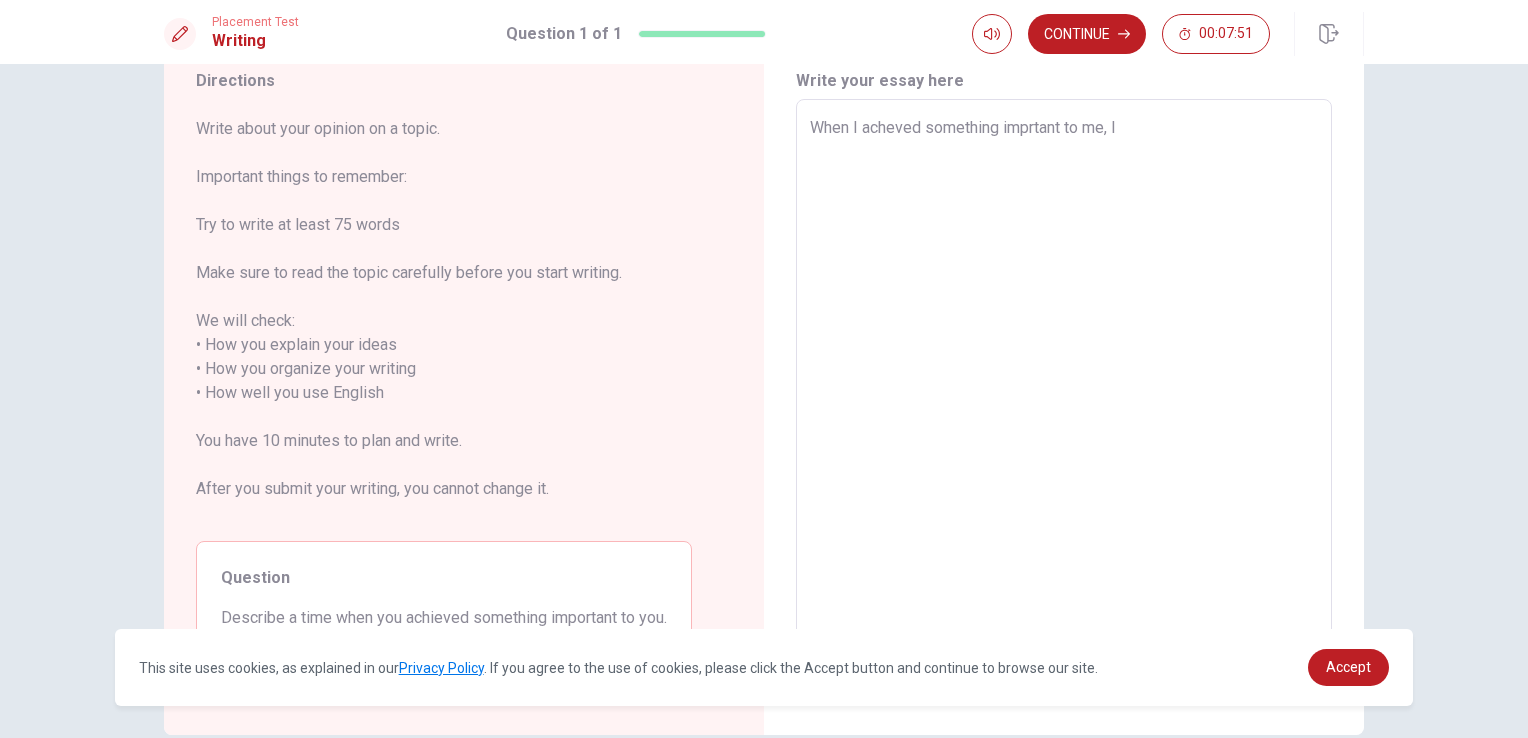 type on "x" 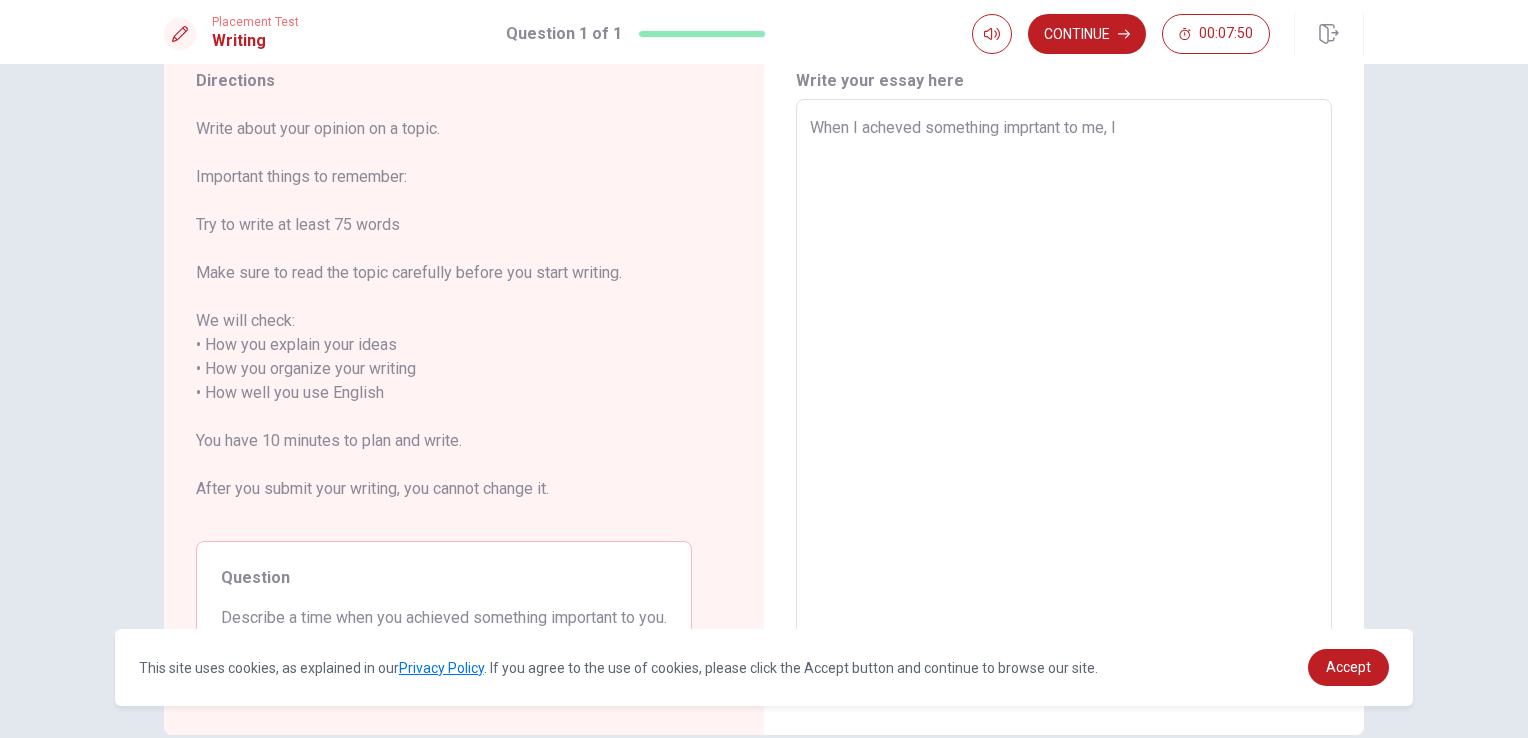 type on "When I acheved something imprtant to me, I" 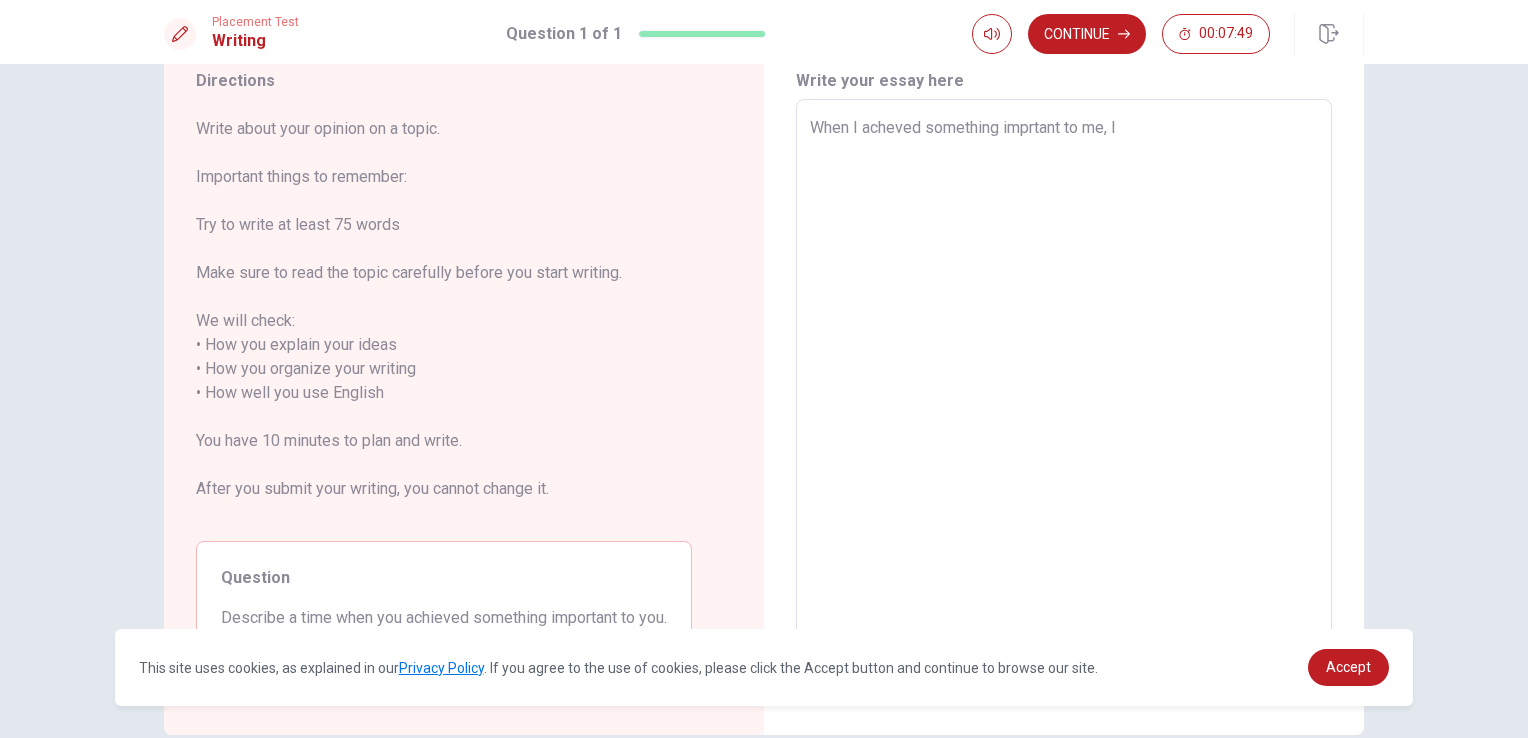 type on "When I acheved something imprtant to me, I a" 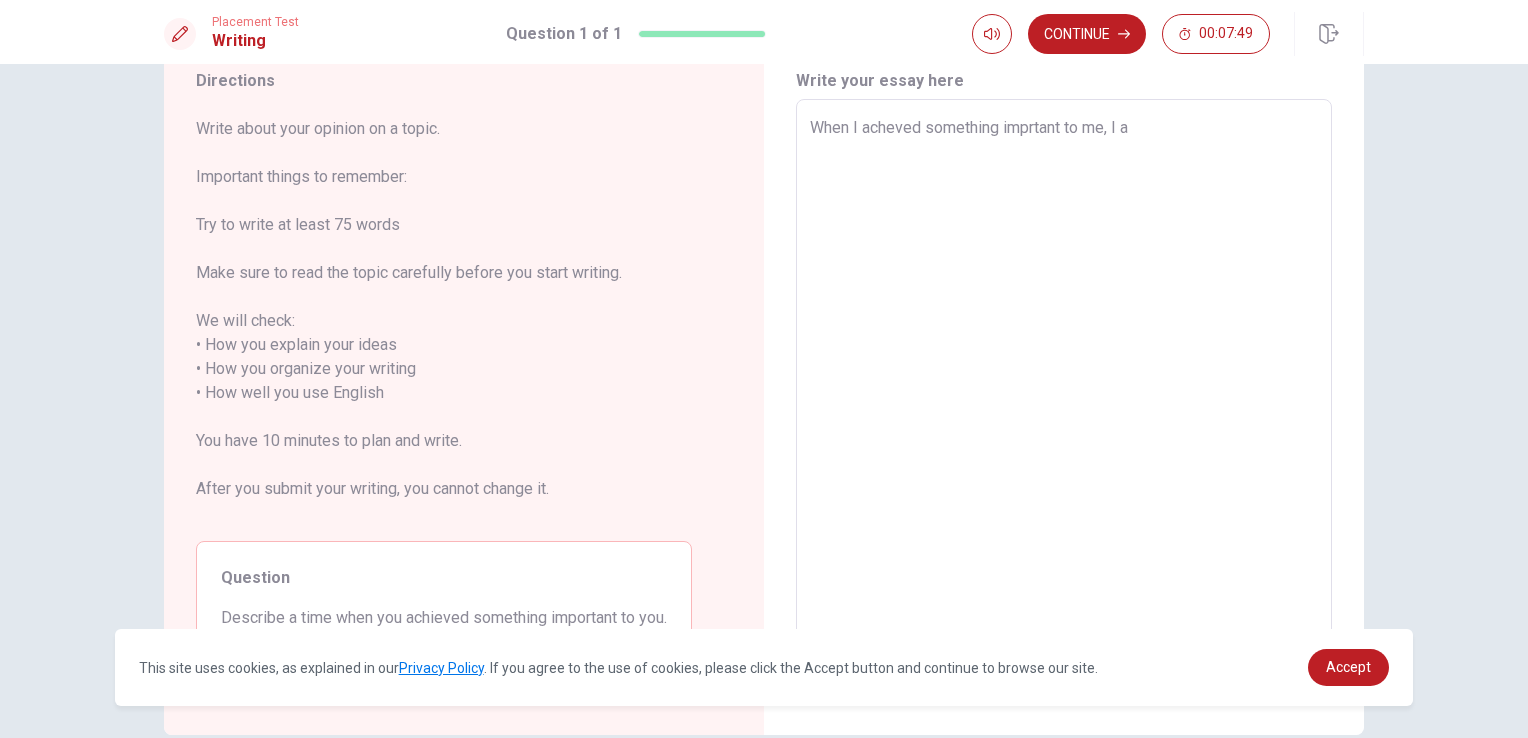 type on "x" 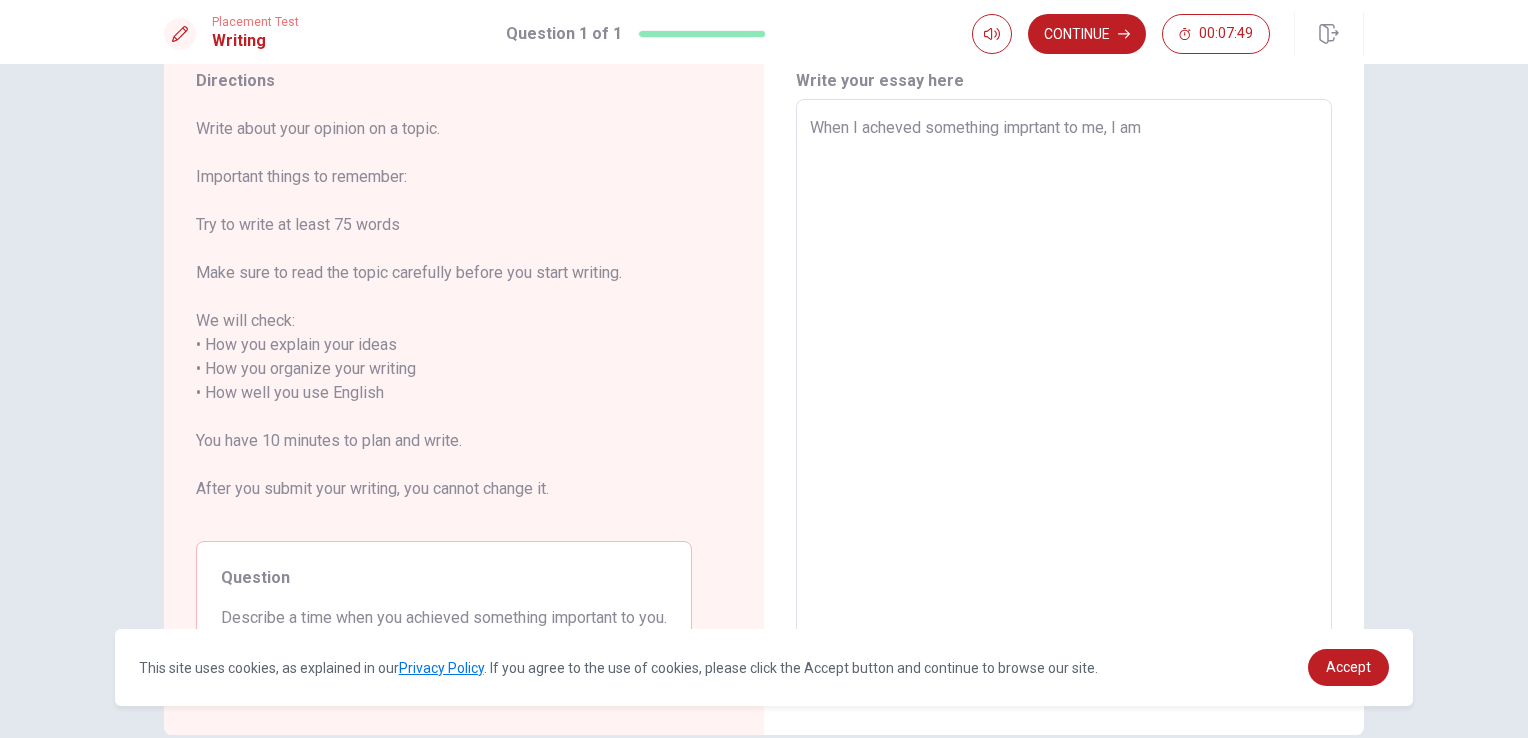 type on "x" 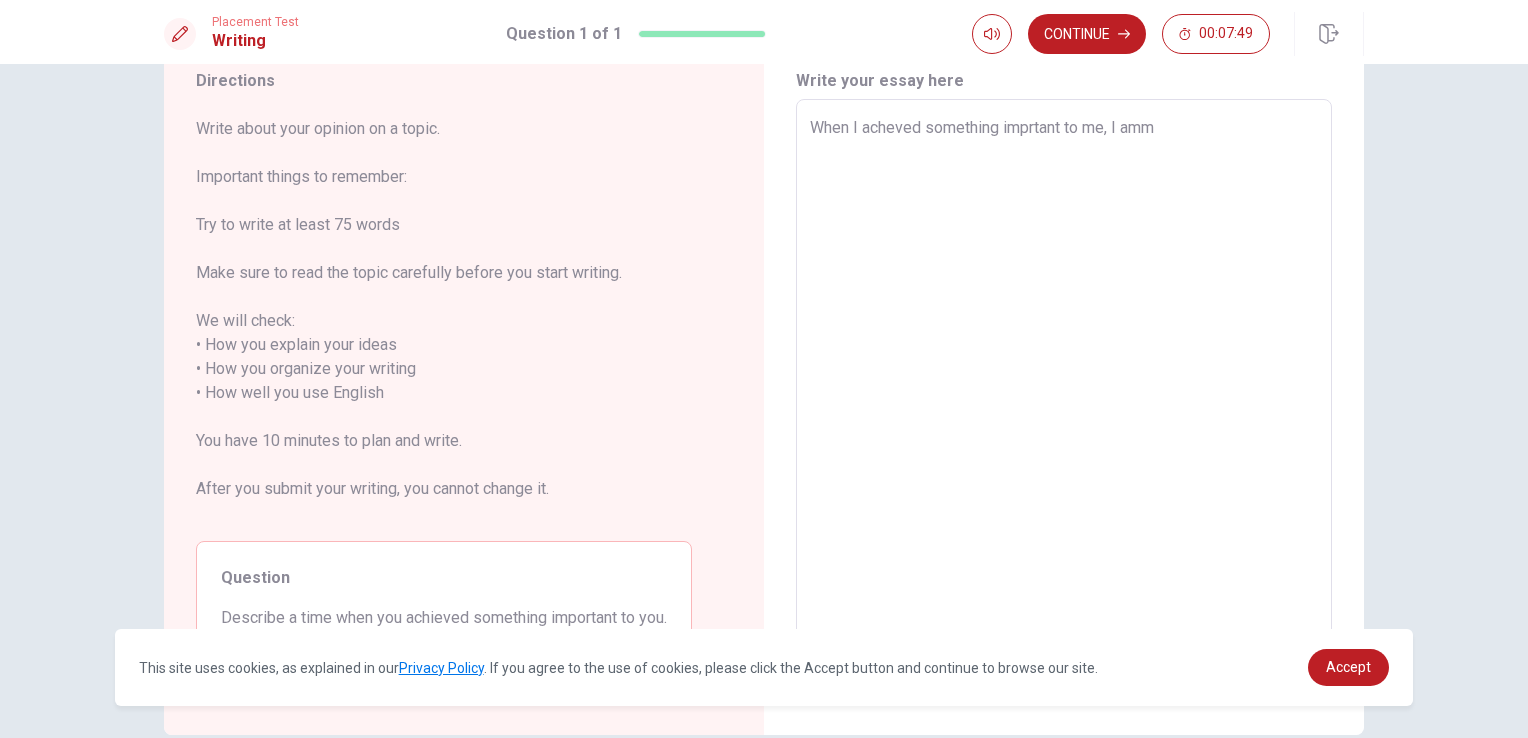 type on "x" 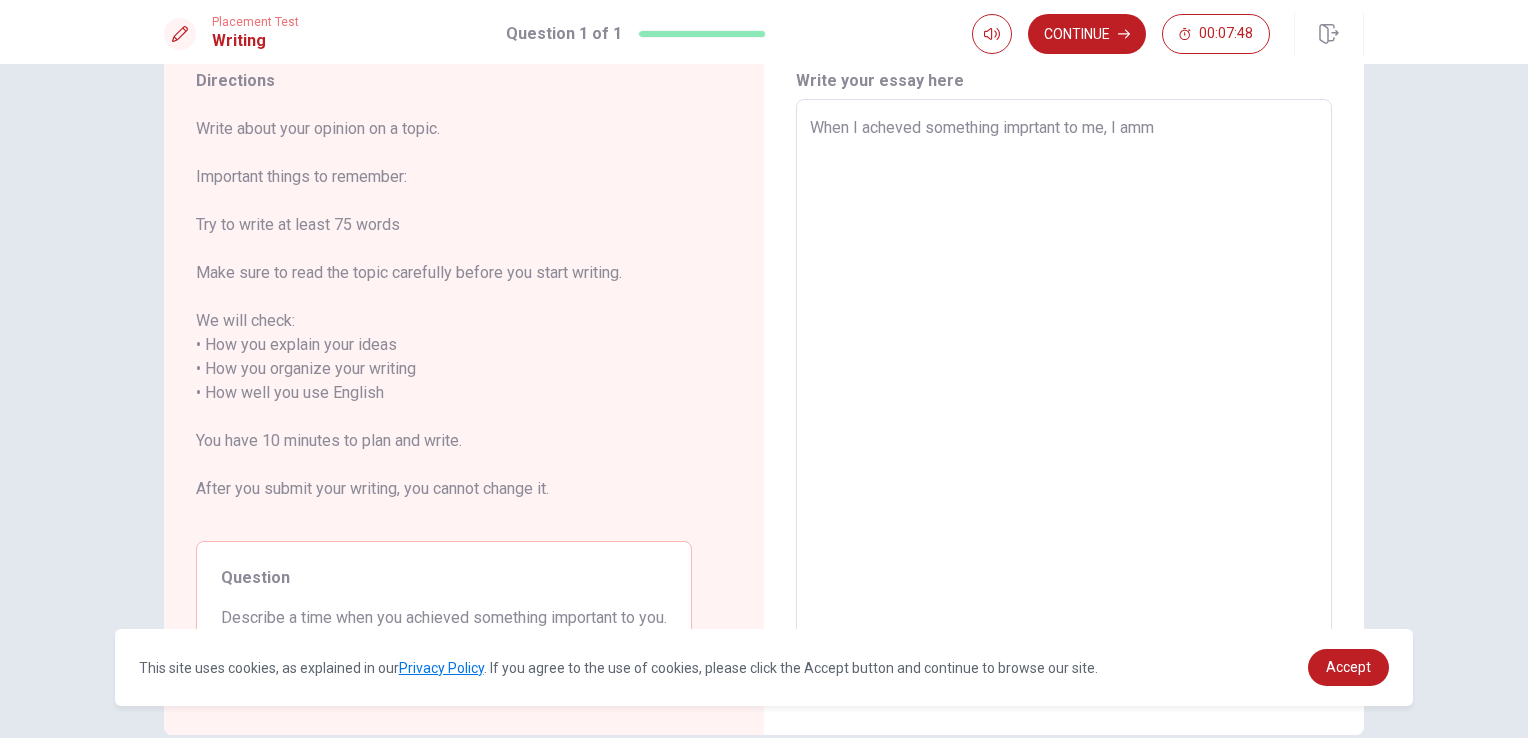type on "x" 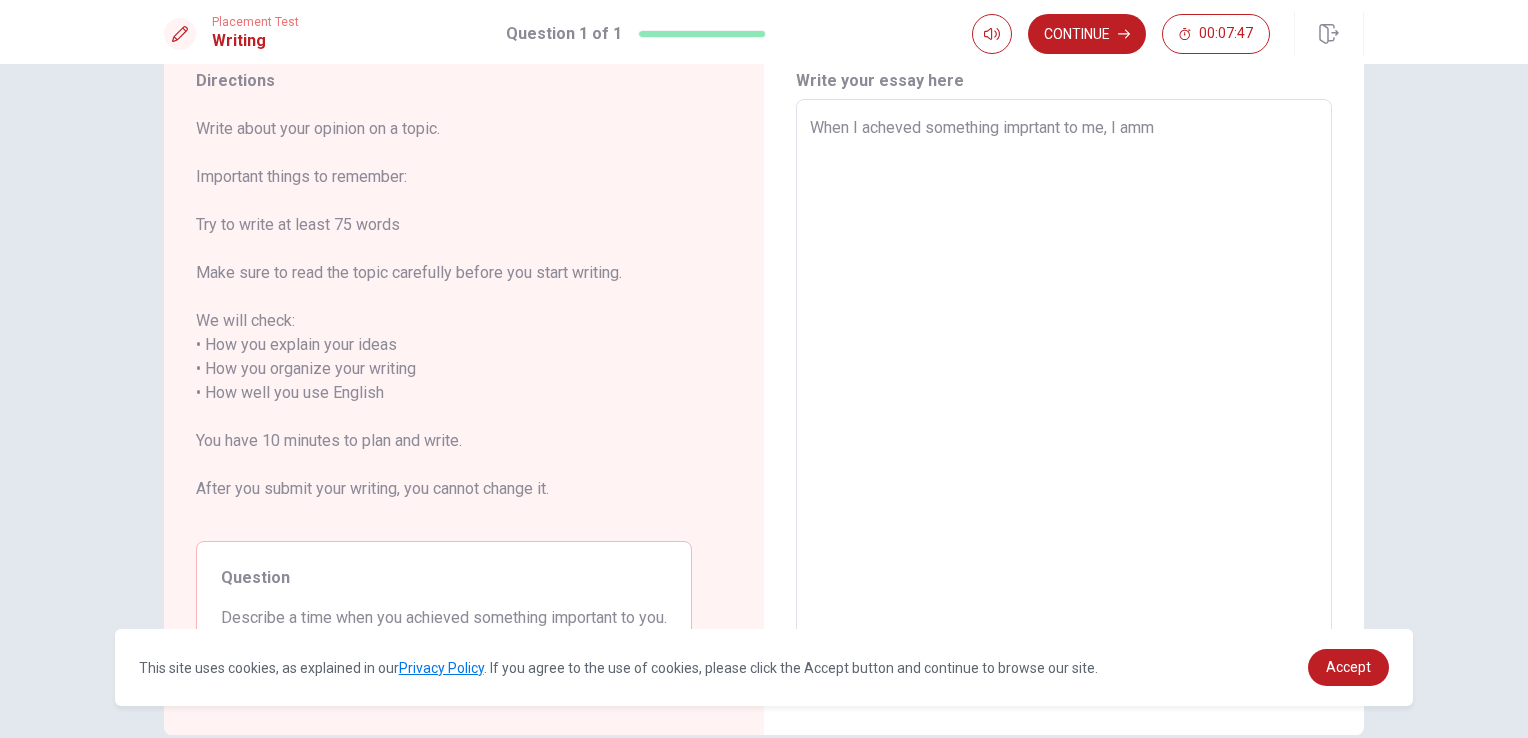 type on "When I acheved something imprtant to me, I amm" 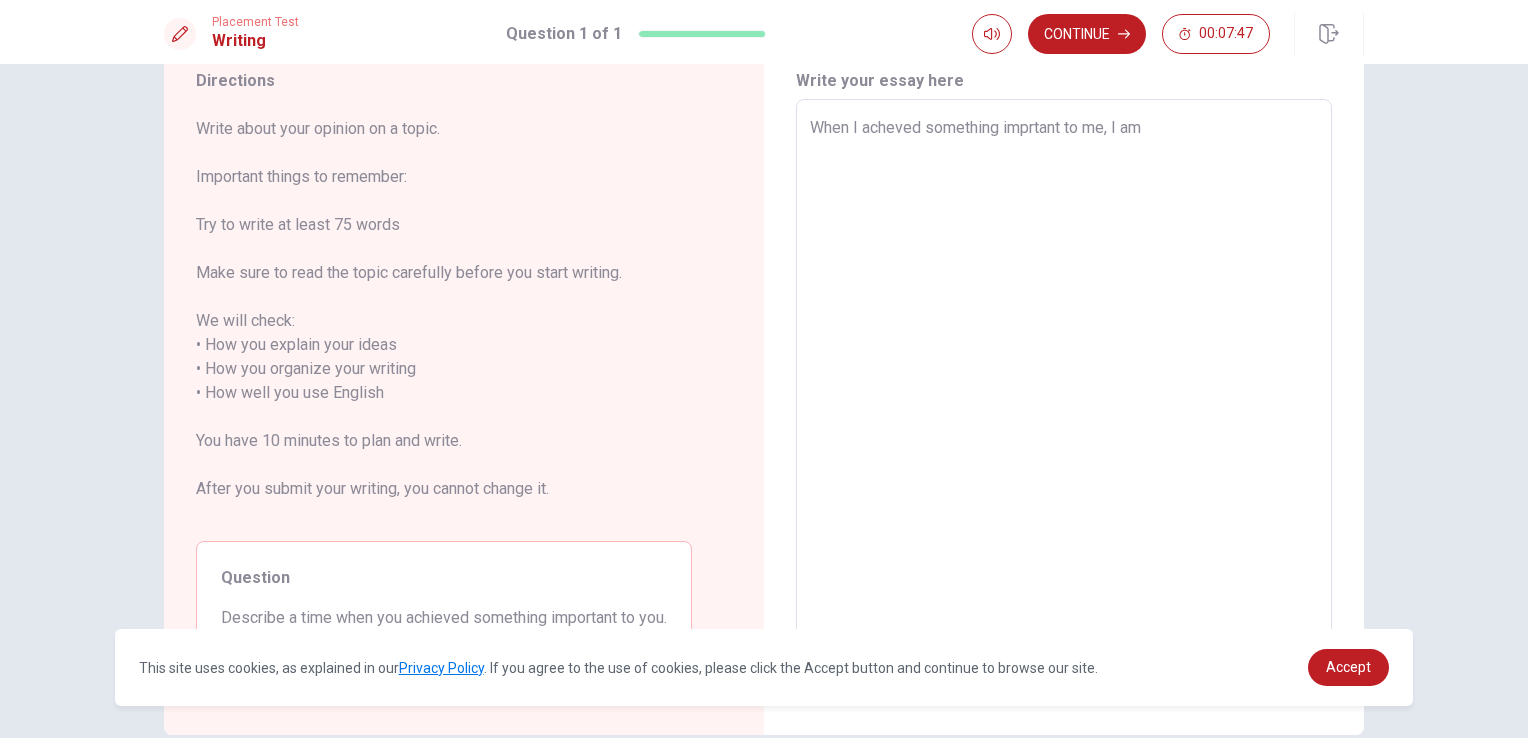 type on "x" 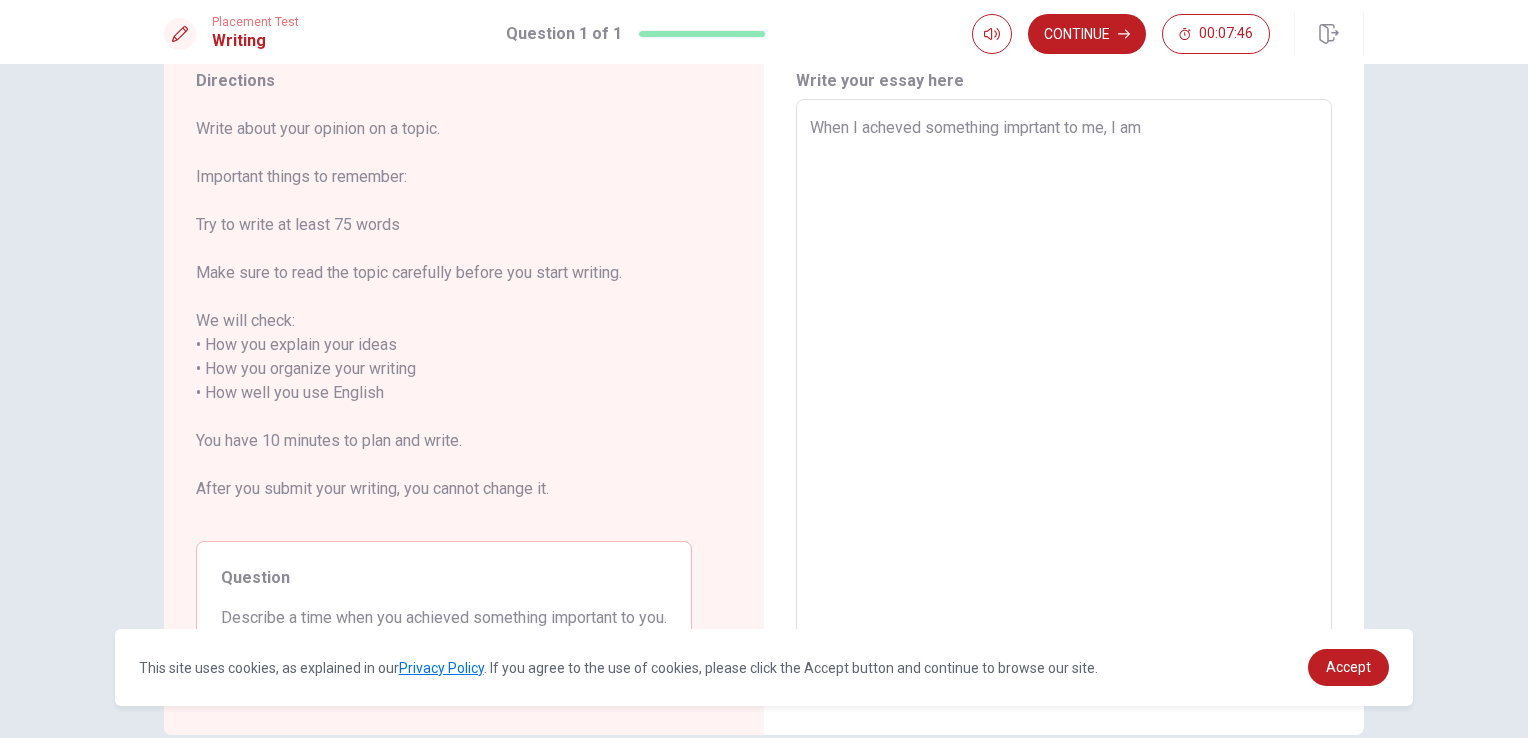 type on "When I acheved something imprtant to me, I am" 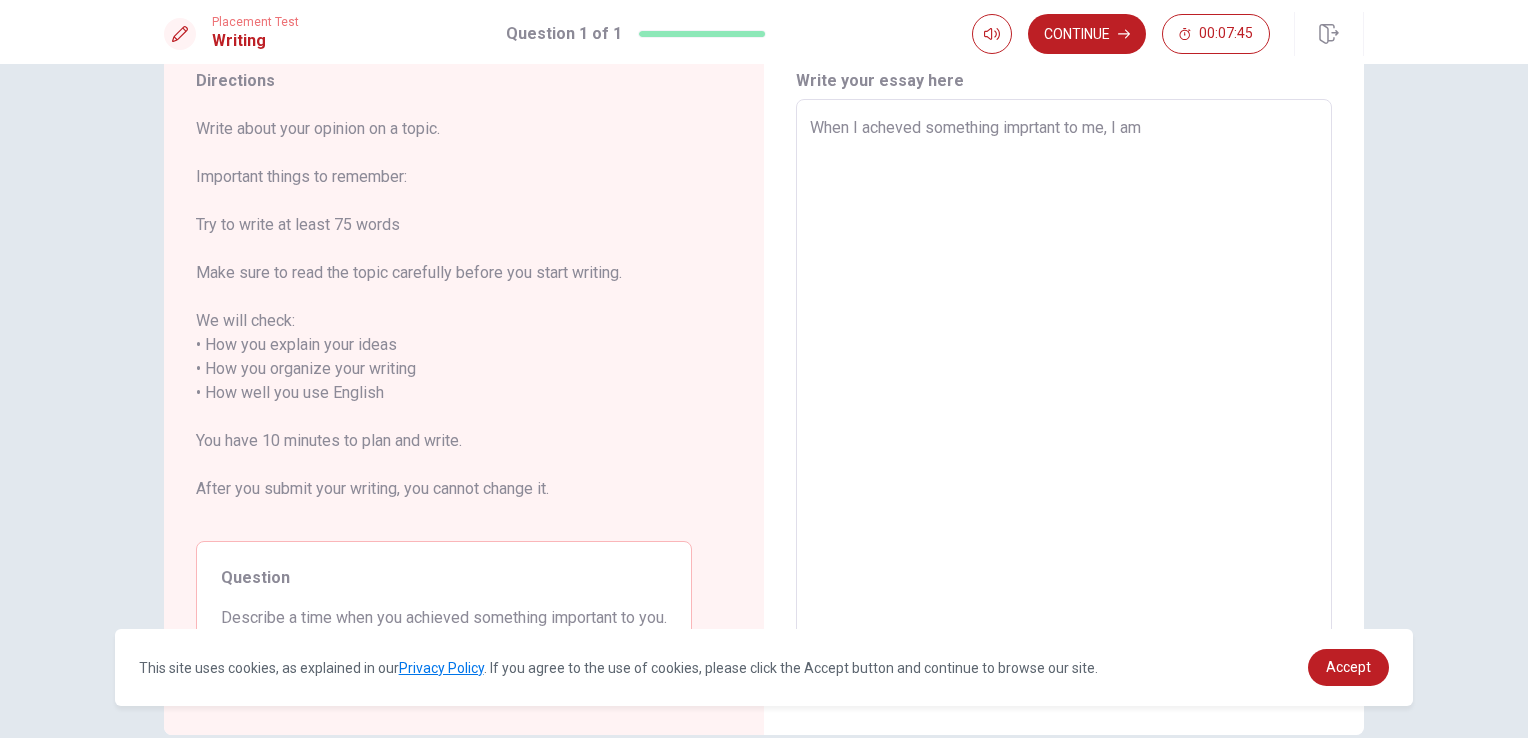 type on "When I acheved something imprtant to me, I am s" 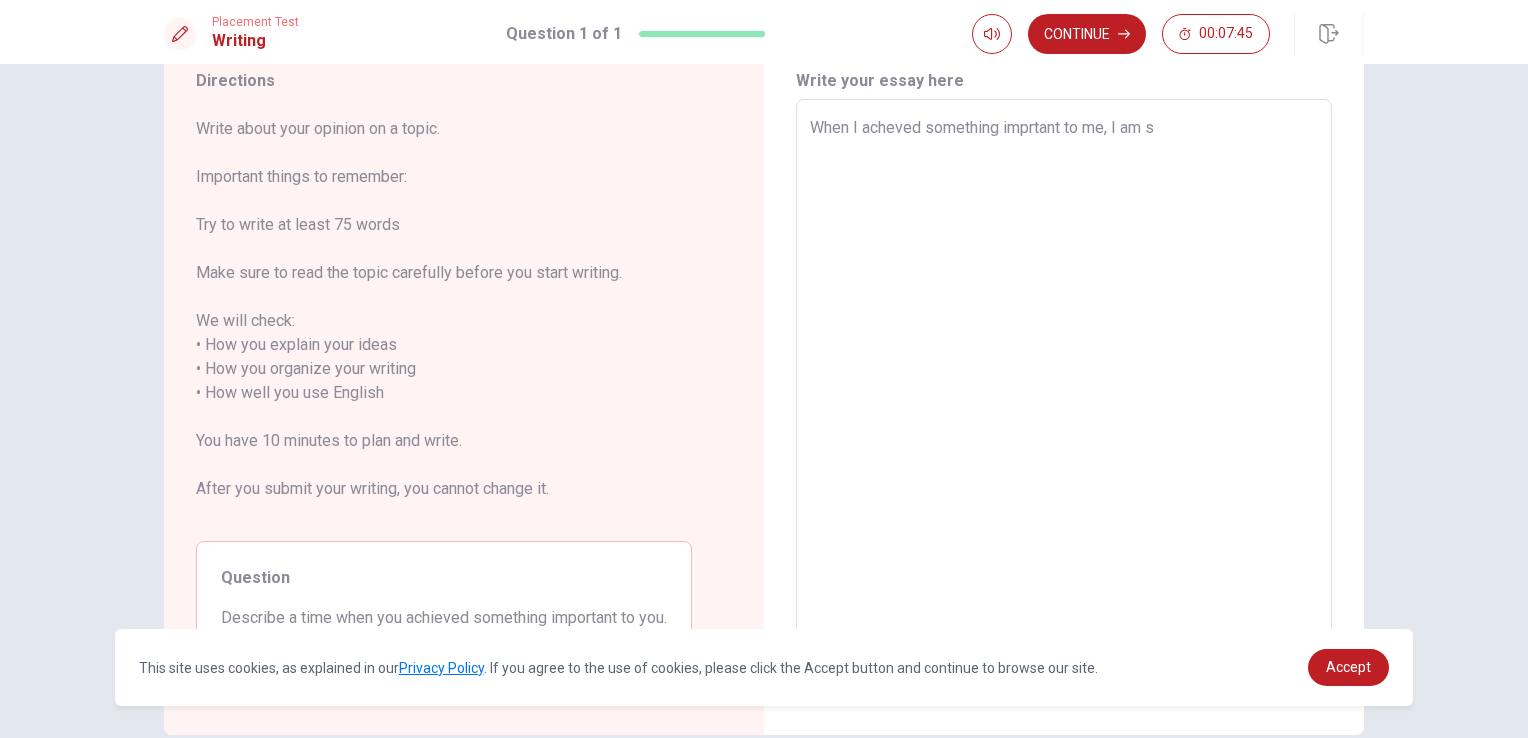 type on "x" 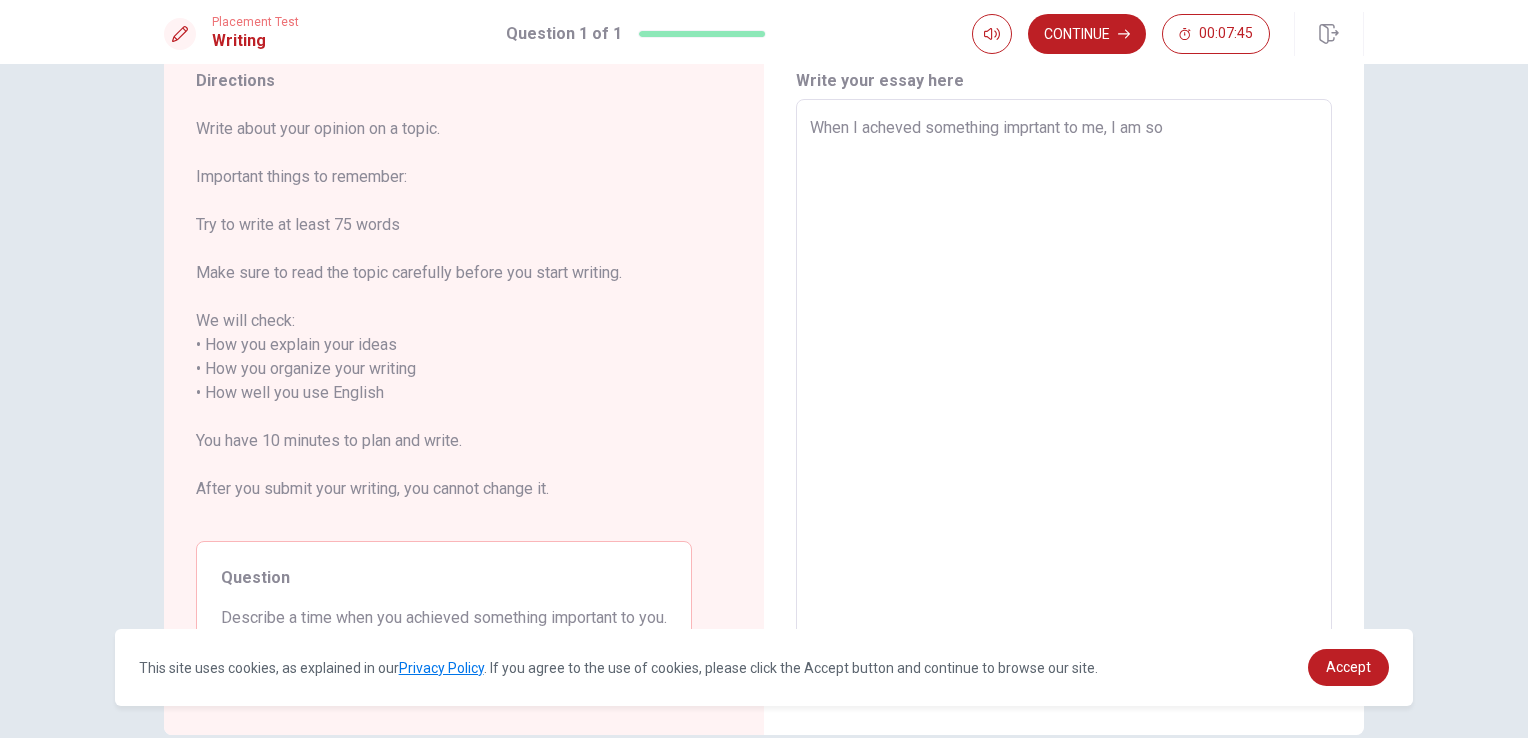 type on "x" 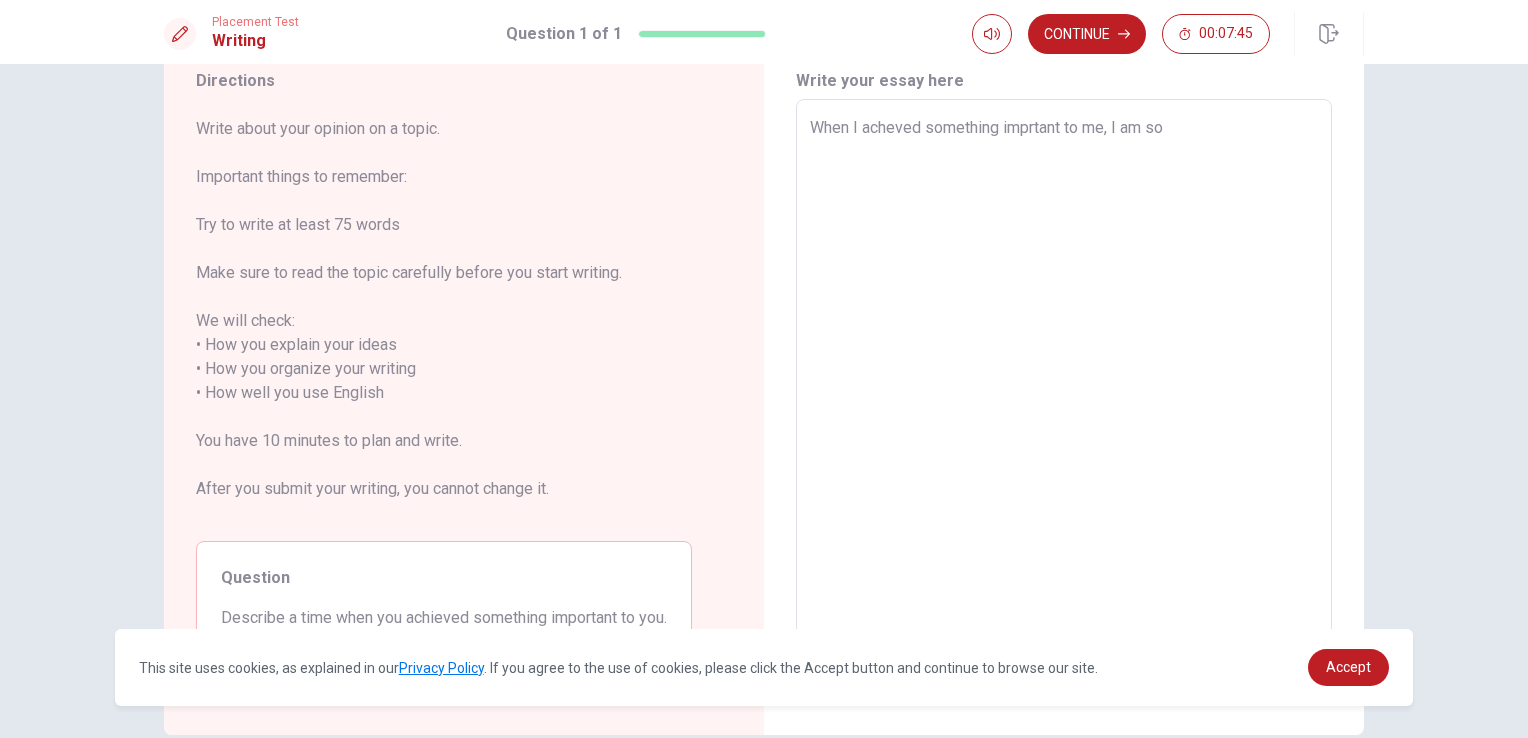 type on "When I acheved something imprtant to me, I am so" 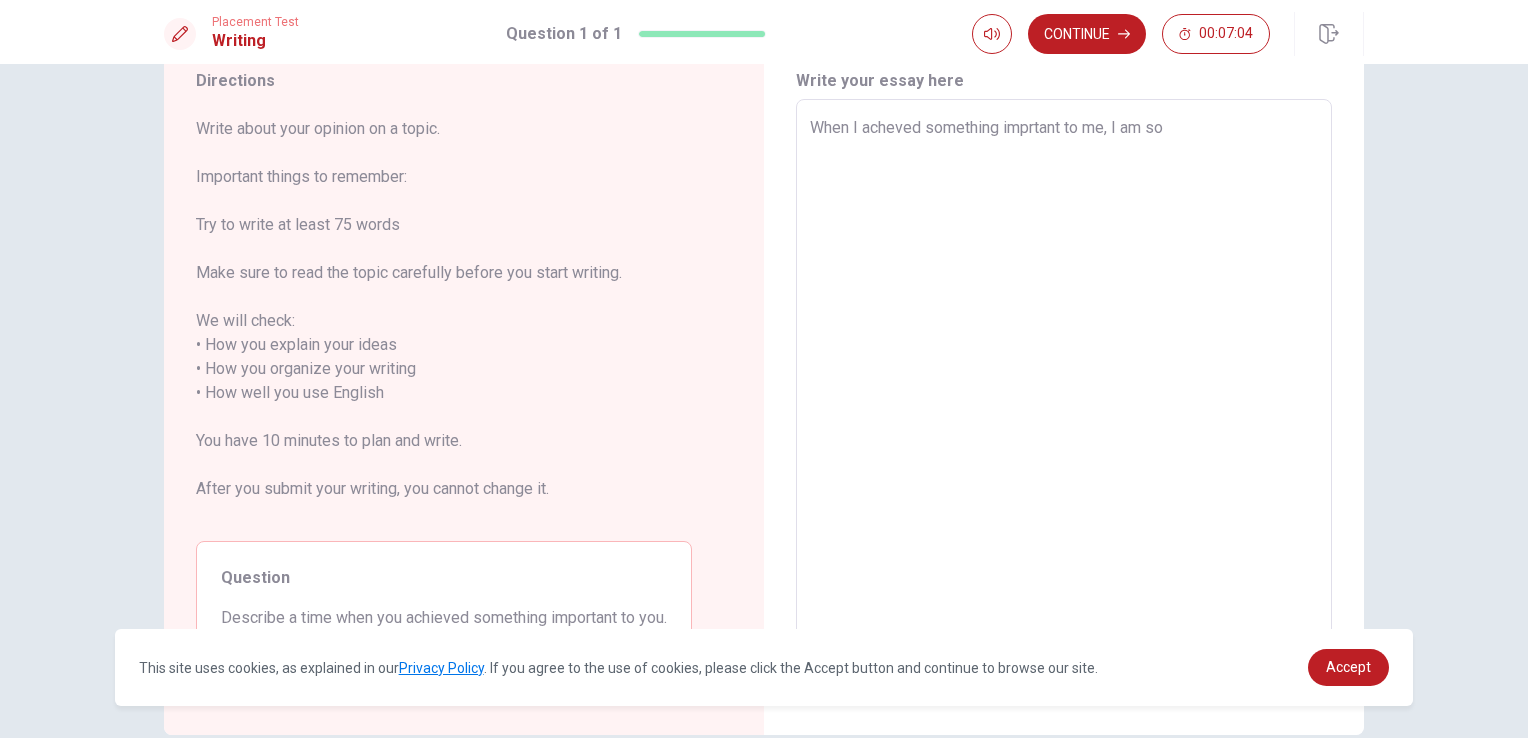 type on "x" 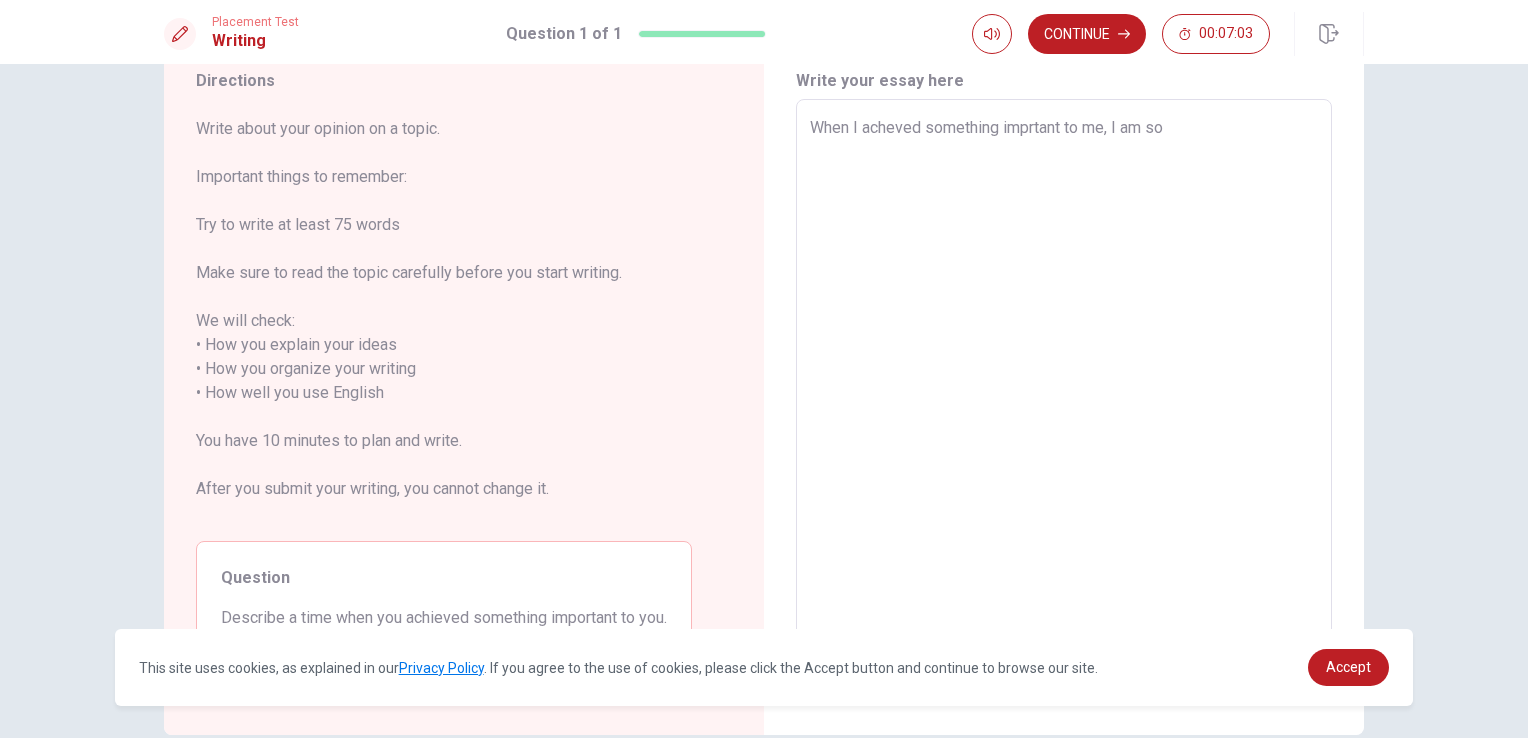 type on "When I acheved something imprtant to me, I am so p" 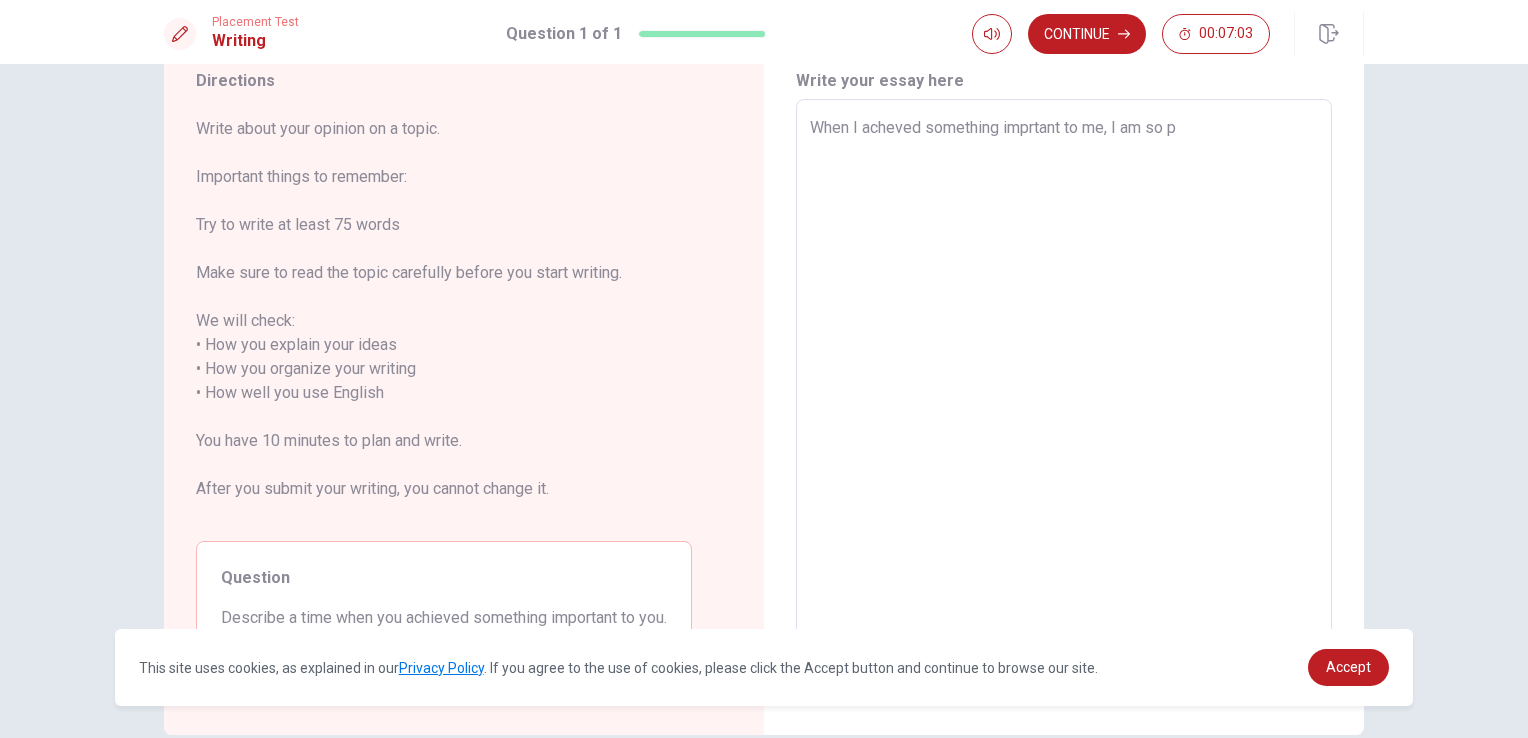 type on "x" 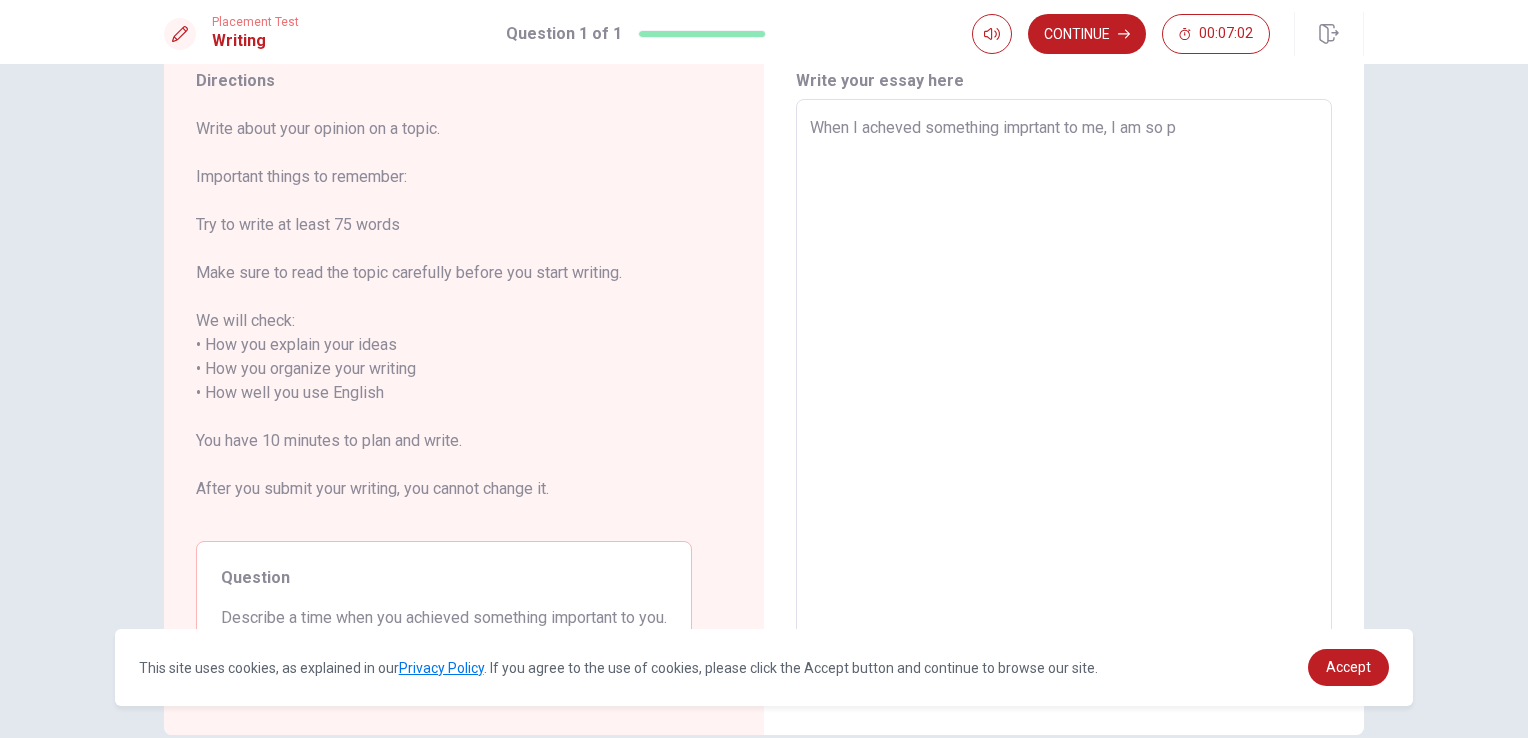 type on "When I acheved something imprtant to me, I am so pl" 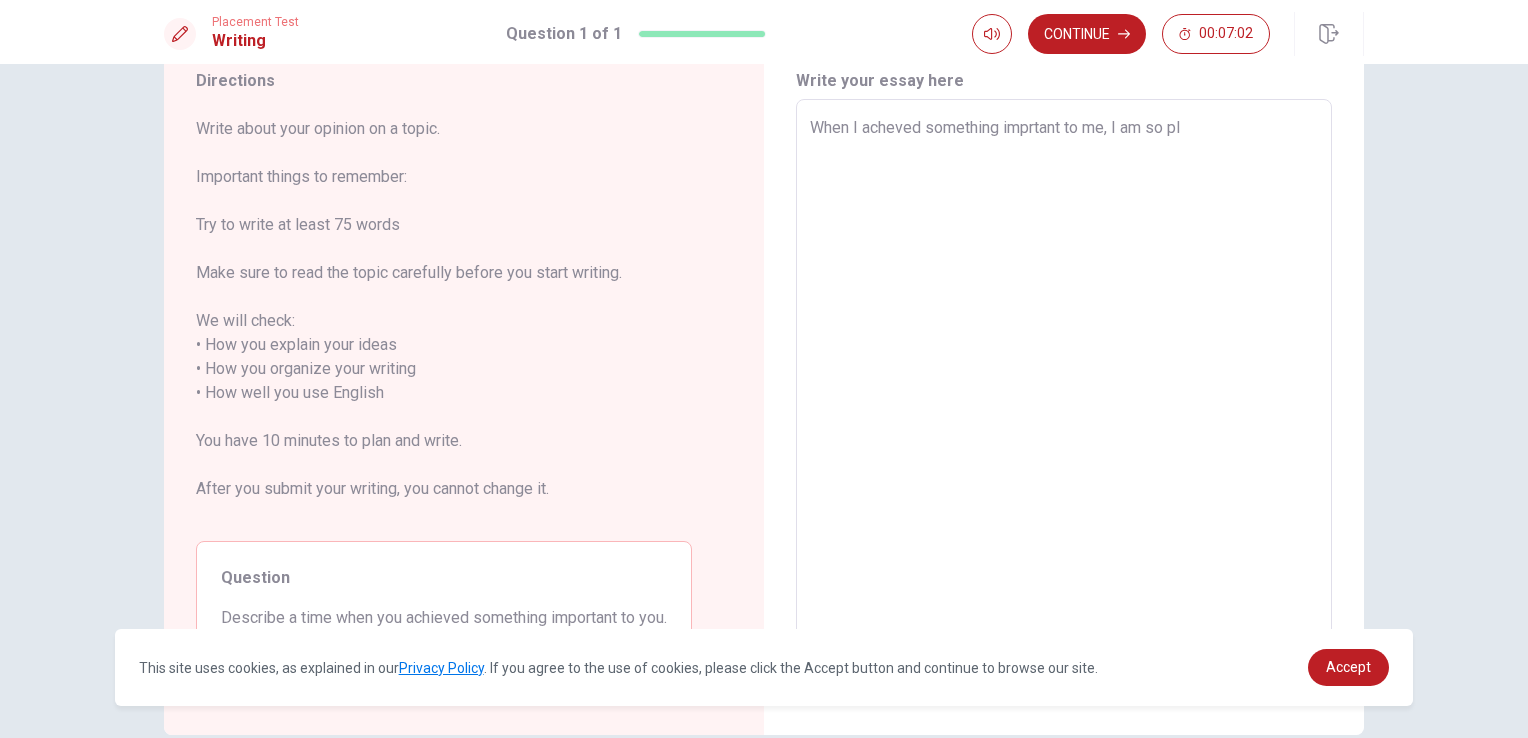 type on "x" 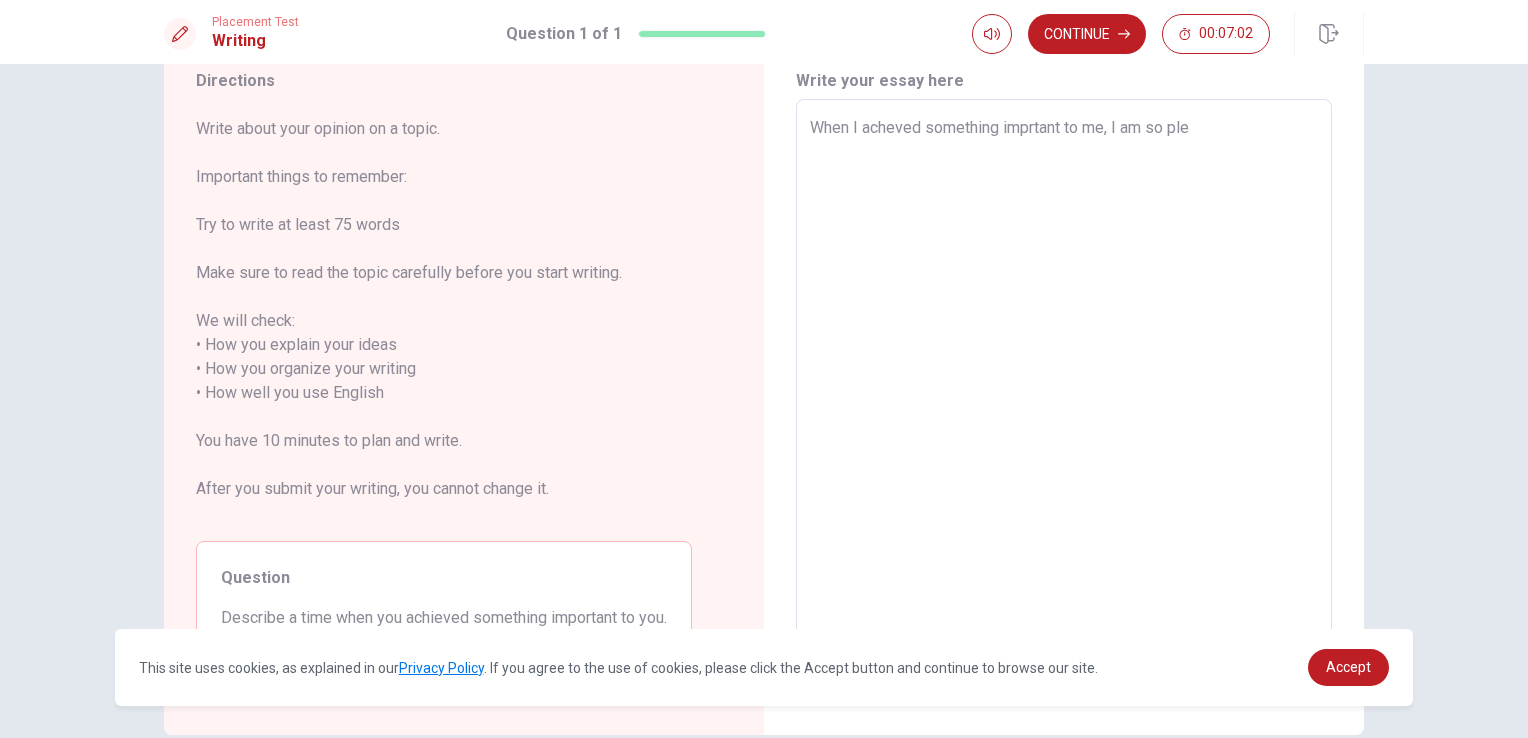 type on "x" 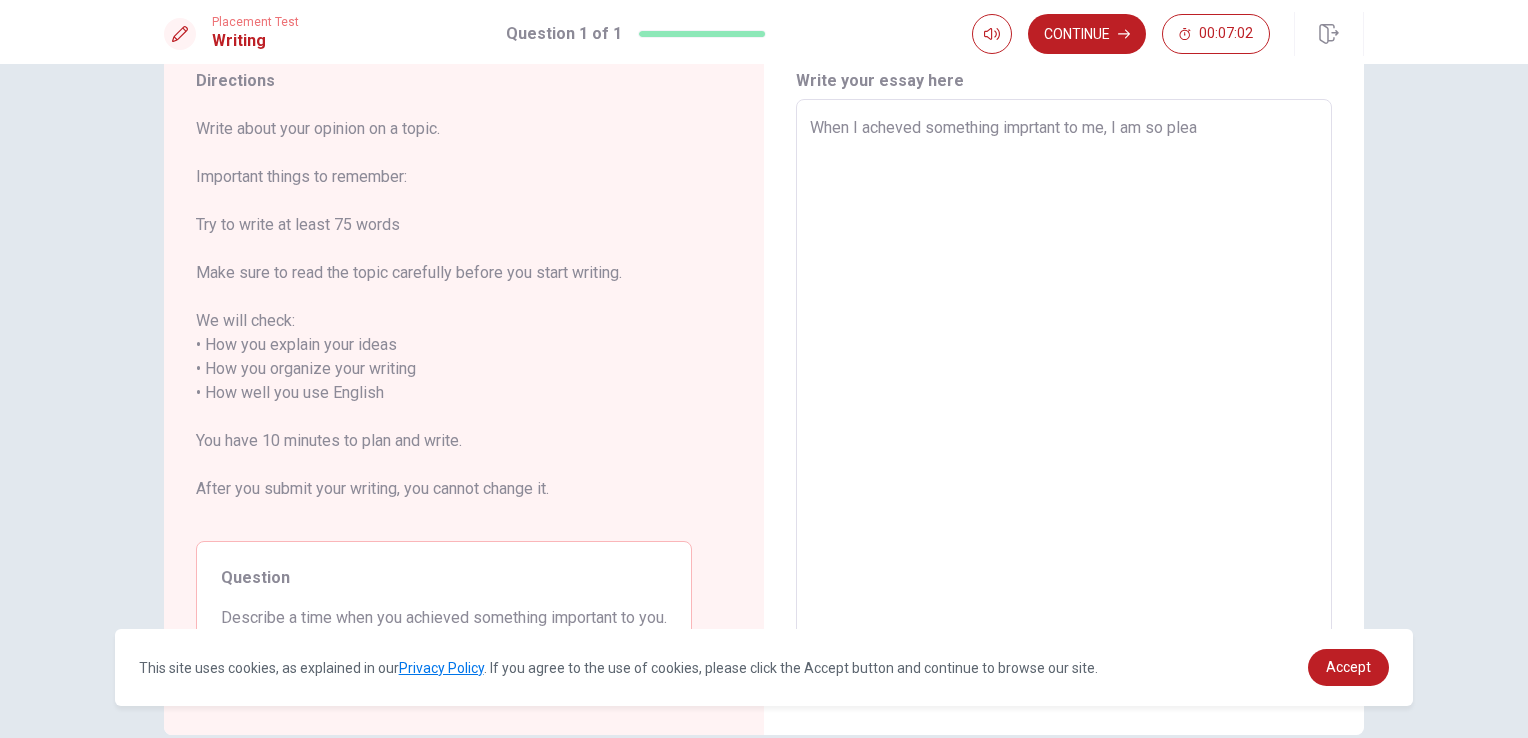 type on "x" 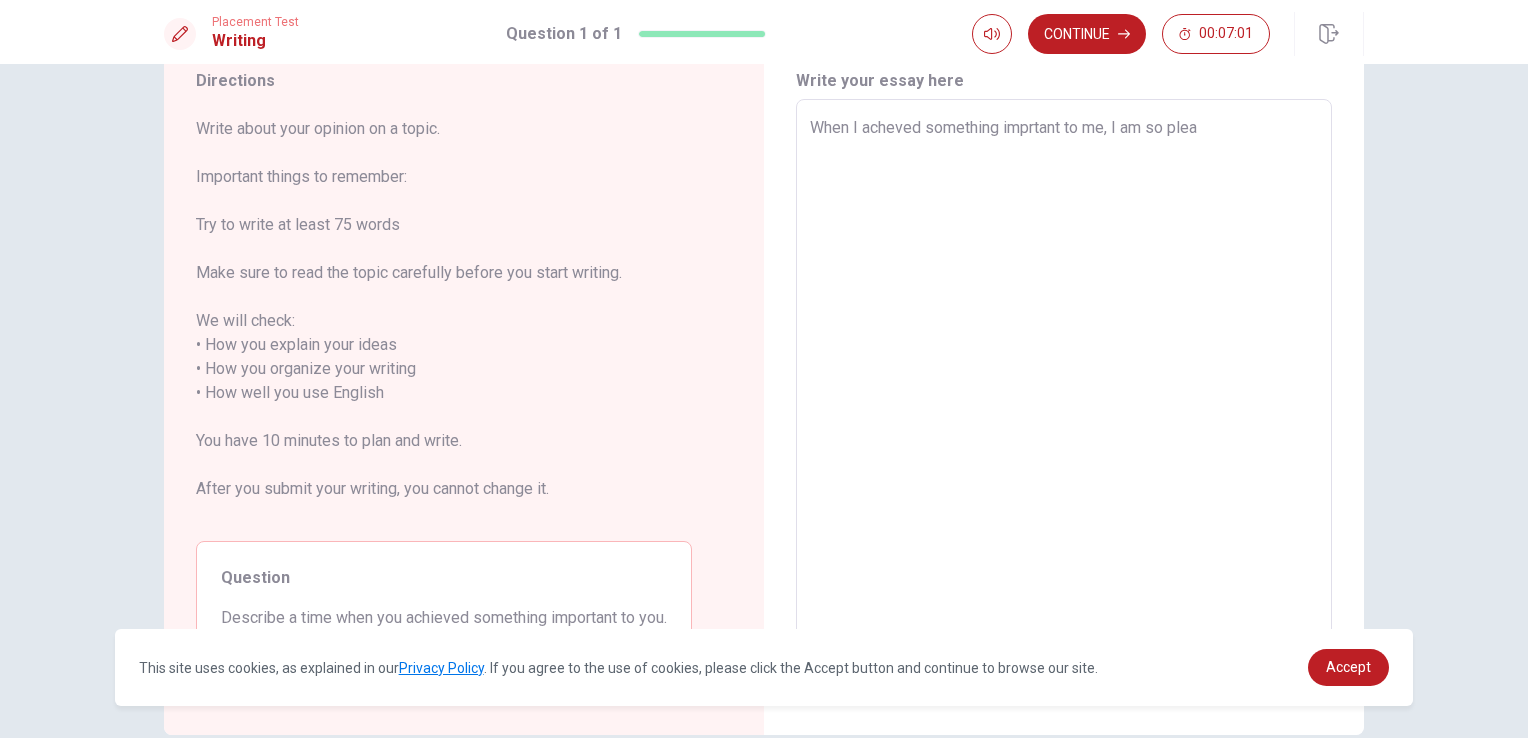 type on "When I acheved something imprtant to me, I am so pleas" 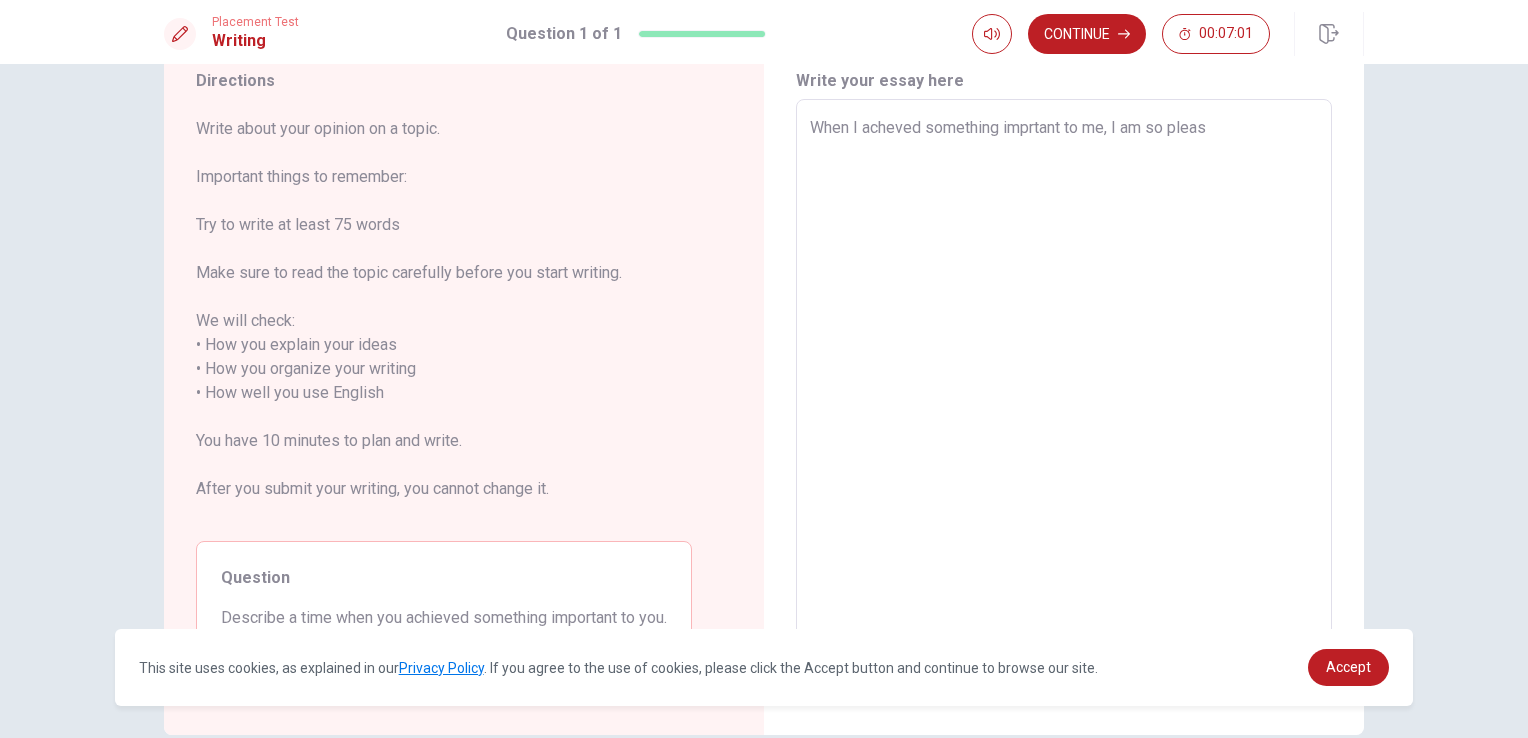 type on "x" 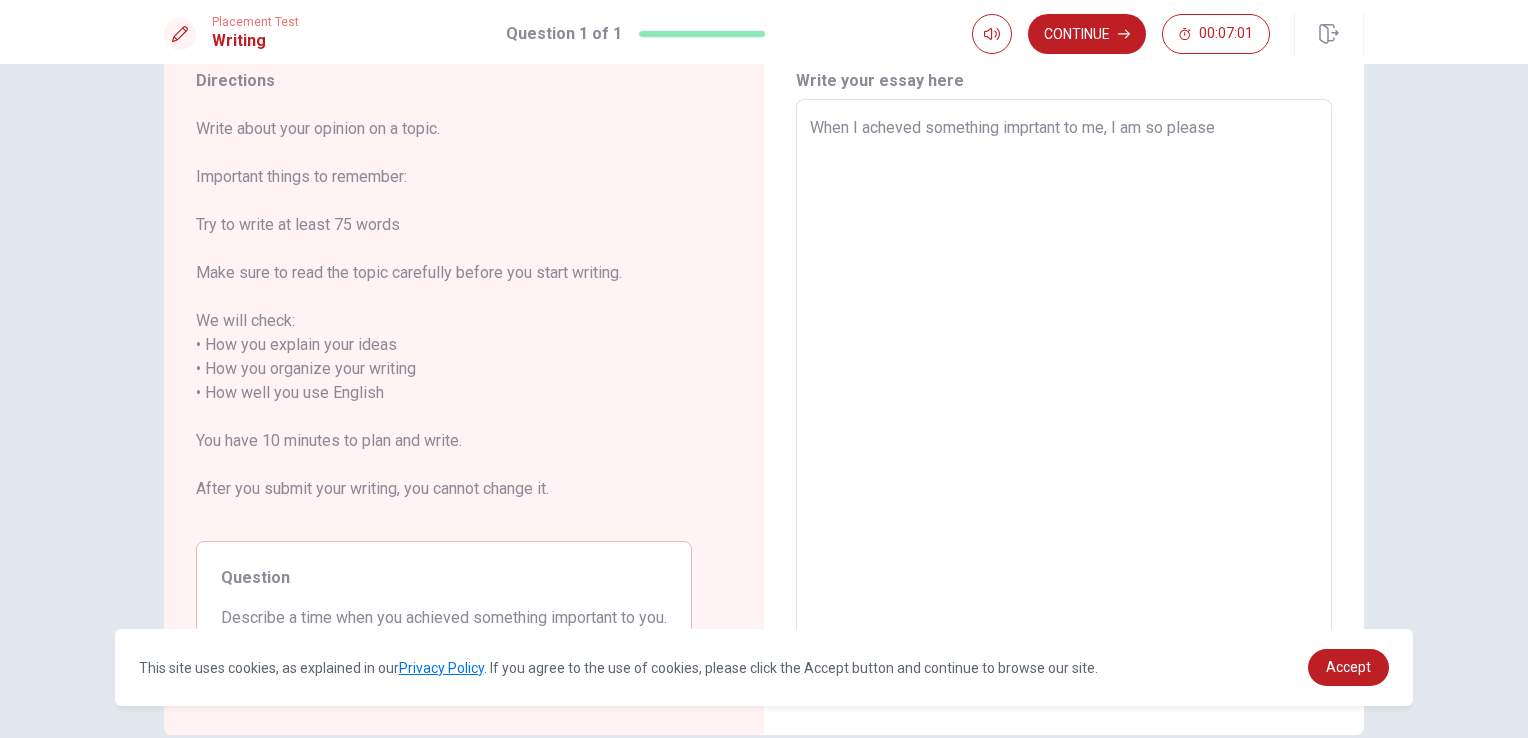 type on "x" 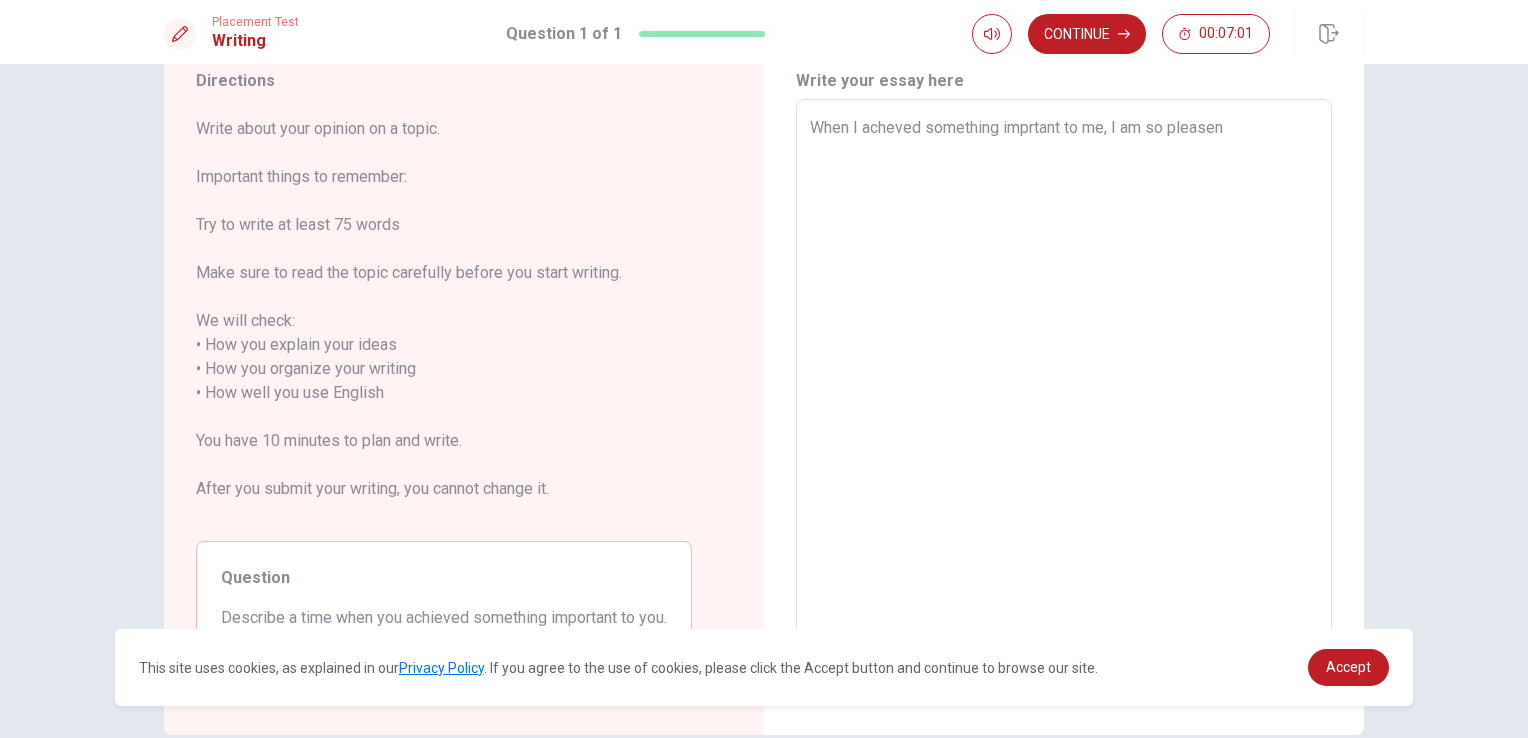 type on "x" 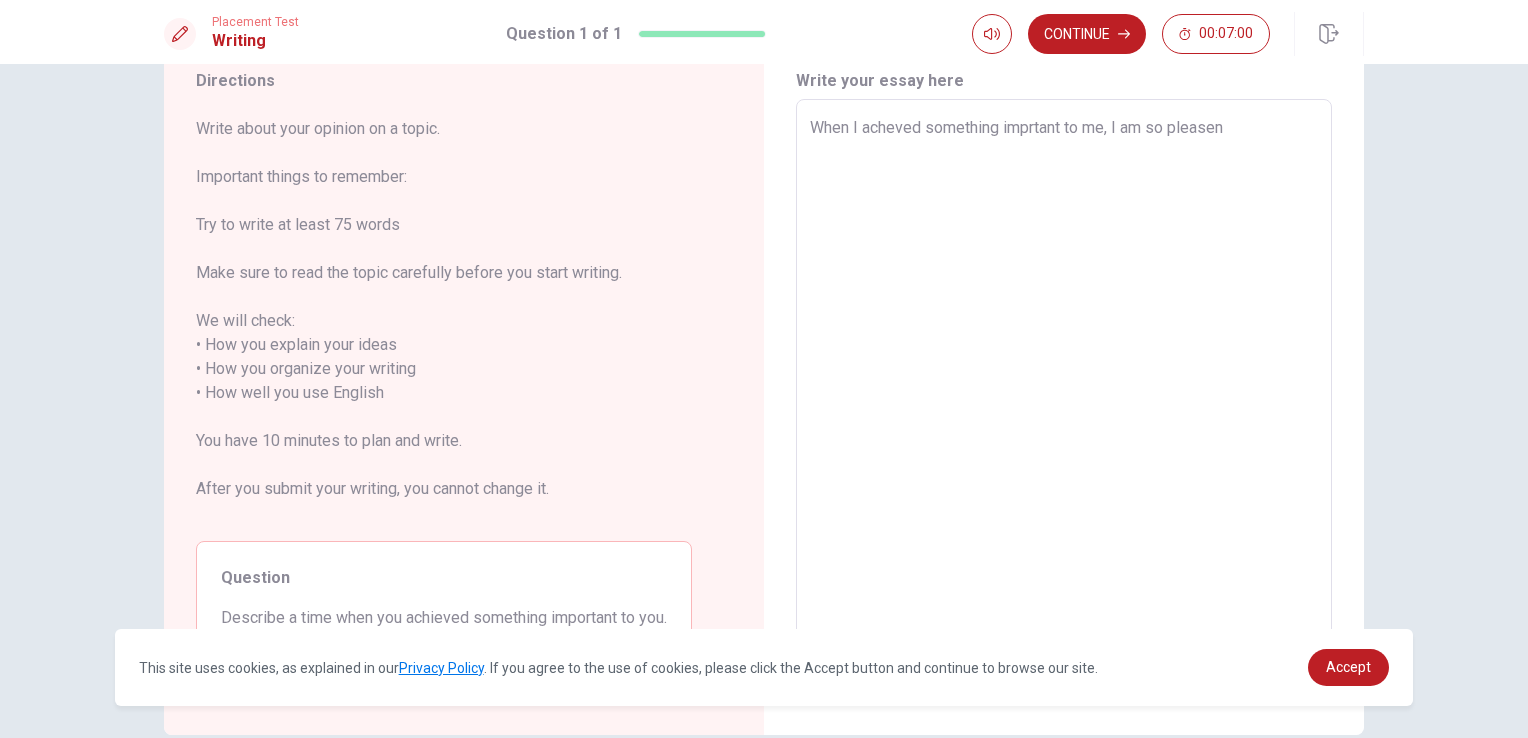 type on "When I acheved something imprtant to me, I am so pleasent" 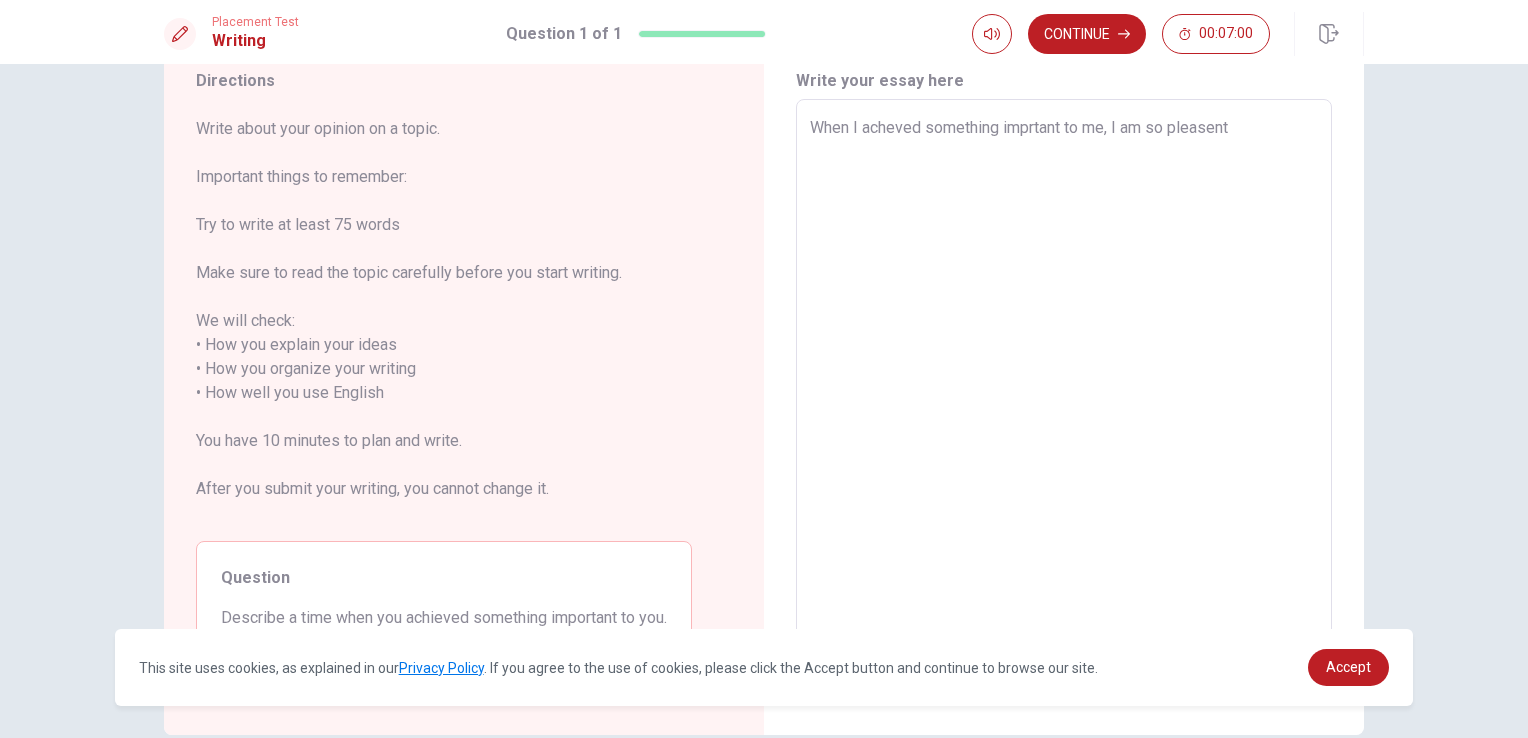 type on "x" 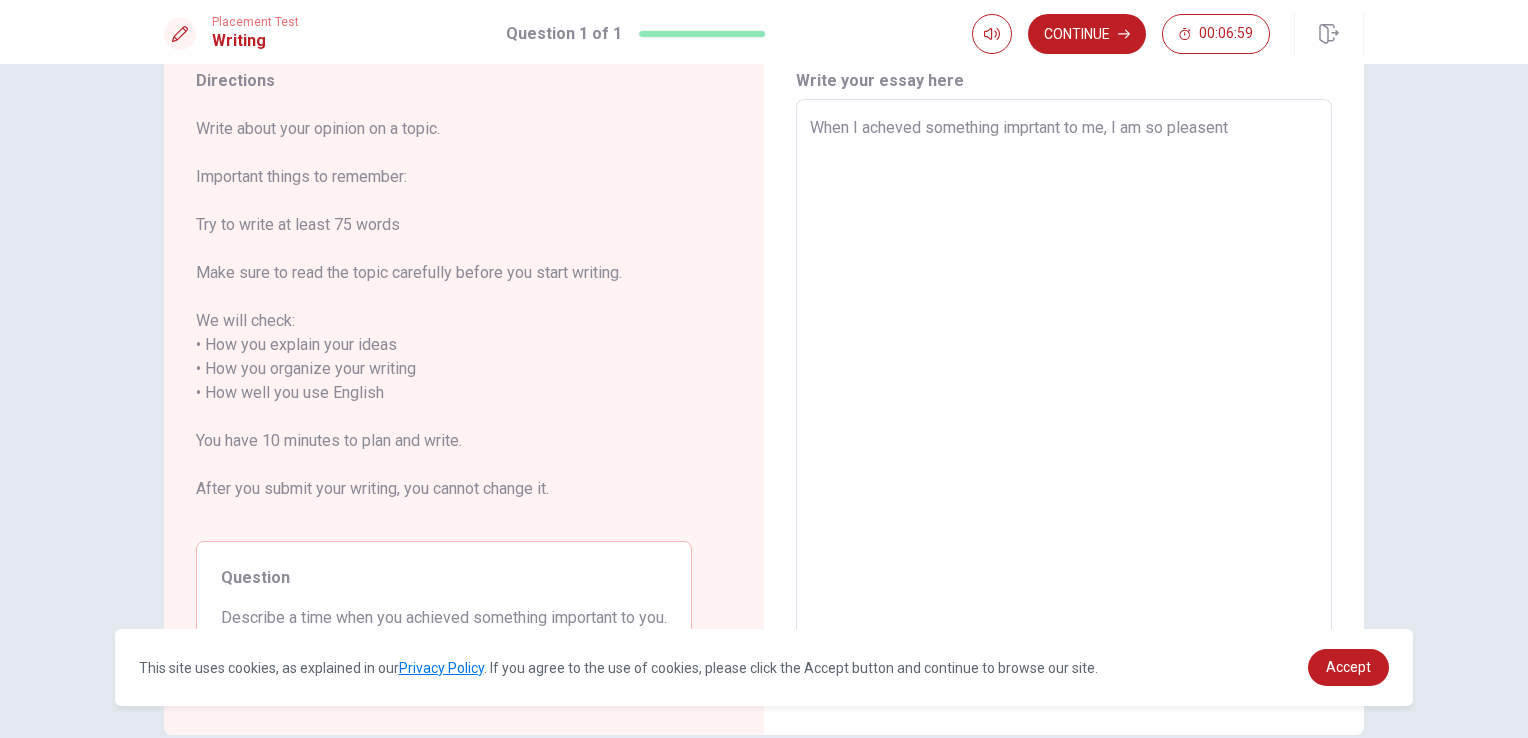 type on "When I acheved something imprtant to me, I am so pleasent/" 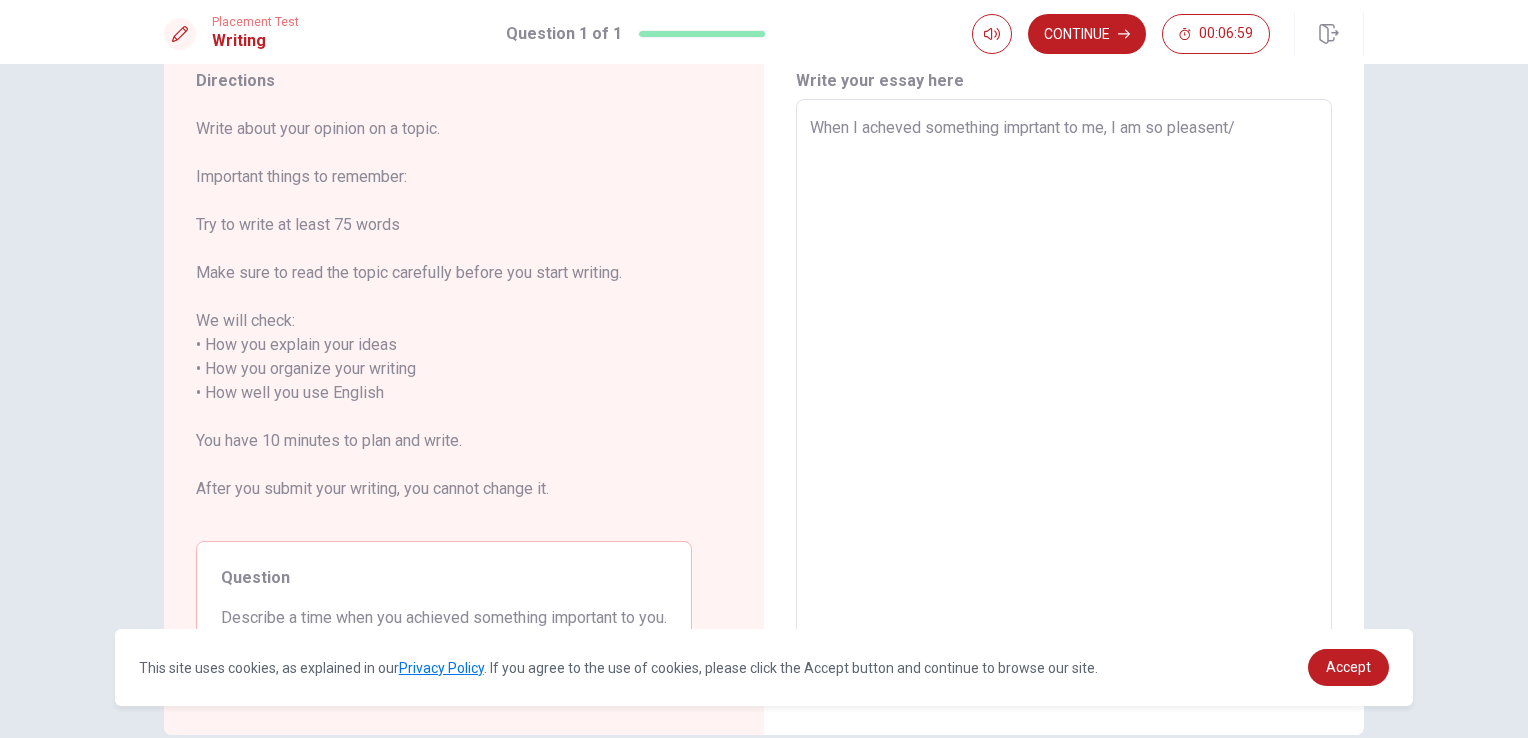 type on "x" 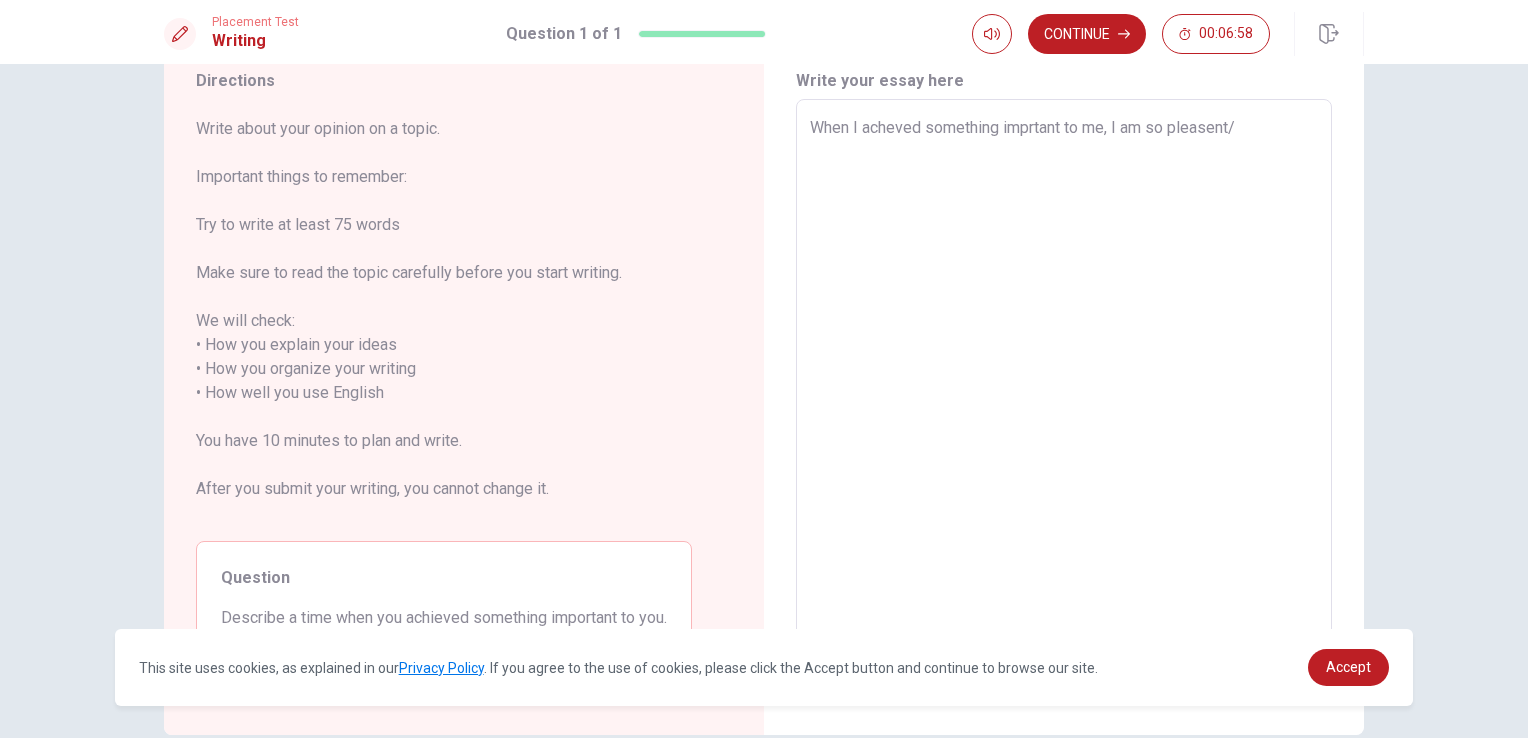 type on "When I acheved something imprtant to me, I am so pleasent" 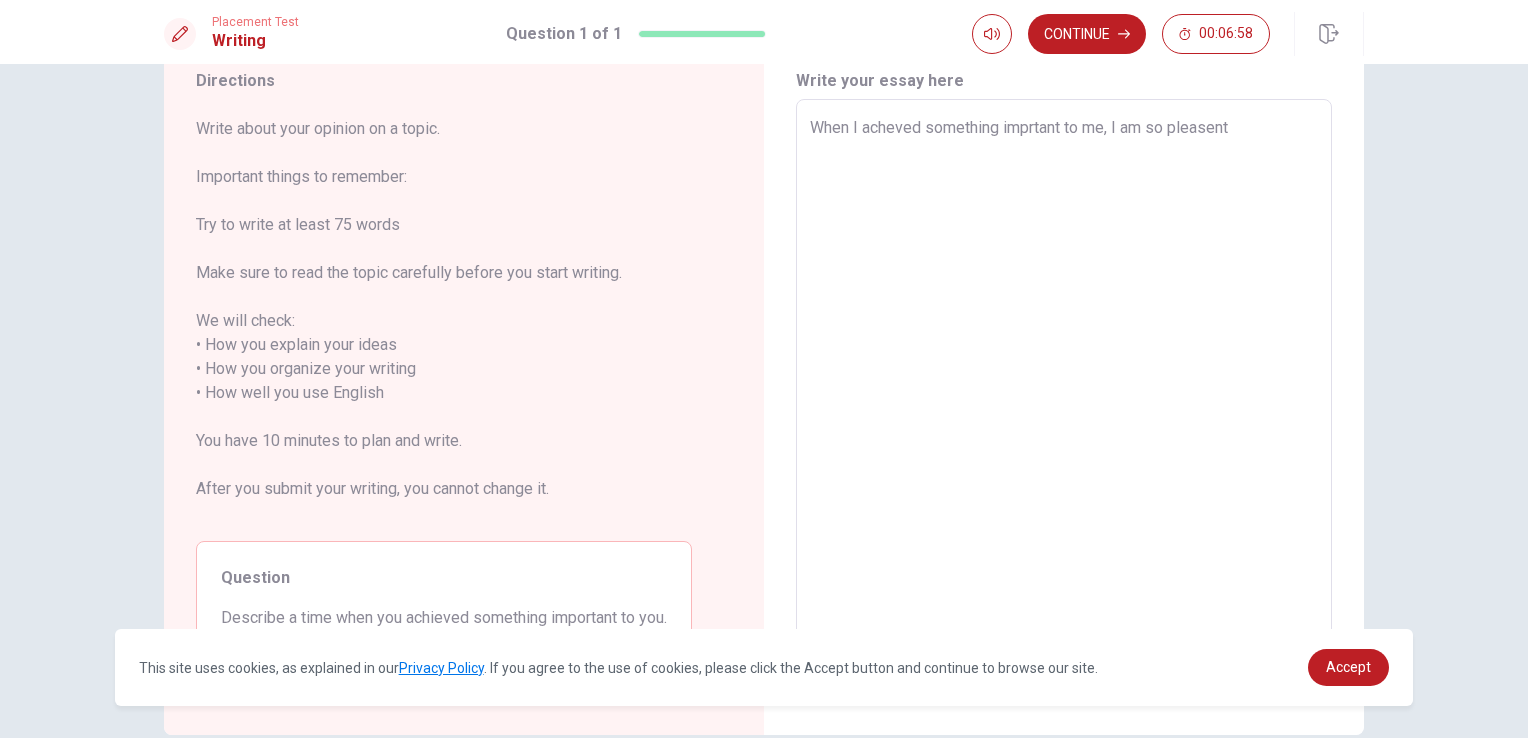 type on "x" 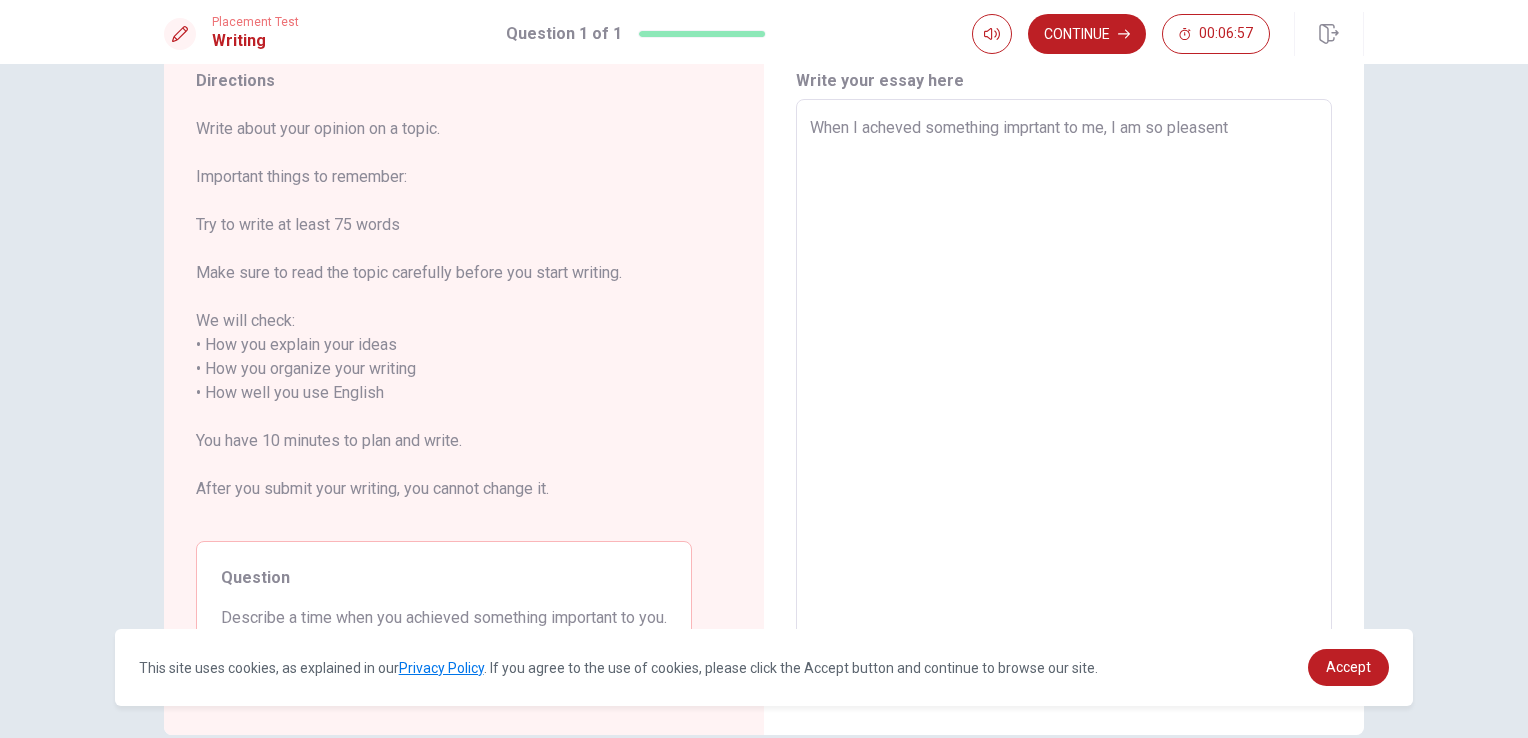 type on "When I acheved something imprtant to me, I am so pleasent." 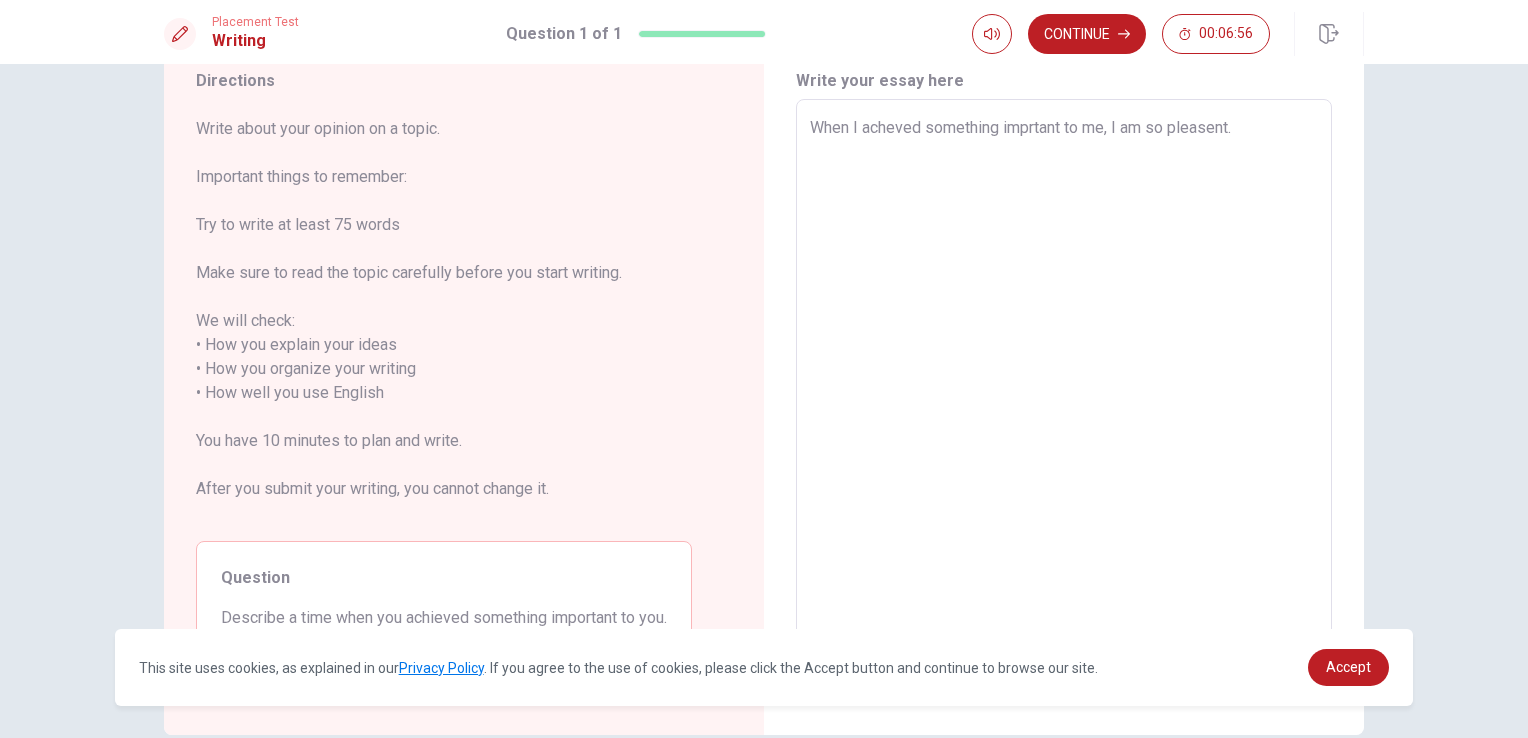 type on "x" 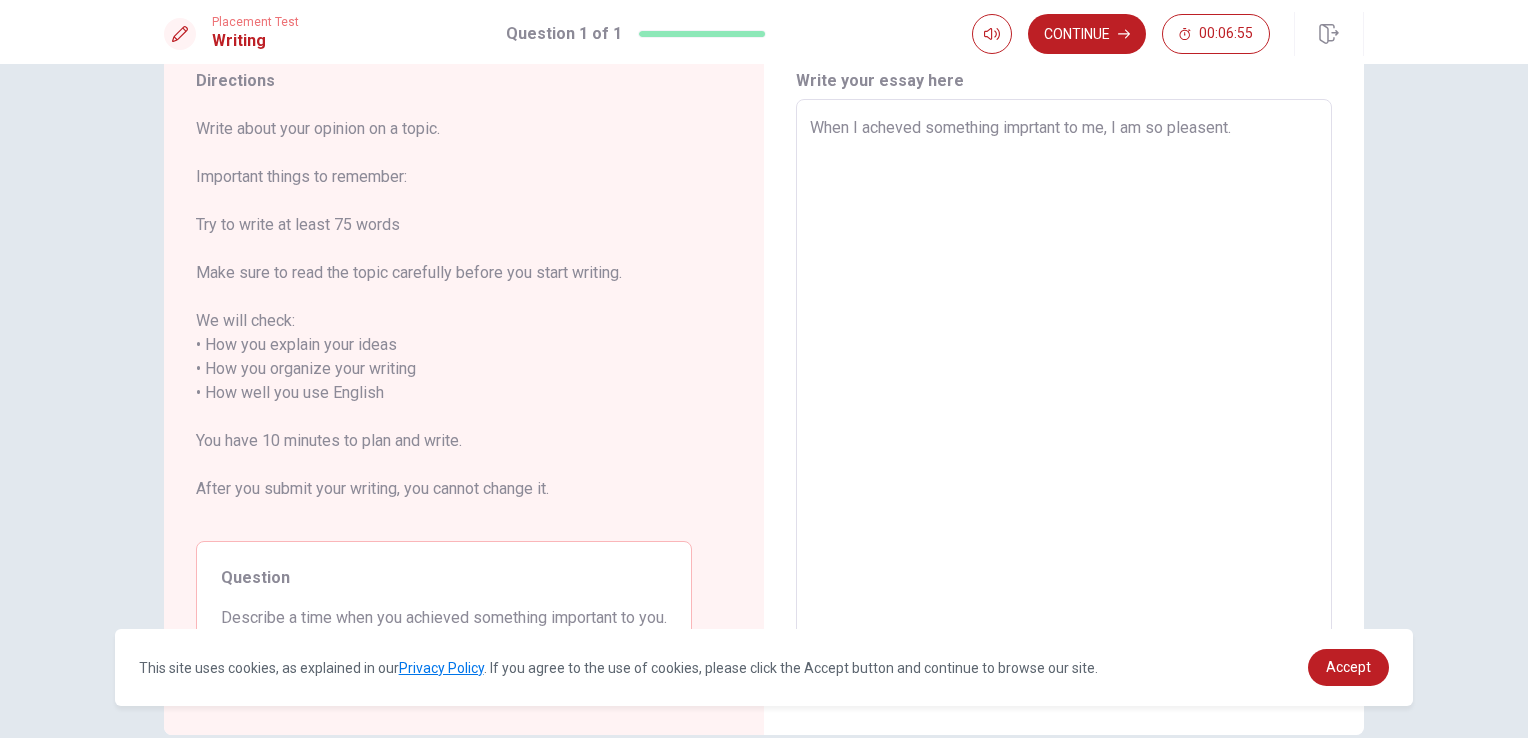 type on "When I acheved something imprtant to me, I am so pleasent." 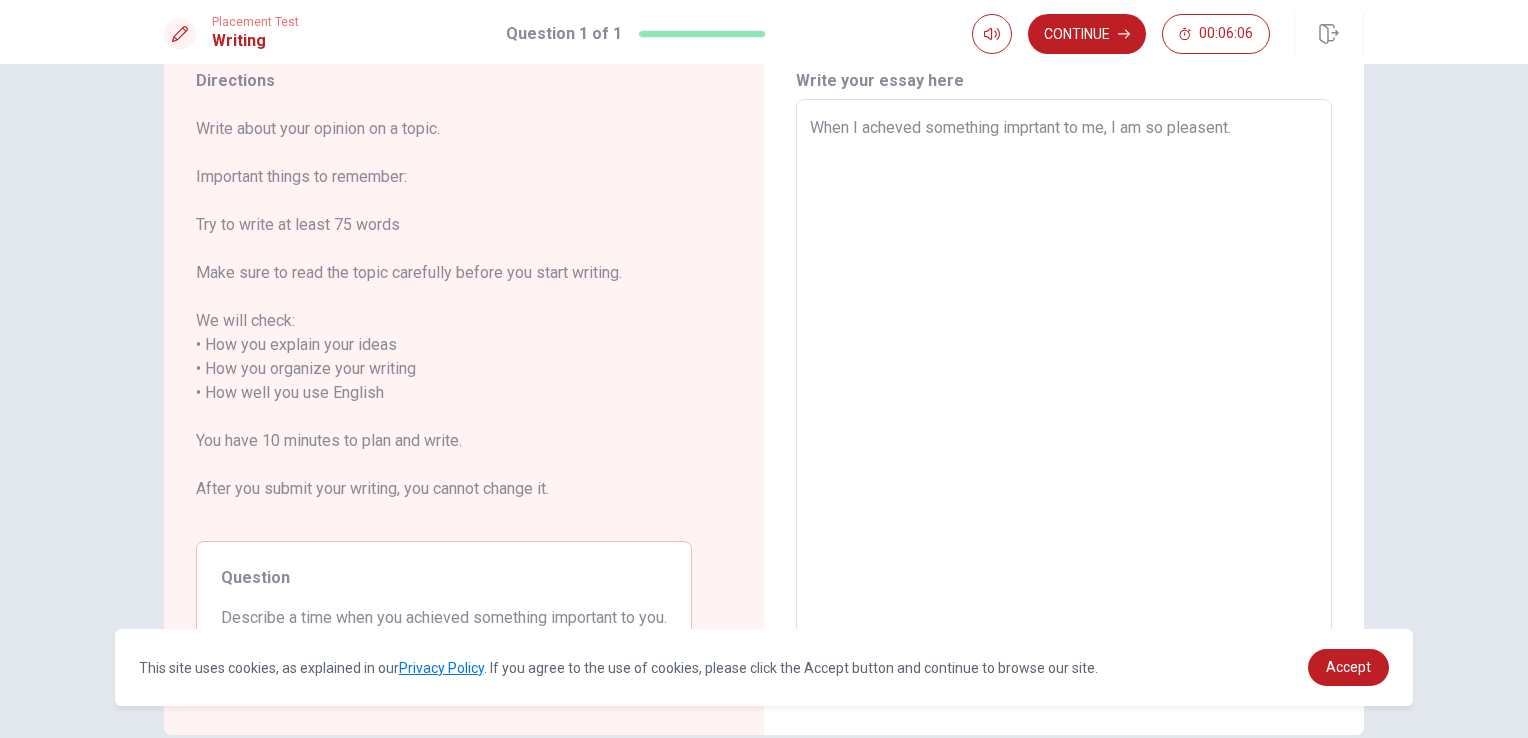 click on "When I acheved something imprtant to me, I am so pleasent." at bounding box center [1064, 381] 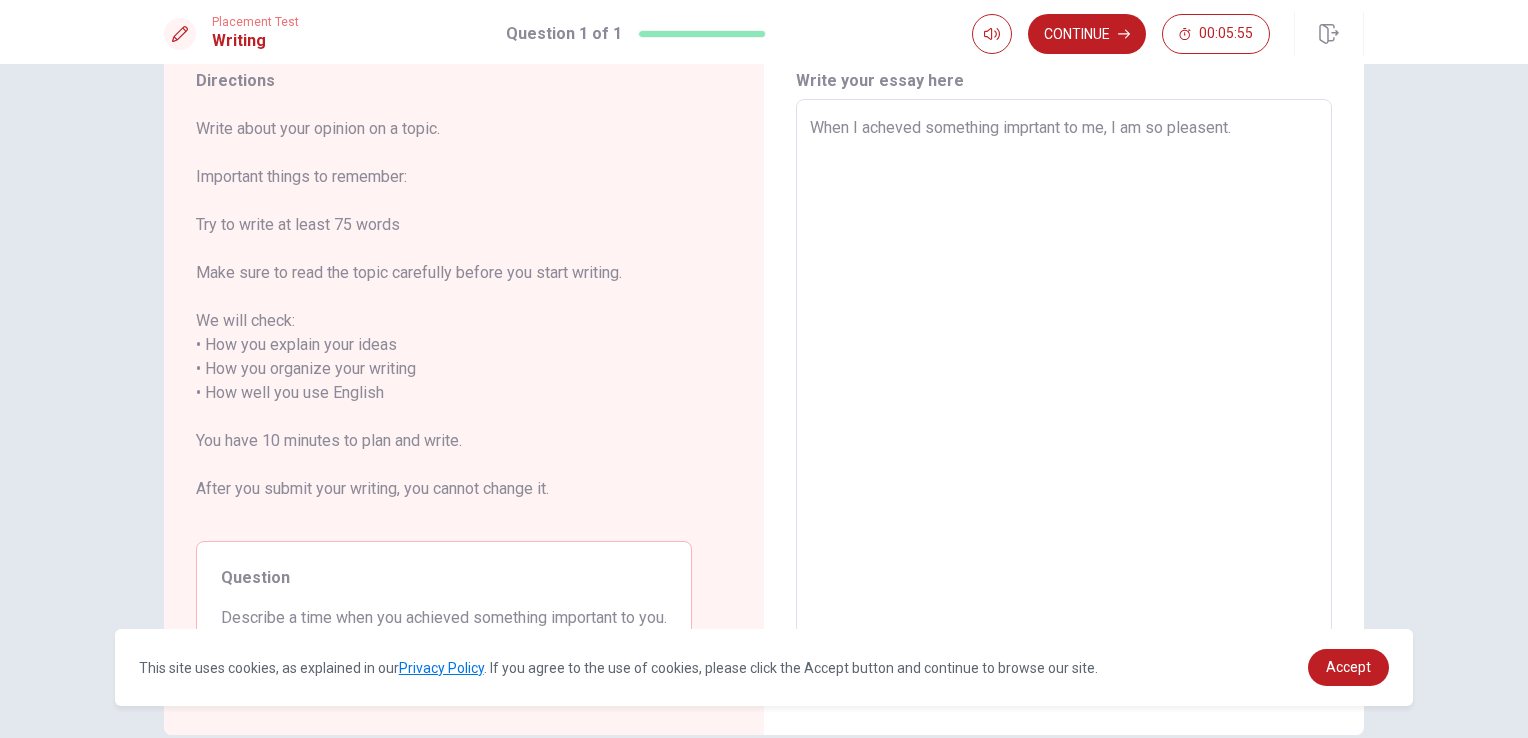 type on "x" 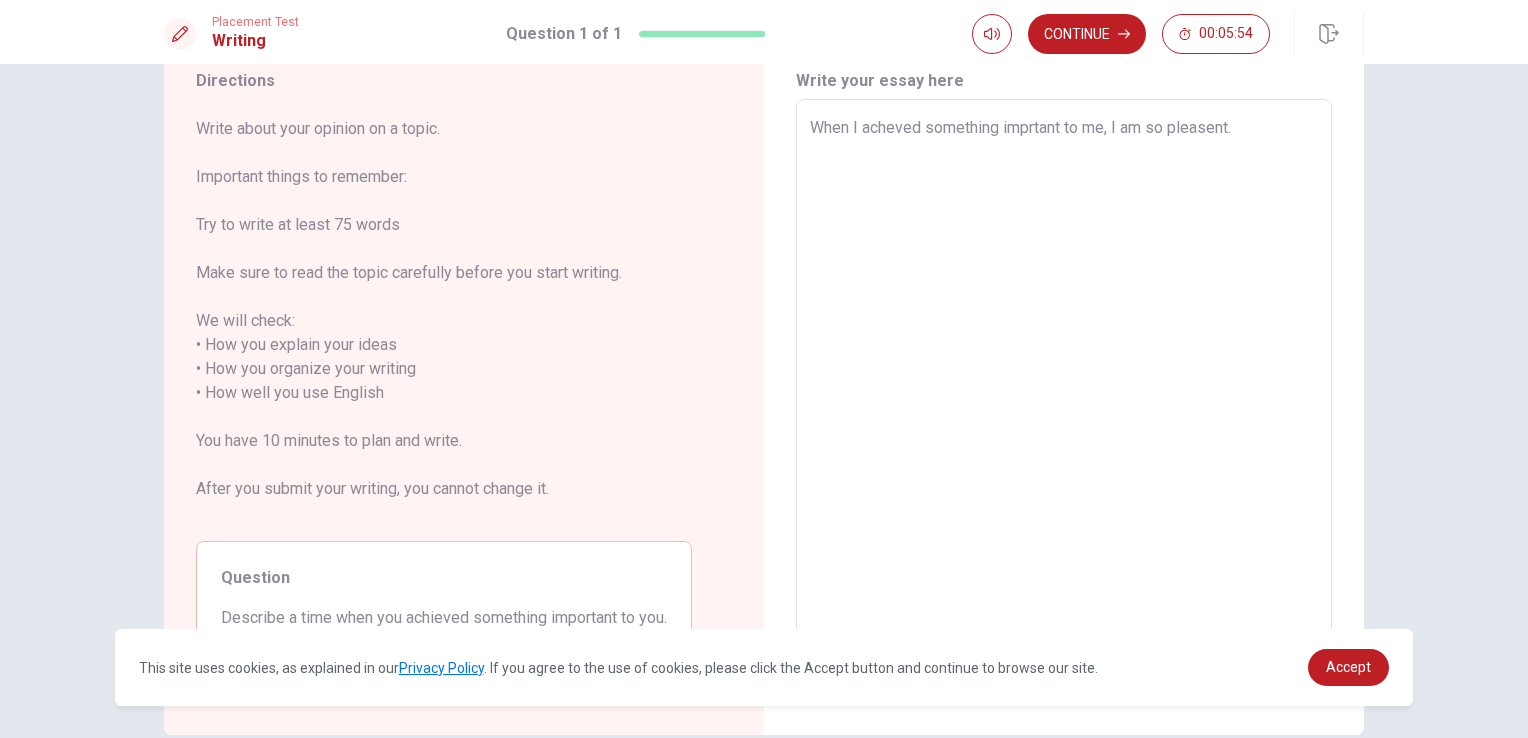 type on "When I acheved something imprtant to me, I am so pleasent." 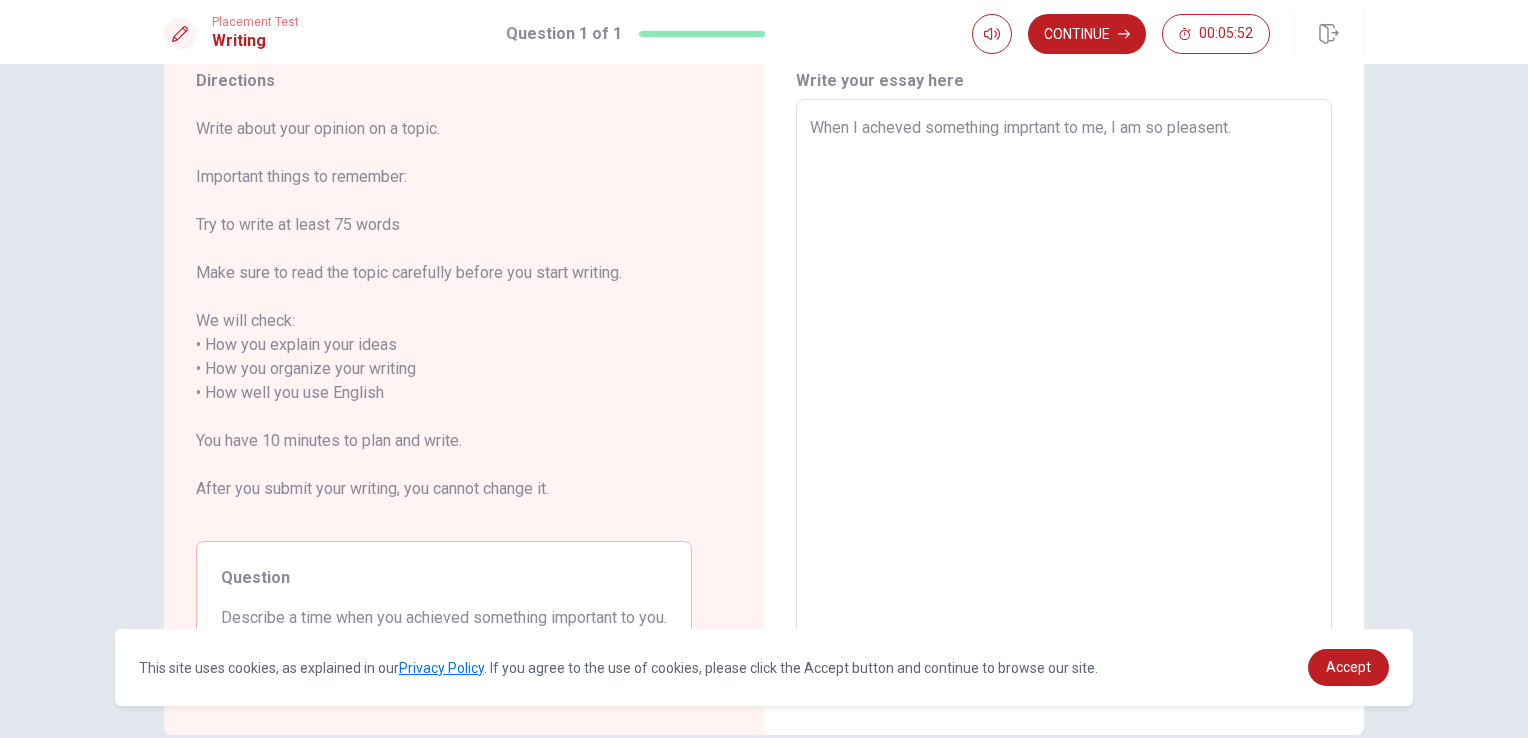 click on "When I acheved something imprtant to me, I am so pleasent." at bounding box center (1064, 381) 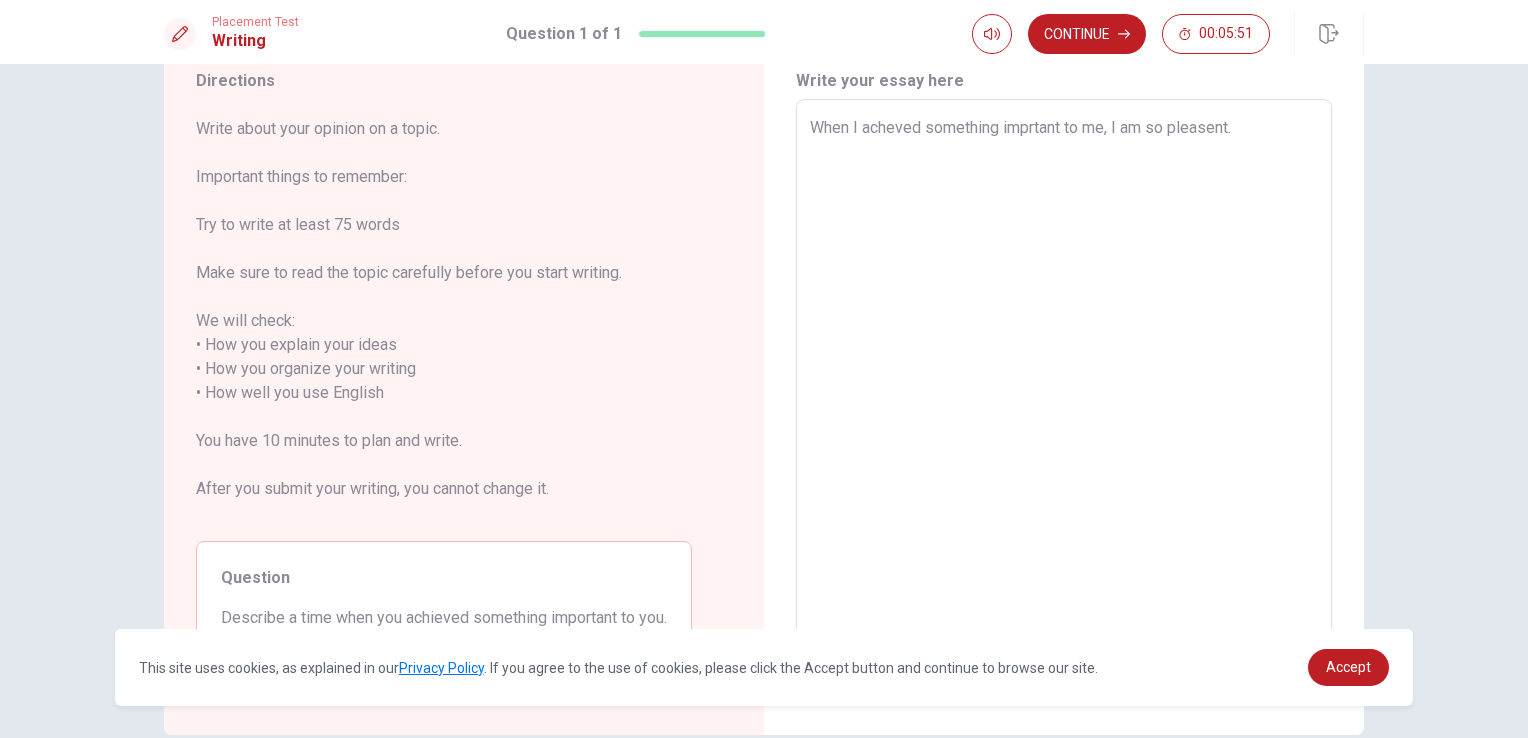 type on "When I acheved something imprtant to me, I am so pleasent." 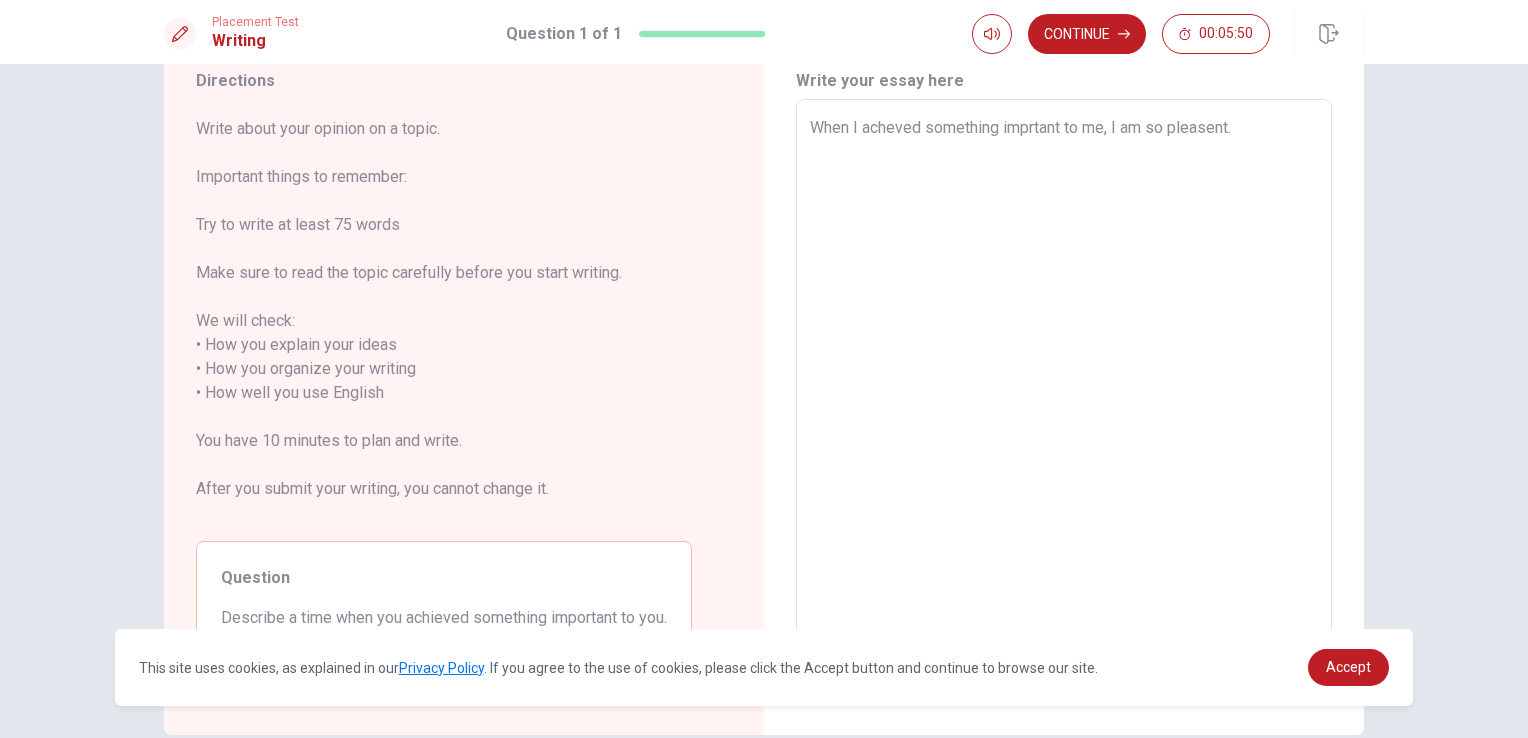 type on "When I acheved something imprtant to me, I am so pleasent" 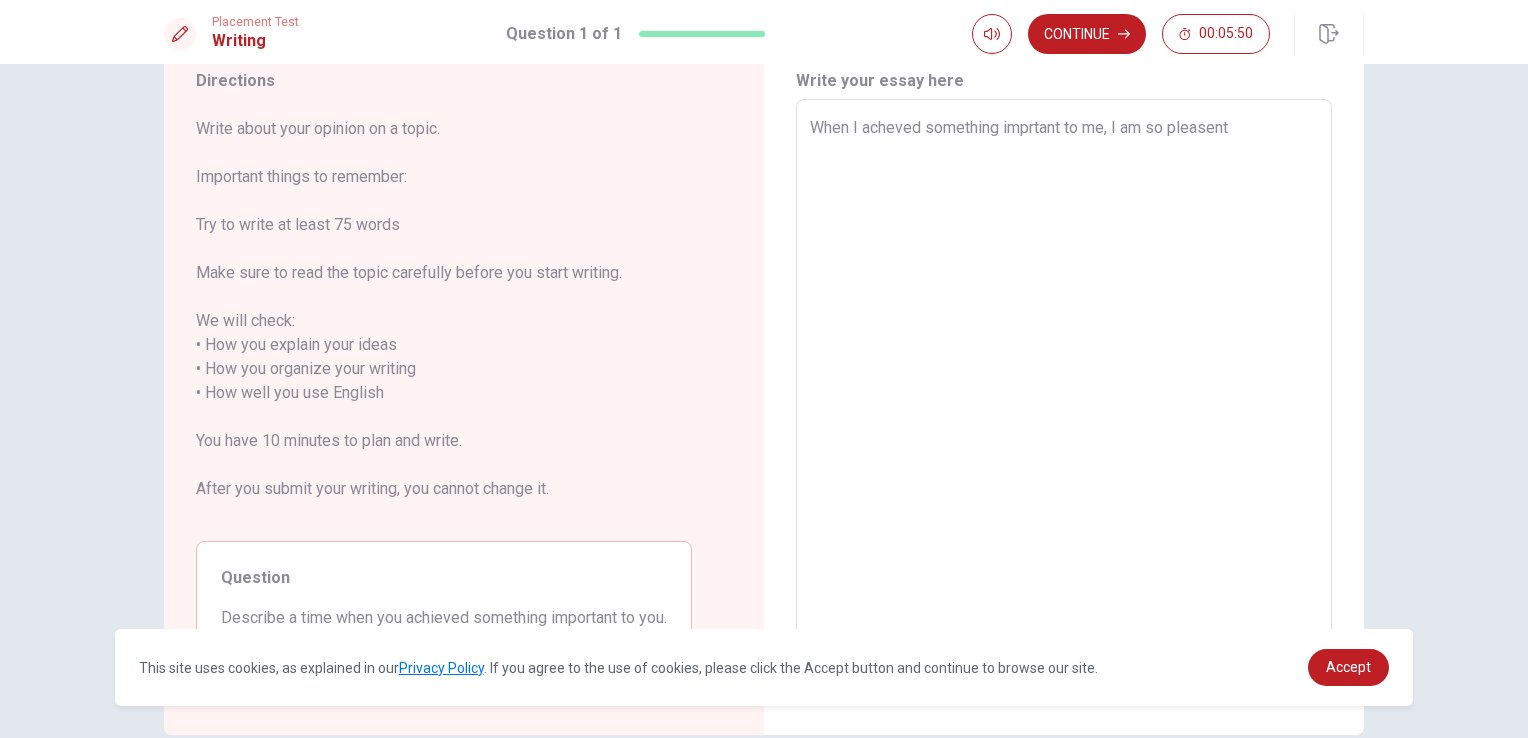 type on "When I acheved something imprtant to me, I am so pleasen" 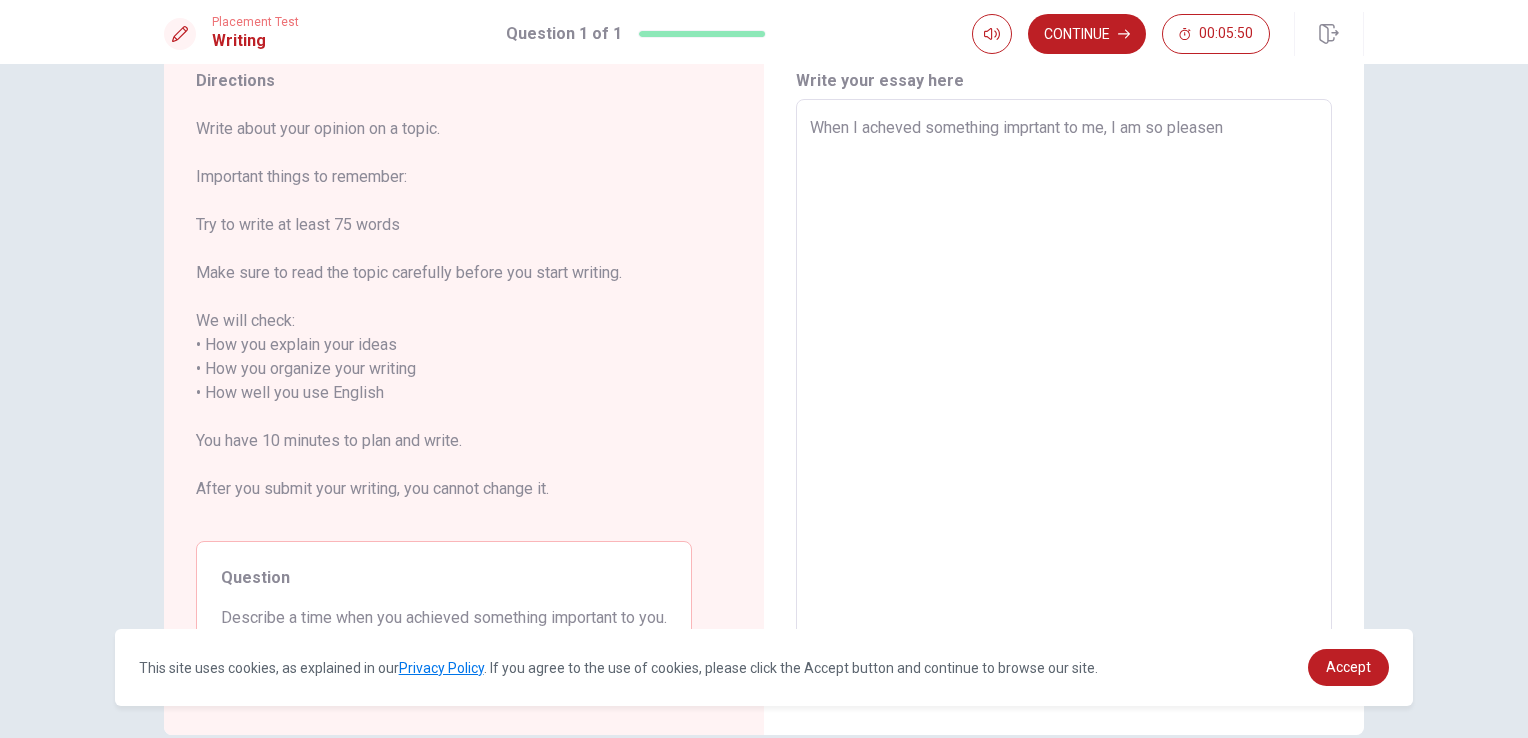 type on "x" 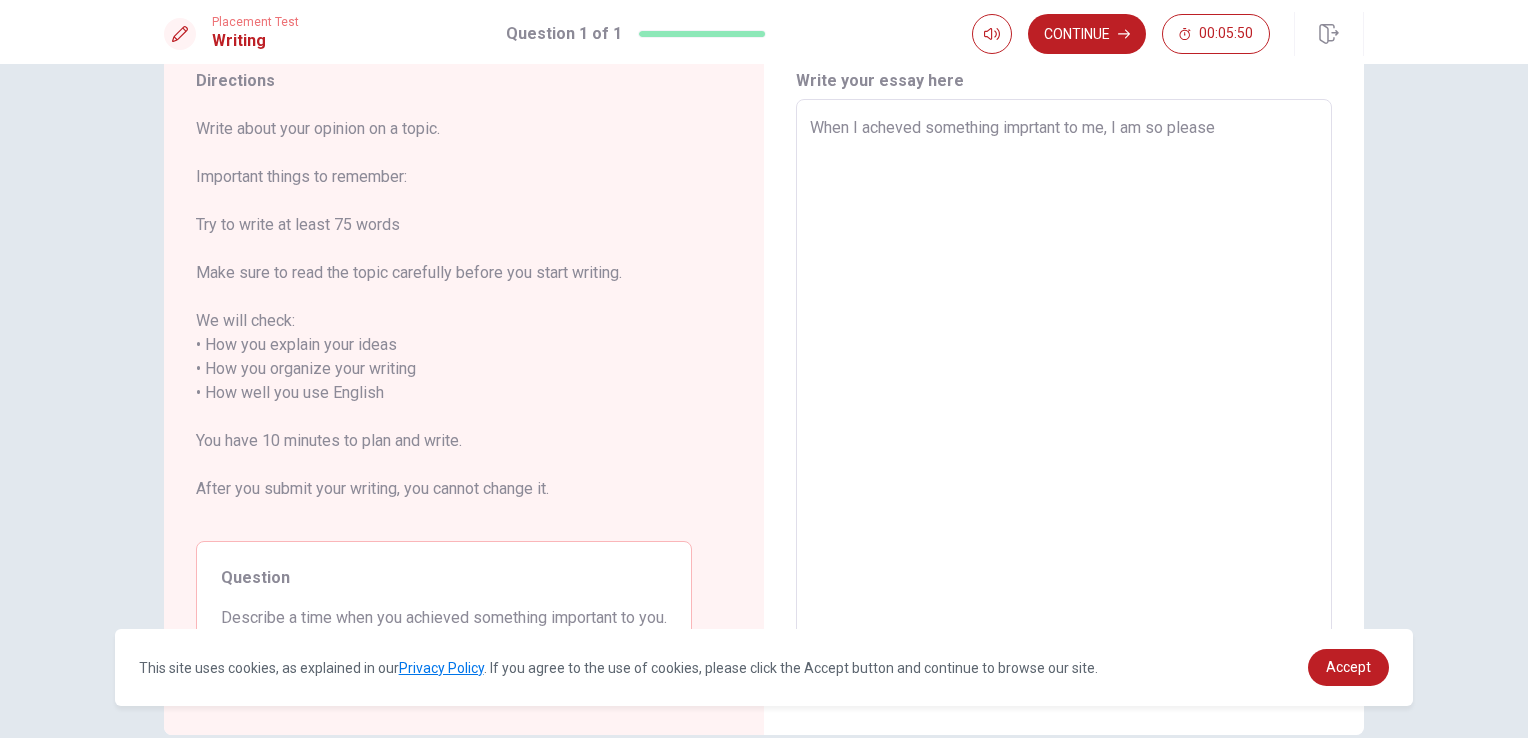 type on "x" 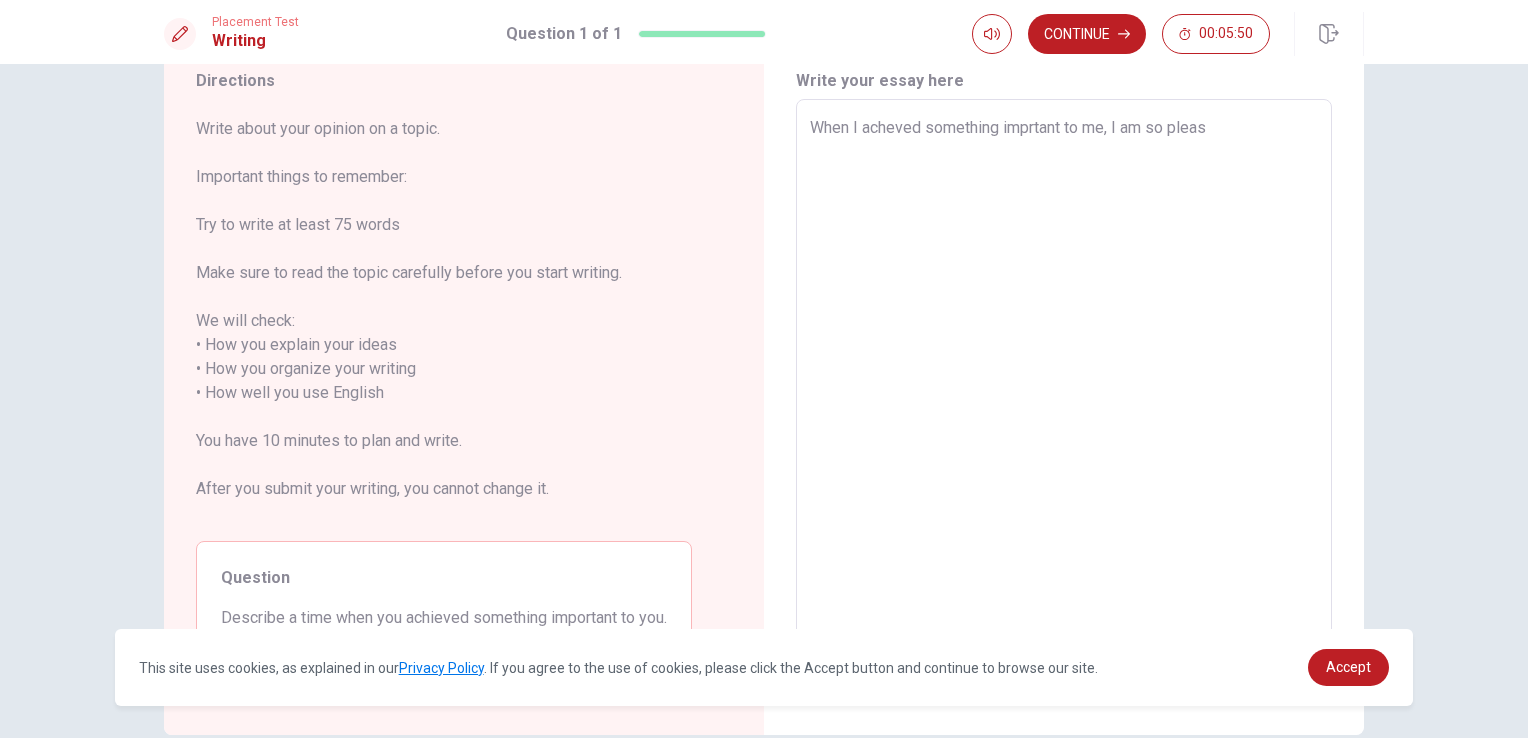 type on "x" 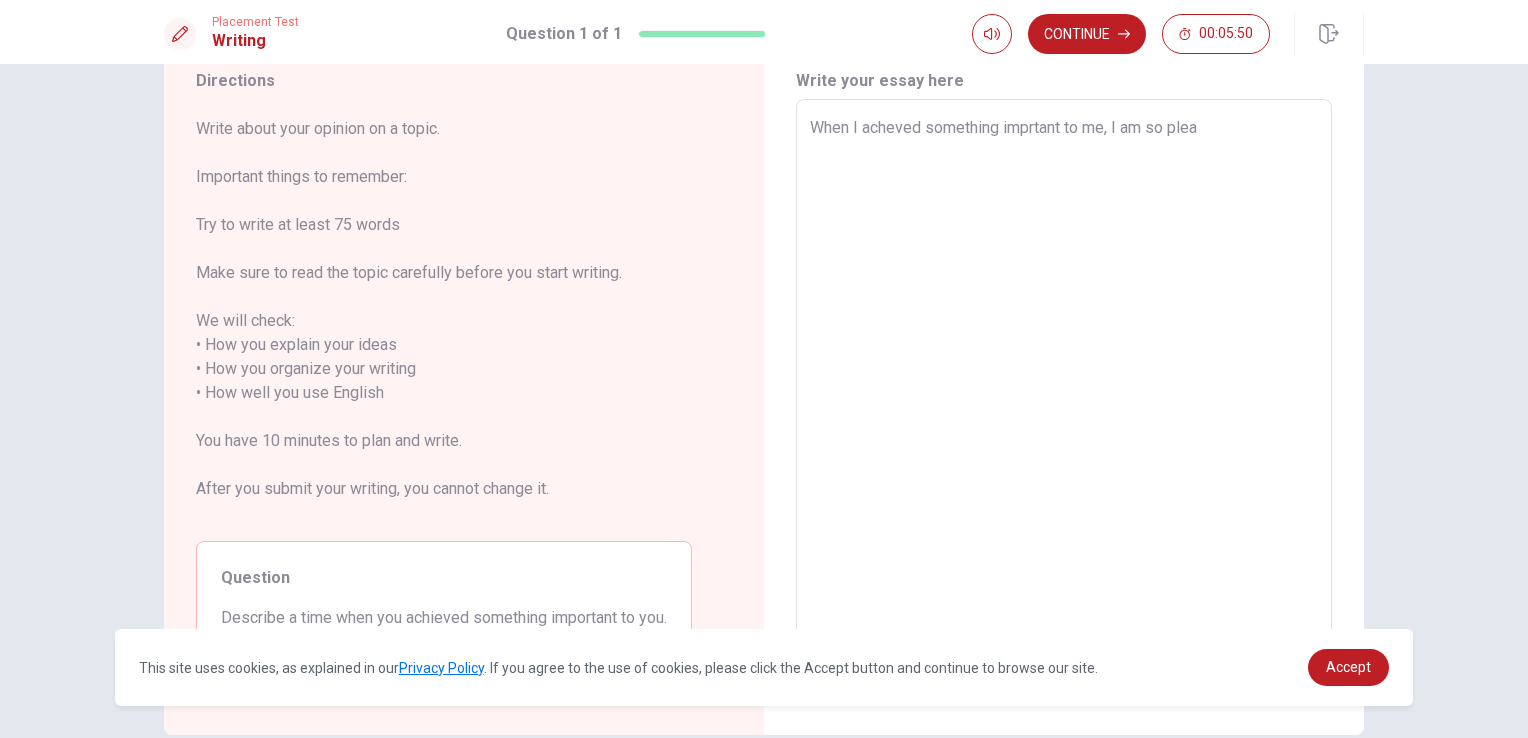 type on "When I acheved something imprtant to me, I am so ple" 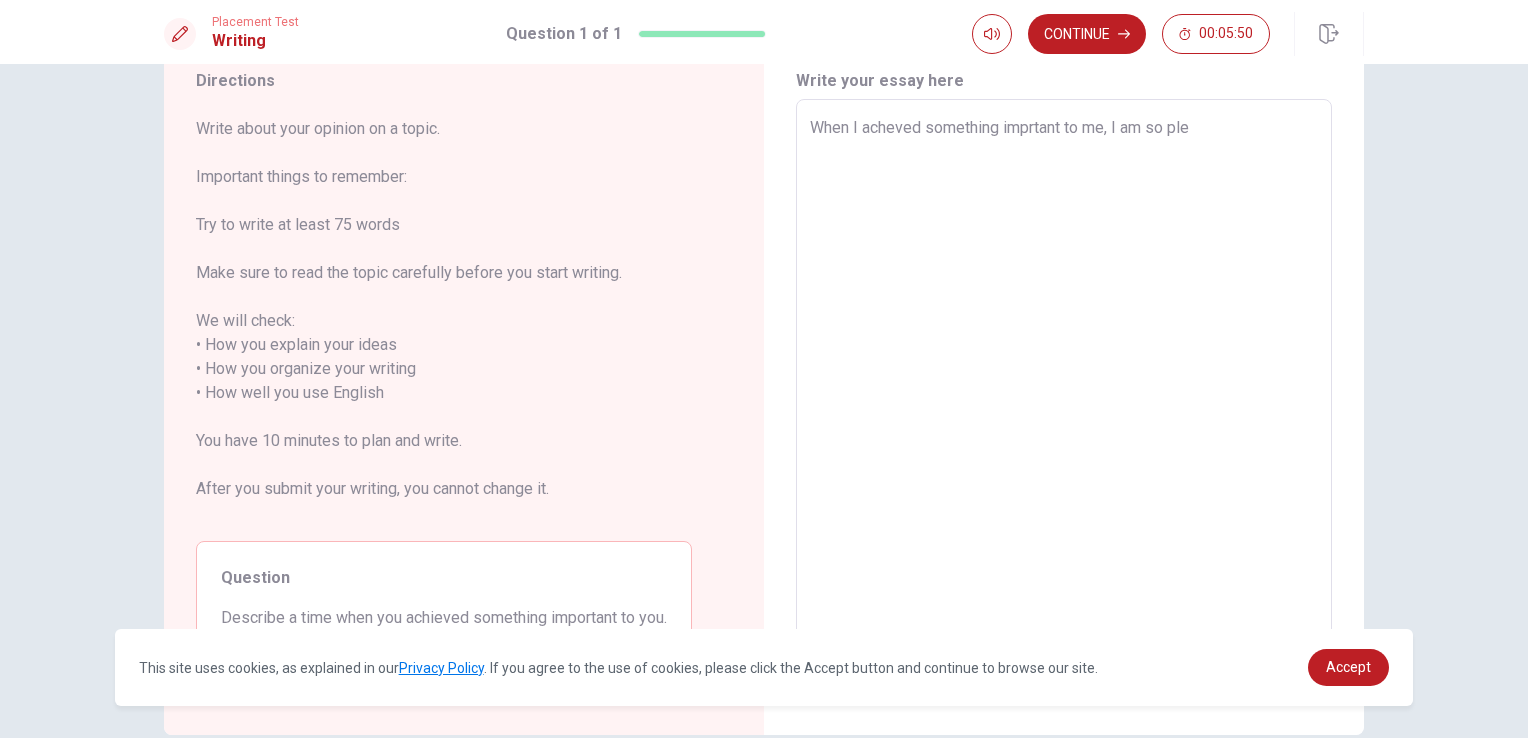 type on "When I acheved something imprtant to me, I am so pl" 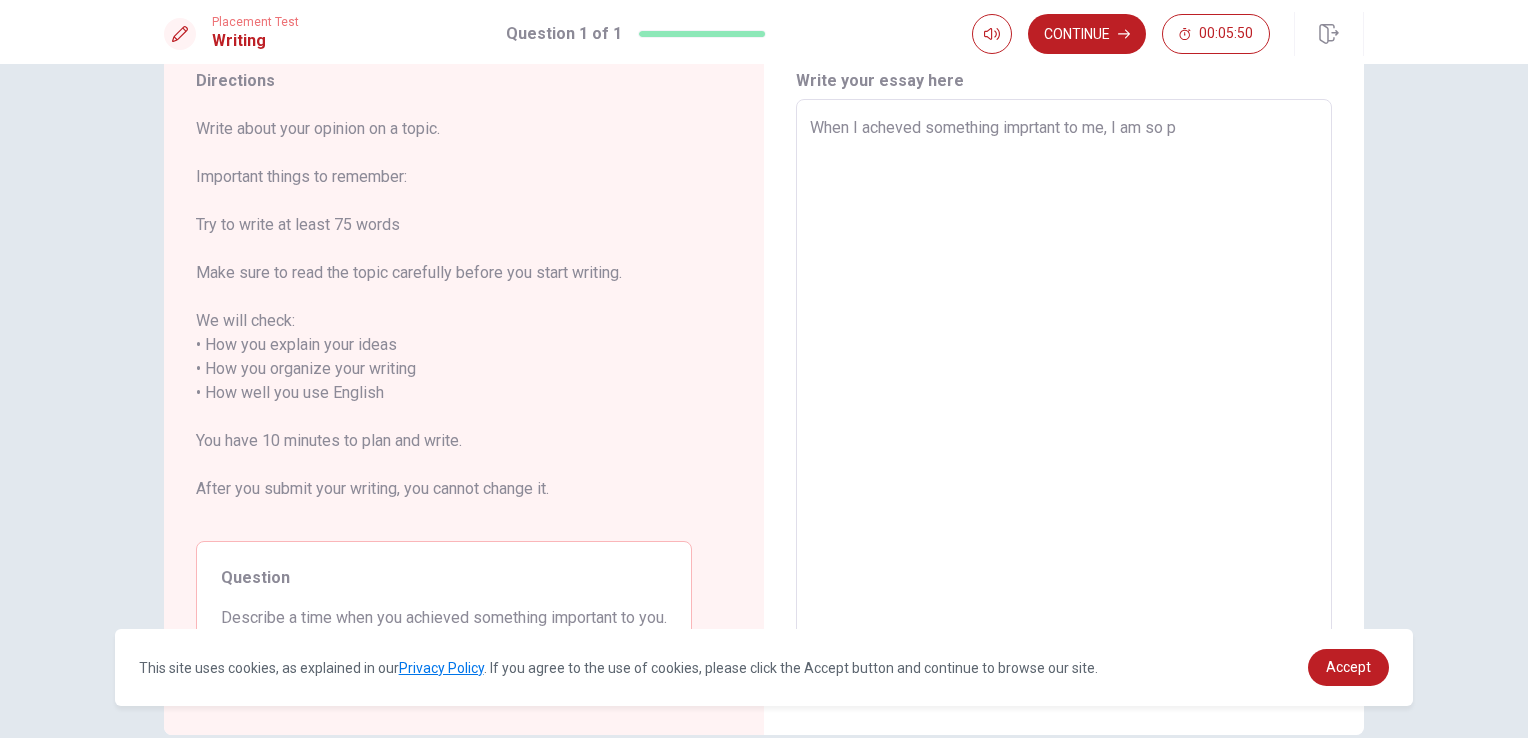 type on "When I acheved something imprtant to me, I am so" 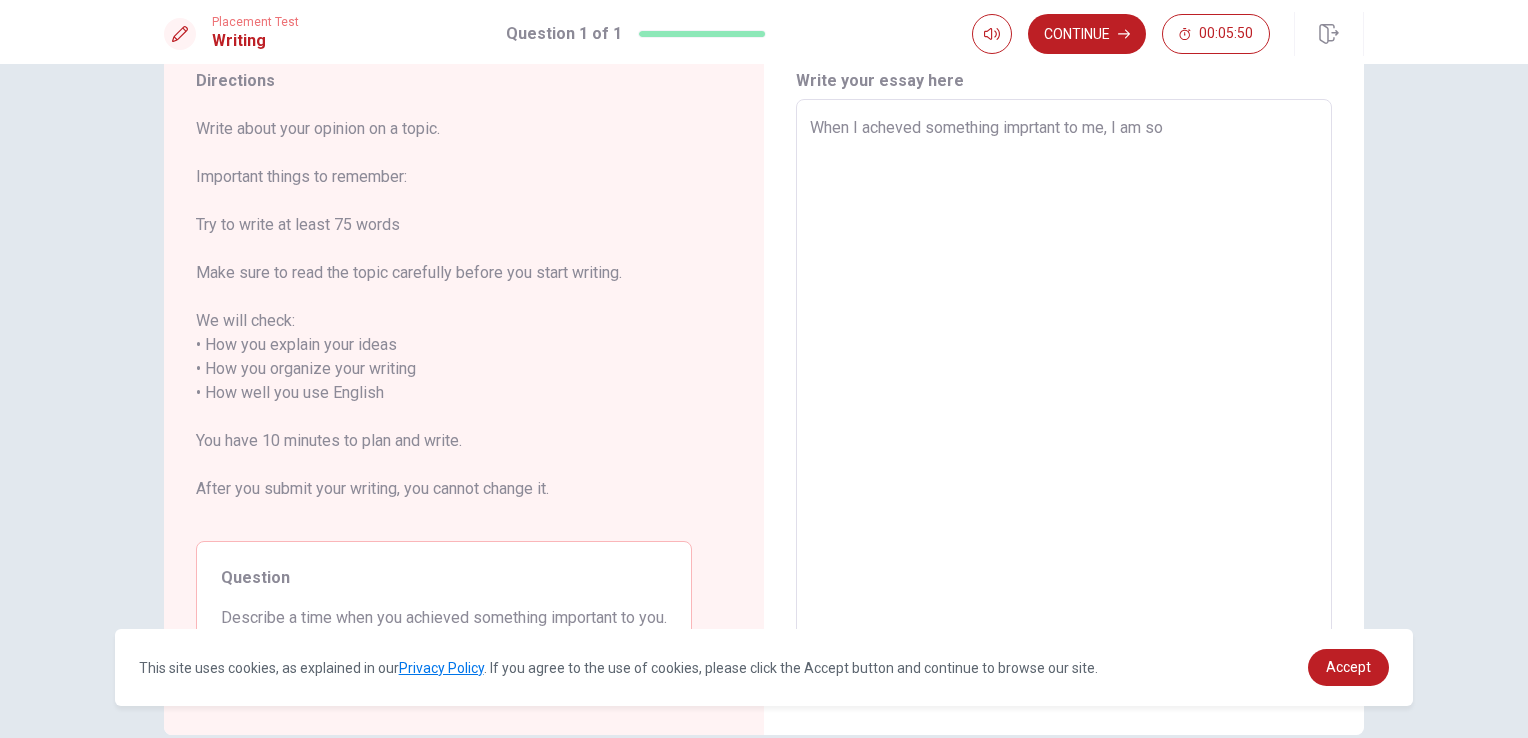 type on "x" 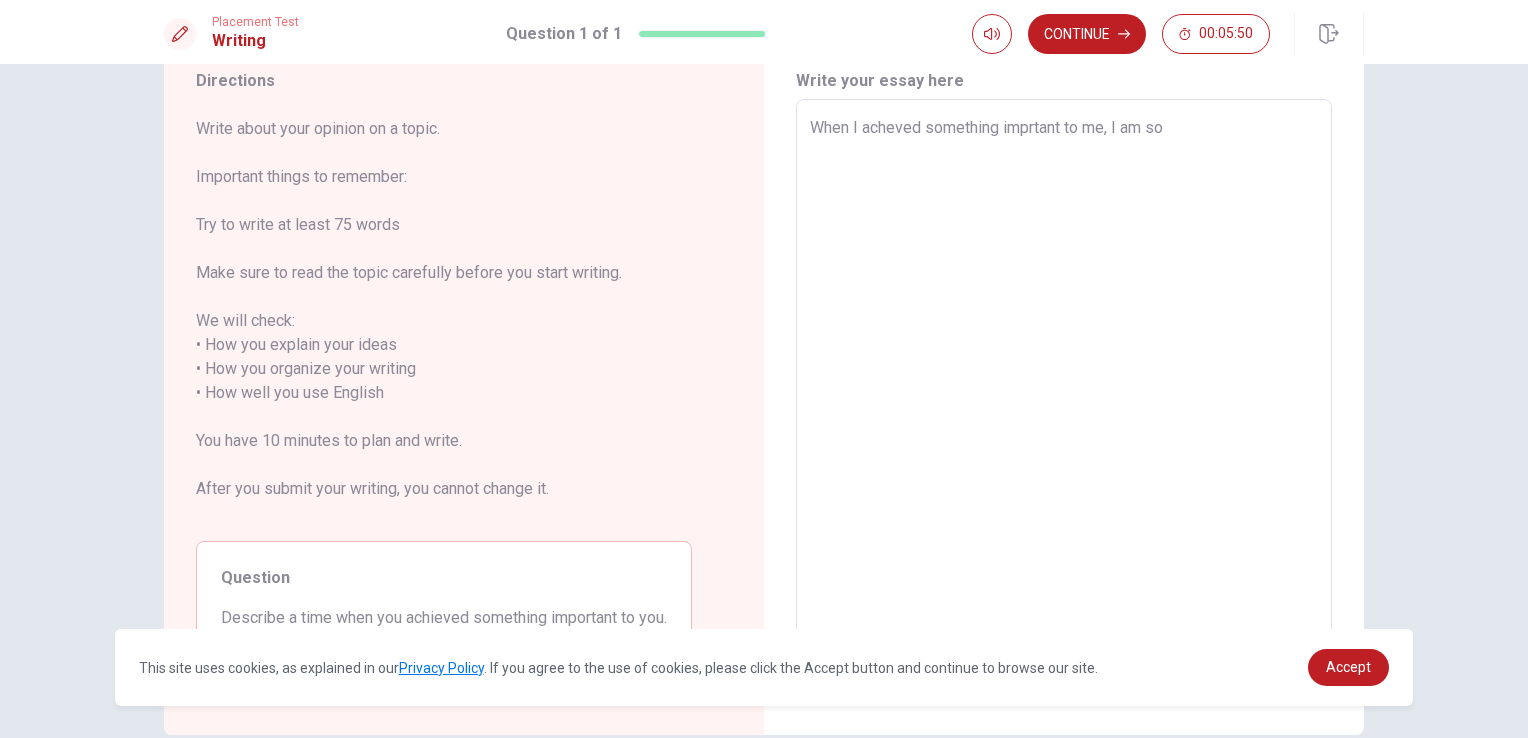 type on "When I acheved something imprtant to me, I am s" 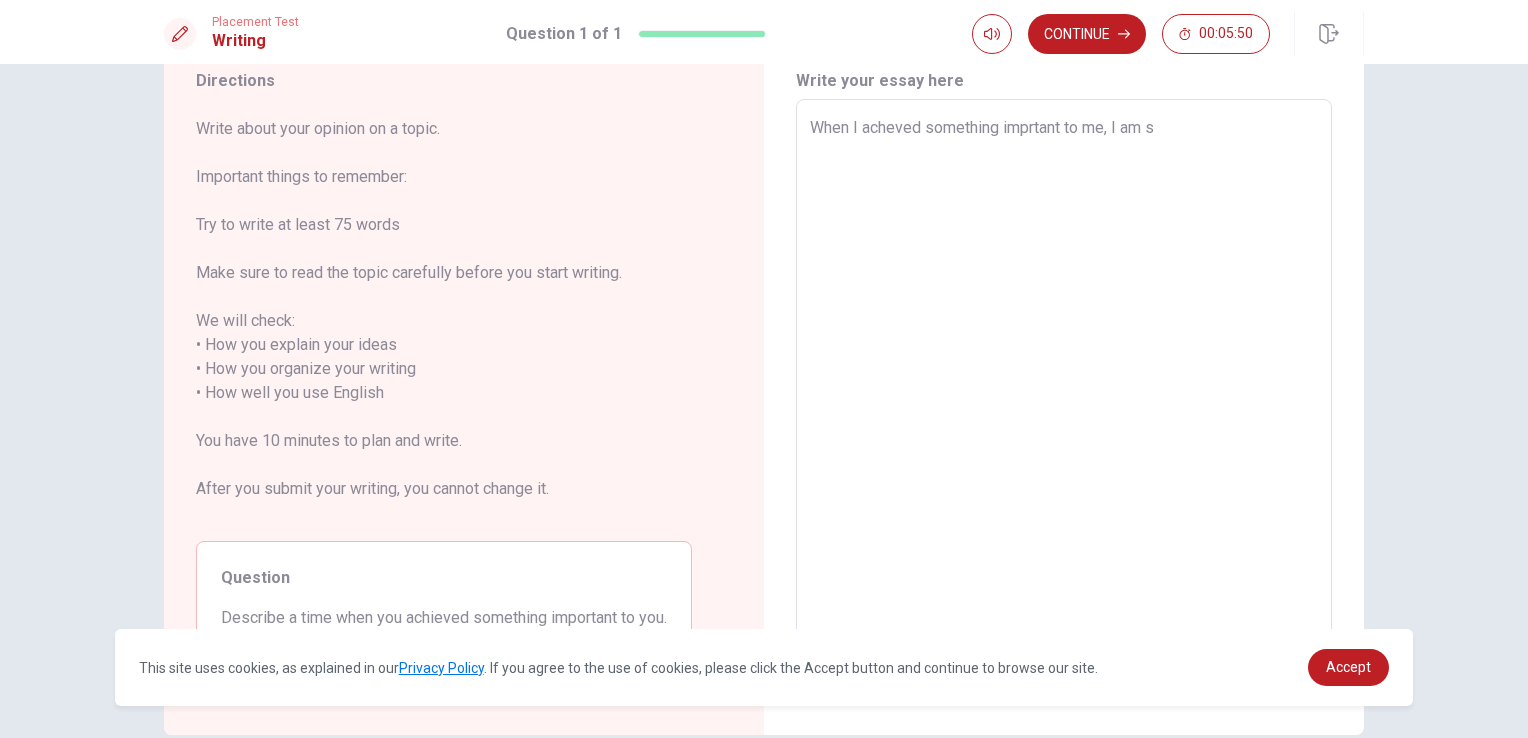 type on "When I acheved something imprtant to me, I am" 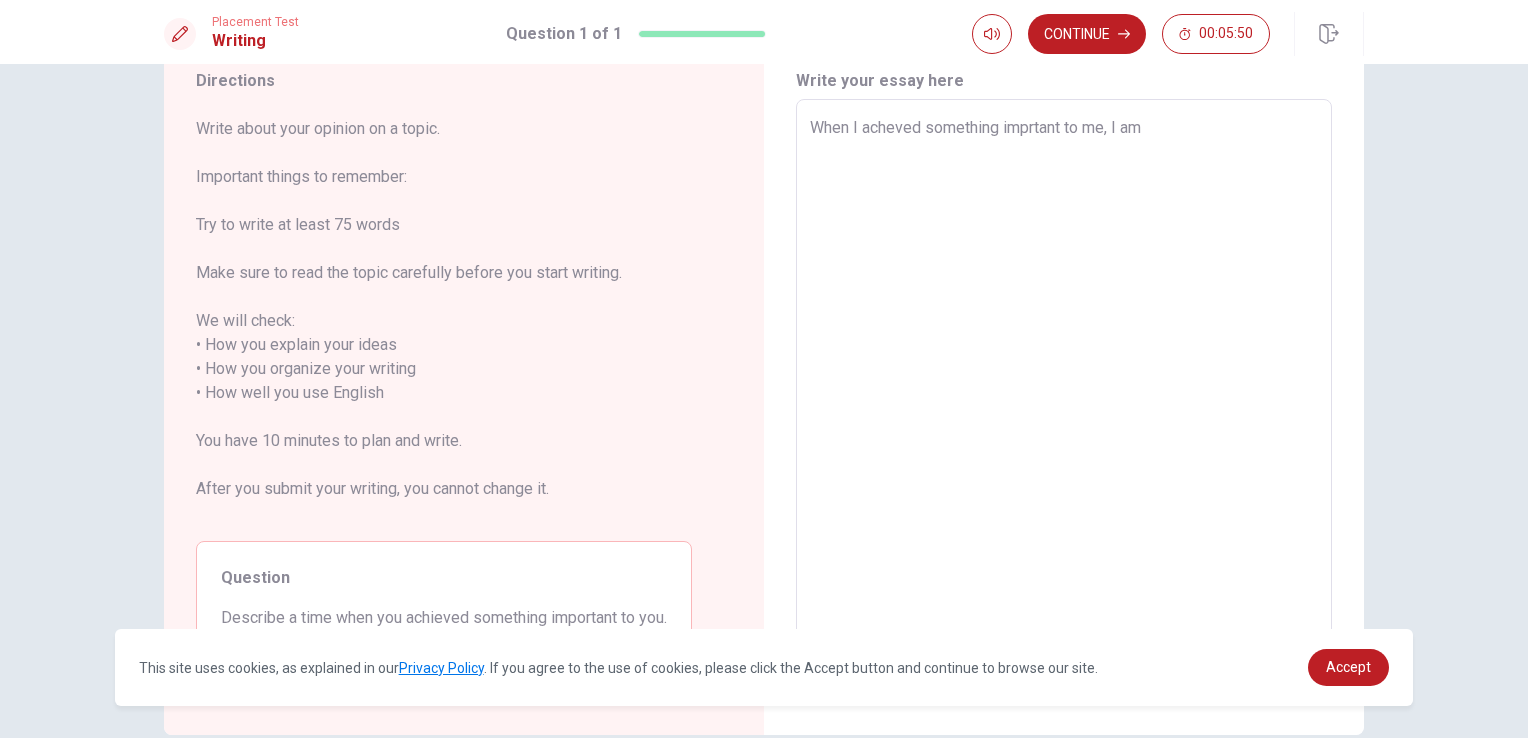 type on "When I acheved something imprtant to me, I am" 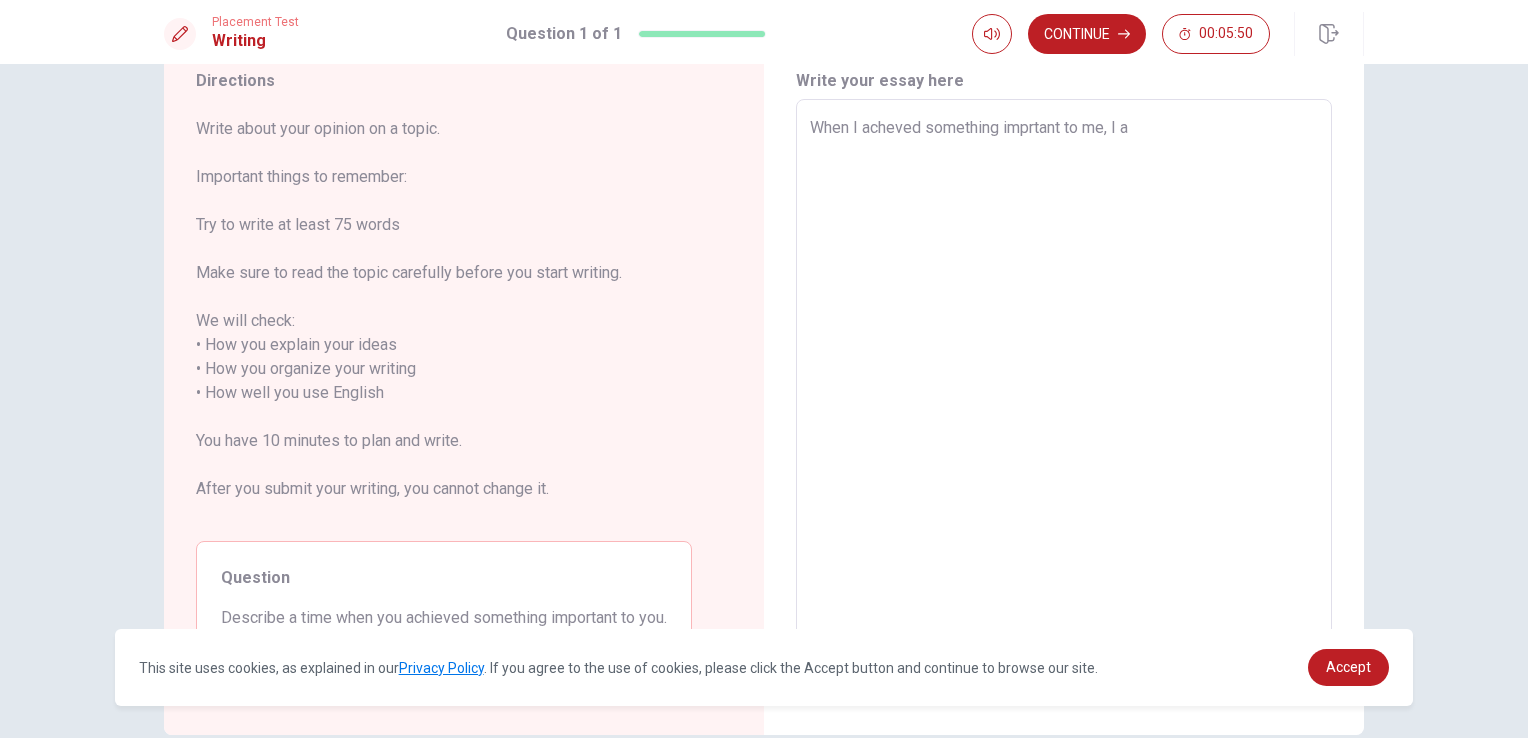 type on "When I acheved something imprtant to me, I" 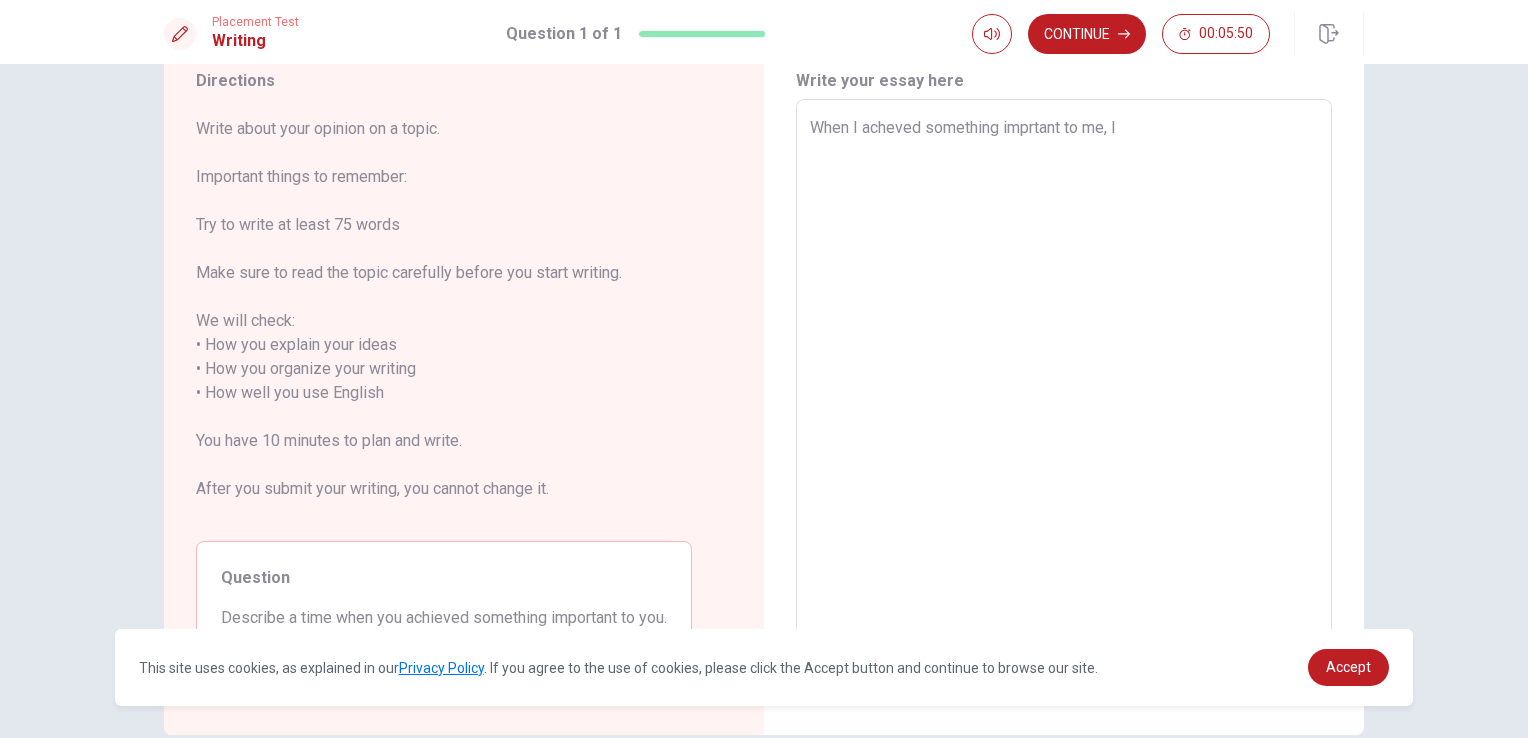 type on "When I acheved something imprtant to me, I" 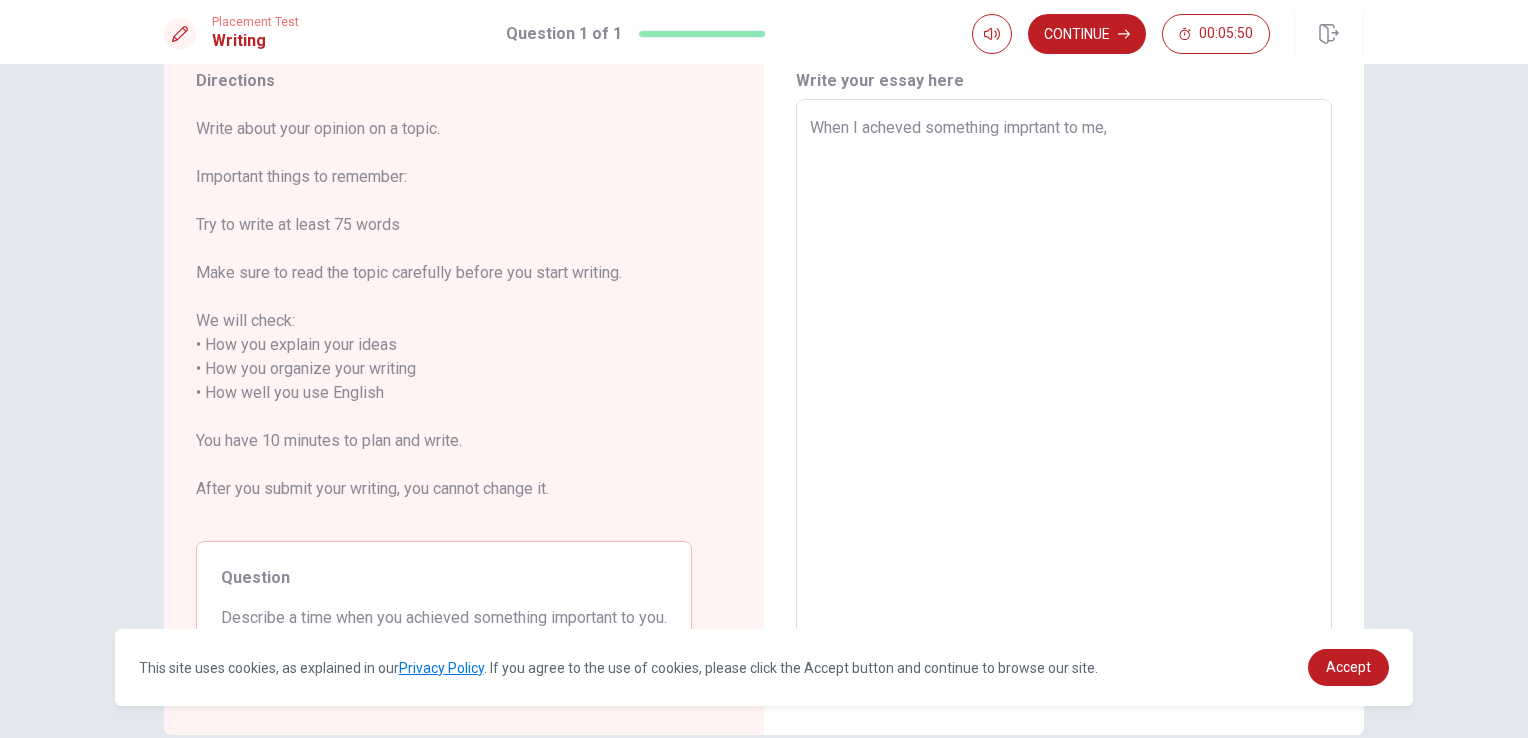 type on "When I acheved something imprtant to me," 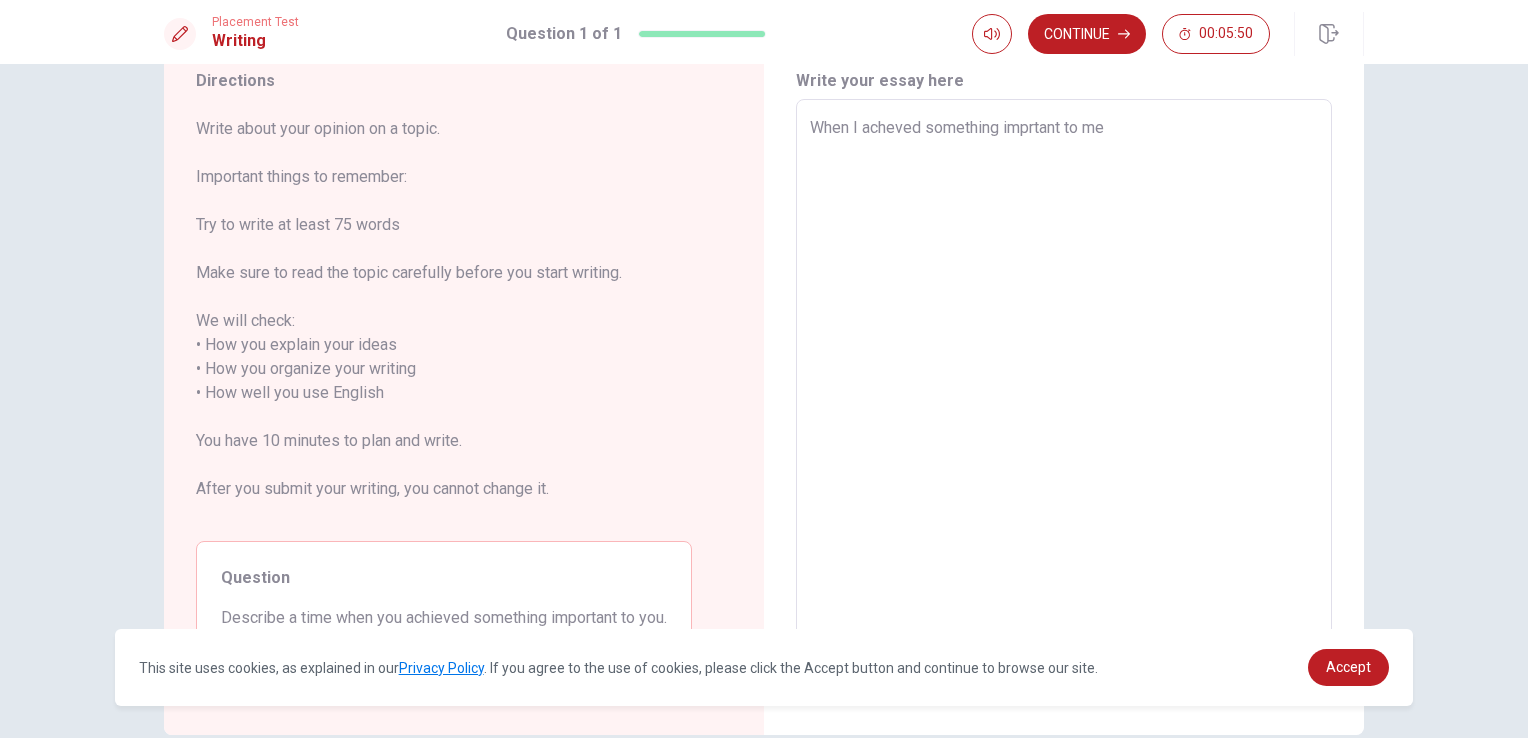 type on "When I acheved something imprtant to m" 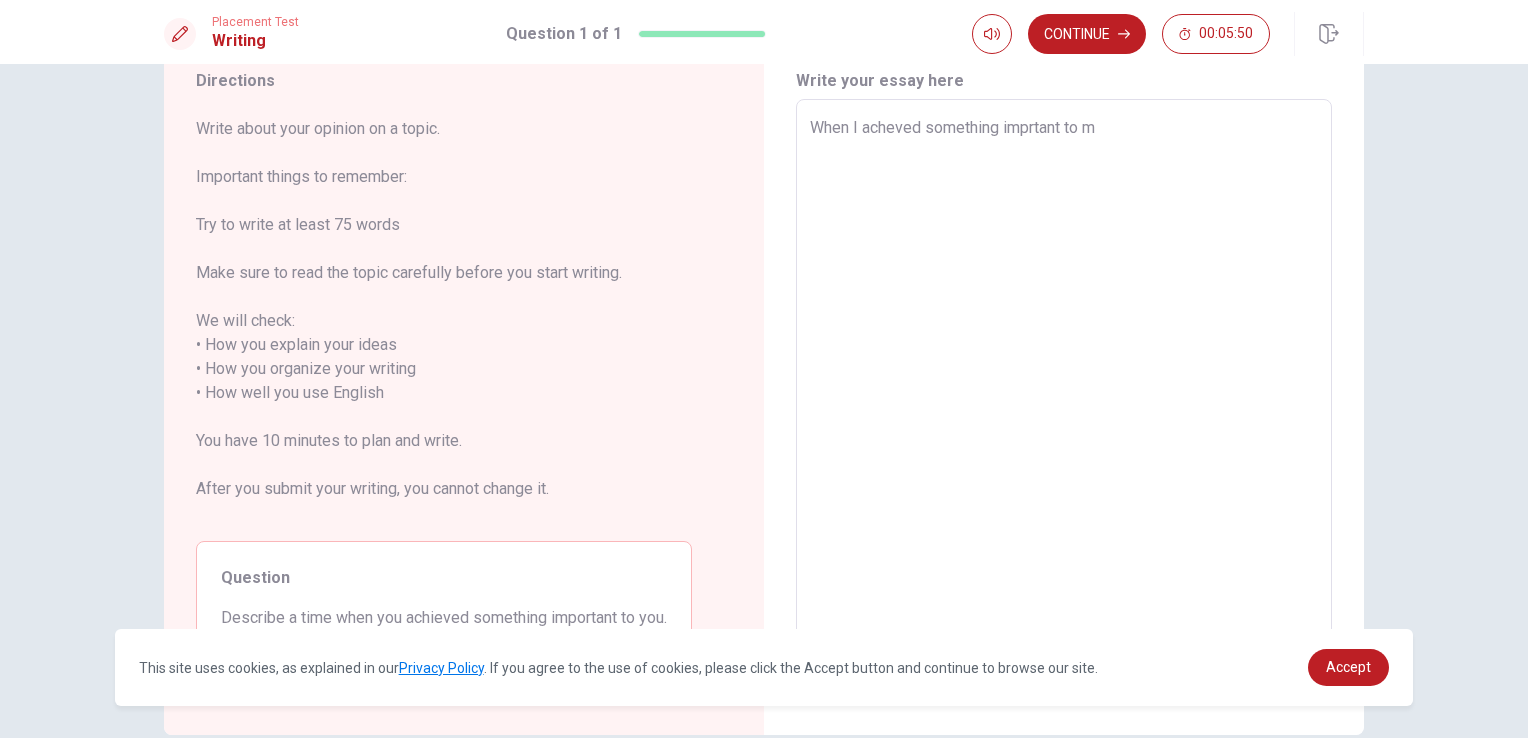 type on "x" 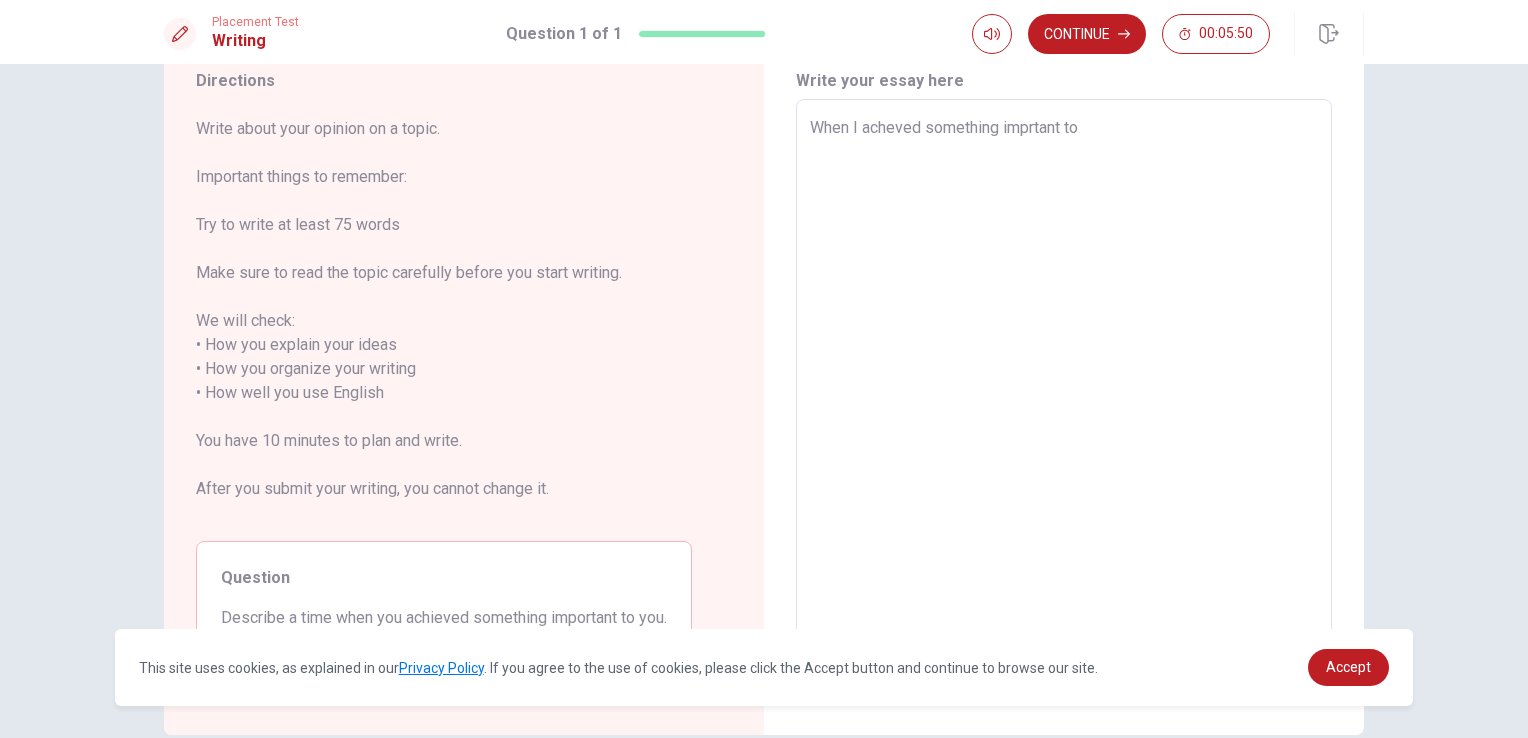 type on "When I acheved something imprtant to" 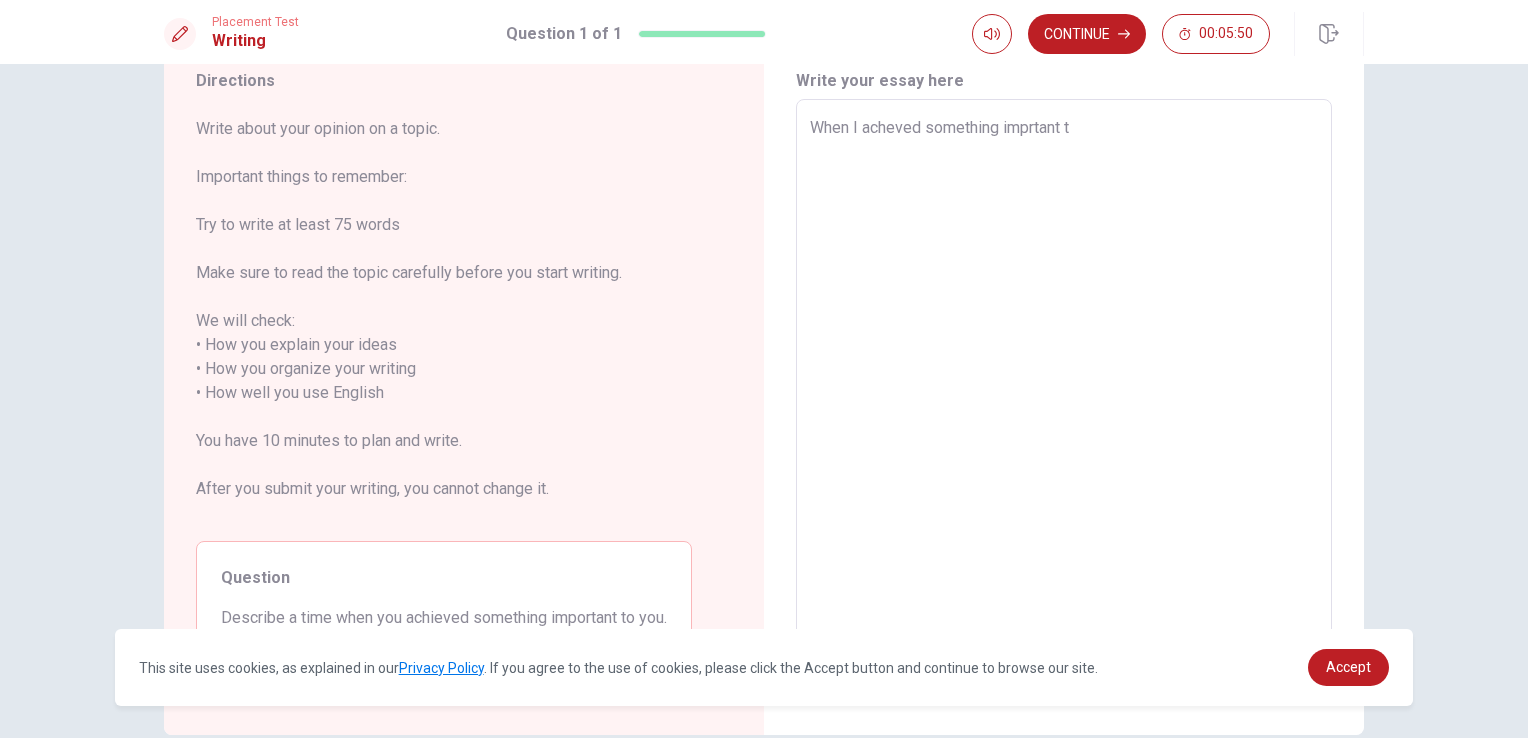 type on "When I acheved something imprtant" 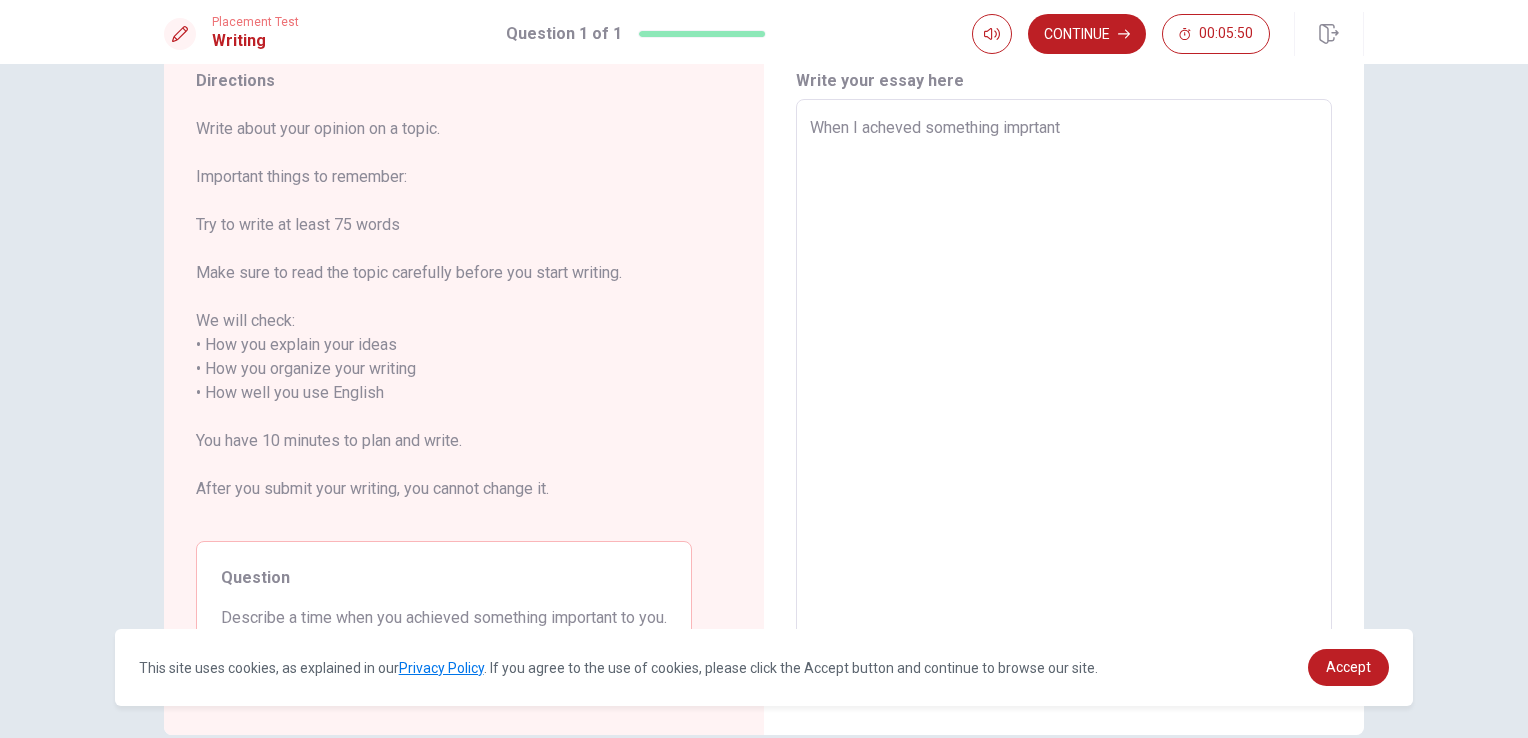 type on "x" 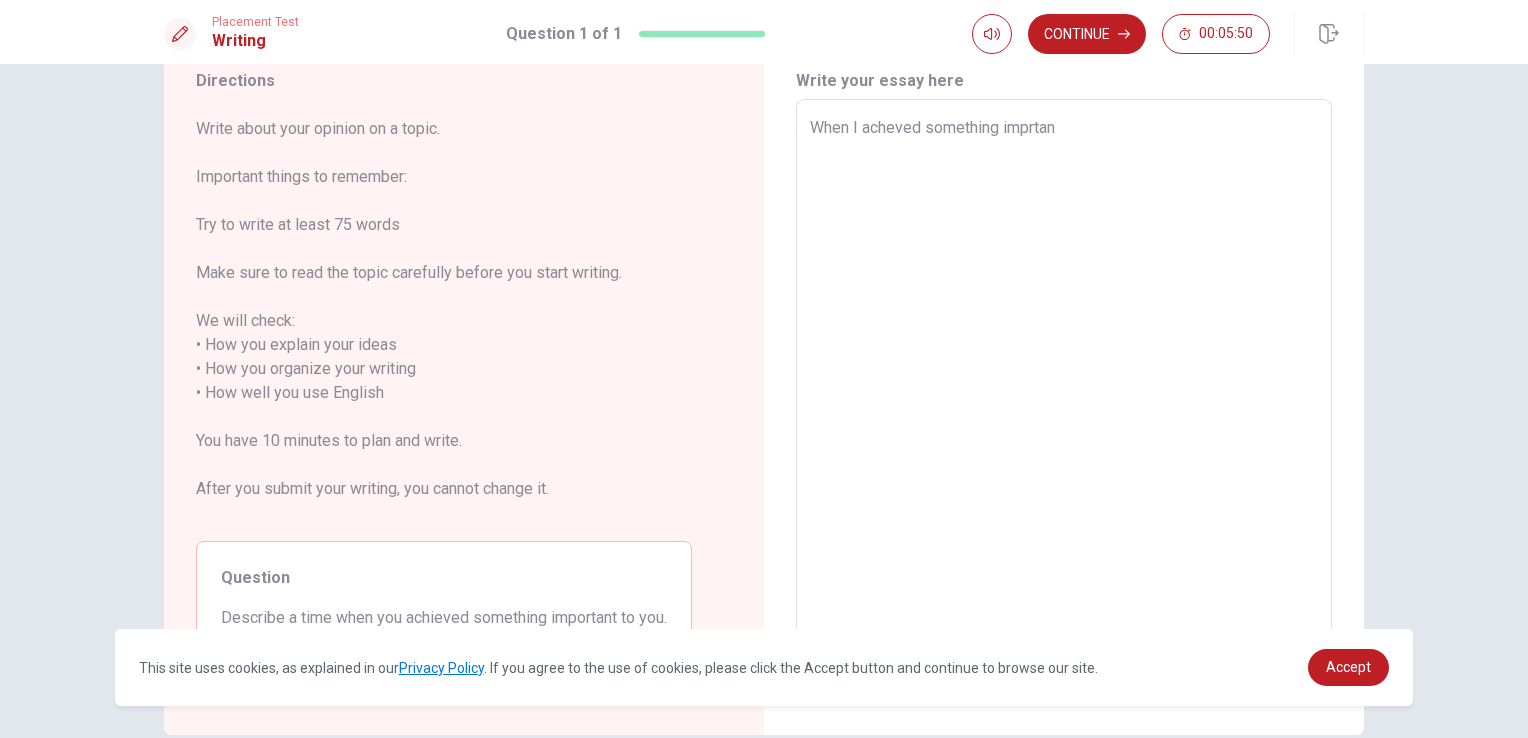 type on "When I acheved something imprta" 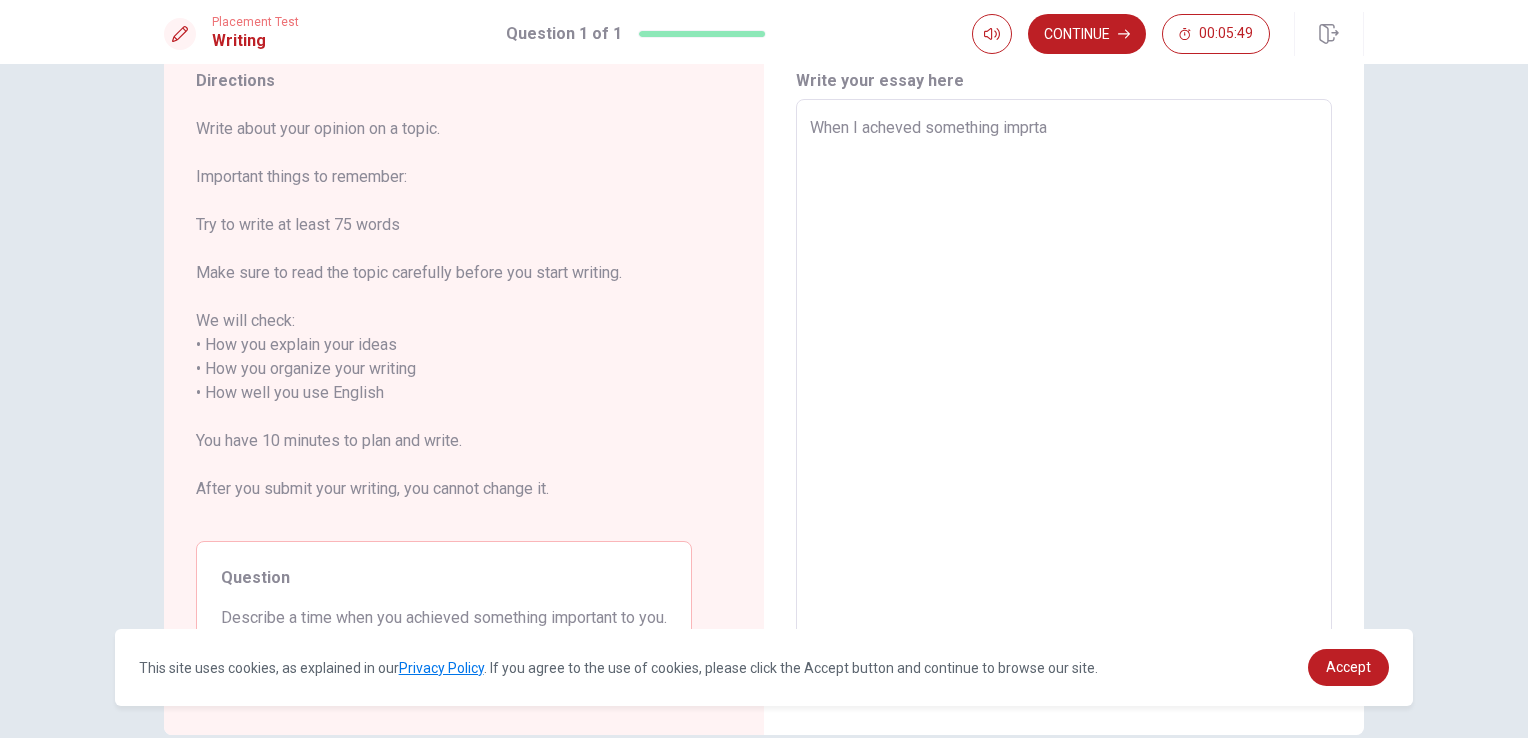 type on "x" 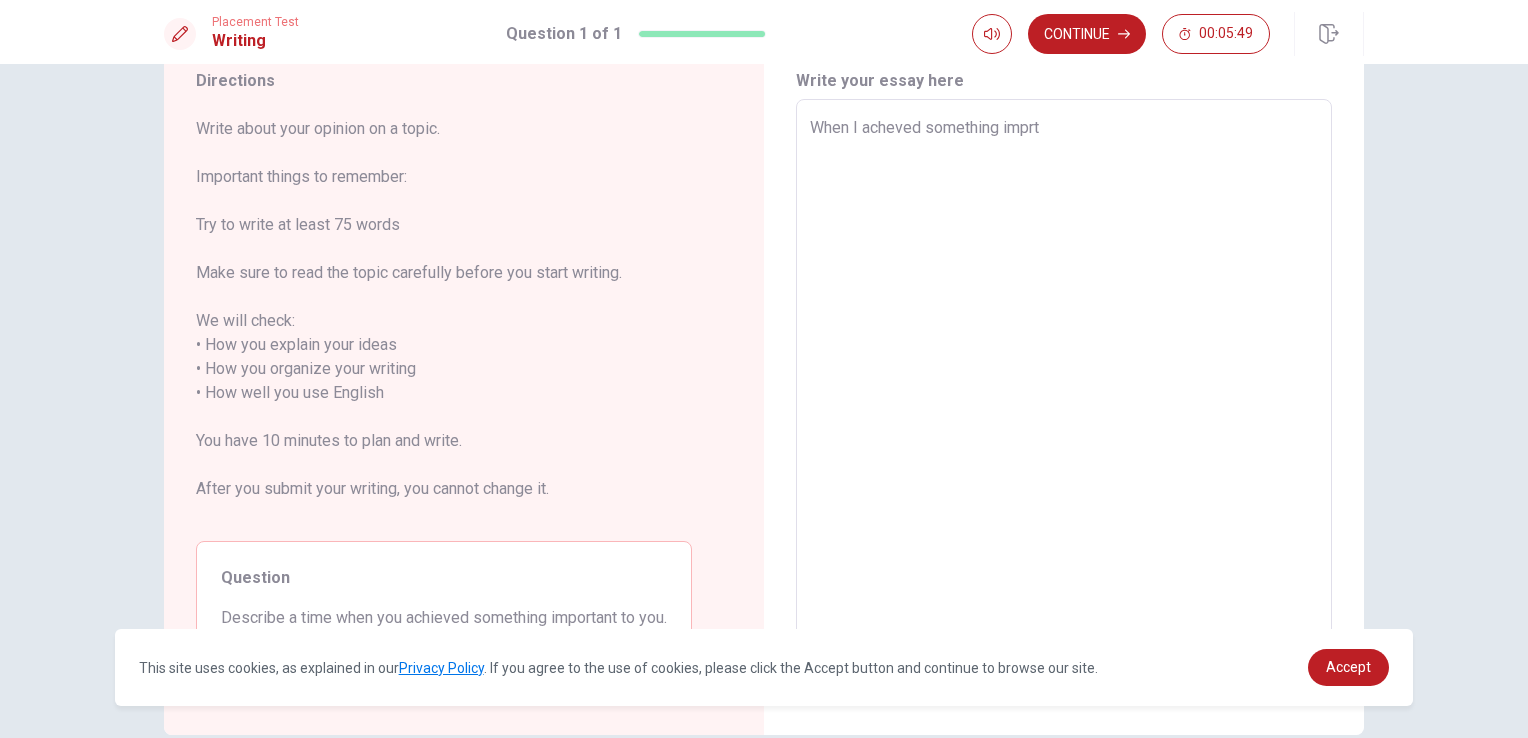 type on "When I acheved something impr" 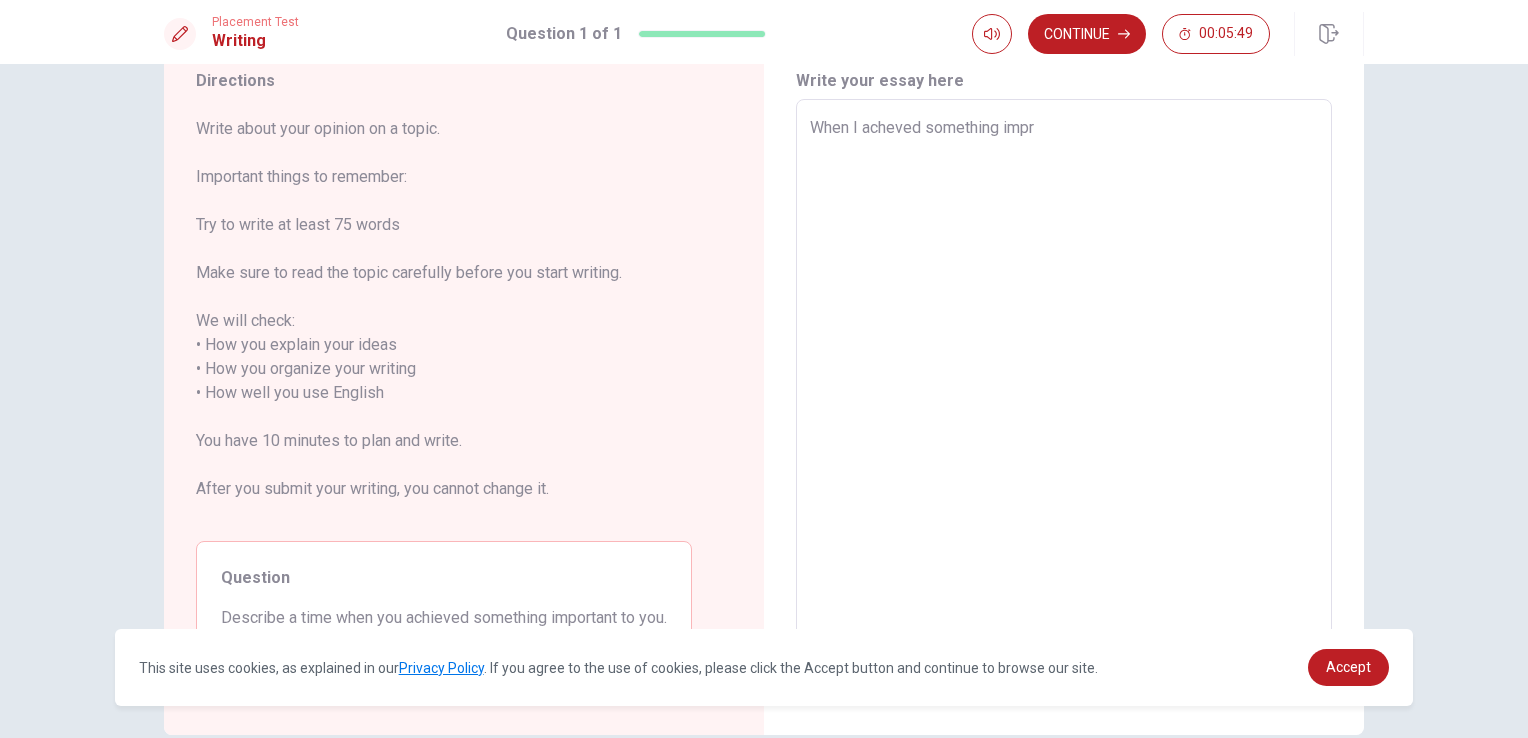 type on "When I acheved something imp" 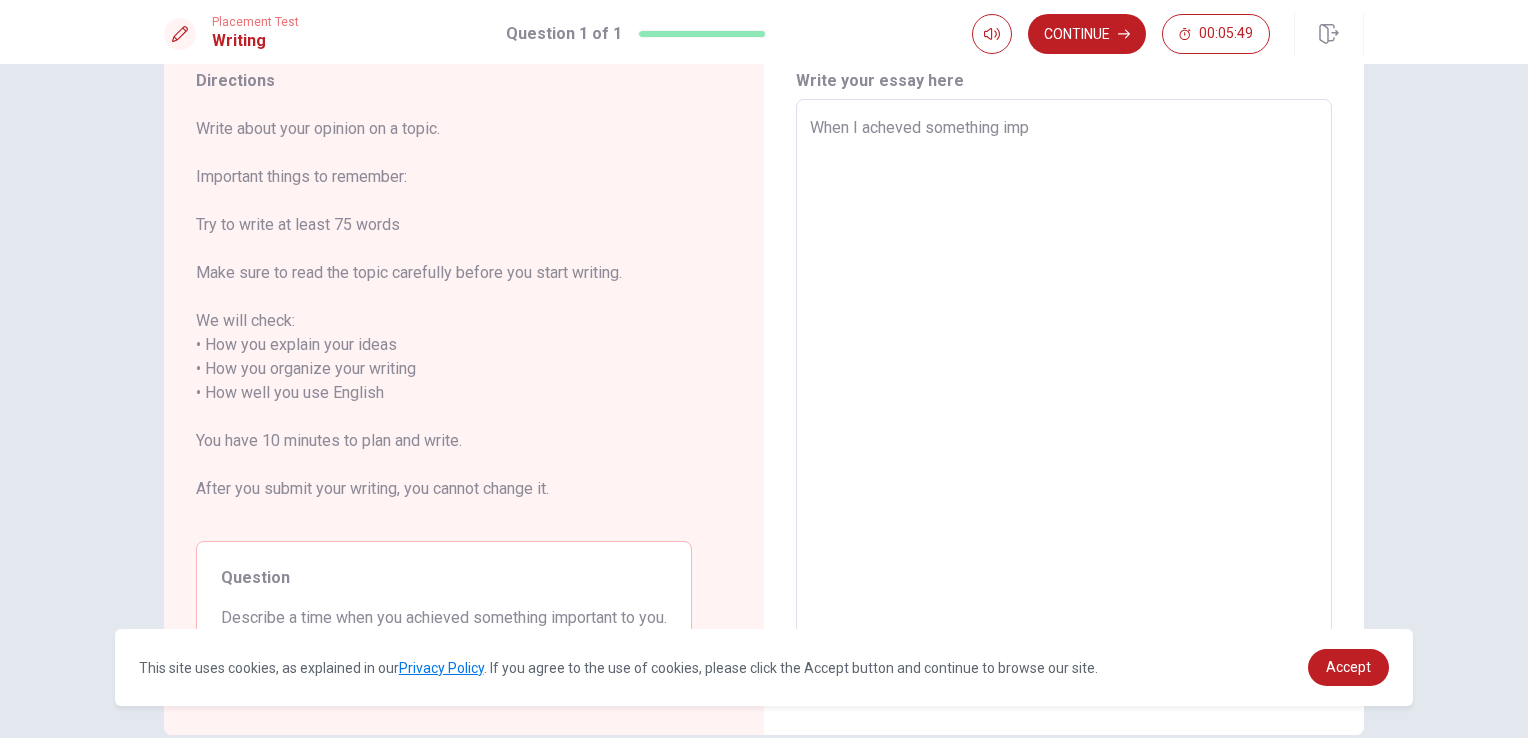 type on "When I acheved something im" 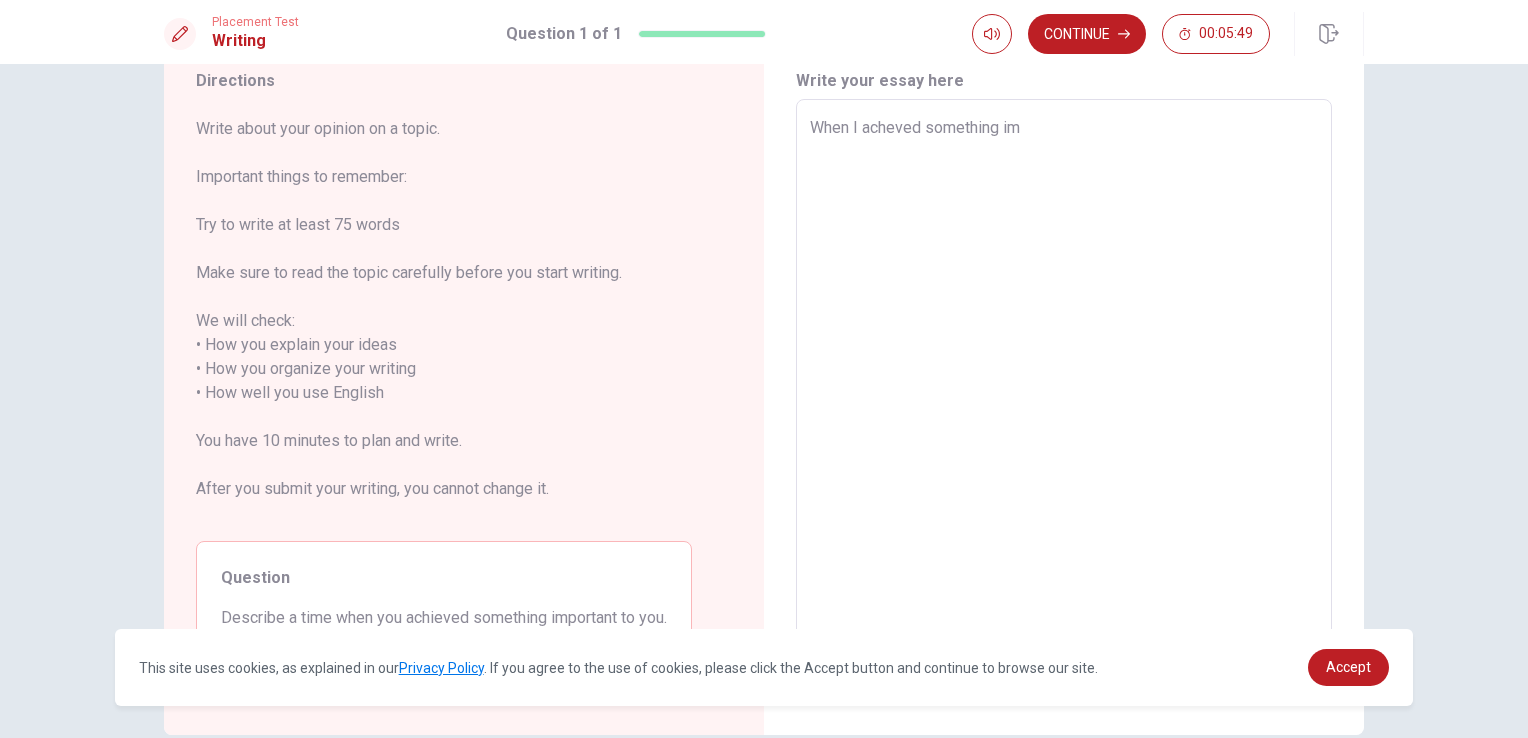 type on "x" 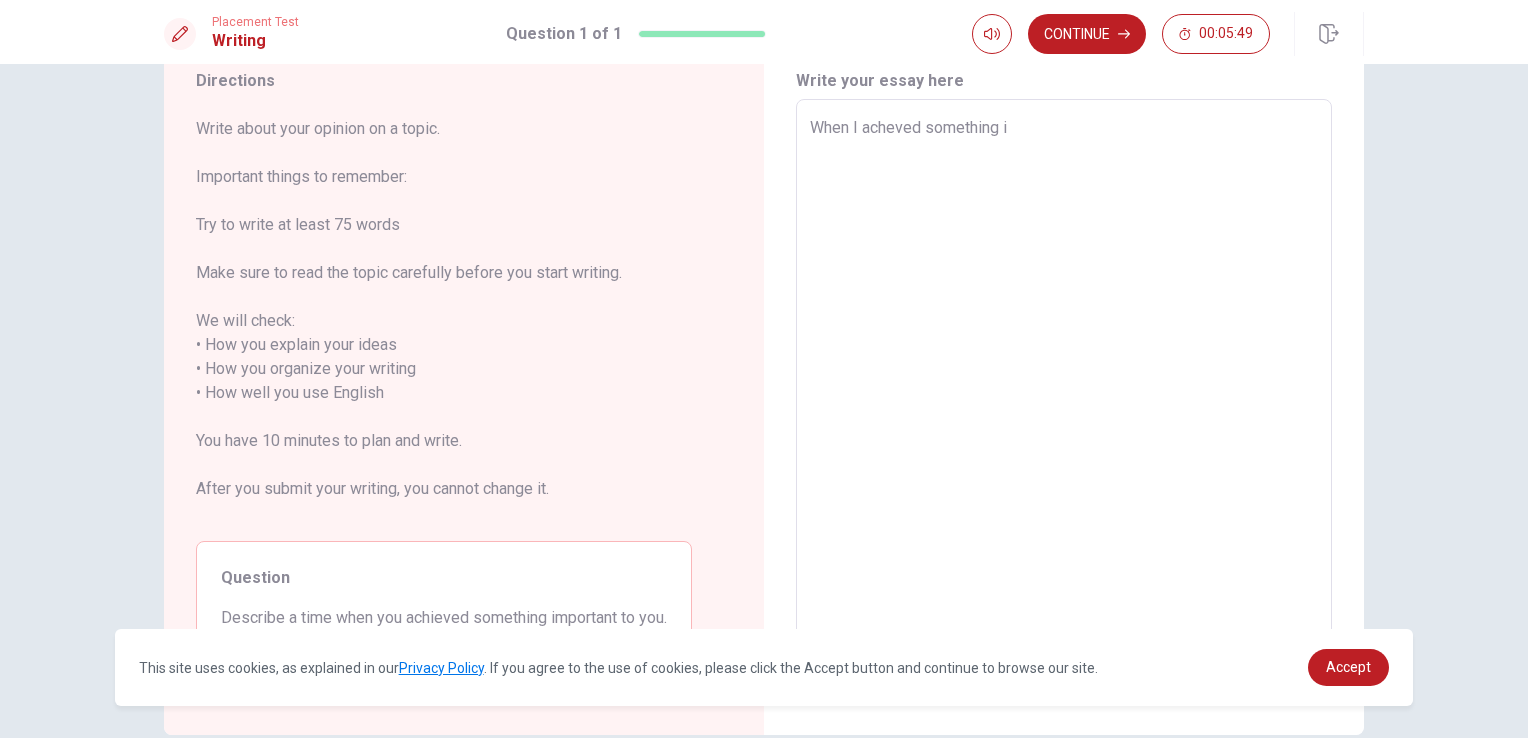 type on "x" 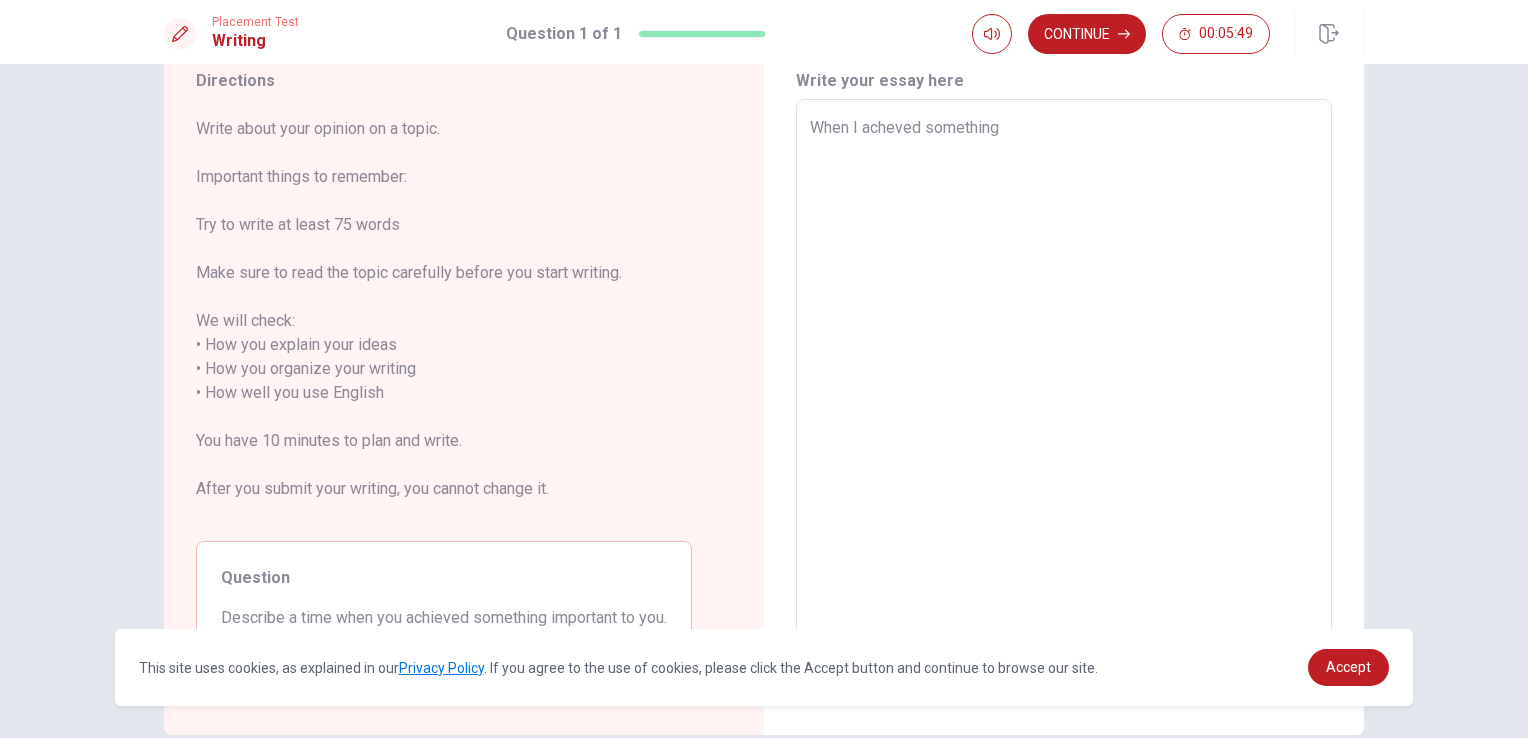 type on "When I acheved something" 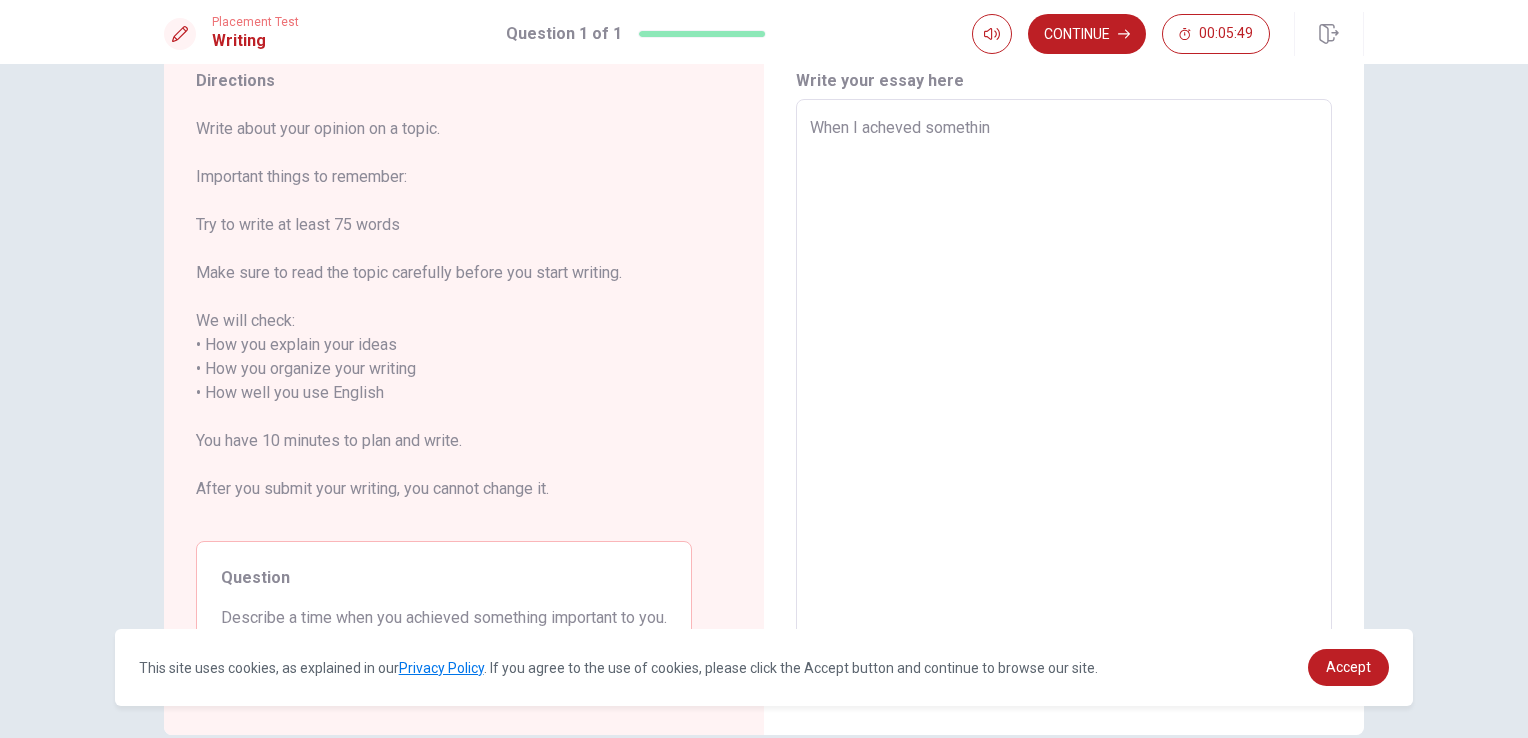 type 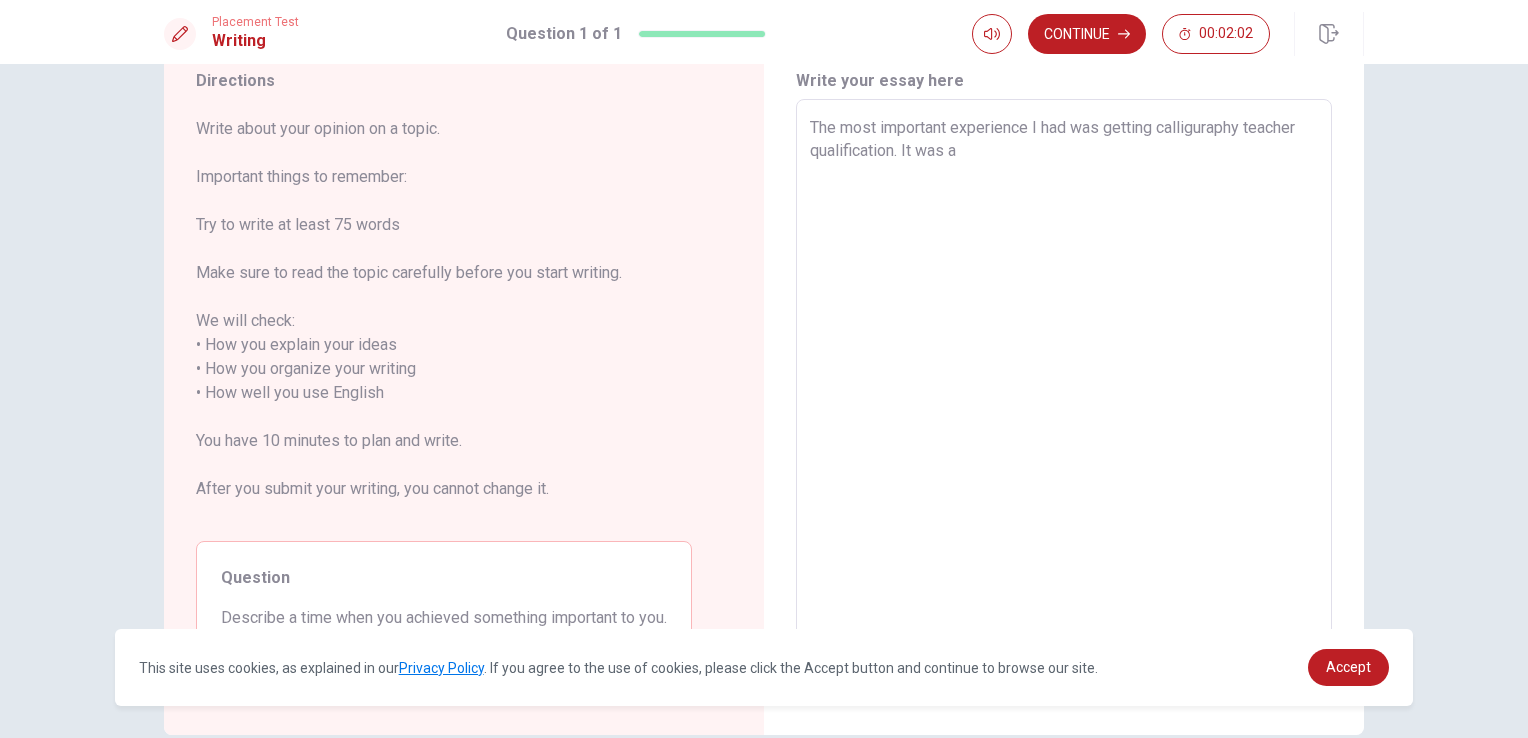 drag, startPoint x: 800, startPoint y: 150, endPoint x: 844, endPoint y: 146, distance: 44.181442 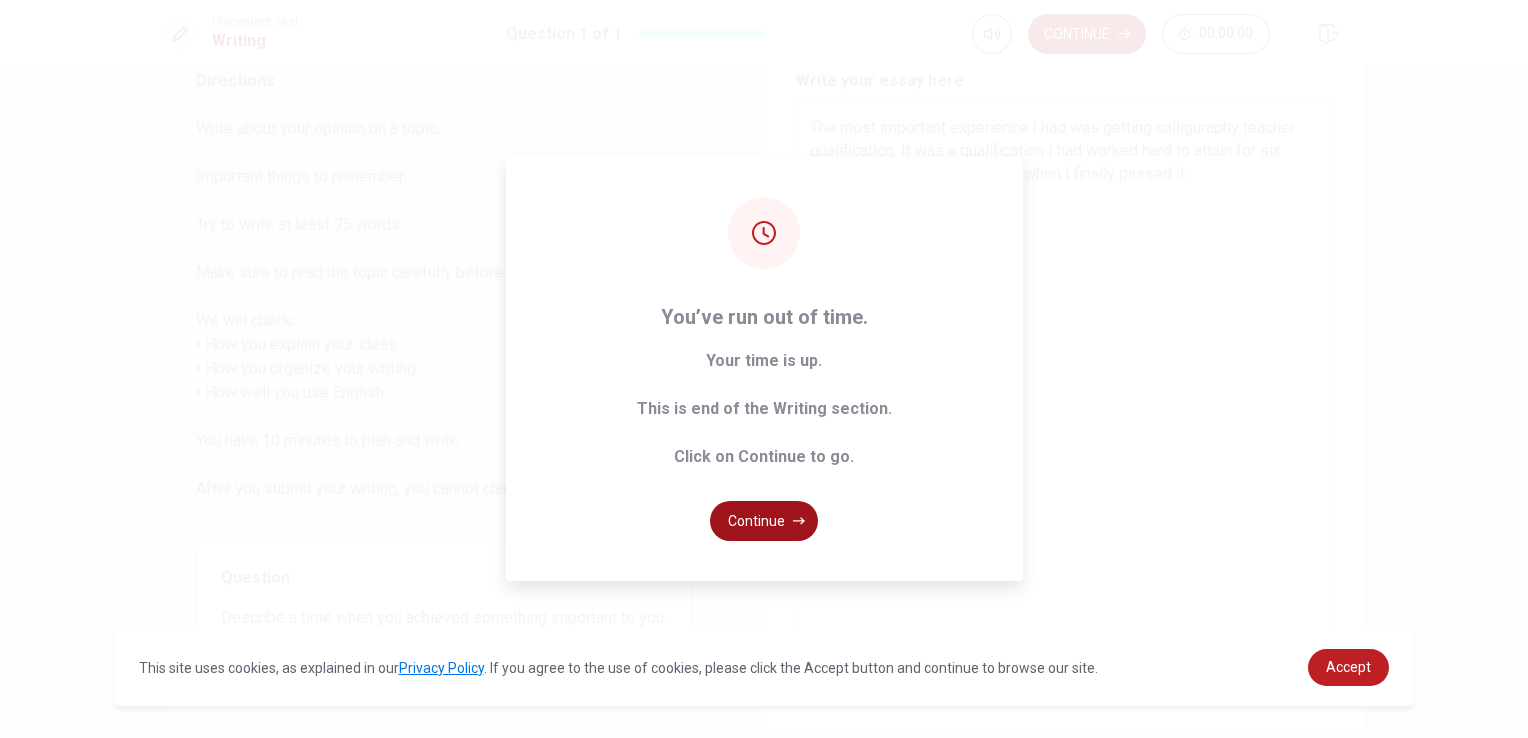 click on "Continue" at bounding box center [764, 521] 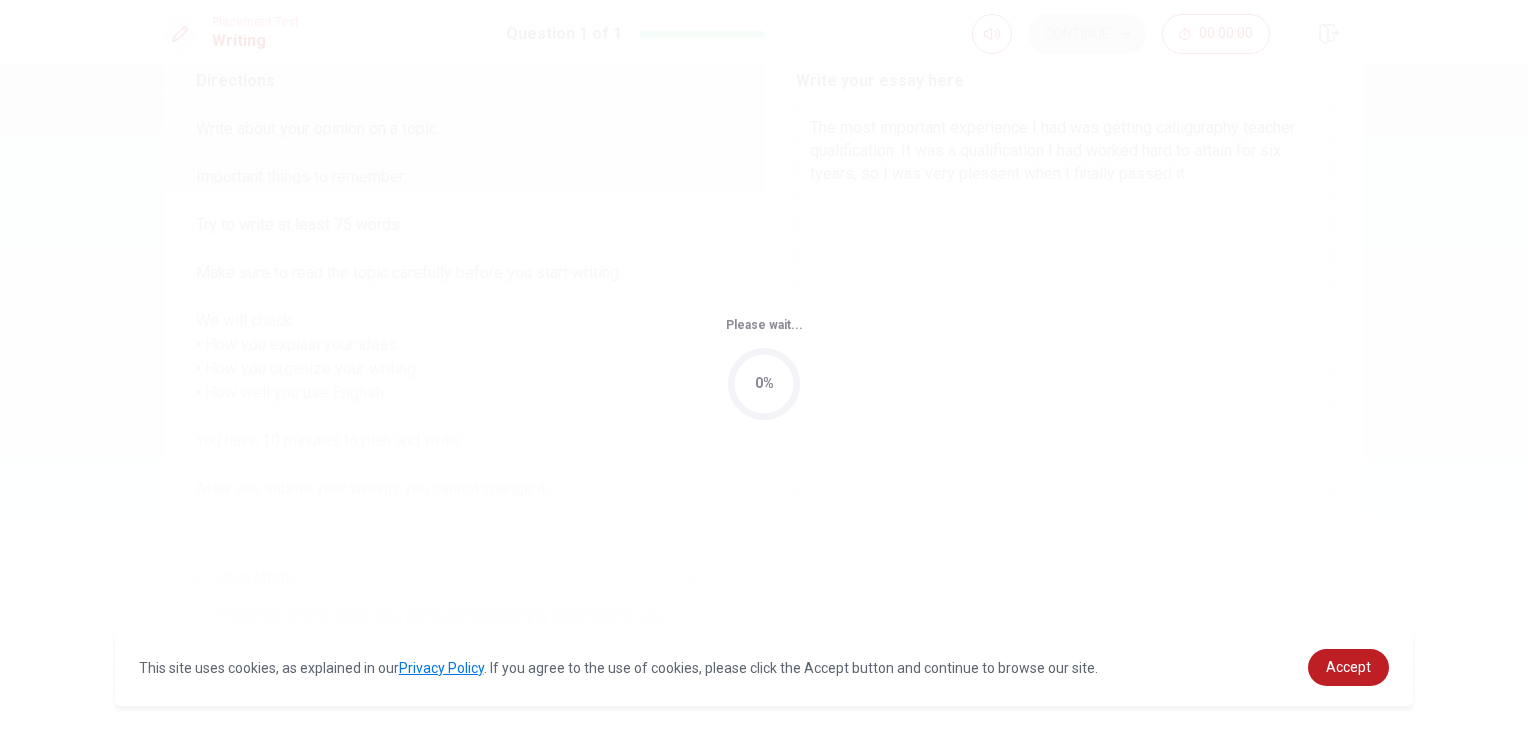 scroll, scrollTop: 0, scrollLeft: 0, axis: both 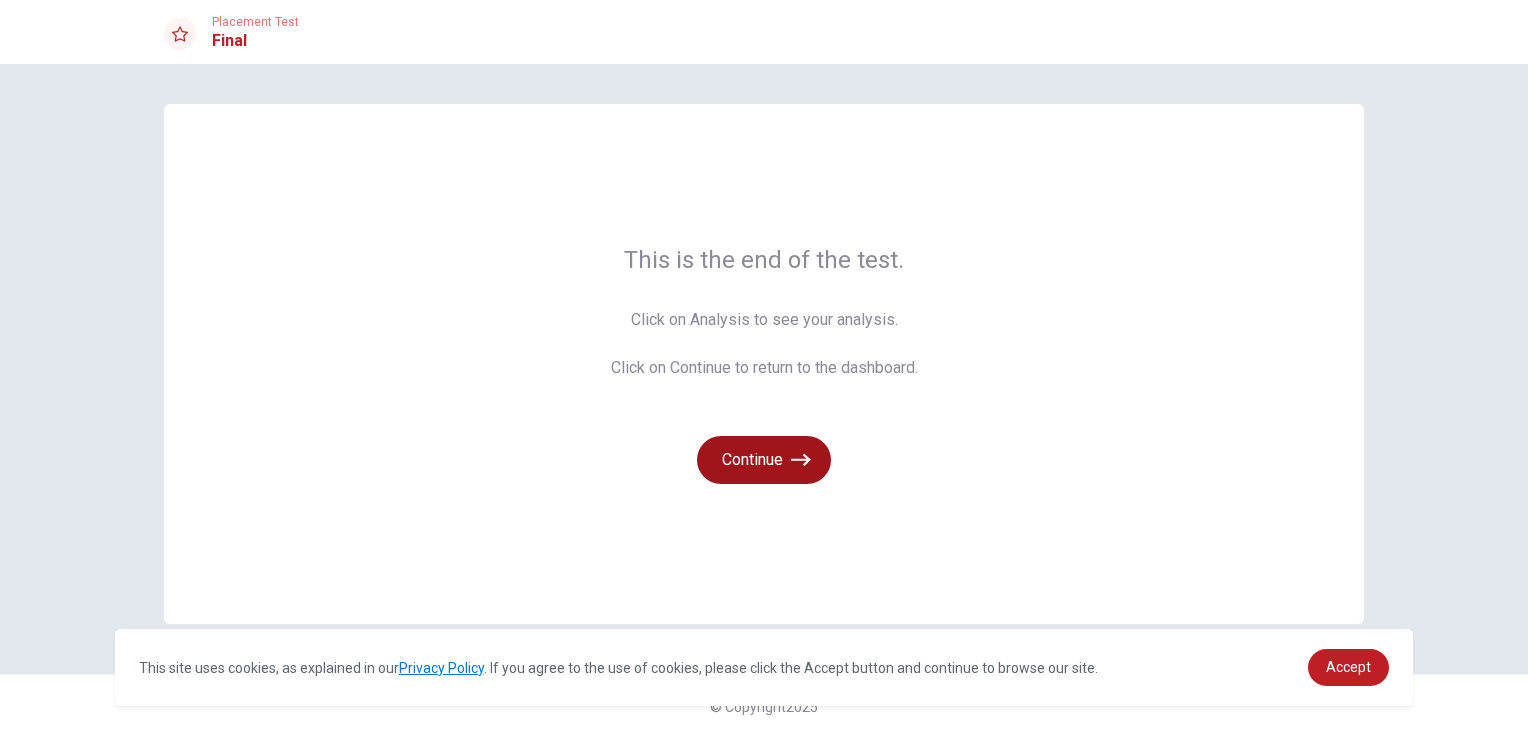 click on "Continue" at bounding box center (764, 460) 